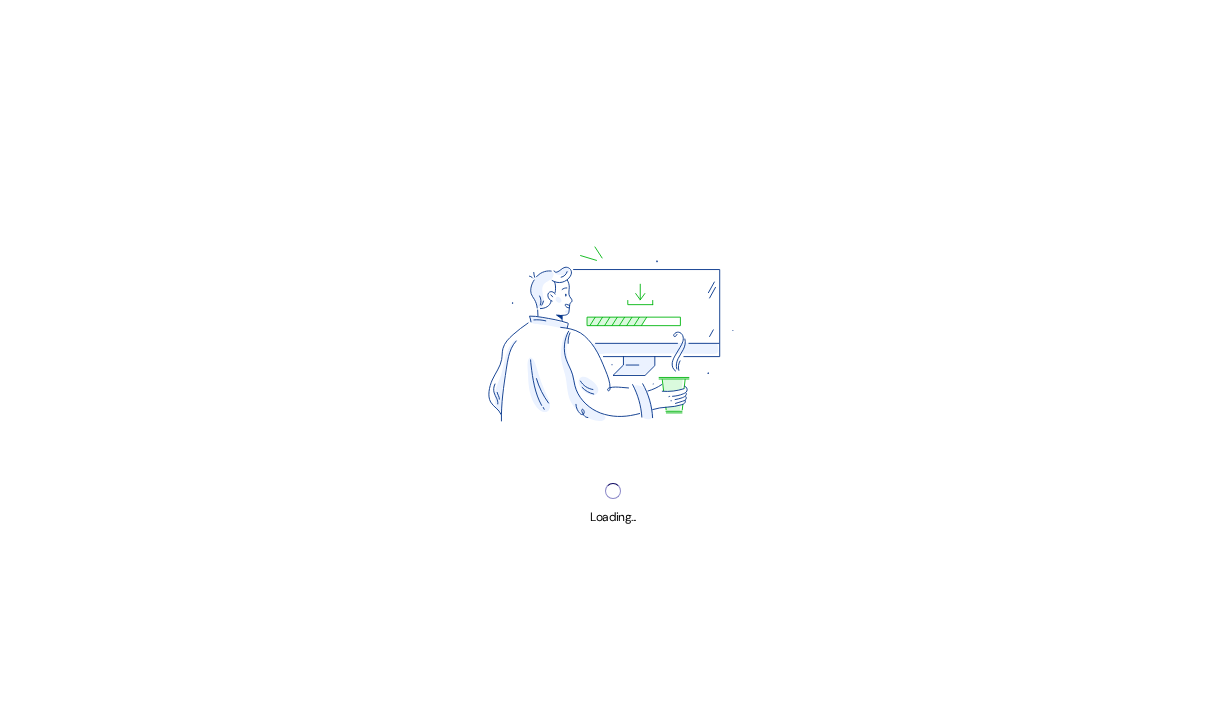 scroll, scrollTop: 0, scrollLeft: 0, axis: both 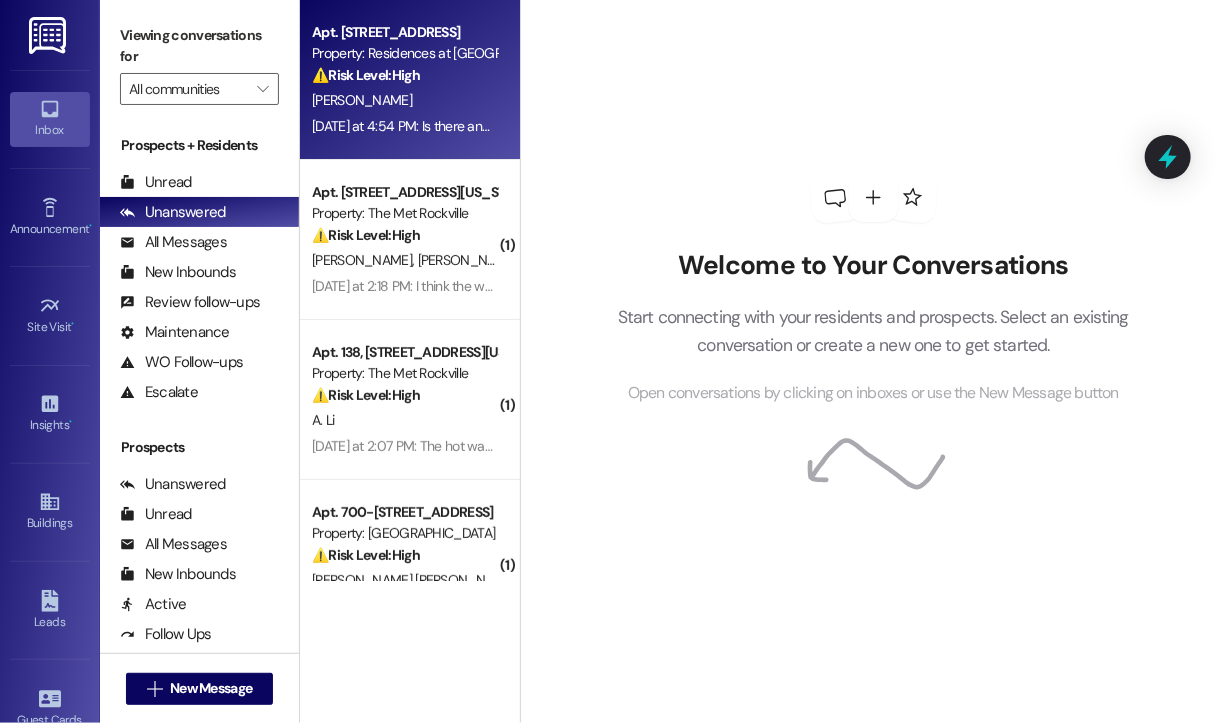 click on "[PERSON_NAME]" at bounding box center [404, 100] 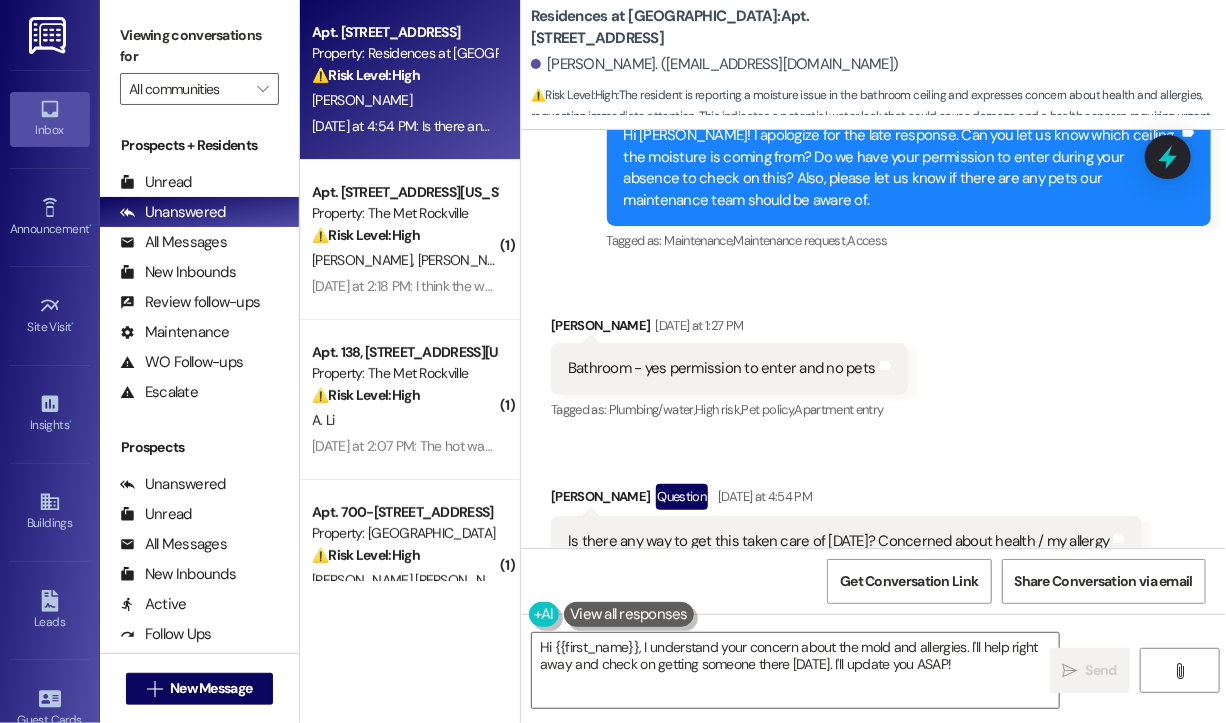 scroll, scrollTop: 9584, scrollLeft: 0, axis: vertical 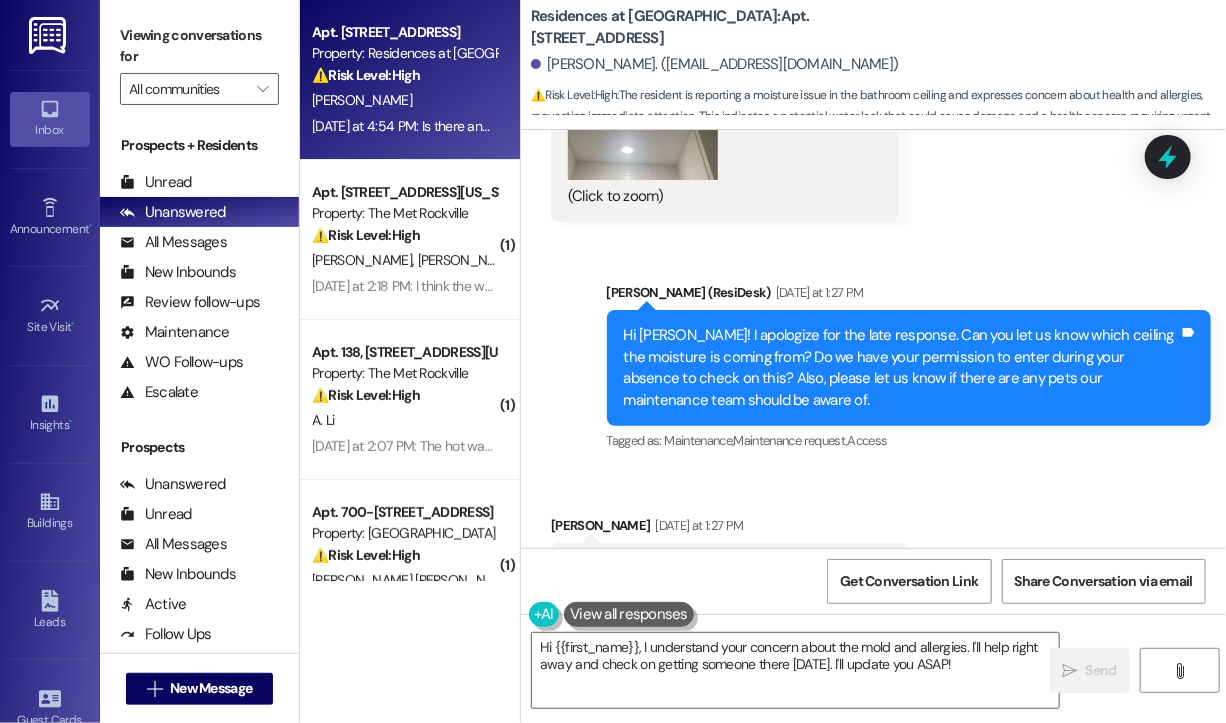 click on "Sent via SMS Jay  (ResiDesk) Yesterday at 1:27 PM Hi Kathryn! I apologize for the late response. Can you let us know which ceiling the moisture is coming from? Do we have your permission to enter during your absence to check on this? Also, please let us know if there are any pets our maintenance team should be aware of. Tags and notes Tagged as:   Maintenance ,  Click to highlight conversations about Maintenance Maintenance request ,  Click to highlight conversations about Maintenance request Access Click to highlight conversations about Access" at bounding box center (873, 353) 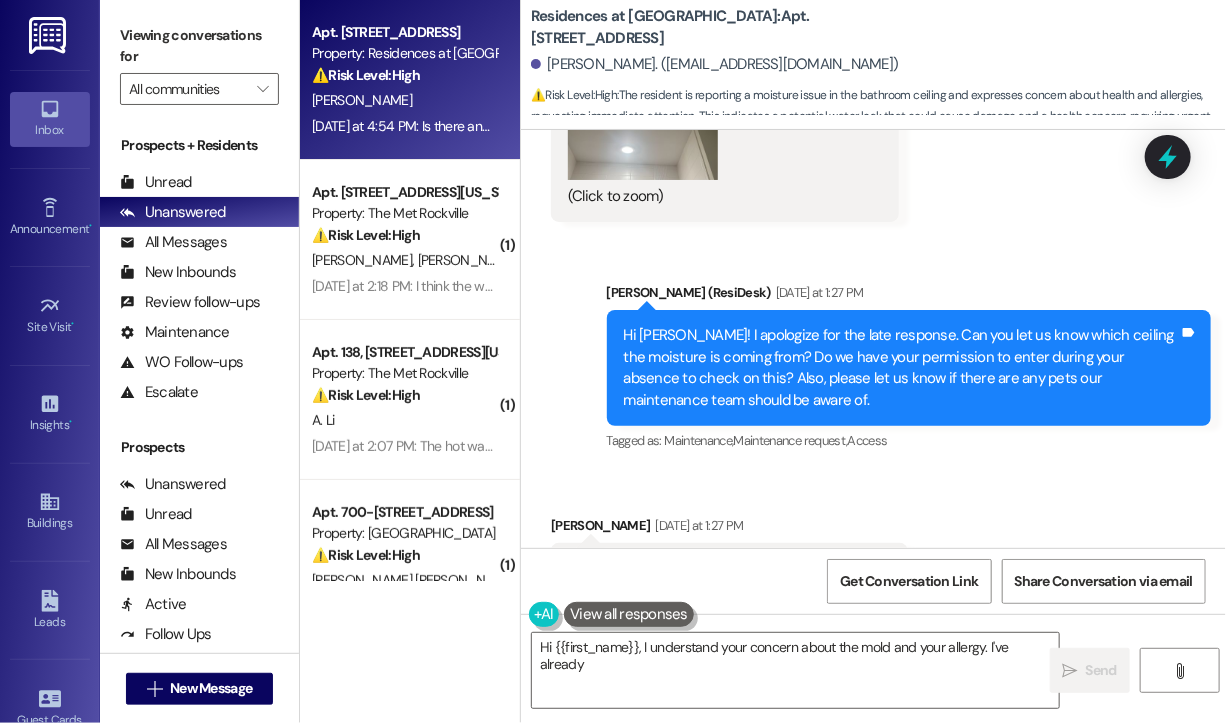 type on "Hi {{first_name}}, I understand your concern about the mold and your allergy. I've already submitted" 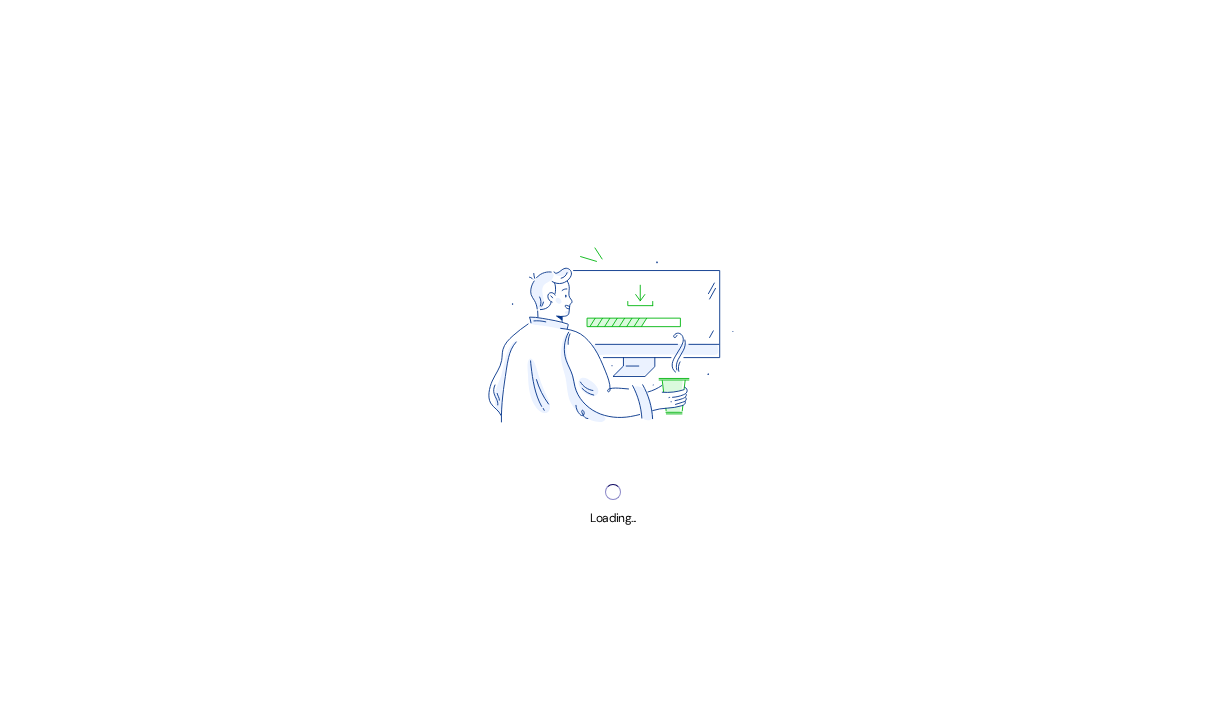 scroll, scrollTop: 0, scrollLeft: 0, axis: both 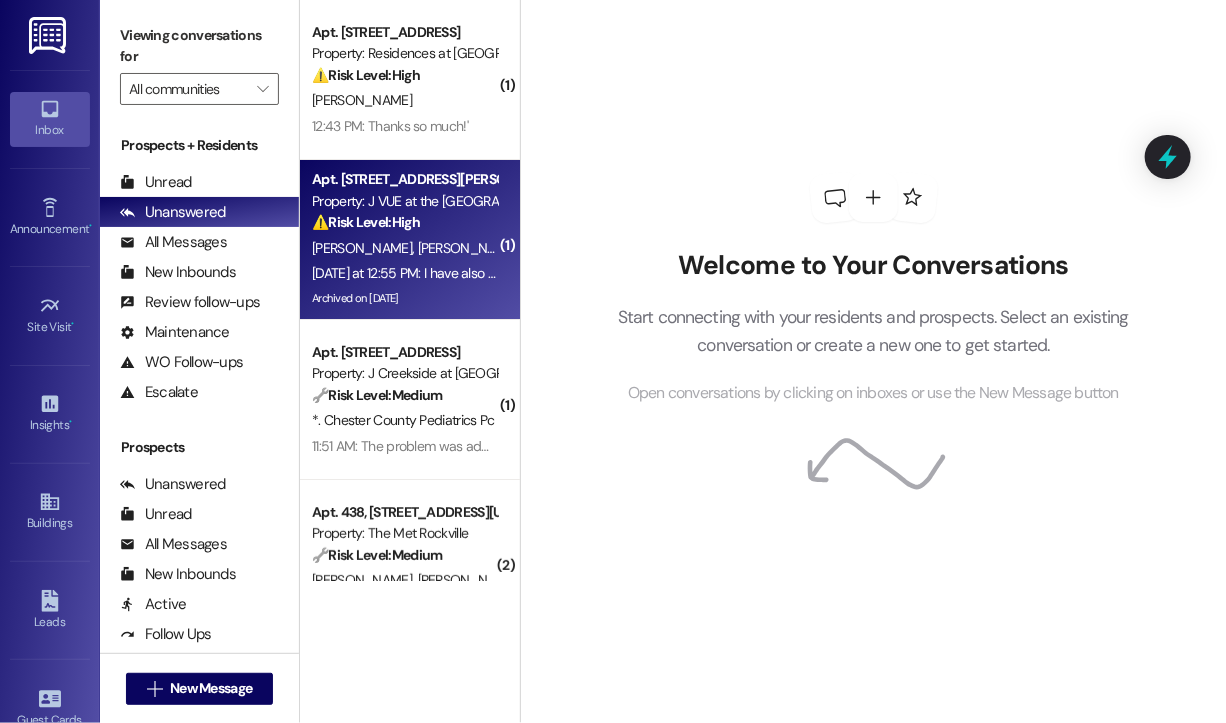 click on "Yesterday at 12:55 PM: I have also requested for door change since it's broker and the maintenance guy asked me to raise a request to replace the closet door. Please get it done asap Yesterday at 12:55 PM: I have also requested for door change since it's broker and the maintenance guy asked me to raise a request to replace the closet door. Please get it done asap" at bounding box center (830, 273) 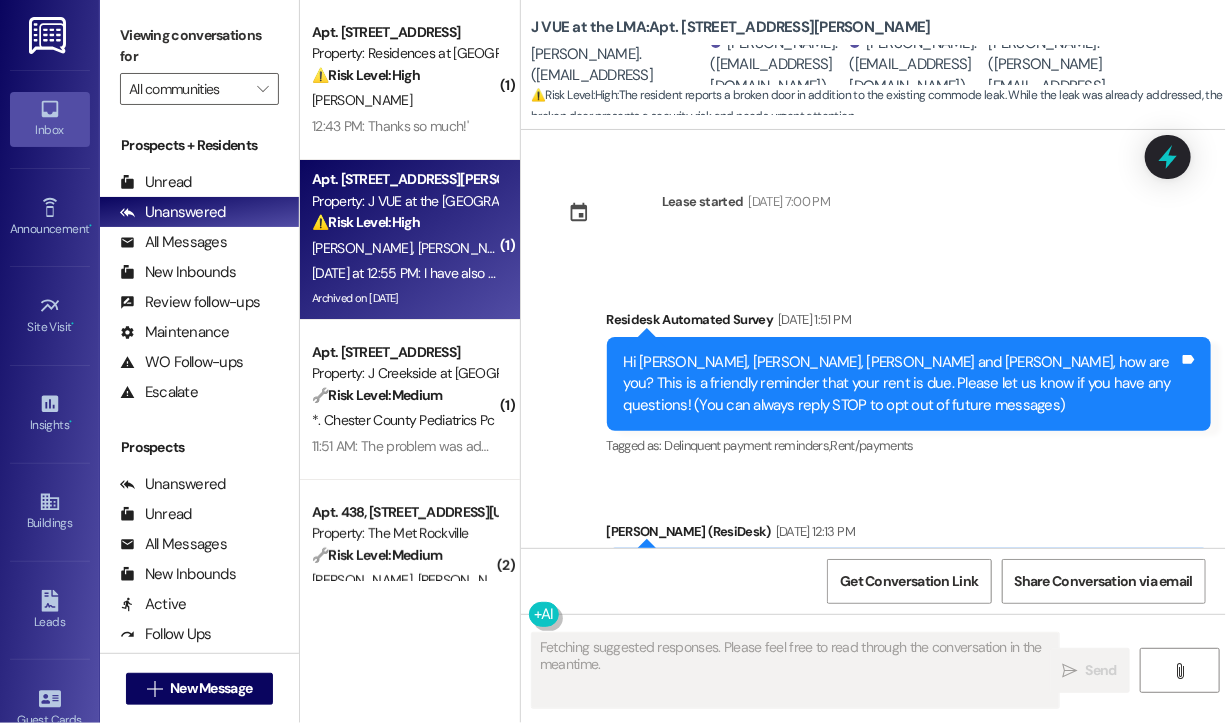 scroll, scrollTop: 17155, scrollLeft: 0, axis: vertical 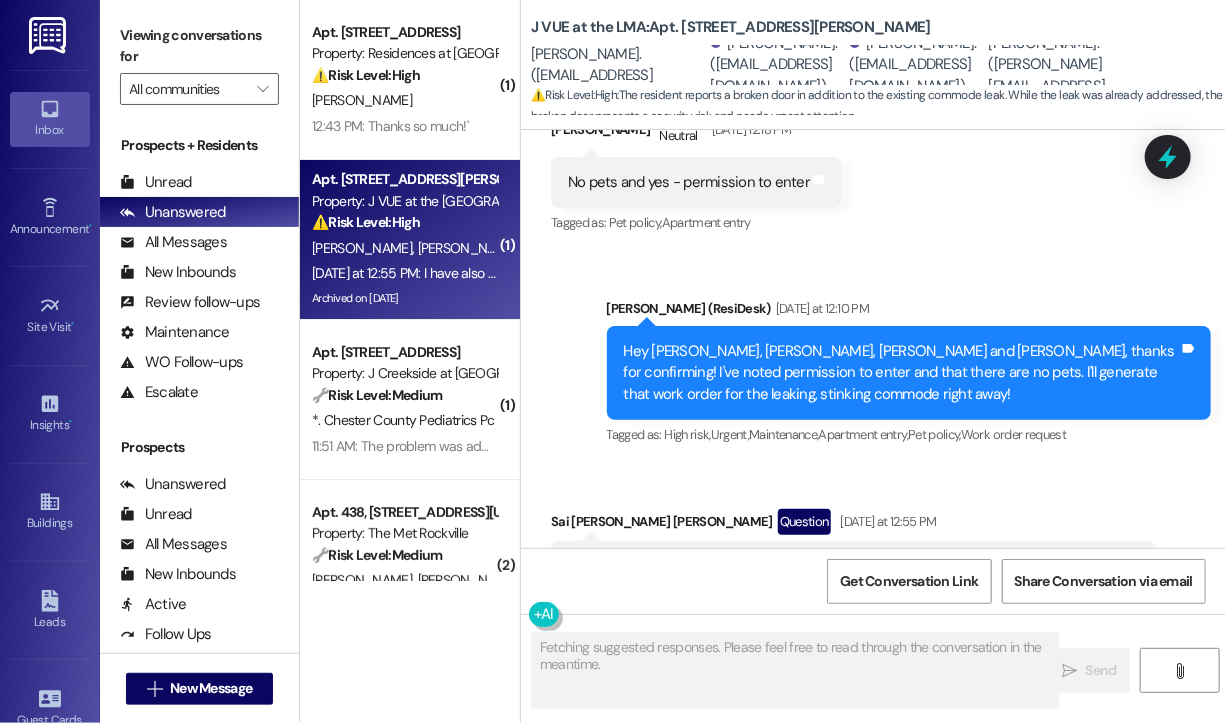 click on "Sent via SMS Jay  (ResiDesk) Yesterday at 12:10 PM Hey Siva Abhishek, Sai Kalyan, Apuroop and Sai Shanmukha Bharadwaj, thanks for confirming! I've noted permission to enter and that there are no pets. I'll generate that work order for the leaking, stinking commode right away! Tags and notes Tagged as:   High risk ,  Click to highlight conversations about High risk Urgent ,  Click to highlight conversations about Urgent Maintenance ,  Click to highlight conversations about Maintenance Apartment entry ,  Click to highlight conversations about Apartment entry Pet policy ,  Click to highlight conversations about Pet policy Work order request Click to highlight conversations about Work order request" at bounding box center (909, 374) 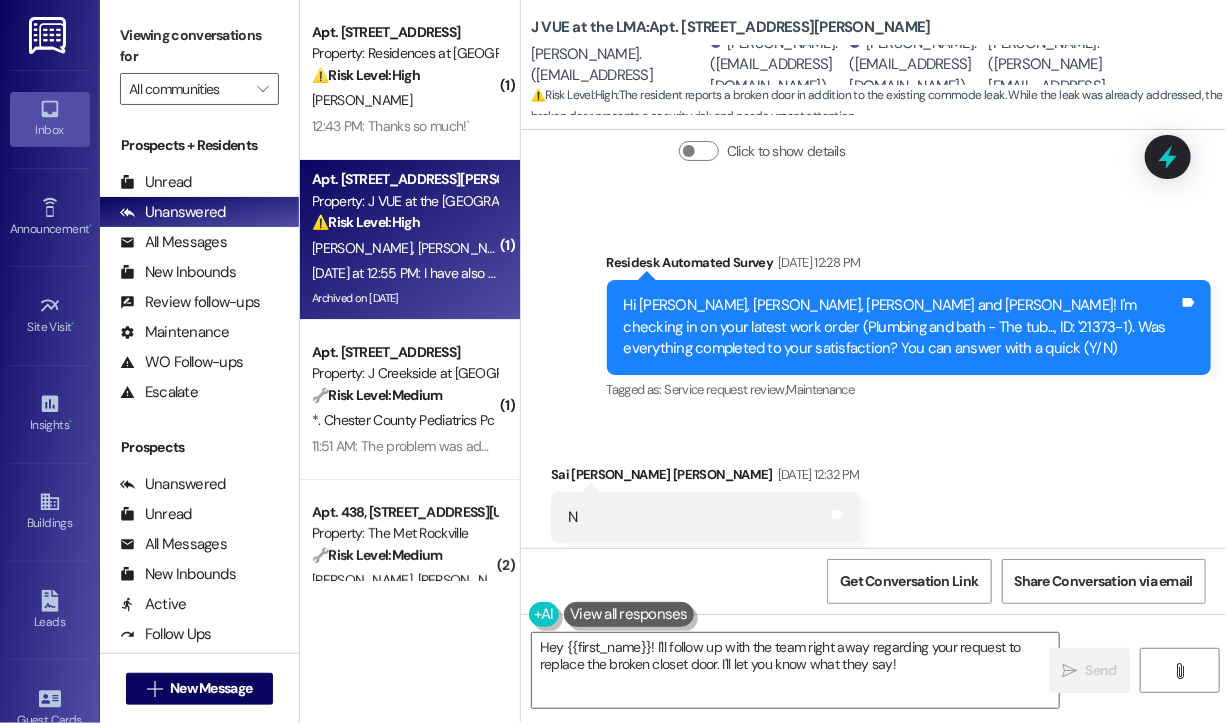 scroll, scrollTop: 14856, scrollLeft: 0, axis: vertical 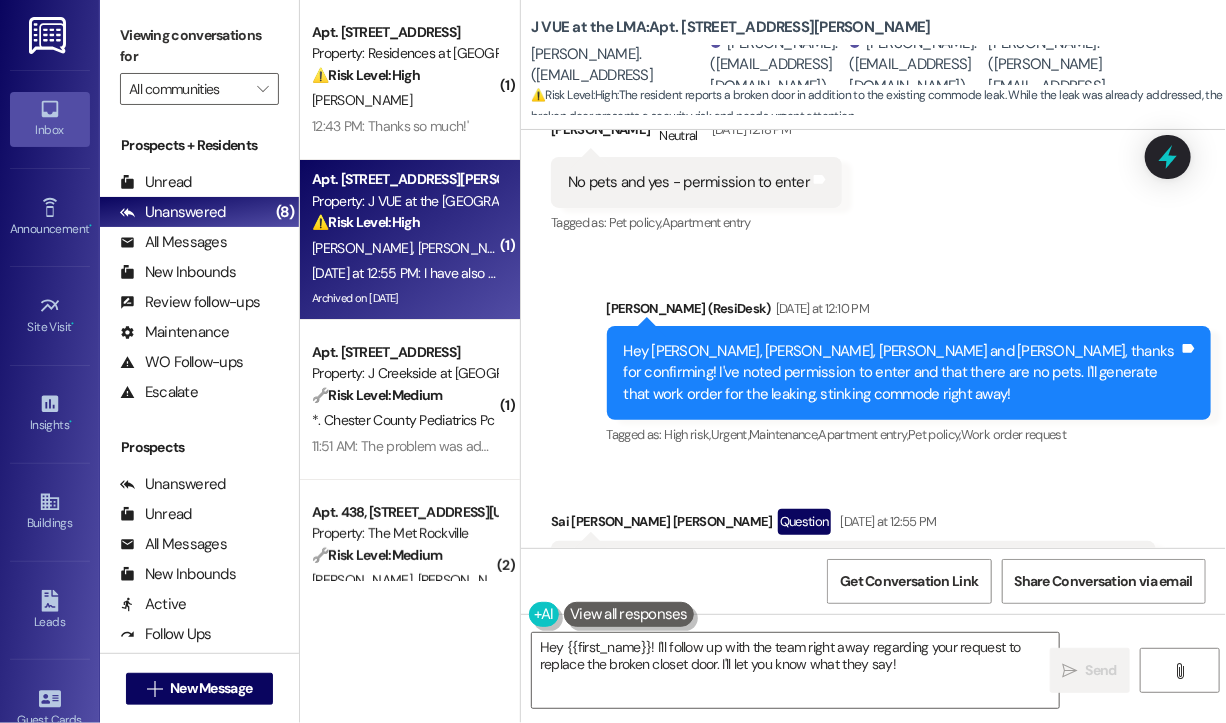 drag, startPoint x: 1041, startPoint y: 485, endPoint x: 562, endPoint y: 460, distance: 479.65195 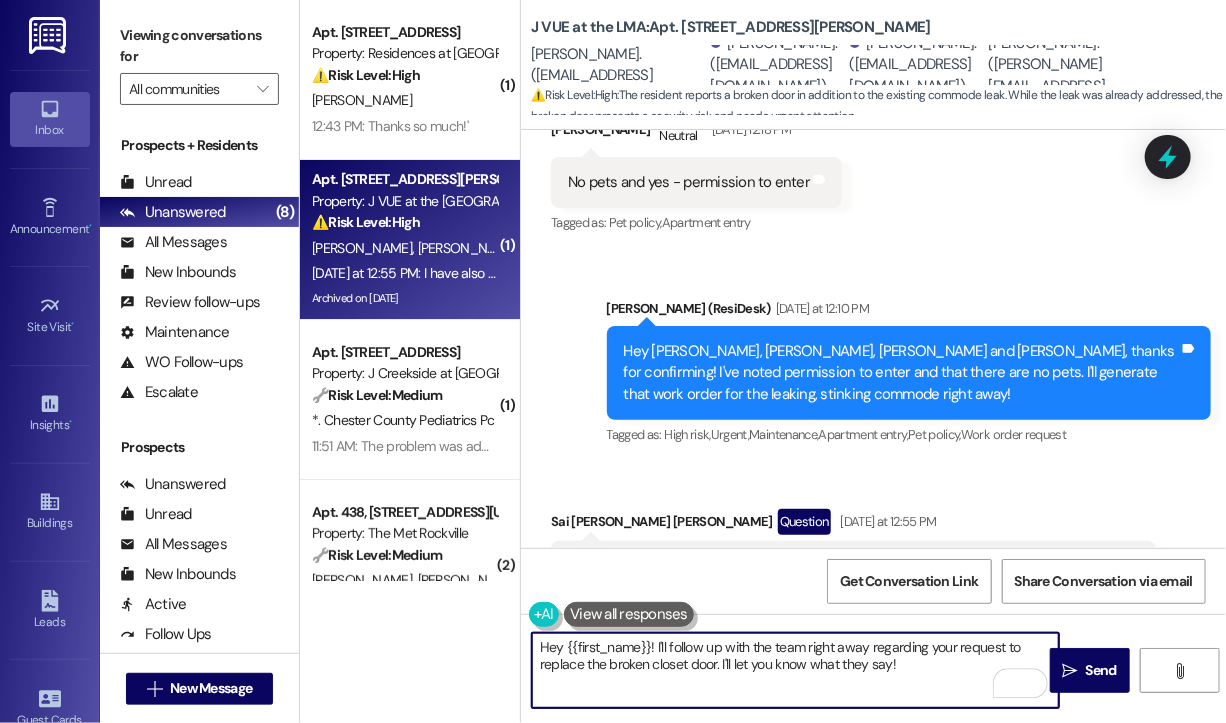 drag, startPoint x: 928, startPoint y: 669, endPoint x: 654, endPoint y: 645, distance: 275.04907 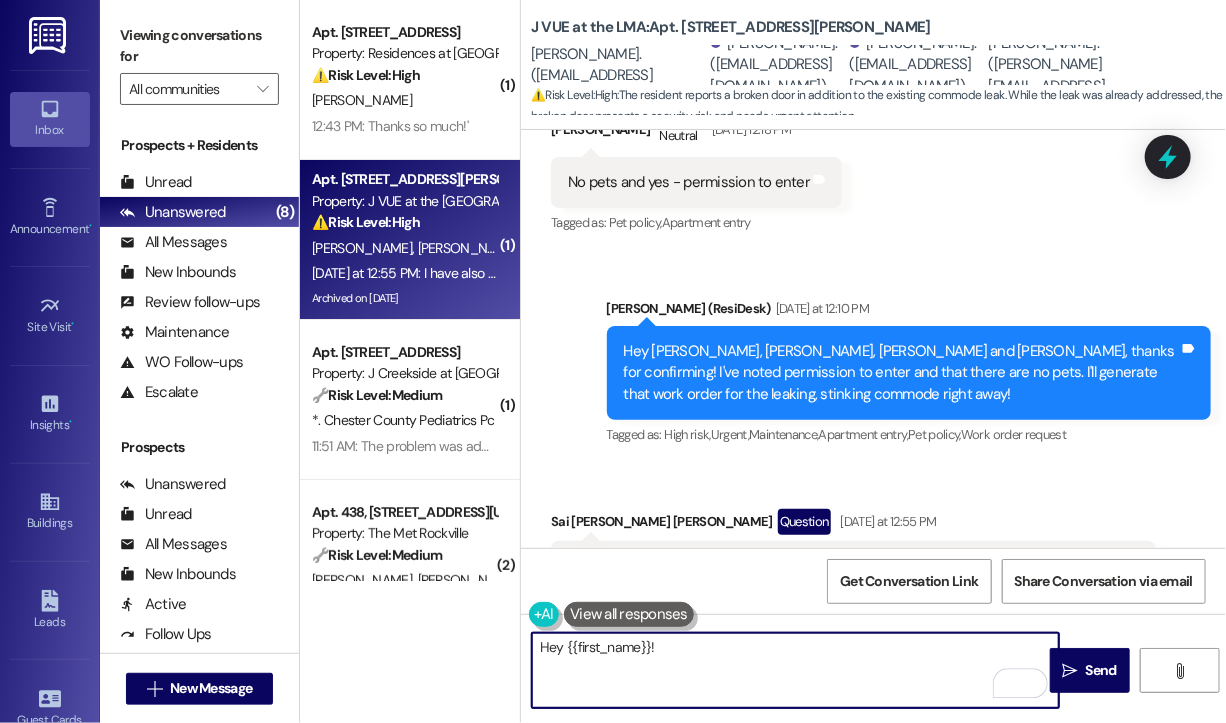 paste on "Thanks for reaching out. Have you already submitted a maintenance request for the closet door replacement? If so, I can follow up with the team to help expedite it." 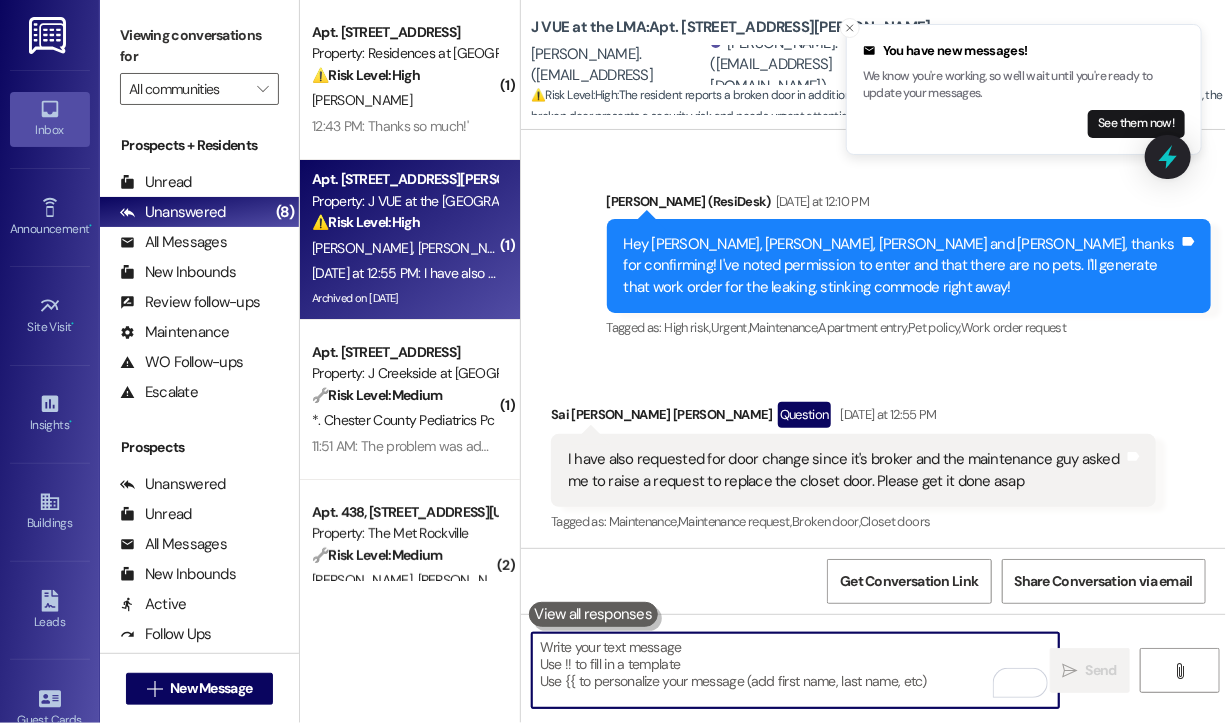 scroll, scrollTop: 17337, scrollLeft: 0, axis: vertical 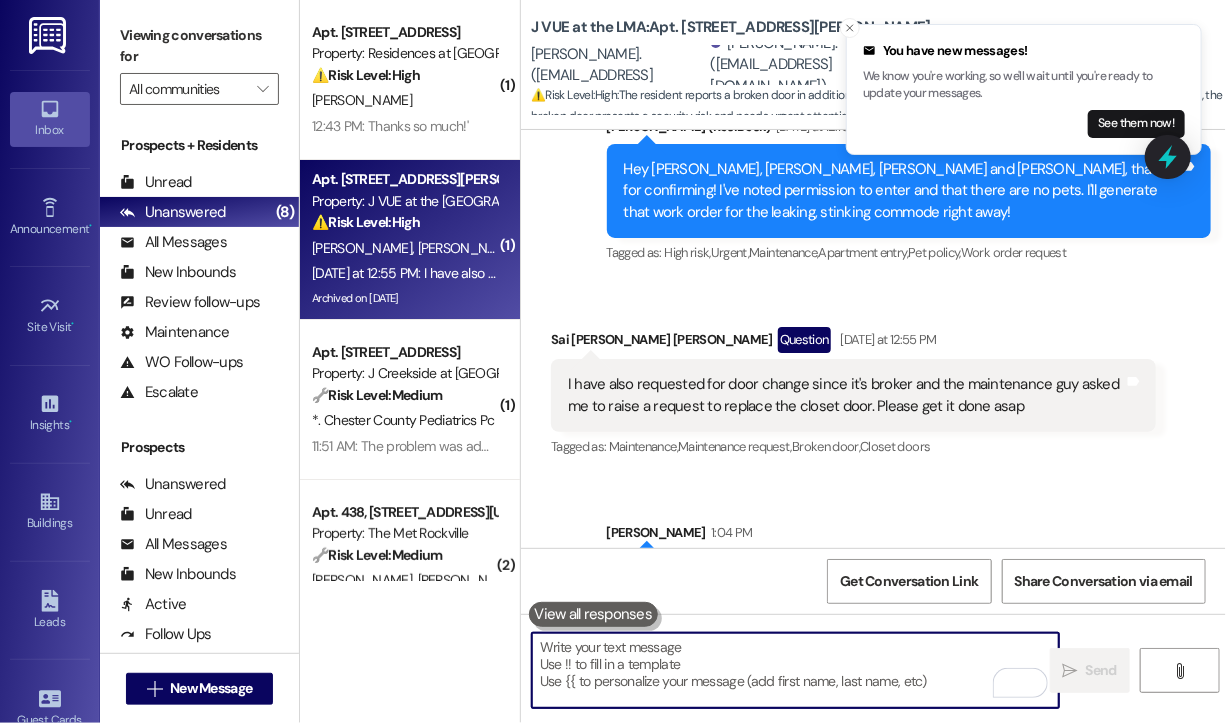 type 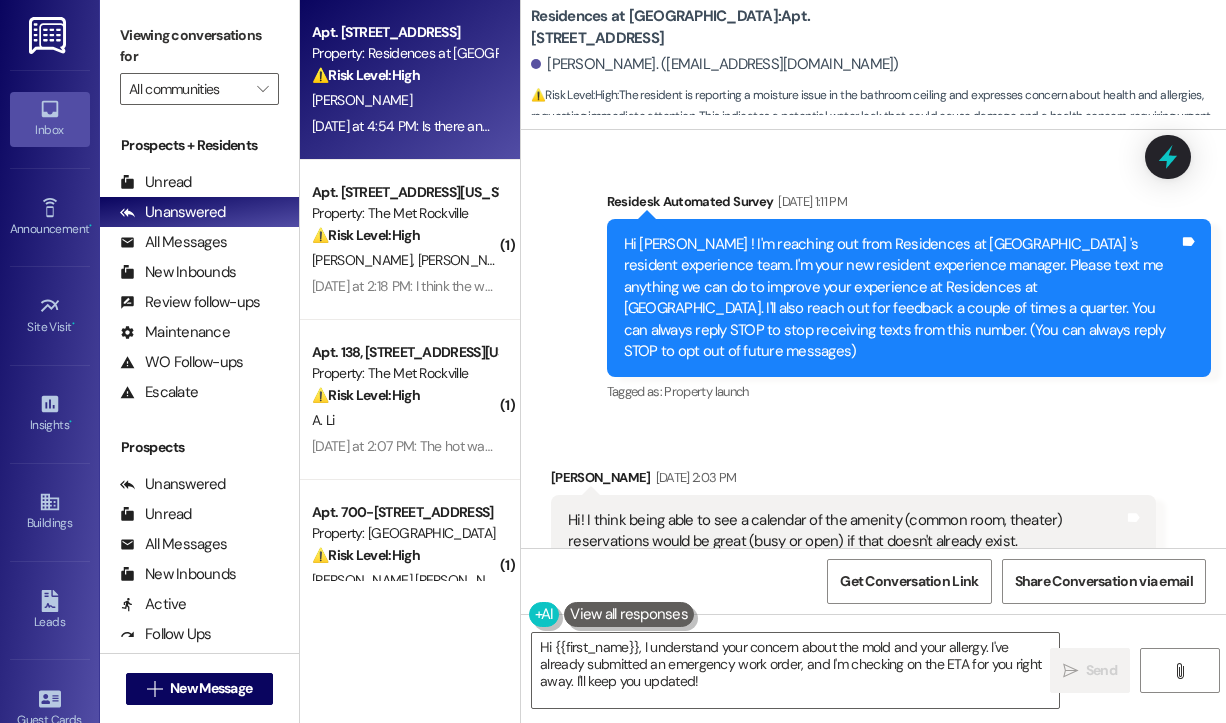 scroll, scrollTop: 0, scrollLeft: 0, axis: both 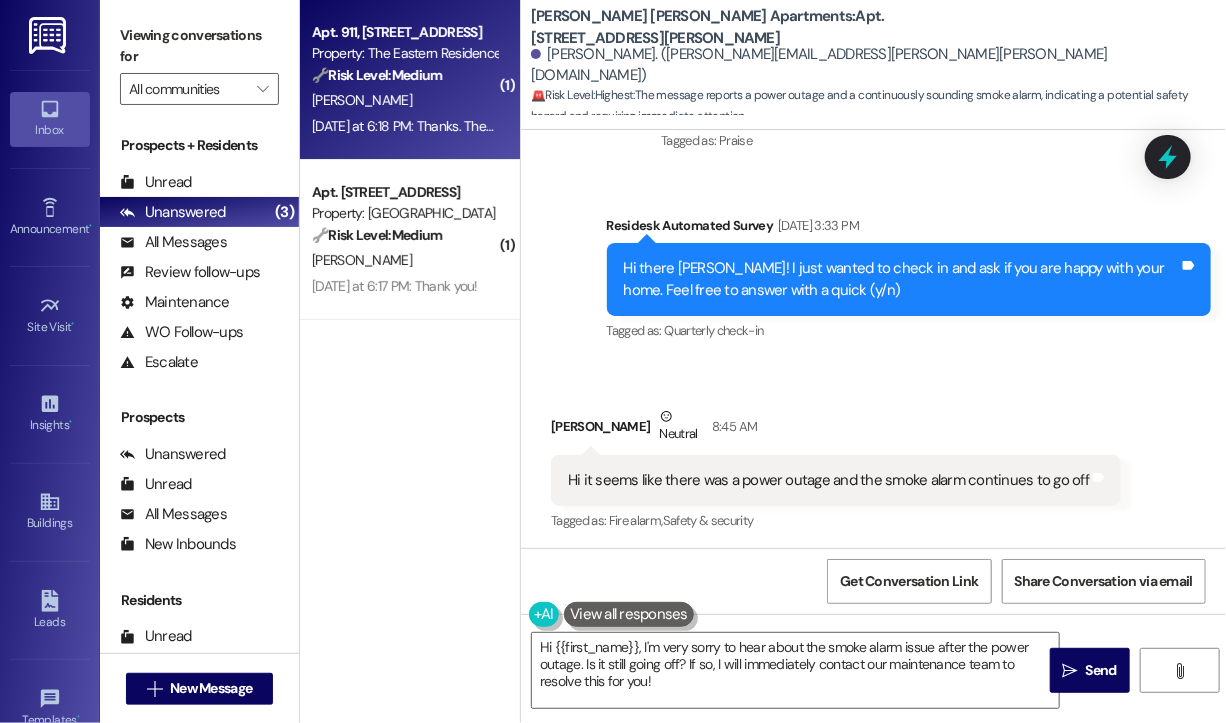 click on "Apt. 911, [STREET_ADDRESS] Property: The Eastern Residences at [GEOGRAPHIC_DATA] 🔧  Risk Level:  Medium The resident is reporting maintenance issues with the Peloton bikes in the community gym. The handlebar issue has existed for a few weeks. While the issues affect amenity access, they do not pose an immediate safety risk or indicate property damage. The follow-up confirms the issue remains unresolved, but does not escalate the urgency." at bounding box center [404, 54] 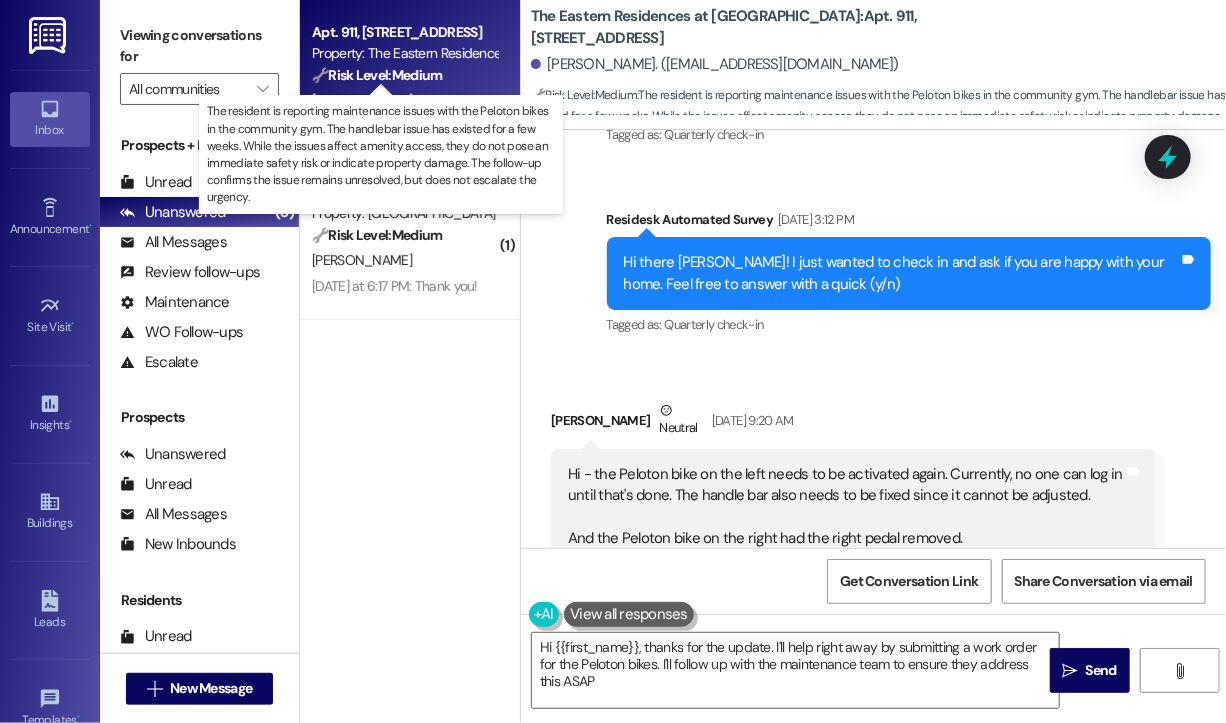type on "Hi {{first_name}}, thanks for the update. I'll help right away by submitting a work order for the Peloton bikes. I'll follow up with the maintenance team to ensure they address this ASAP!" 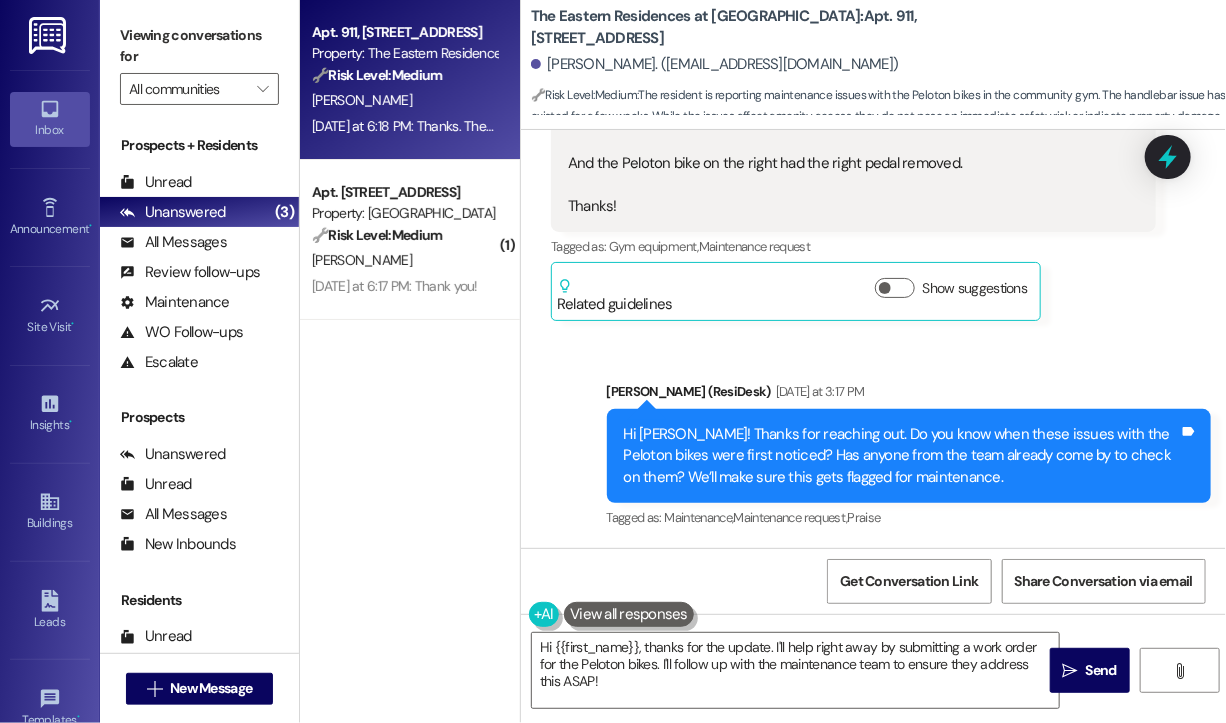 scroll, scrollTop: 2412, scrollLeft: 0, axis: vertical 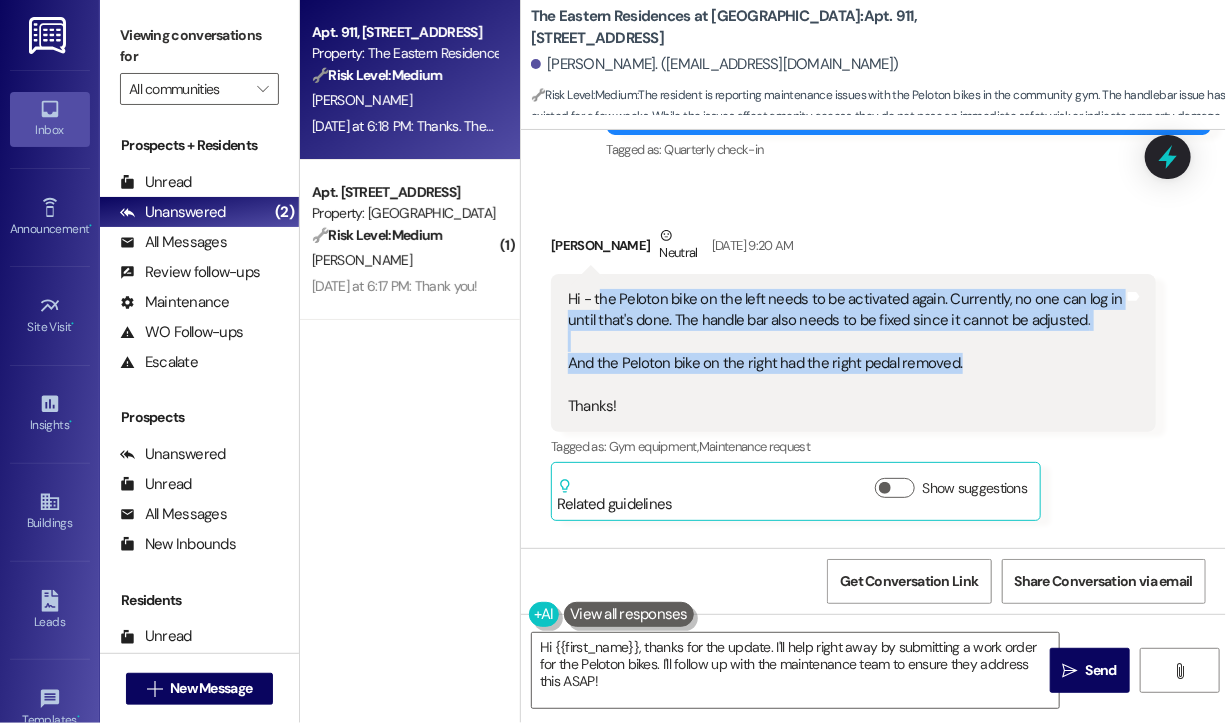 drag, startPoint x: 979, startPoint y: 319, endPoint x: 597, endPoint y: 256, distance: 387.1602 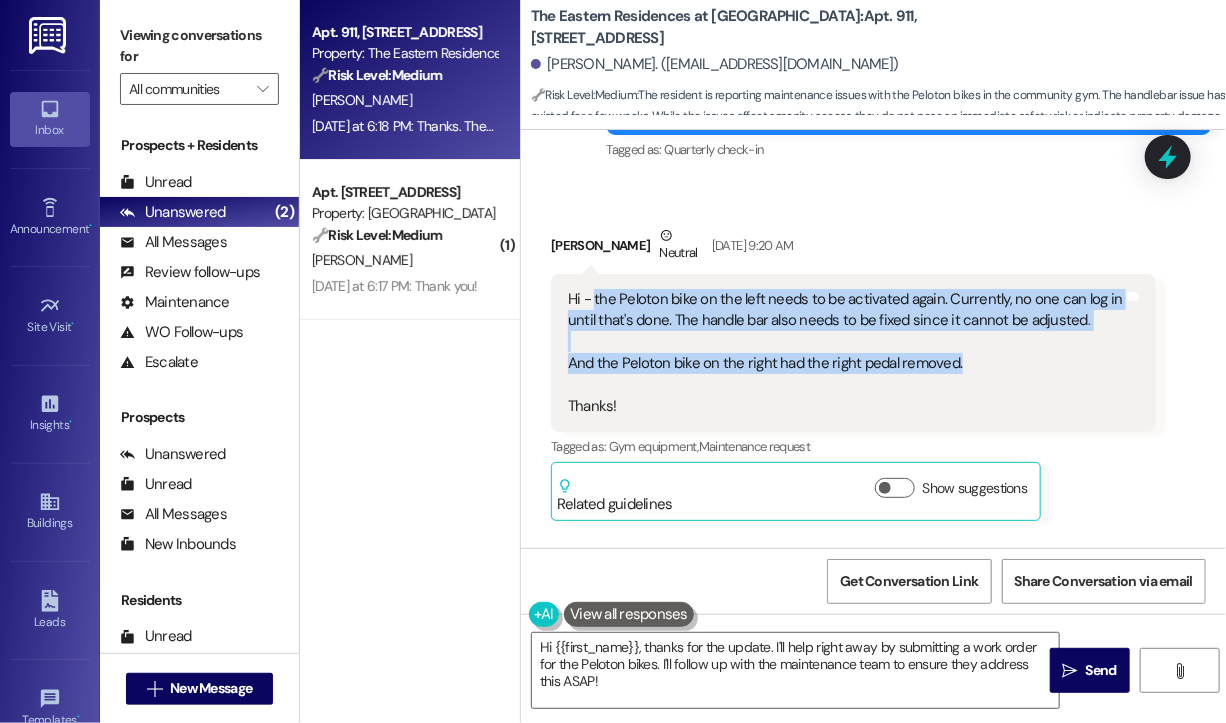 click on "Hi - the Peloton bike on the left needs to be activated again. Currently, no one can log in until that's done. The handle bar also needs to be fixed since it cannot be adjusted.
And the Peloton bike on the right had the right pedal removed.
Thanks!" at bounding box center [846, 353] 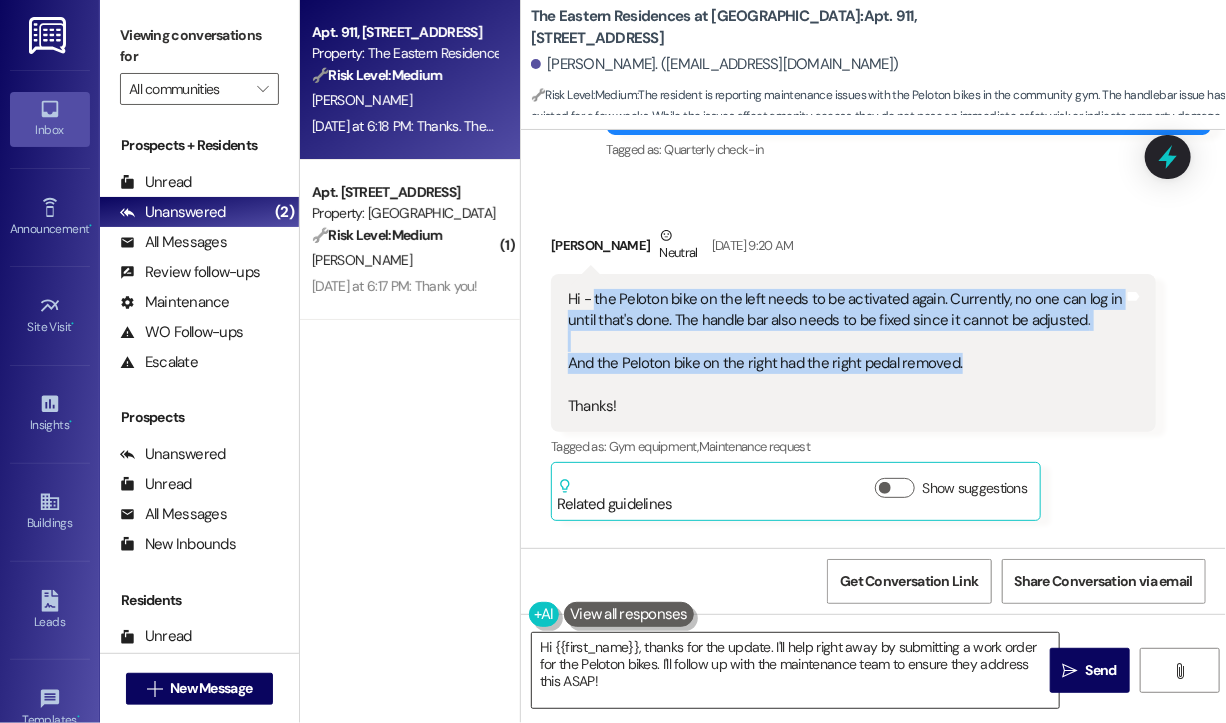 click on "Hi {{first_name}}, thanks for the update. I'll help right away by submitting a work order for the Peloton bikes. I'll follow up with the maintenance team to ensure they address this ASAP!" at bounding box center [795, 670] 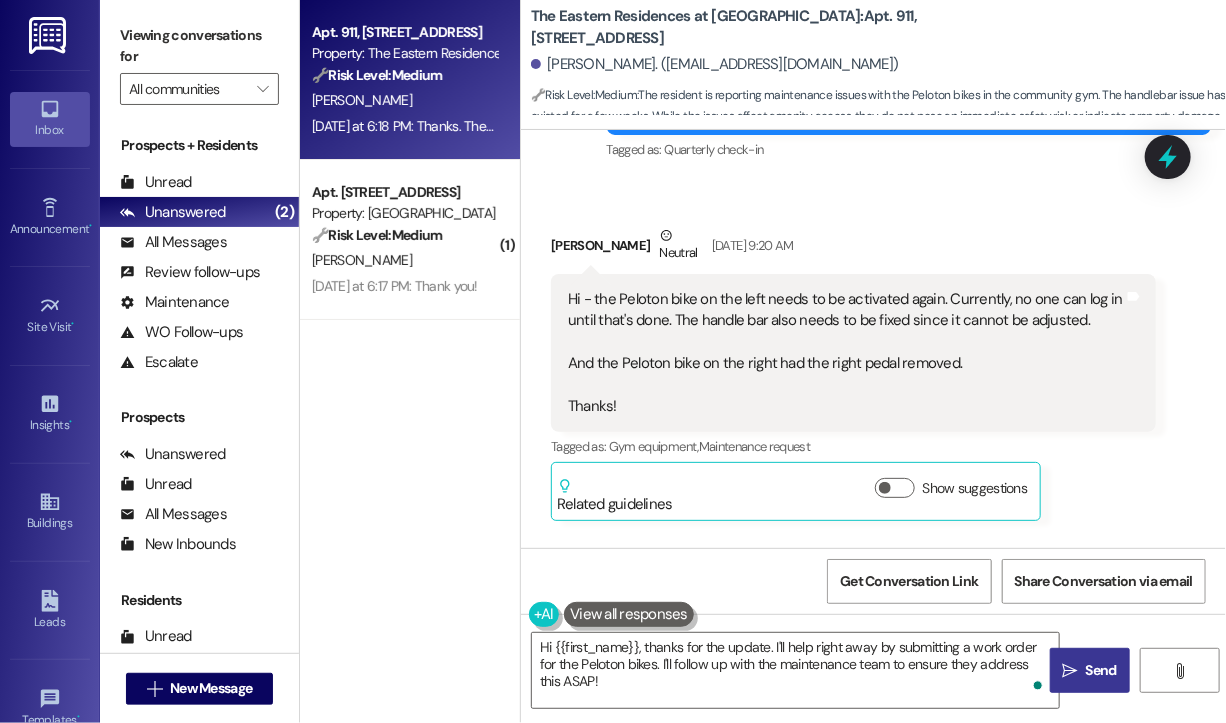 click on "Send" at bounding box center (1101, 670) 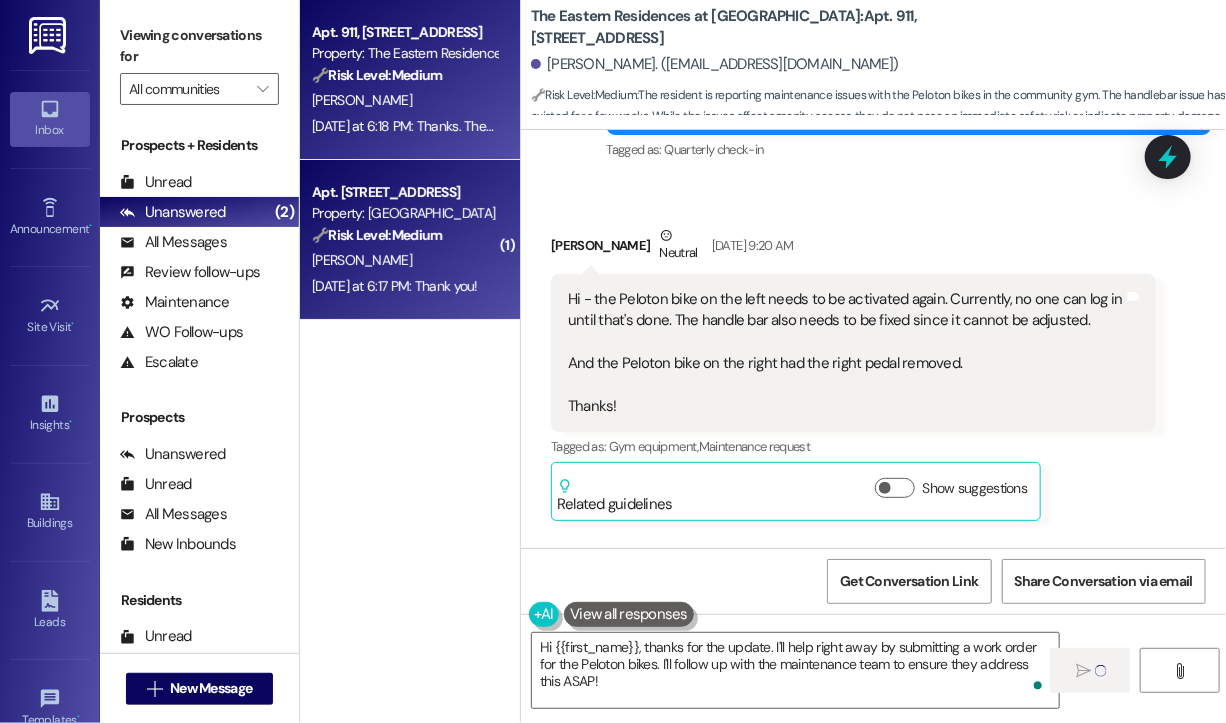 click on "Property: Park Central" at bounding box center (404, 213) 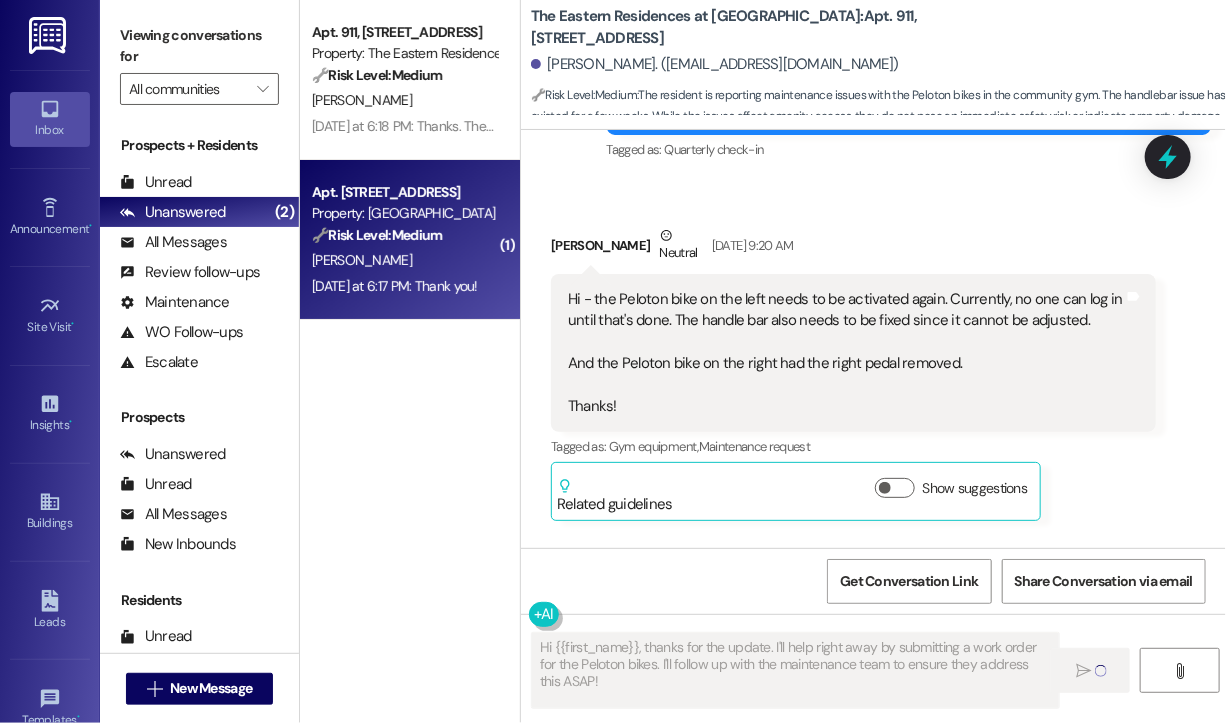 type on "Fetching suggested responses. Please feel free to read through the conversation in the meantime." 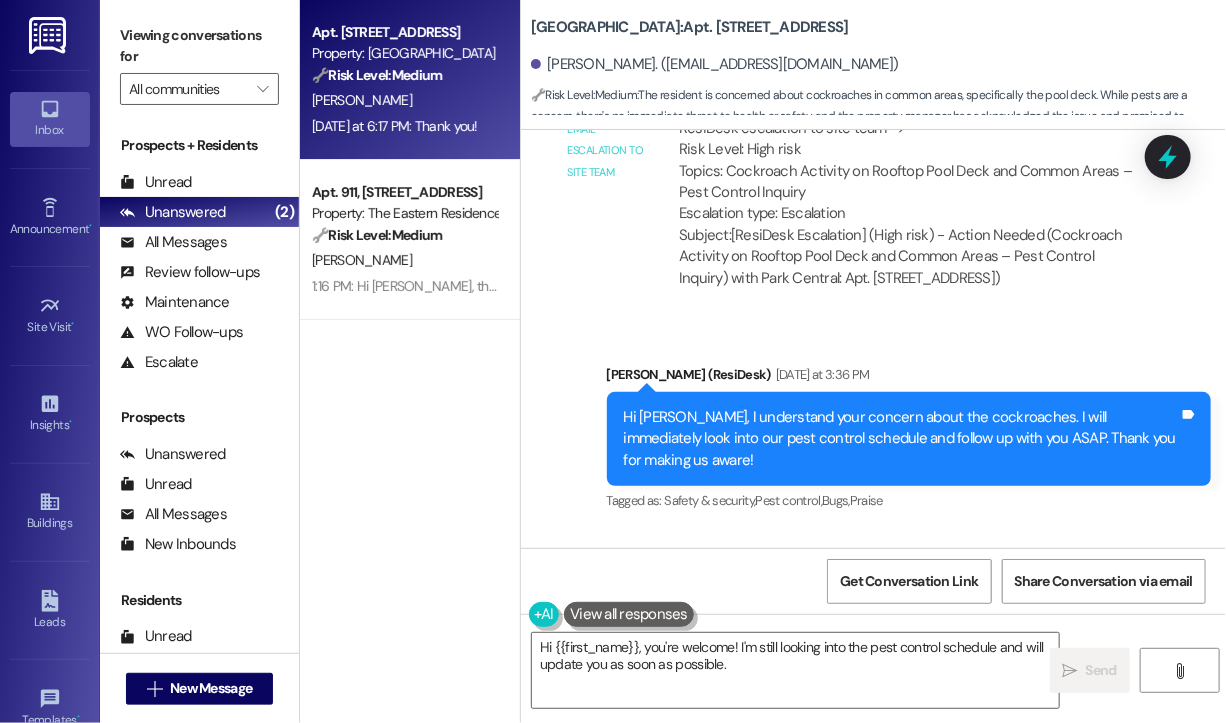 scroll, scrollTop: 2255, scrollLeft: 0, axis: vertical 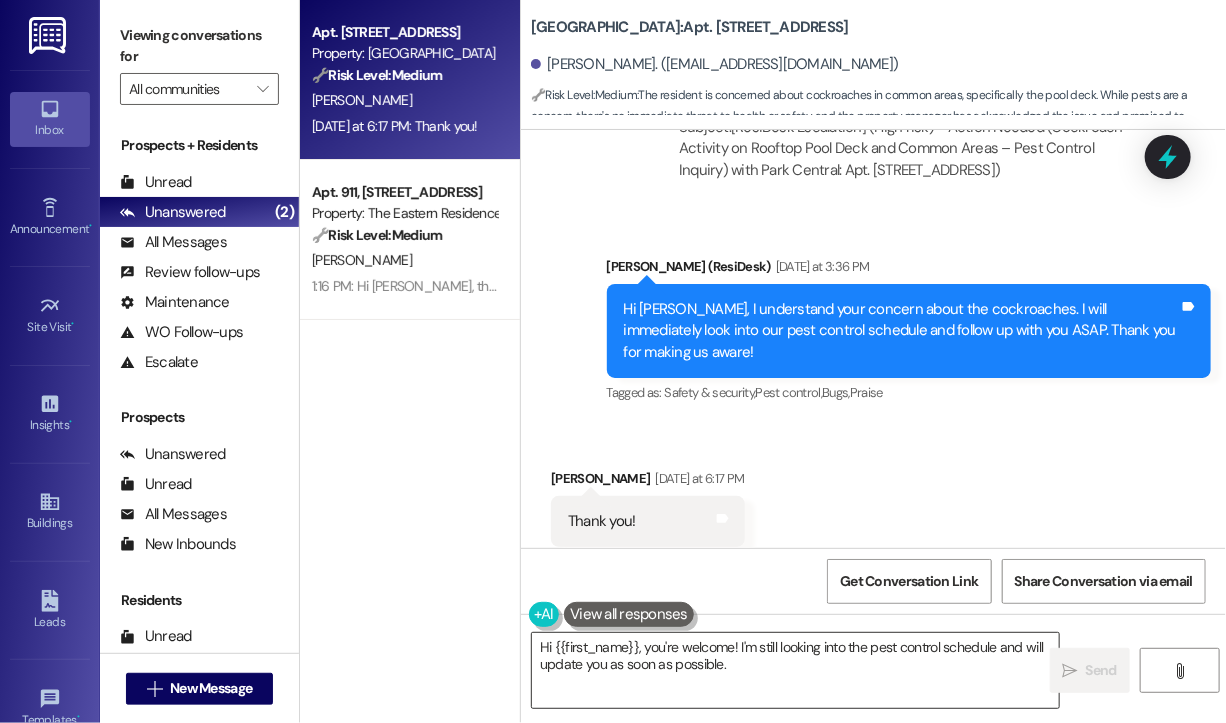 drag, startPoint x: 646, startPoint y: 653, endPoint x: 654, endPoint y: 670, distance: 18.788294 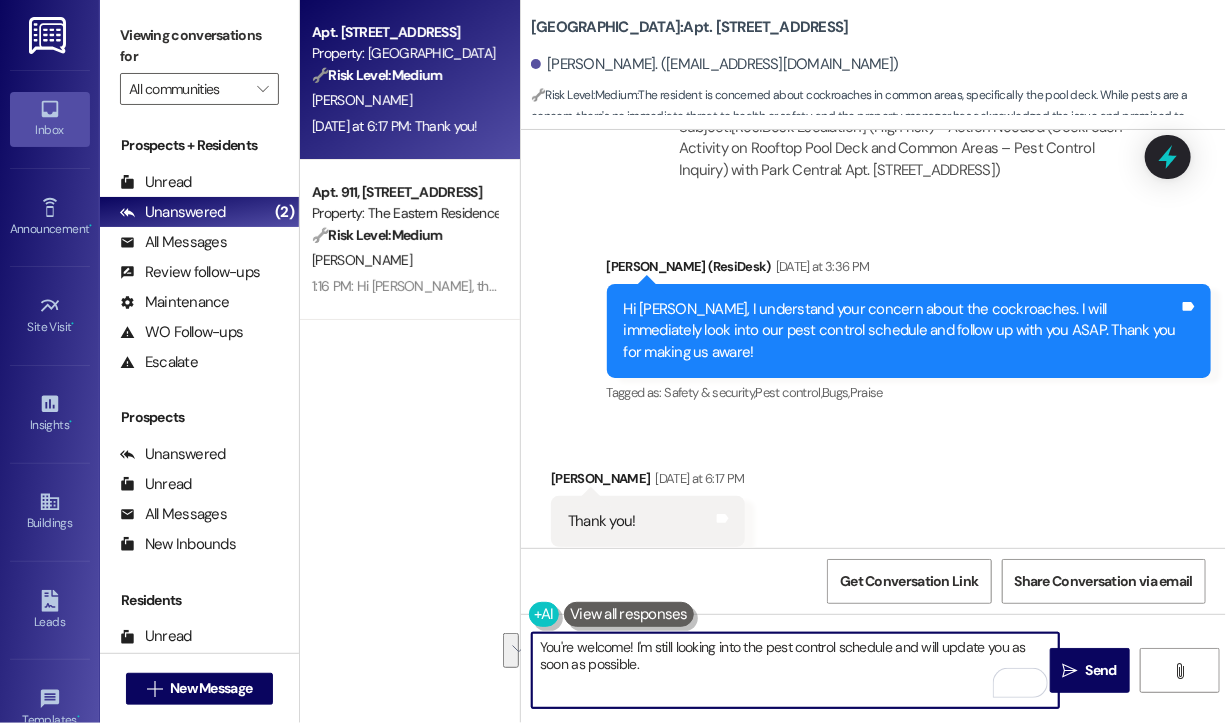 drag, startPoint x: 628, startPoint y: 648, endPoint x: 641, endPoint y: 678, distance: 32.695564 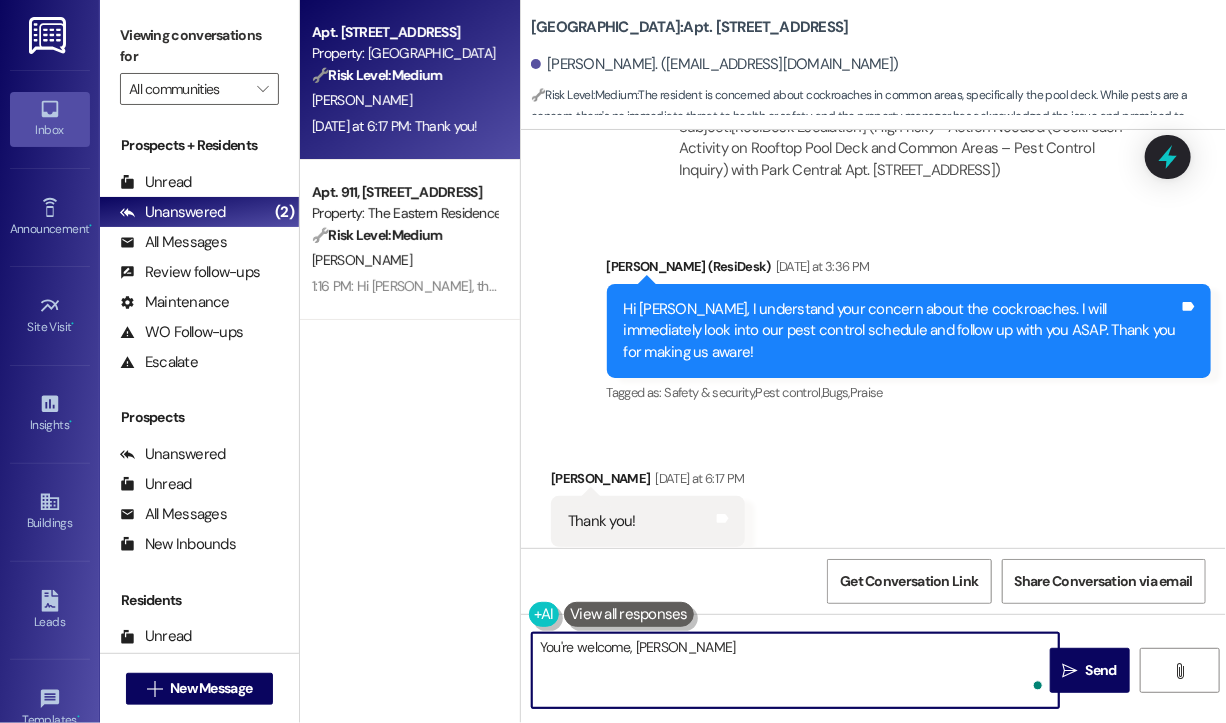 type on "You're welcome, Anna!" 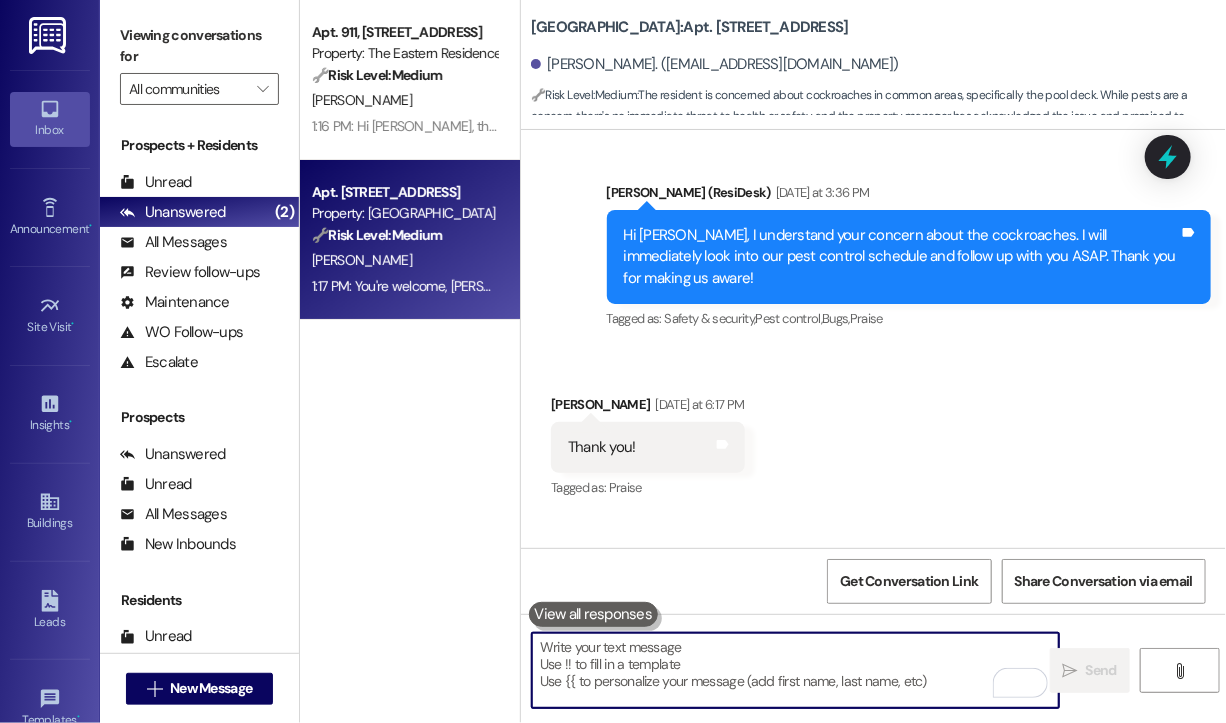 scroll, scrollTop: 2394, scrollLeft: 0, axis: vertical 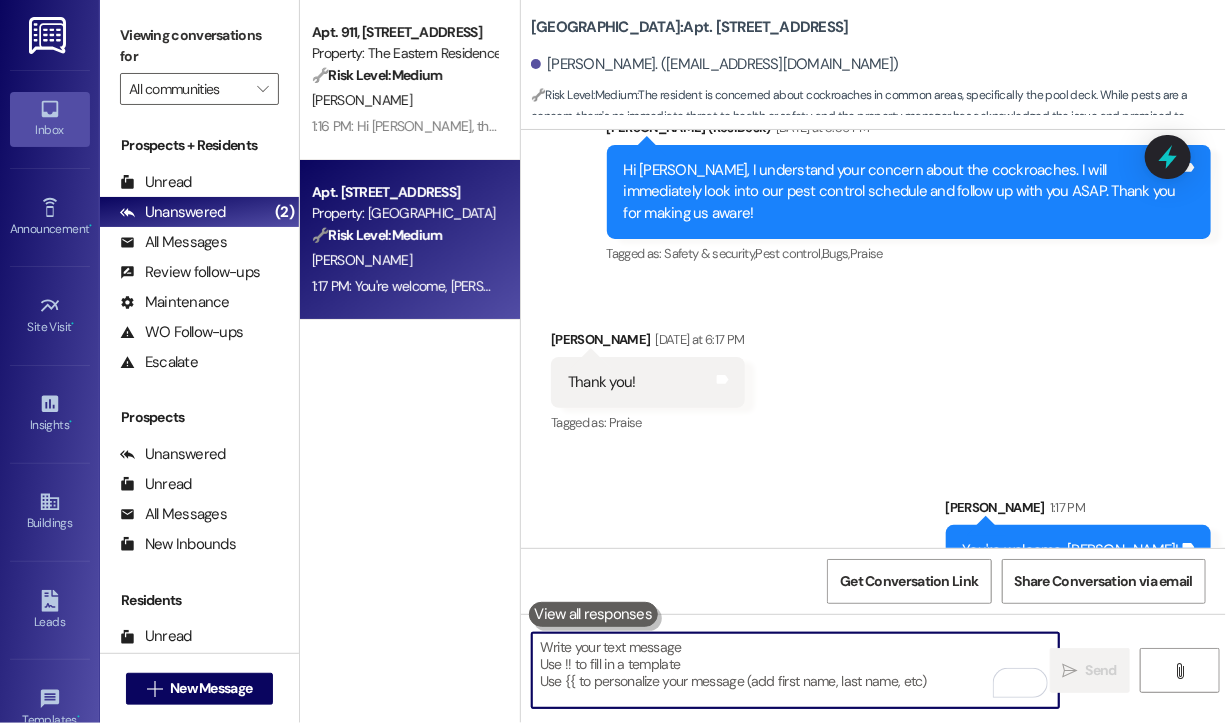 type 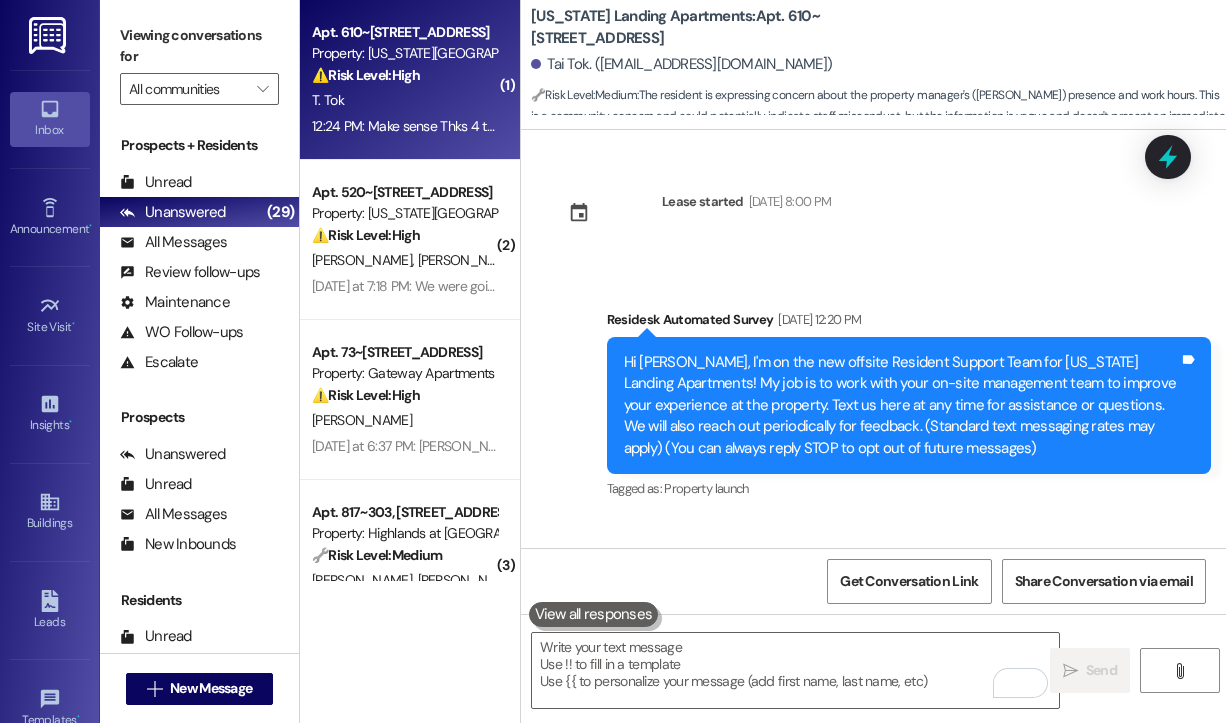 scroll, scrollTop: 0, scrollLeft: 0, axis: both 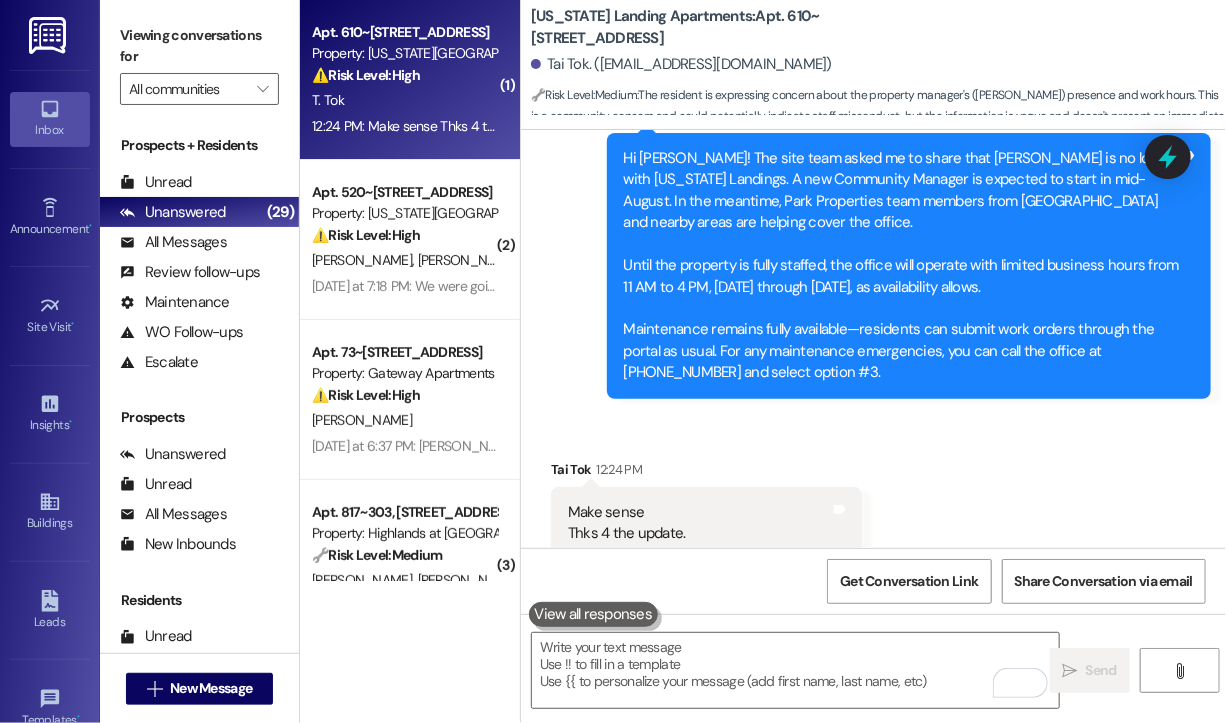 click on "Property: [US_STATE][GEOGRAPHIC_DATA]  Apartments" at bounding box center [404, 53] 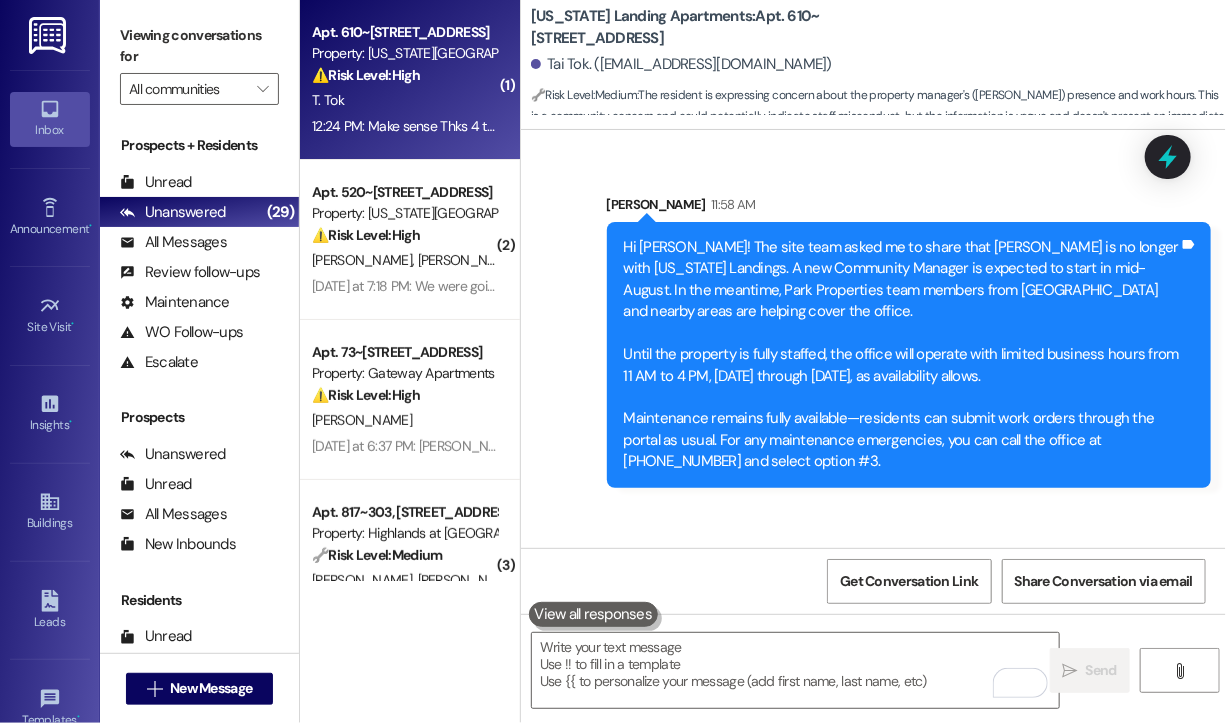 scroll, scrollTop: 15394, scrollLeft: 0, axis: vertical 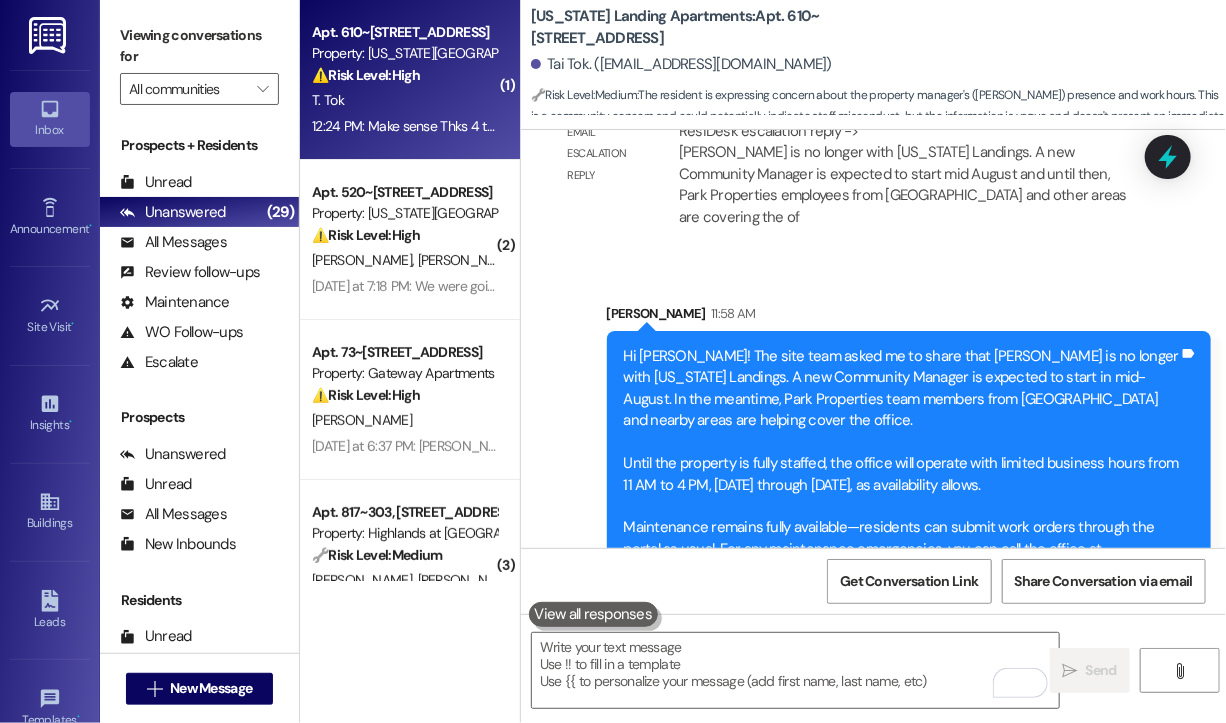 click on "Sent via SMS [PERSON_NAME] 11:58 AM Hi [PERSON_NAME]! The site team asked me to share that [PERSON_NAME] is no longer with [US_STATE] Landings. A new Community Manager is expected to start in mid-August. In the meantime, Park Properties team members from [GEOGRAPHIC_DATA] and nearby areas are helping cover the office.
Until the property is fully staffed, the office will operate with limited business hours from 11 AM to 4 PM, [DATE] through [DATE], as availability allows.
Maintenance remains fully available—residents can submit work orders through the portal as usual. For any maintenance emergencies, you can call the office at [PHONE_NUMBER] and select option #3. Tags and notes" at bounding box center (873, 435) 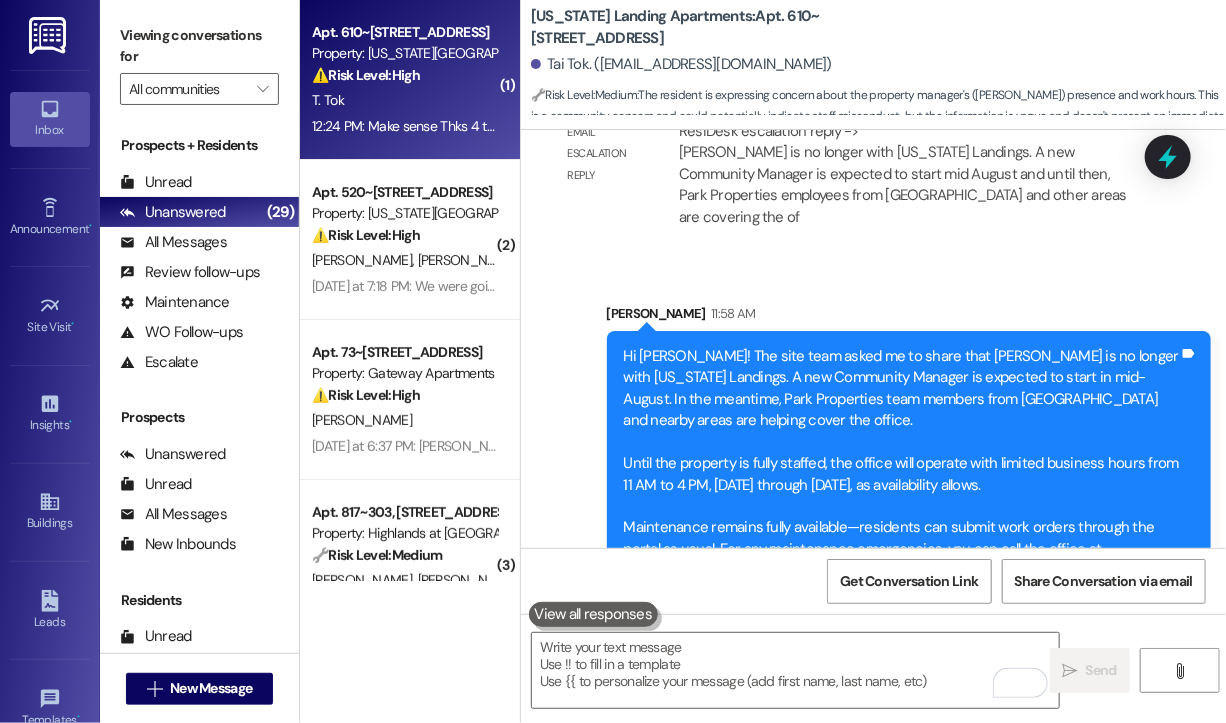 click on "Email escalation reply ResiDesk Escalation - Reply From Site Team 11:49 AM ResiDesk escalation reply ->
[PERSON_NAME] is no longer with [US_STATE] Landings. A new Community Manager is expected to start mid August and until then, Park Properties employees from [GEOGRAPHIC_DATA] and other areas are covering the of ResiDesk escalation reply ->
[GEOGRAPHIC_DATA] is no longer with [US_STATE][GEOGRAPHIC_DATA]. A new Community Manager is expected to start mid August and until then, Park Properties employees from [GEOGRAPHIC_DATA] and other areas are covering the of" at bounding box center [853, 160] 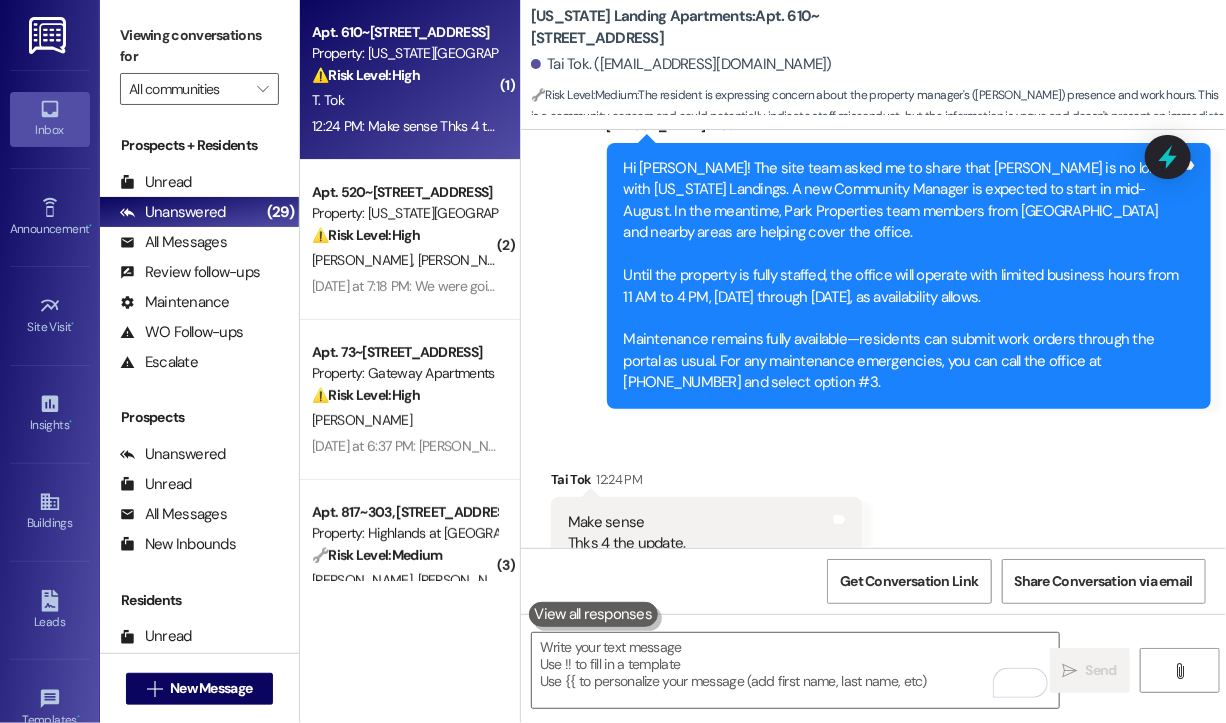 scroll, scrollTop: 15593, scrollLeft: 0, axis: vertical 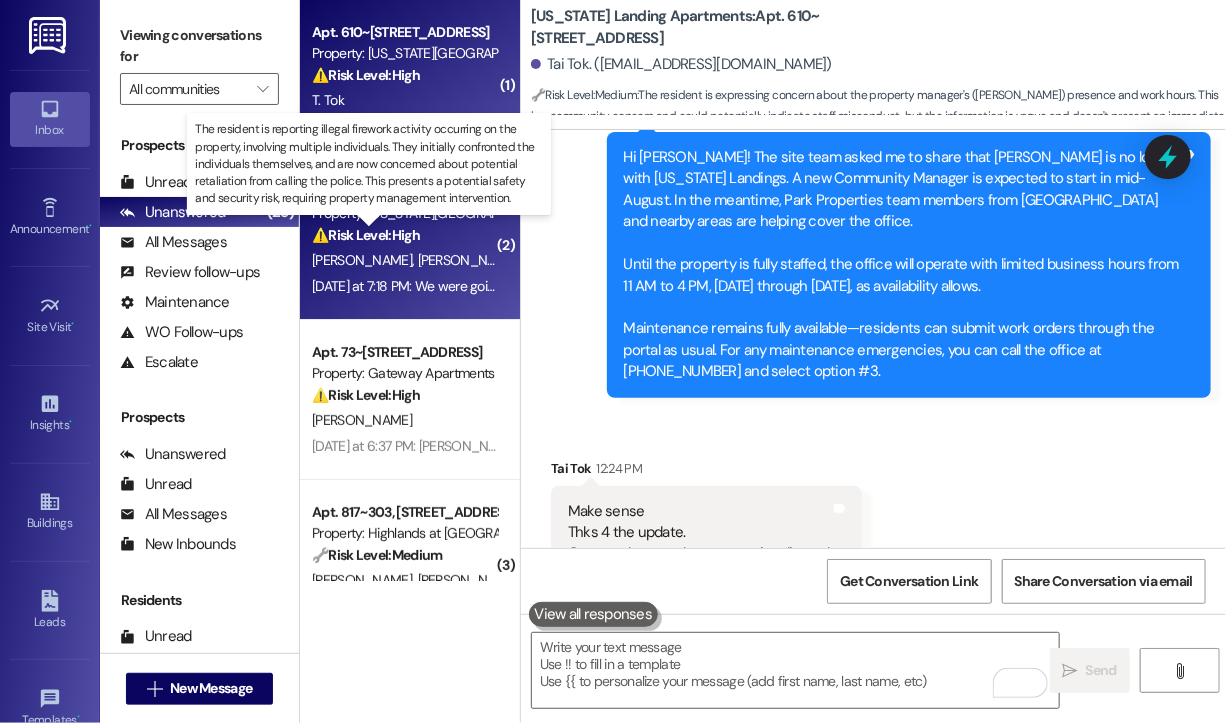 click on "⚠️  Risk Level:  High" at bounding box center (366, 235) 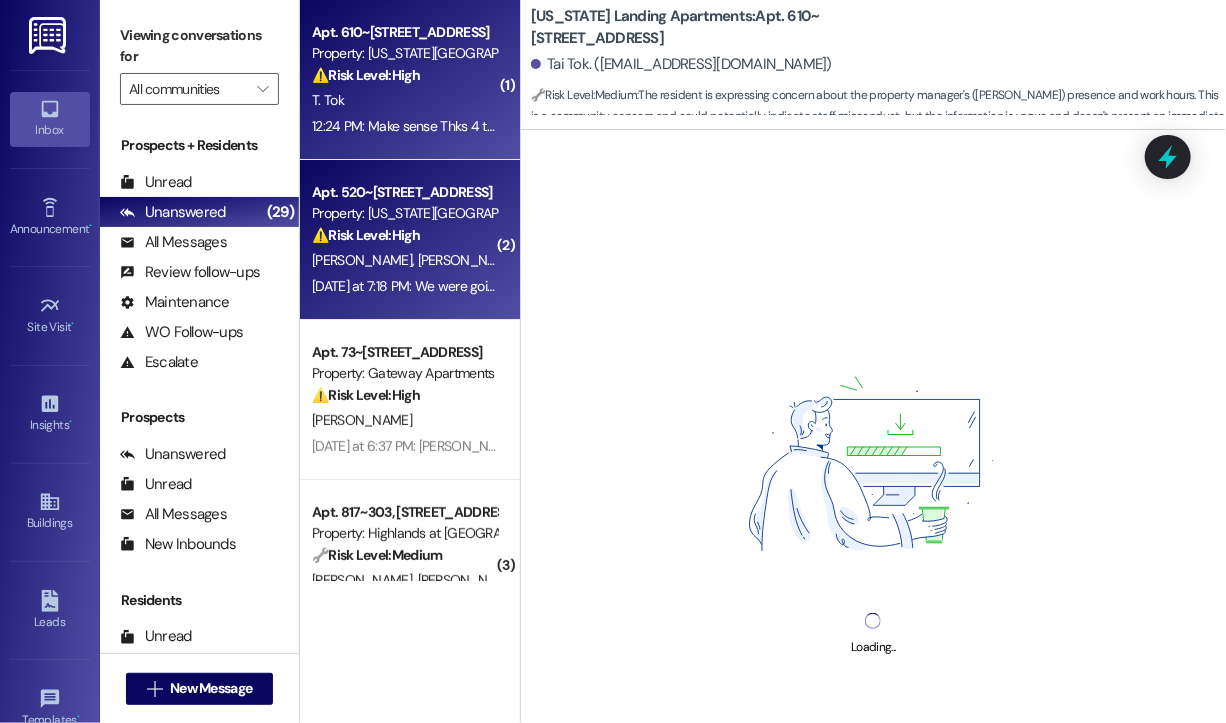 click on "⚠️  Risk Level:  High The resident is requesting a rent adjustment and credit for previous overcharges related to a garage. This involves financial concerns and requires prompt attention to avoid further issues." at bounding box center (404, 75) 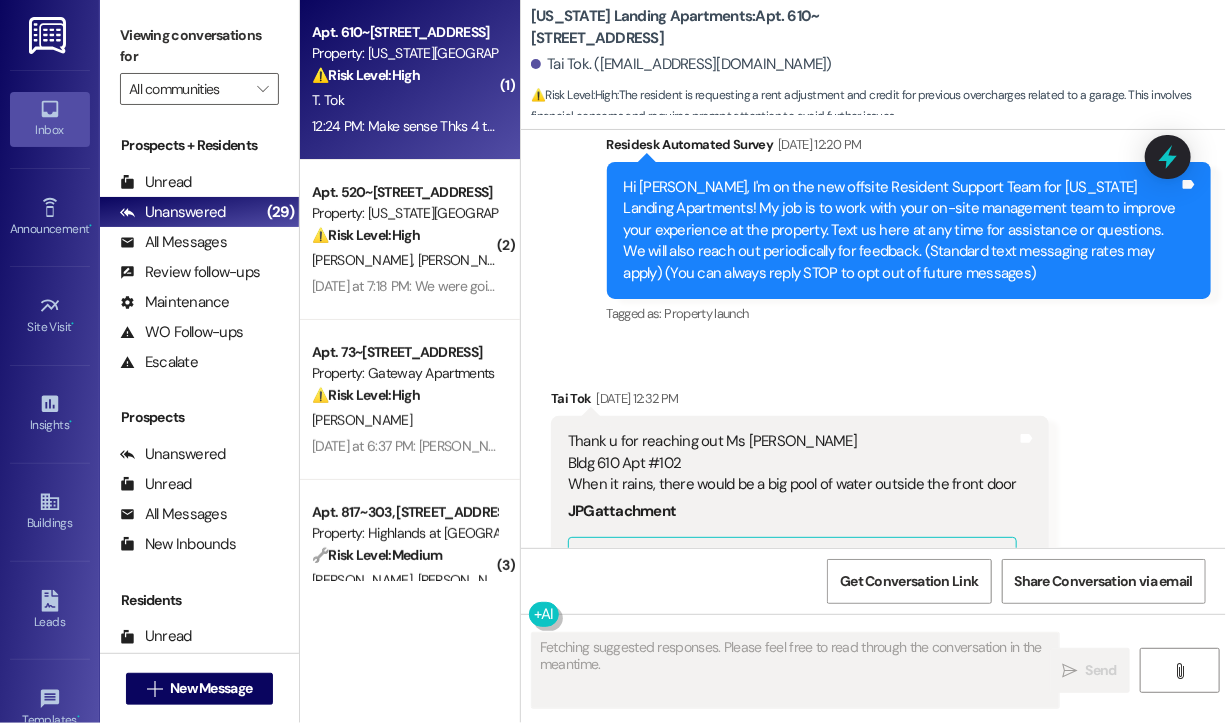 scroll, scrollTop: 16000, scrollLeft: 0, axis: vertical 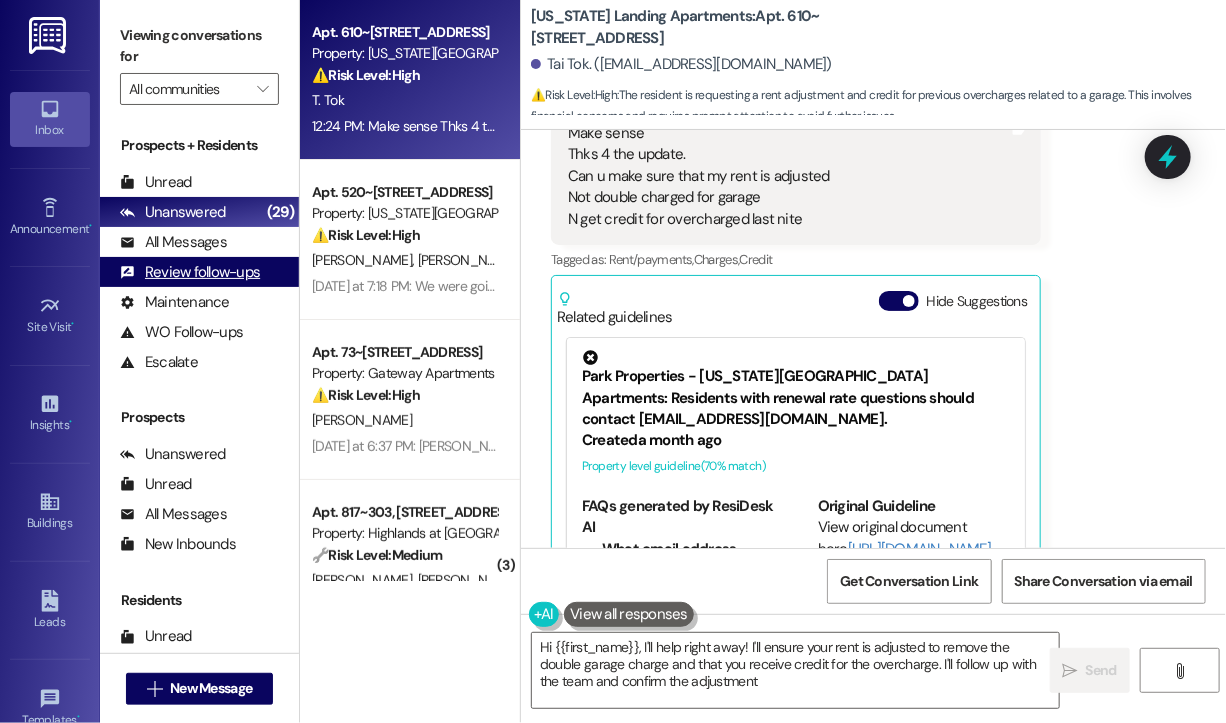 type on "Hi {{first_name}}, I'll help right away! I'll ensure your rent is adjusted to remove the double garage charge and that you receive credit for the overcharge. I'll follow up with the team and confirm the adjustment." 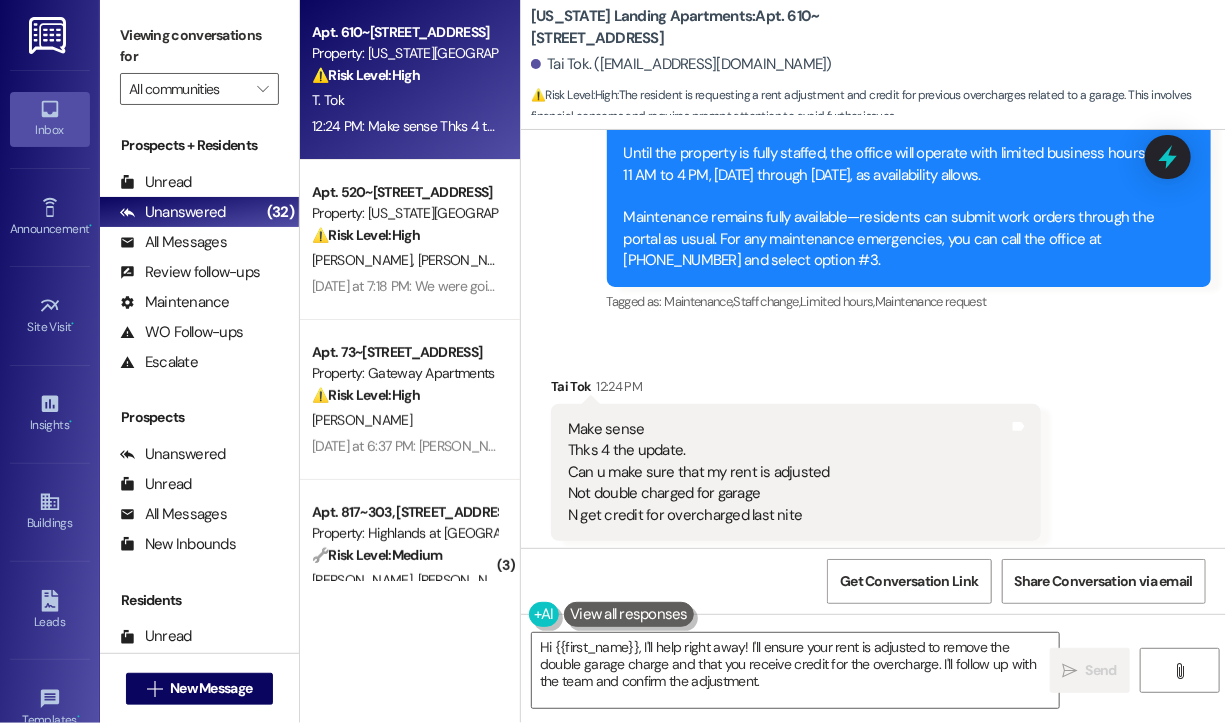 scroll, scrollTop: 15701, scrollLeft: 0, axis: vertical 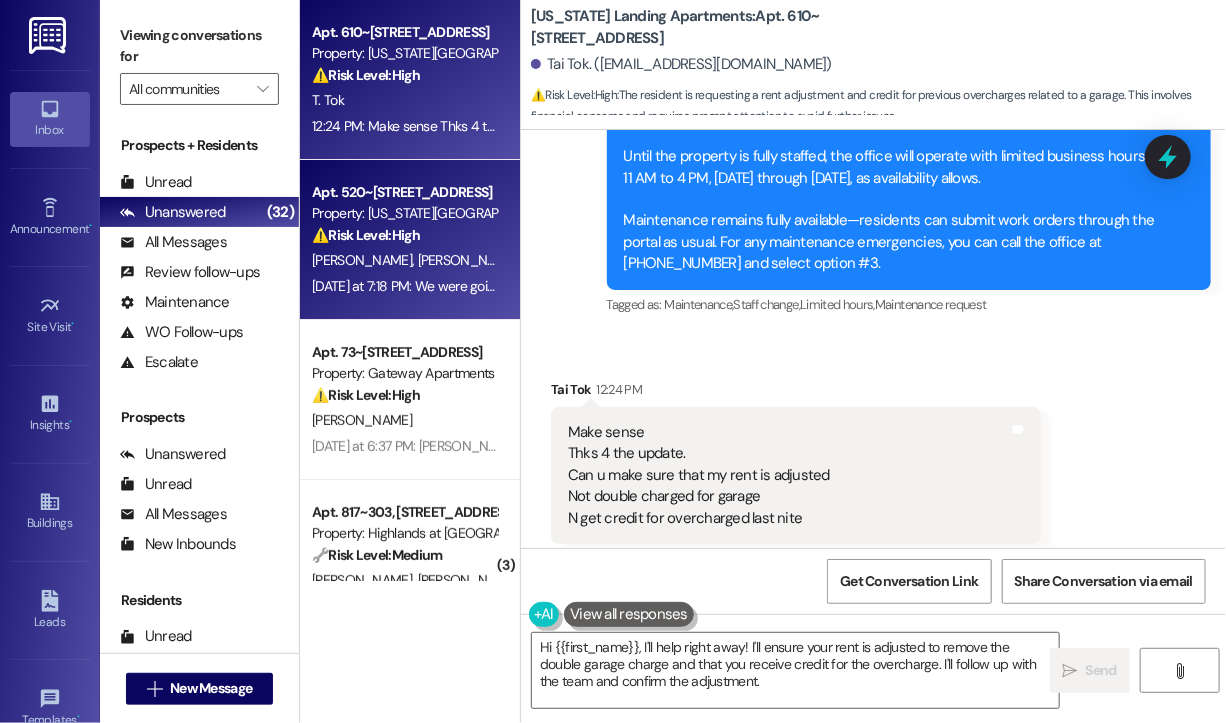 click on "Yesterday at 7:18 PM: We were going to call the police at the time but they set them off directly out from our apartment and when we opened the blinds and other neighbors came out they ran back to 300 apt 203. We were concerned about the fall out from us calling when they clearly saw us open the blinds to look to see what was going on Yesterday at 7:18 PM: We were going to call the police at the time but they set them off directly out from our apartment and when we opened the blinds and other neighbors came out they ran back to 300 apt 203. We were concerned about the fall out from us calling when they clearly saw us open the blinds to look to see what was going on" at bounding box center [1295, 286] 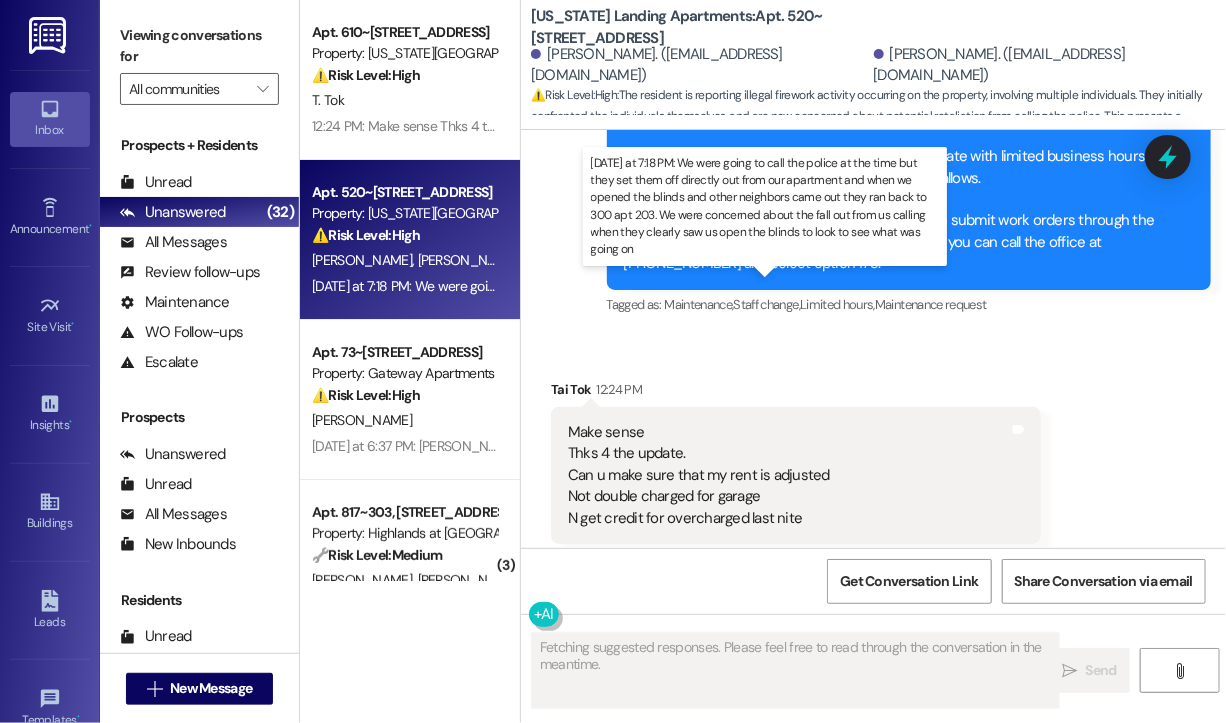 scroll, scrollTop: 1714, scrollLeft: 0, axis: vertical 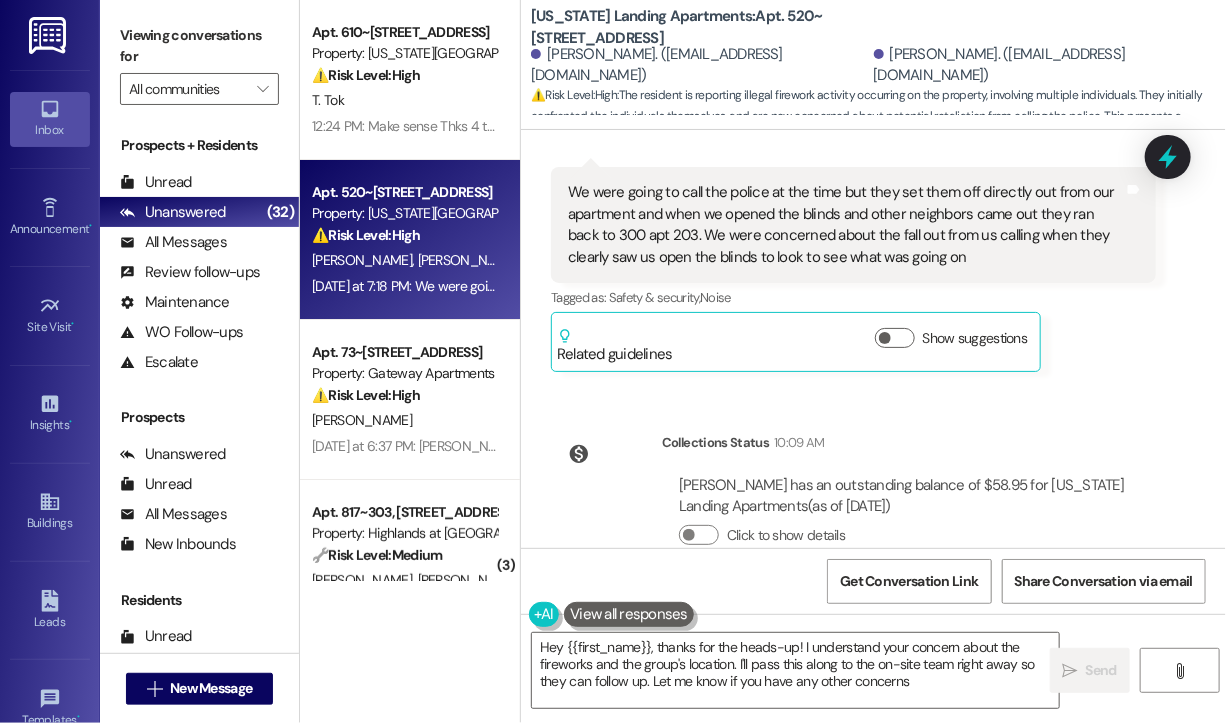 type on "Hey {{first_name}}, thanks for the heads-up! I understand your concern about the fireworks and the group's location. I'll pass this along to the on-site team right away so they can follow up. Let me know if you have any other concerns!" 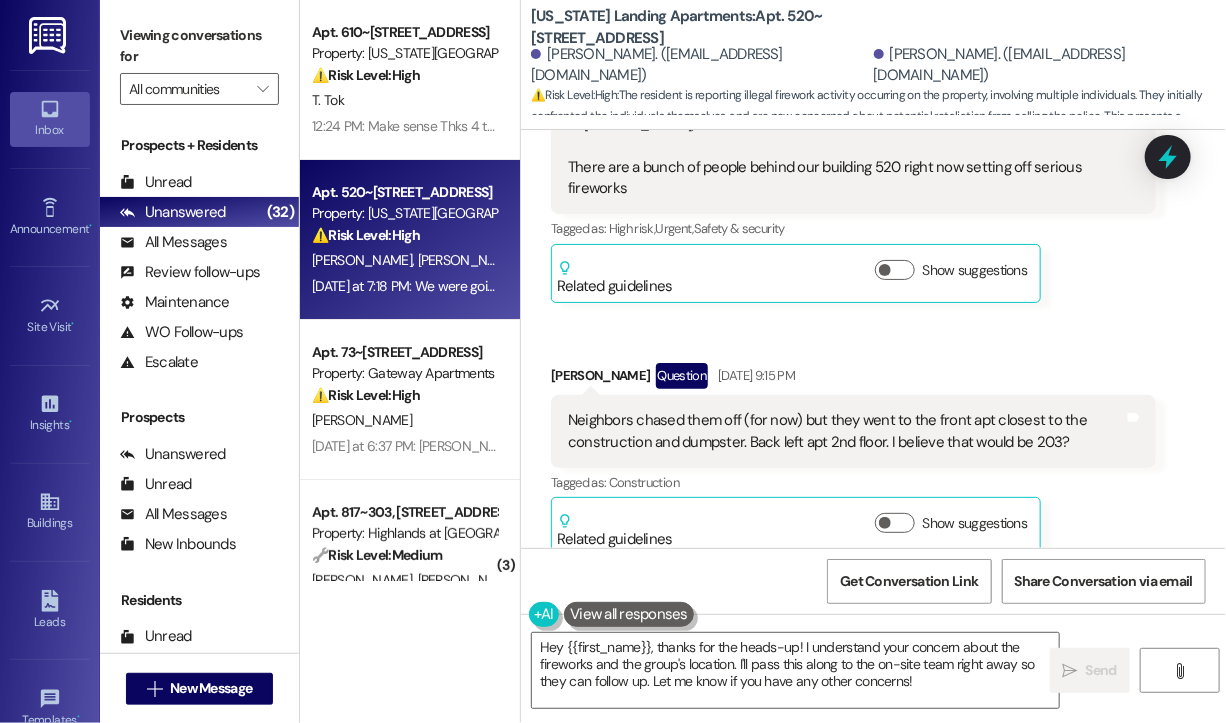 scroll, scrollTop: 414, scrollLeft: 0, axis: vertical 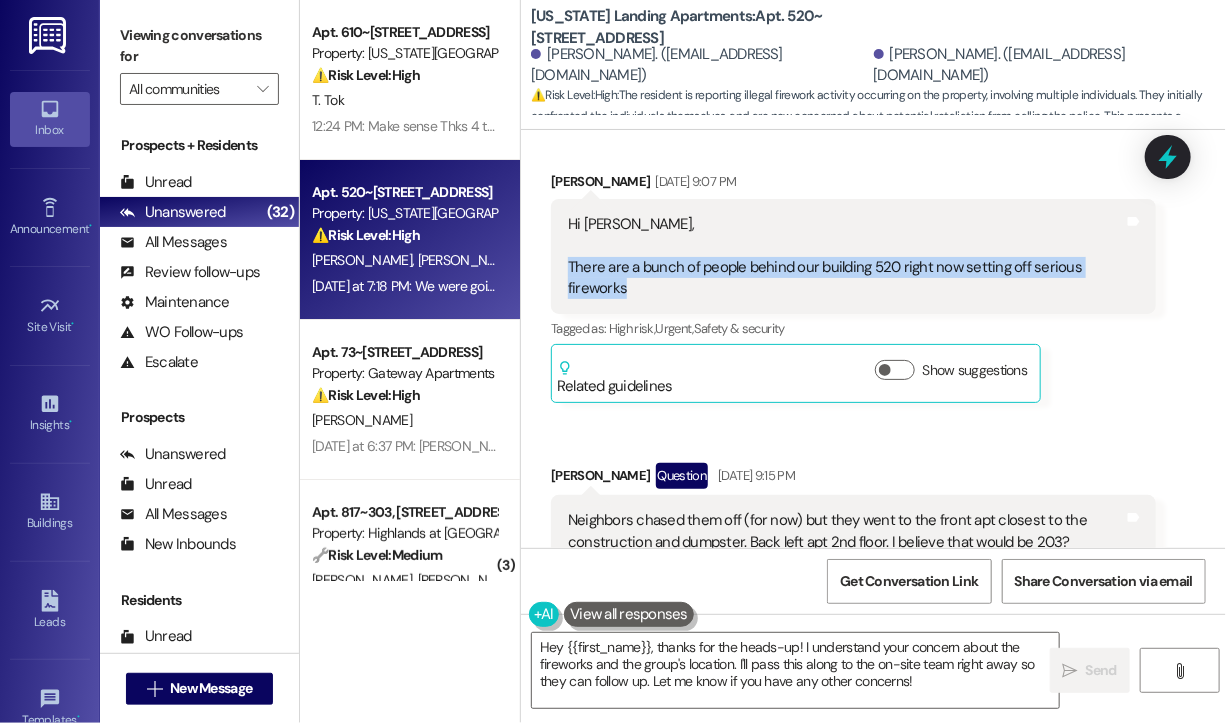 drag, startPoint x: 658, startPoint y: 265, endPoint x: 570, endPoint y: 250, distance: 89.26926 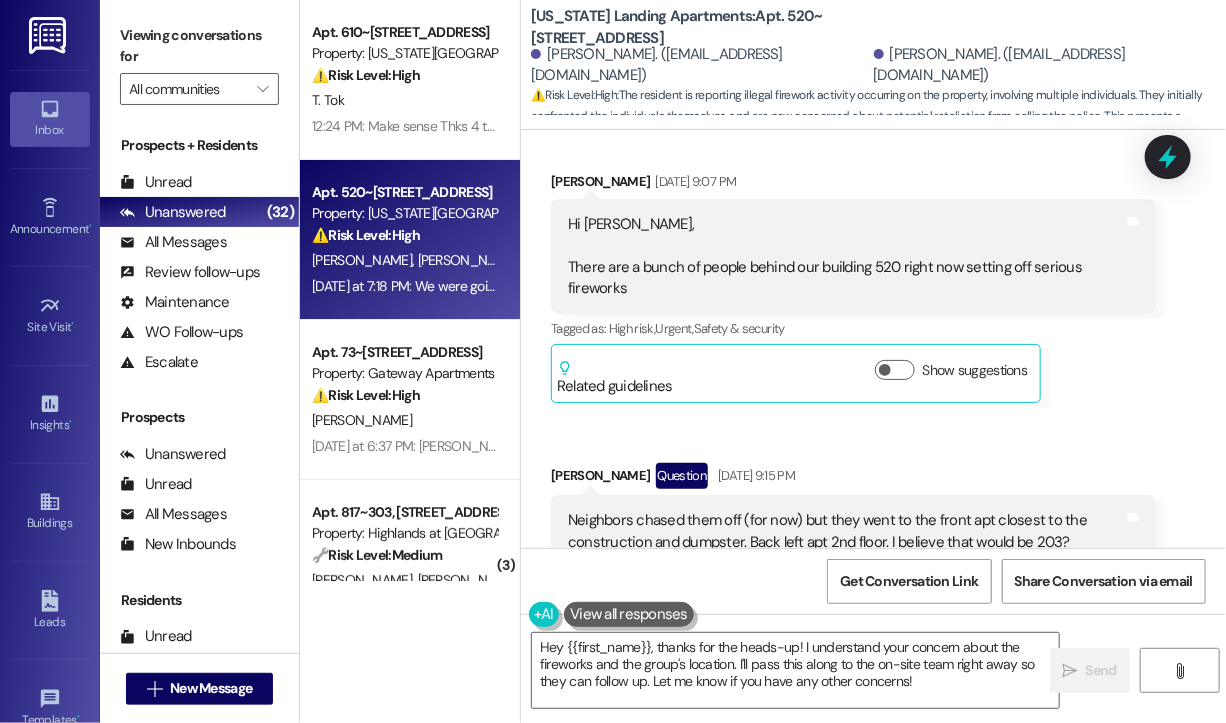 click on "Received via SMS Chris Boone Jul 19, 2025 at 9:07 PM Hi Sarah,
There are a bunch of people behind our building 520 right now setting off serious fireworks  Tags and notes Tagged as:   High risk ,  Click to highlight conversations about High risk Urgent ,  Click to highlight conversations about Urgent Safety & security Click to highlight conversations about Safety & security  Related guidelines Show suggestions Received via SMS Chris Boone Question Jul 19, 2025 at 9:15 PM Neighbors chased them off (for now) but they went to the front apt closest to the construction and dumpster. Back left apt 2nd floor. I believe that would be 203? Tags and notes Tagged as:   Construction Click to highlight conversations about Construction  Related guidelines Show suggestions" at bounding box center (873, 399) 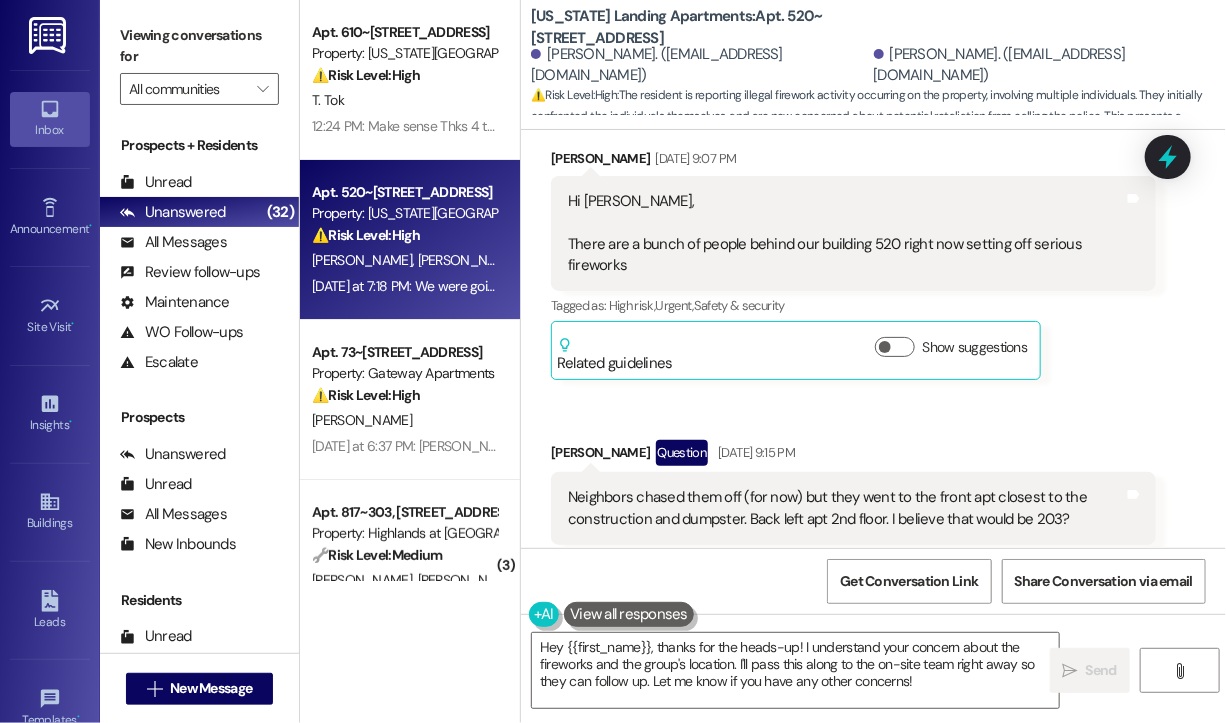 scroll, scrollTop: 414, scrollLeft: 0, axis: vertical 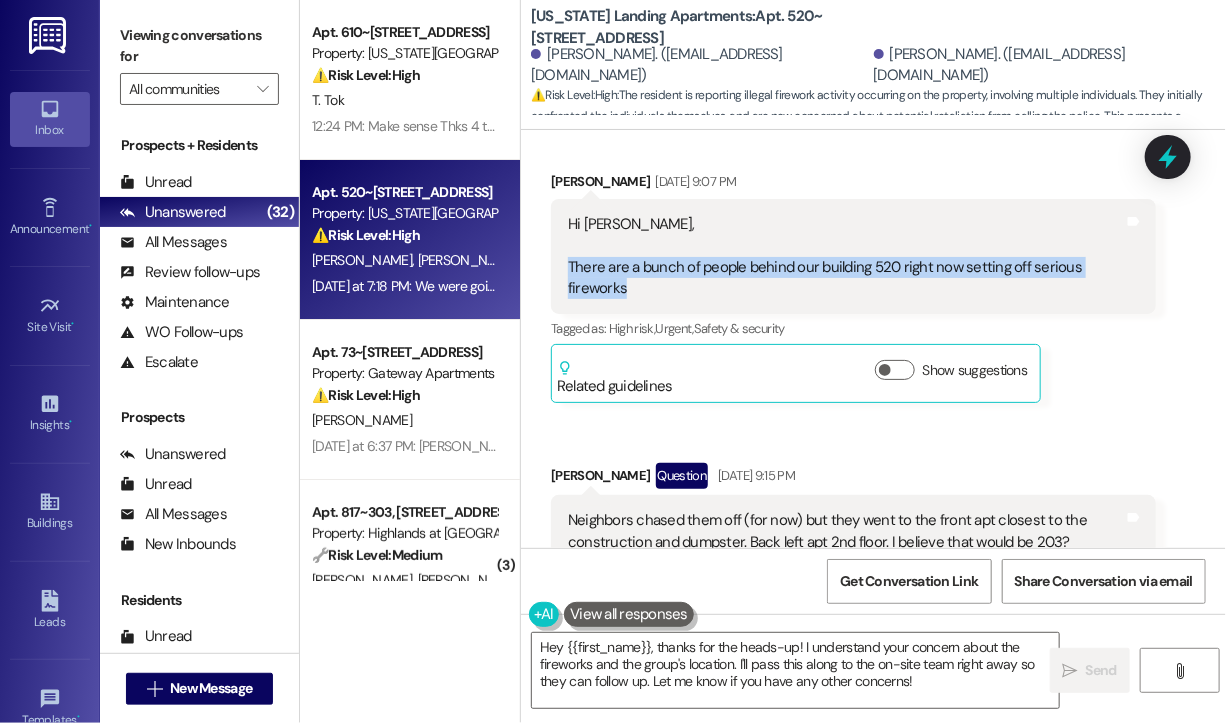 drag, startPoint x: 675, startPoint y: 266, endPoint x: 562, endPoint y: 244, distance: 115.12167 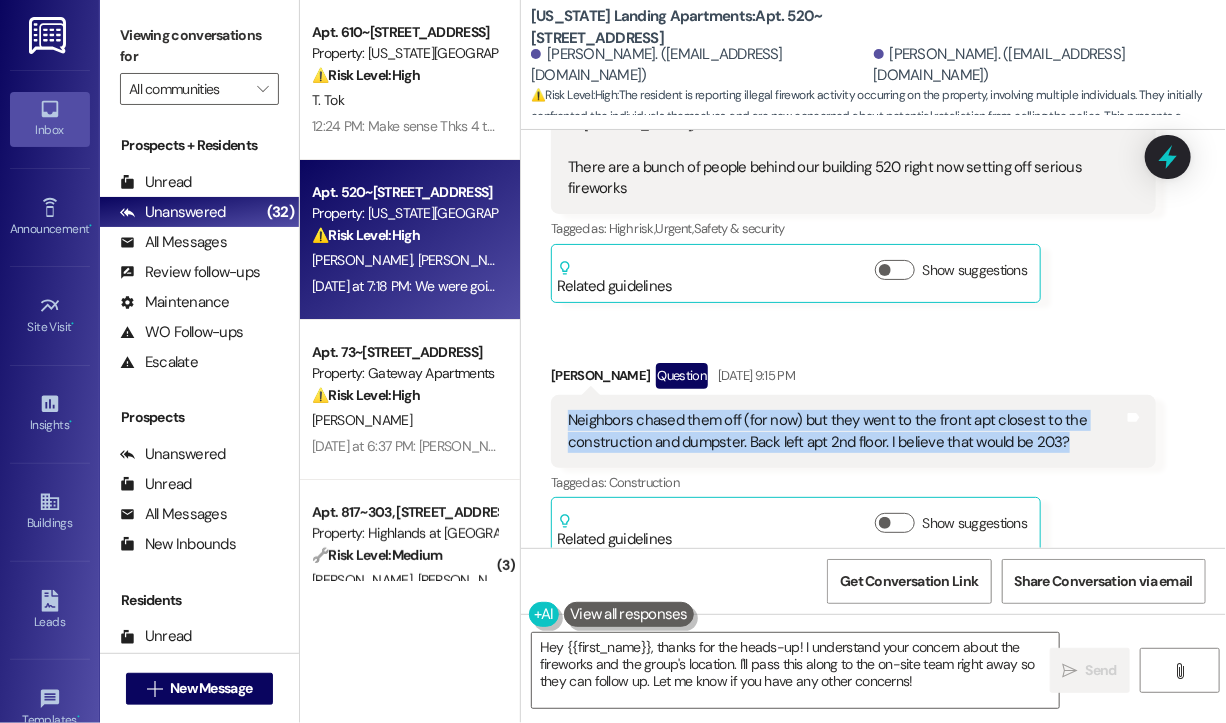 drag, startPoint x: 1080, startPoint y: 415, endPoint x: 568, endPoint y: 392, distance: 512.51636 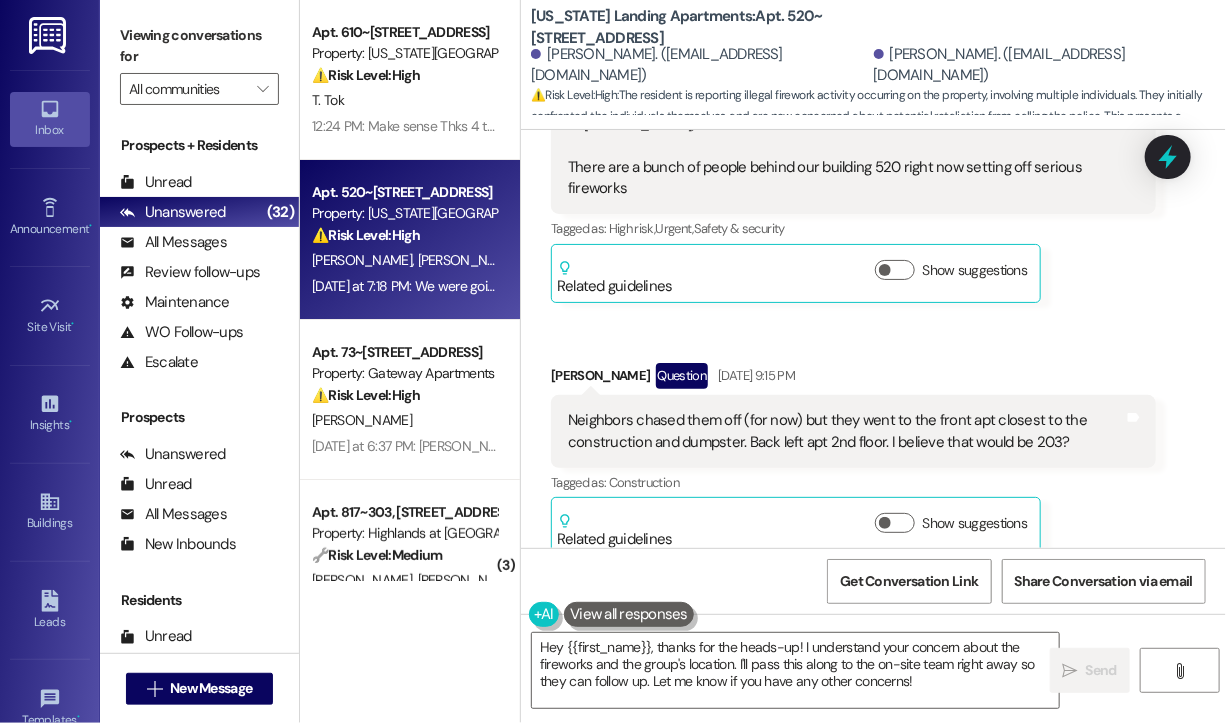 drag, startPoint x: 956, startPoint y: 314, endPoint x: 1080, endPoint y: 242, distance: 143.38759 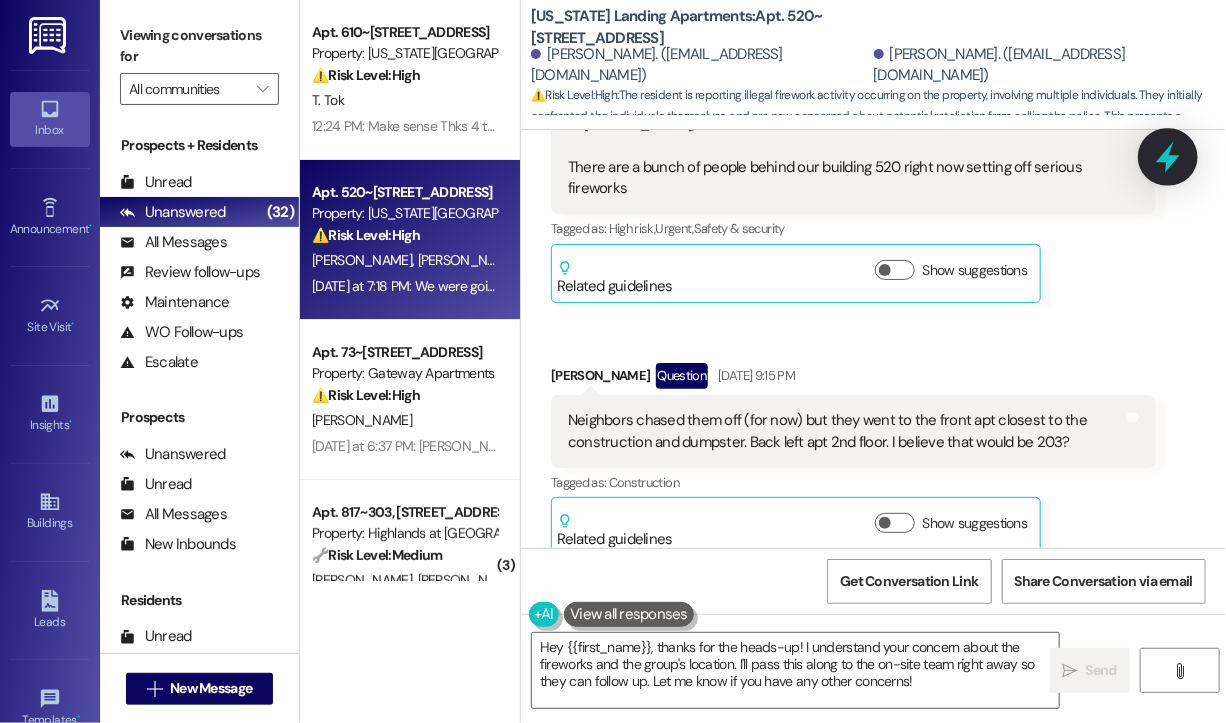 click 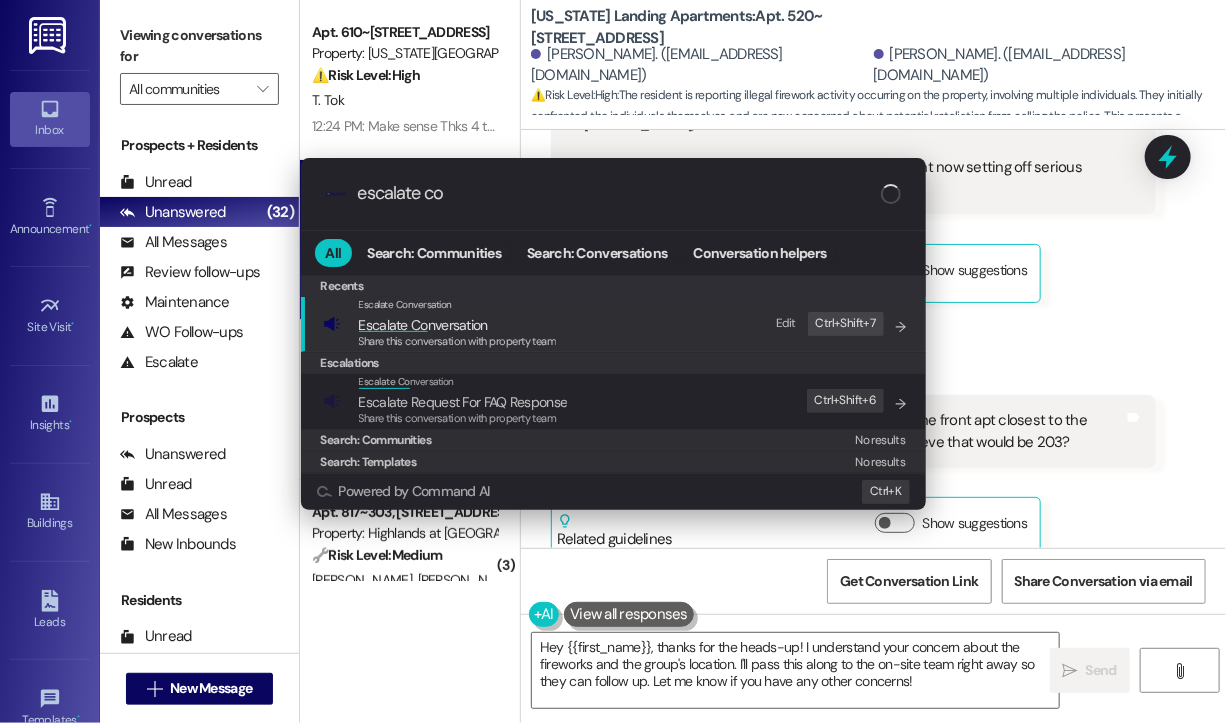 type on "escalate con" 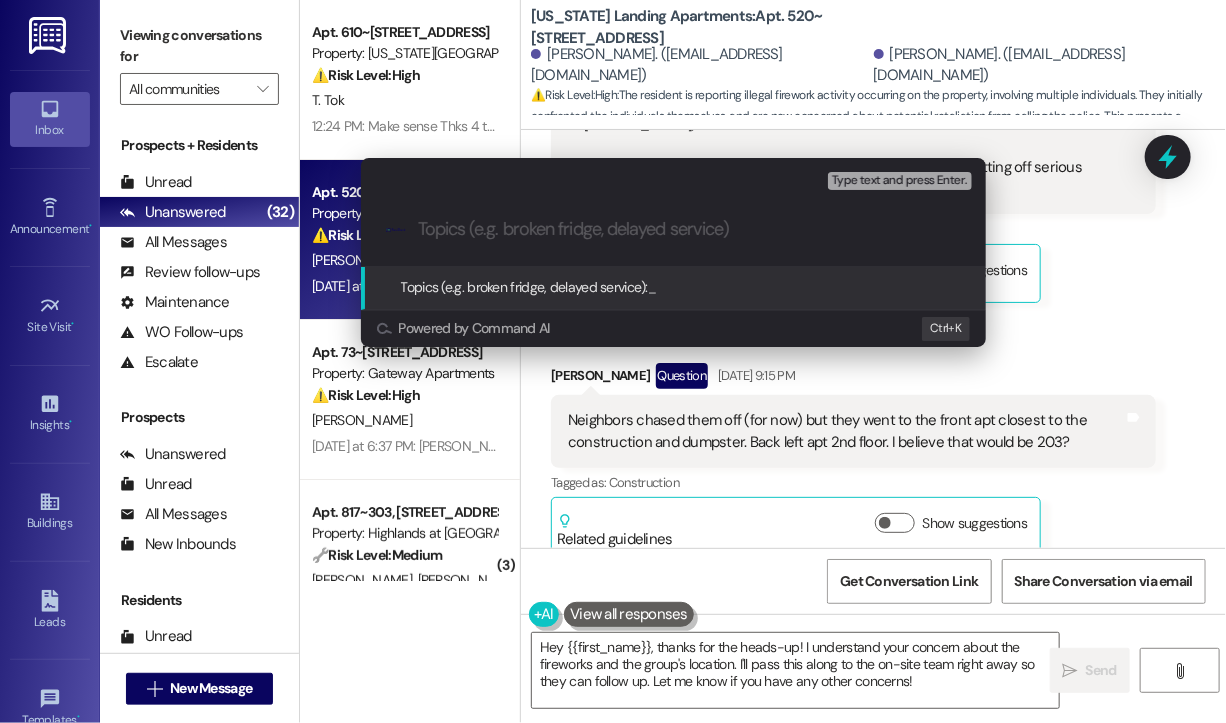type on "Fireworks Incident Behind Building 520 – Individuals Believed to Be in Unit 203" 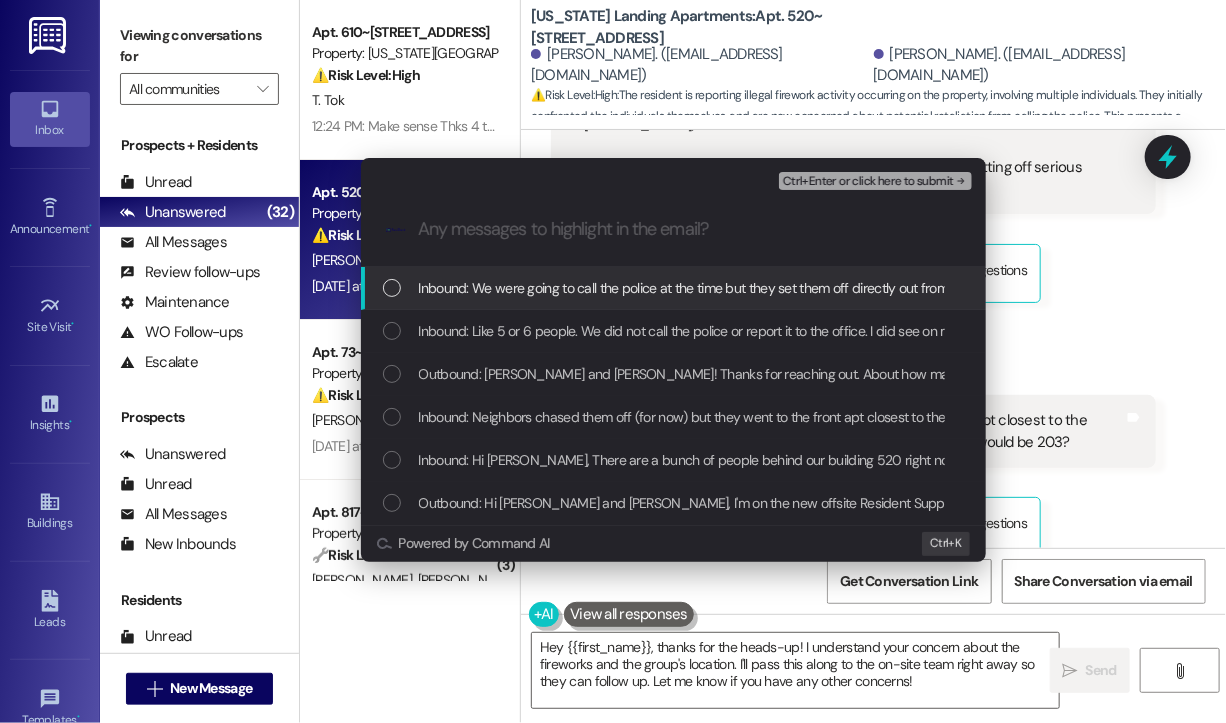 scroll, scrollTop: 0, scrollLeft: 0, axis: both 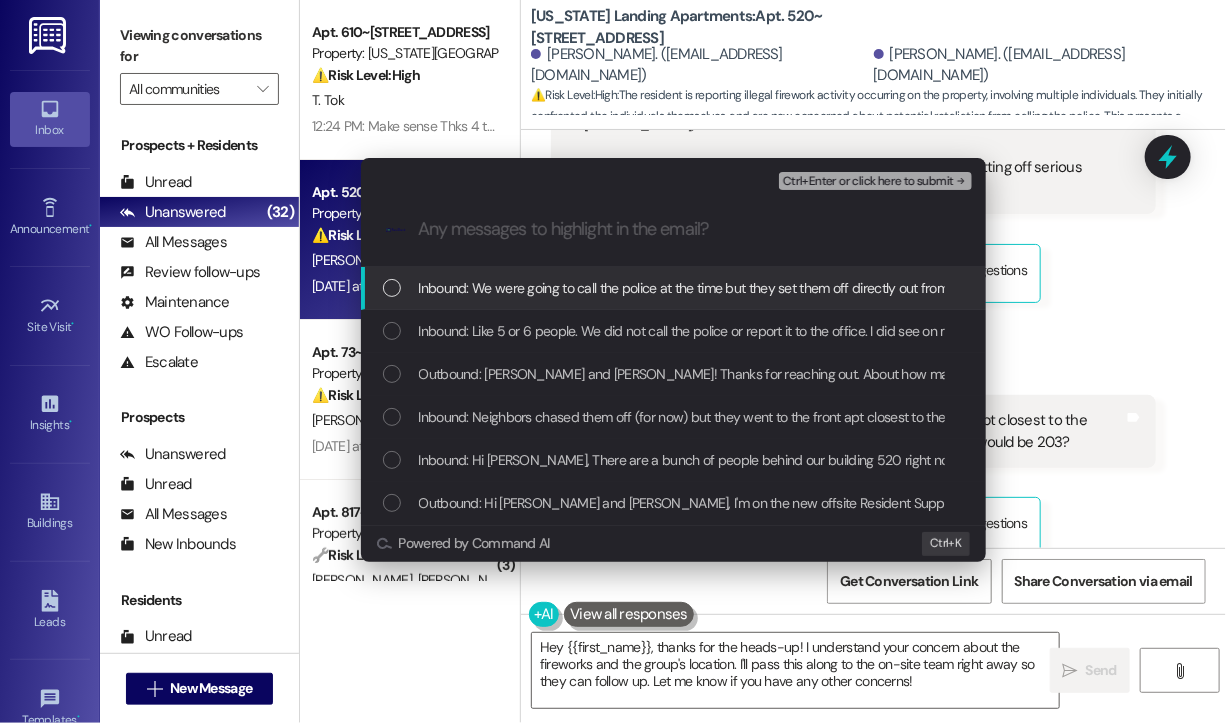 click on "Inbound: We were going to call the police at the time but they set them off directly out from our apartment and when we opened the blinds and other neighbors came out they ran back to 300 apt 203. We were concerned about the fall out from us calling when they clearly saw us open the blinds to look to see what was going on" at bounding box center (1378, 288) 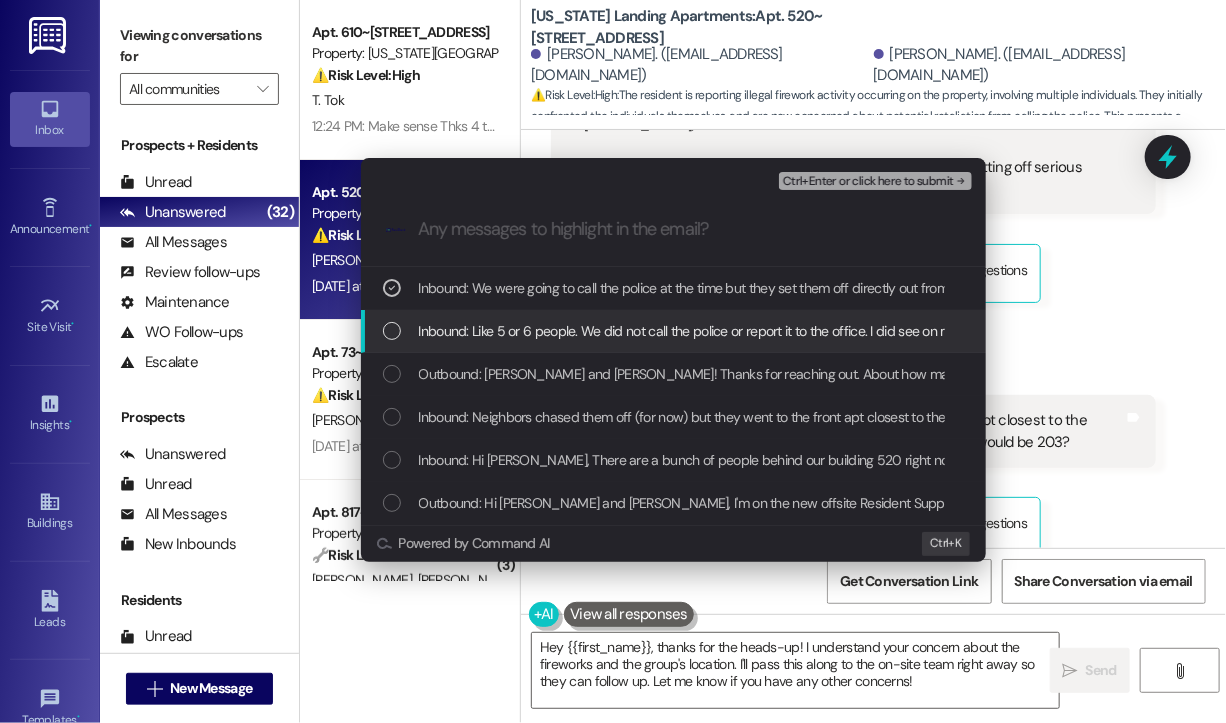 click on "Inbound: Like 5 or 6 people. We did not call the police or report it to the office. I did see on my way home this evening they came from building 300" at bounding box center [845, 331] 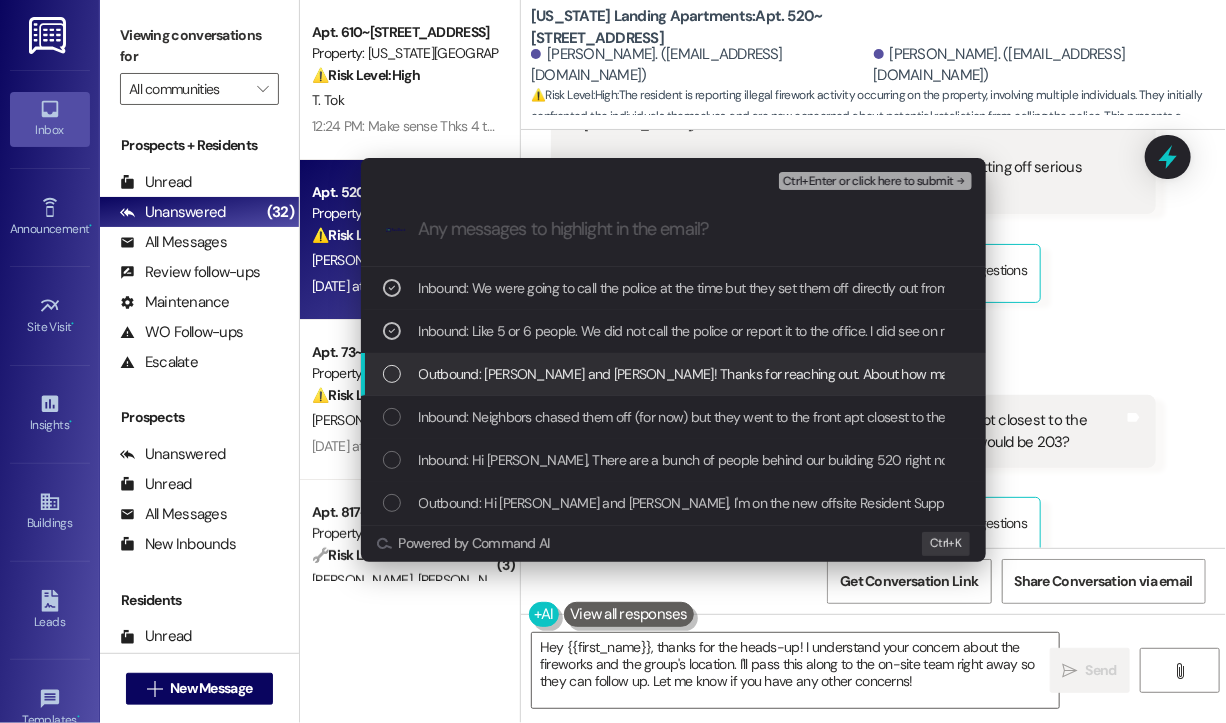 click on "Outbound: Aimee and Chris! Thanks for reaching out. About how many people were there, and do you know if this has been reported to the office or local authorities yet?" at bounding box center [977, 374] 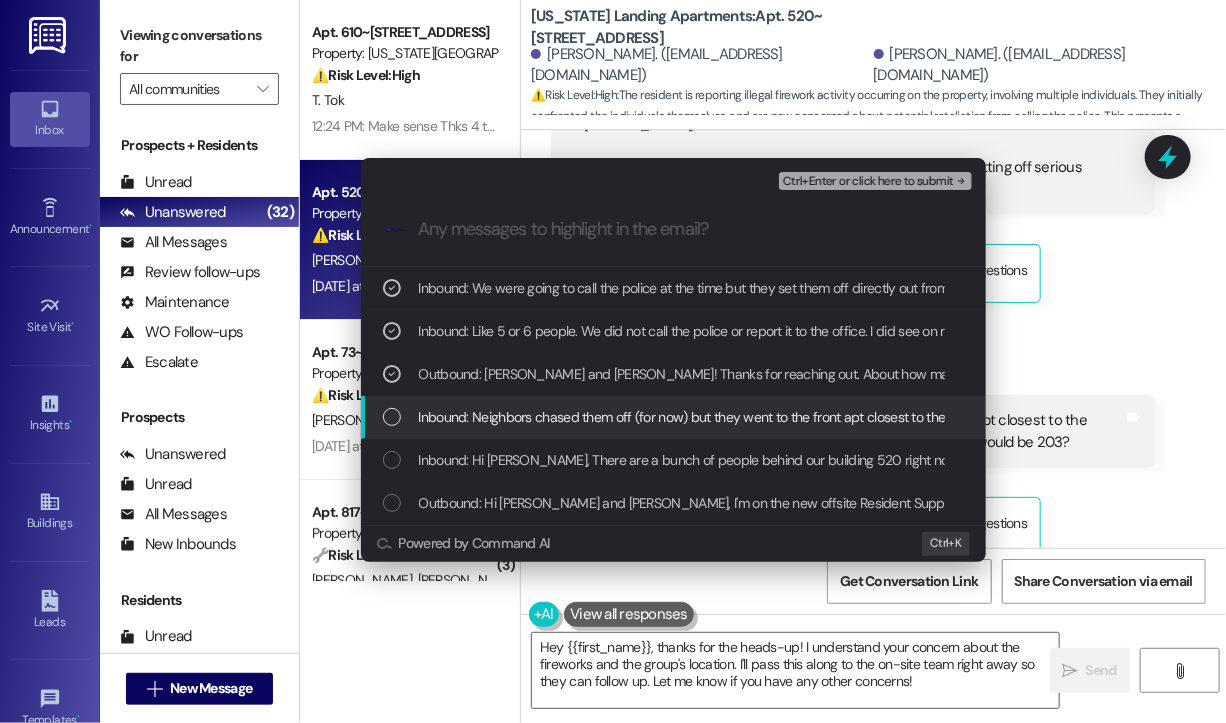 click on "Inbound: Neighbors chased them off (for now) but they went to the front apt closest to the construction and dumpster. Back left apt 2nd floor. I believe that would be 203?" at bounding box center [914, 417] 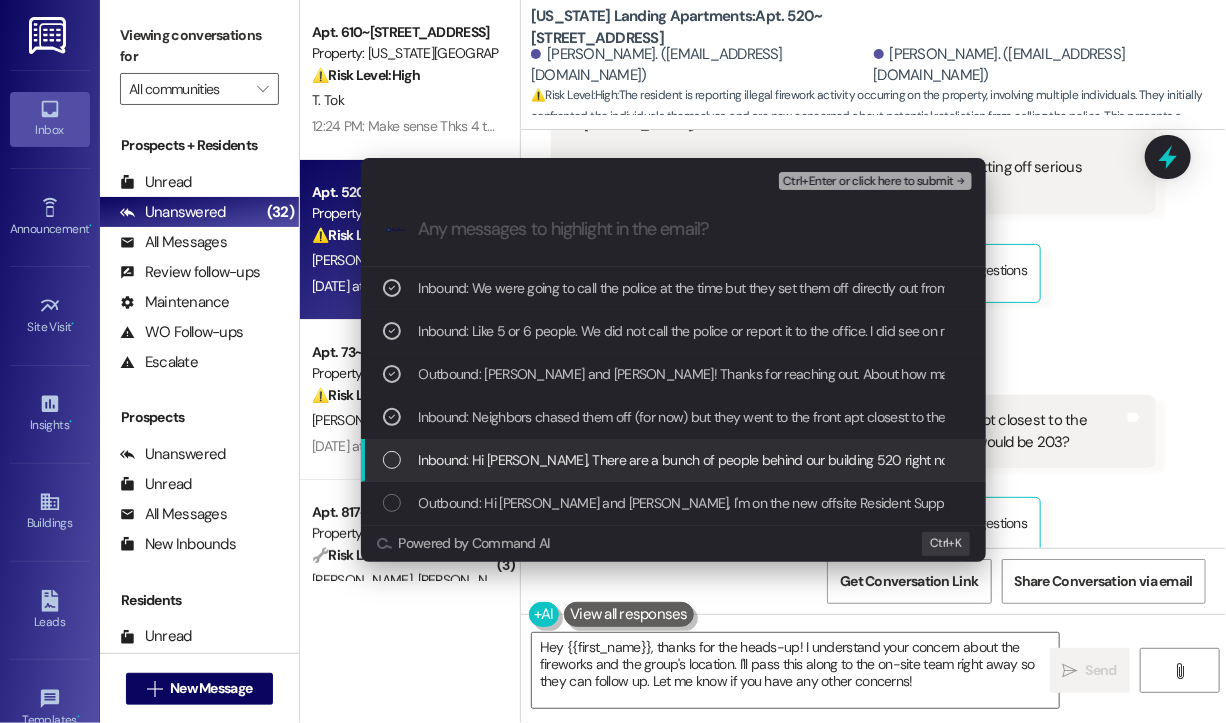 click on "Inbound: Hi Sarah,
There are a bunch of people behind our building 520 right now setting off serious fireworks" at bounding box center (770, 460) 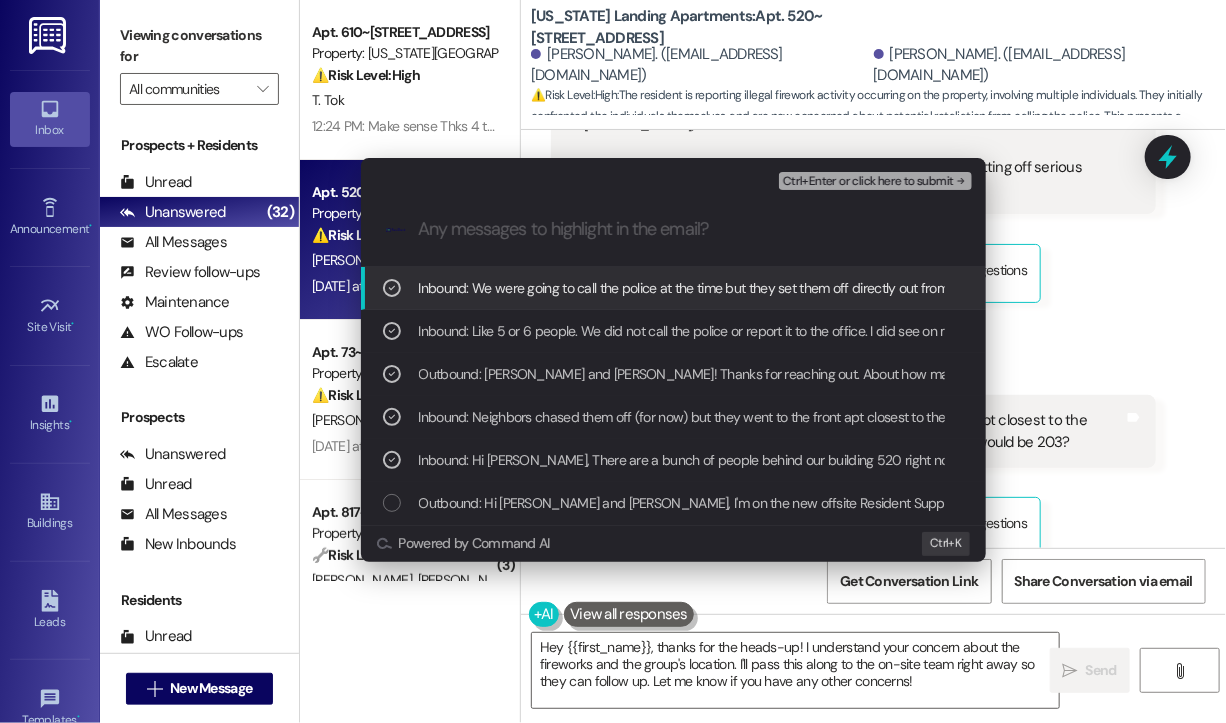 click on "Ctrl+Enter or click here to submit" at bounding box center [868, 182] 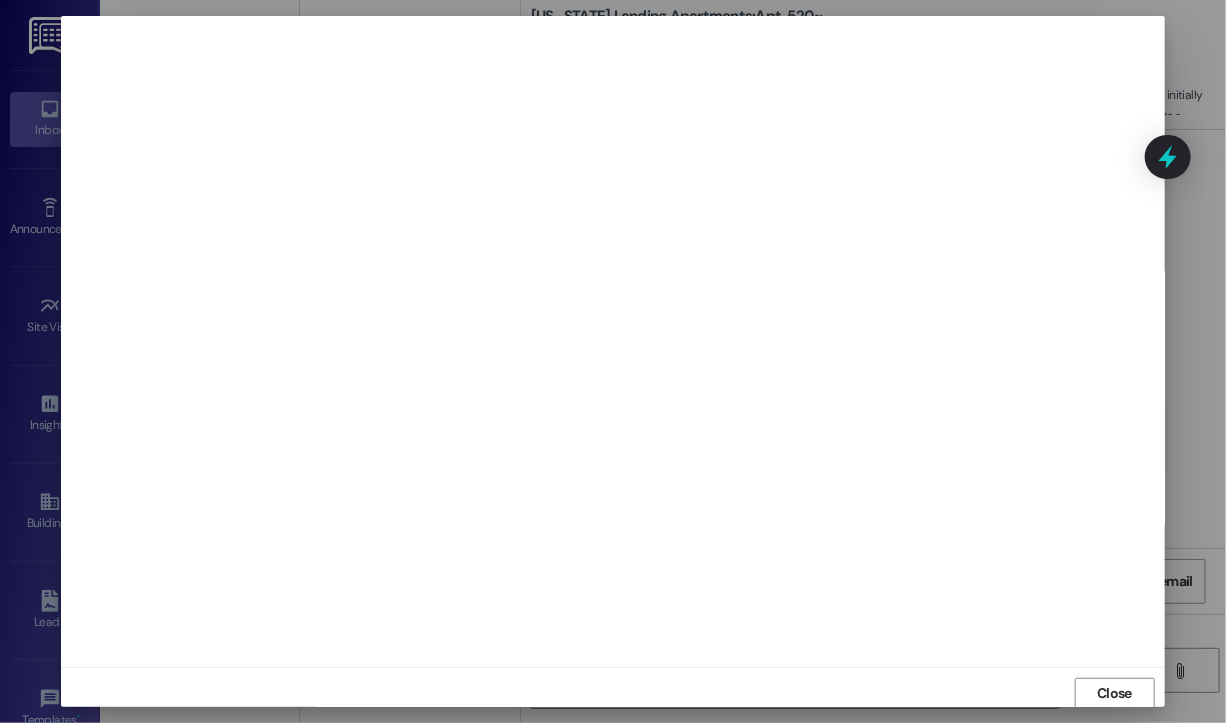 scroll, scrollTop: 2, scrollLeft: 0, axis: vertical 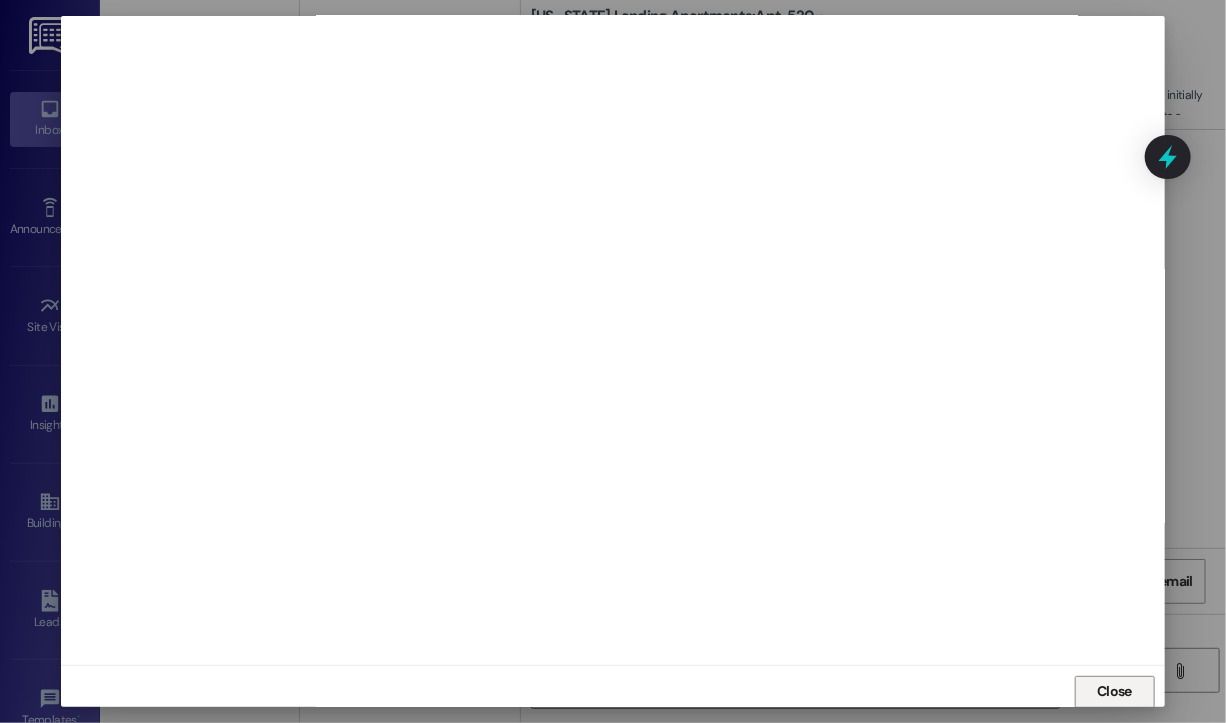 click on "Close" at bounding box center [1114, 691] 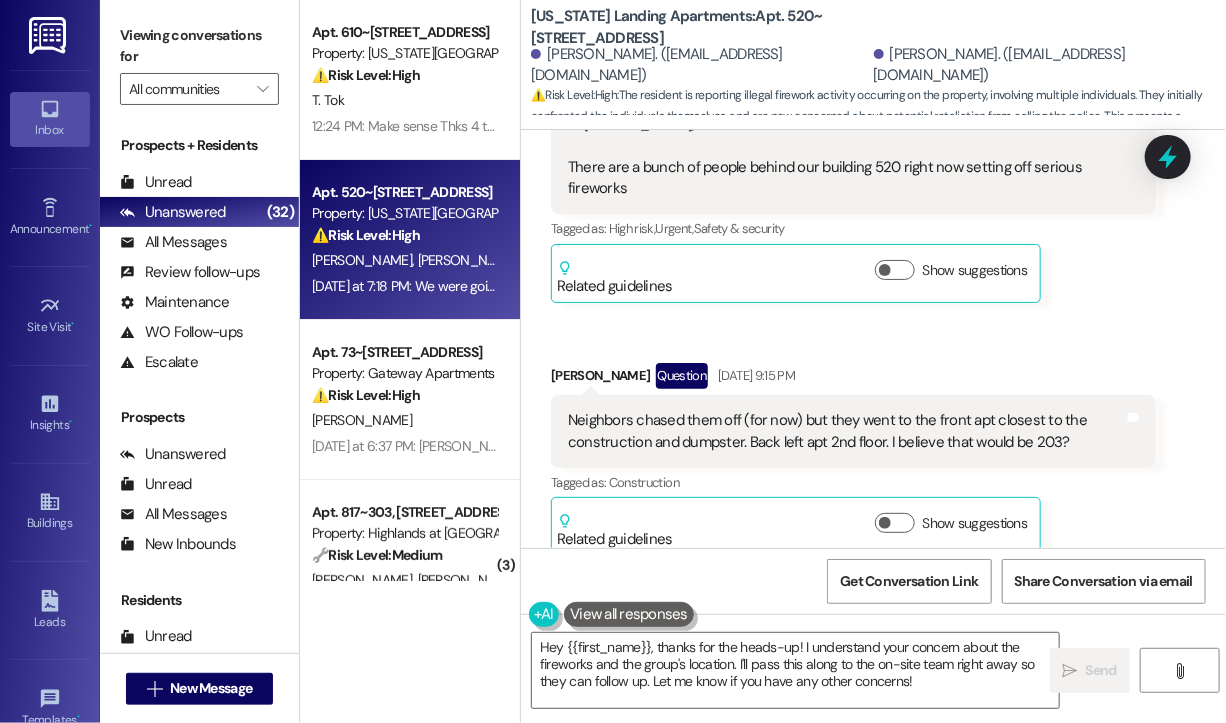 click on "Received via SMS Chris Boone Jul 19, 2025 at 9:07 PM Hi Sarah,
There are a bunch of people behind our building 520 right now setting off serious fireworks  Tags and notes Tagged as:   High risk ,  Click to highlight conversations about High risk Urgent ,  Click to highlight conversations about Urgent Safety & security Click to highlight conversations about Safety & security  Related guidelines Show suggestions Received via SMS Chris Boone Question Jul 19, 2025 at 9:15 PM Neighbors chased them off (for now) but they went to the front apt closest to the construction and dumpster. Back left apt 2nd floor. I believe that would be 203? Tags and notes Tagged as:   Construction Click to highlight conversations about Construction  Related guidelines Show suggestions" at bounding box center (873, 299) 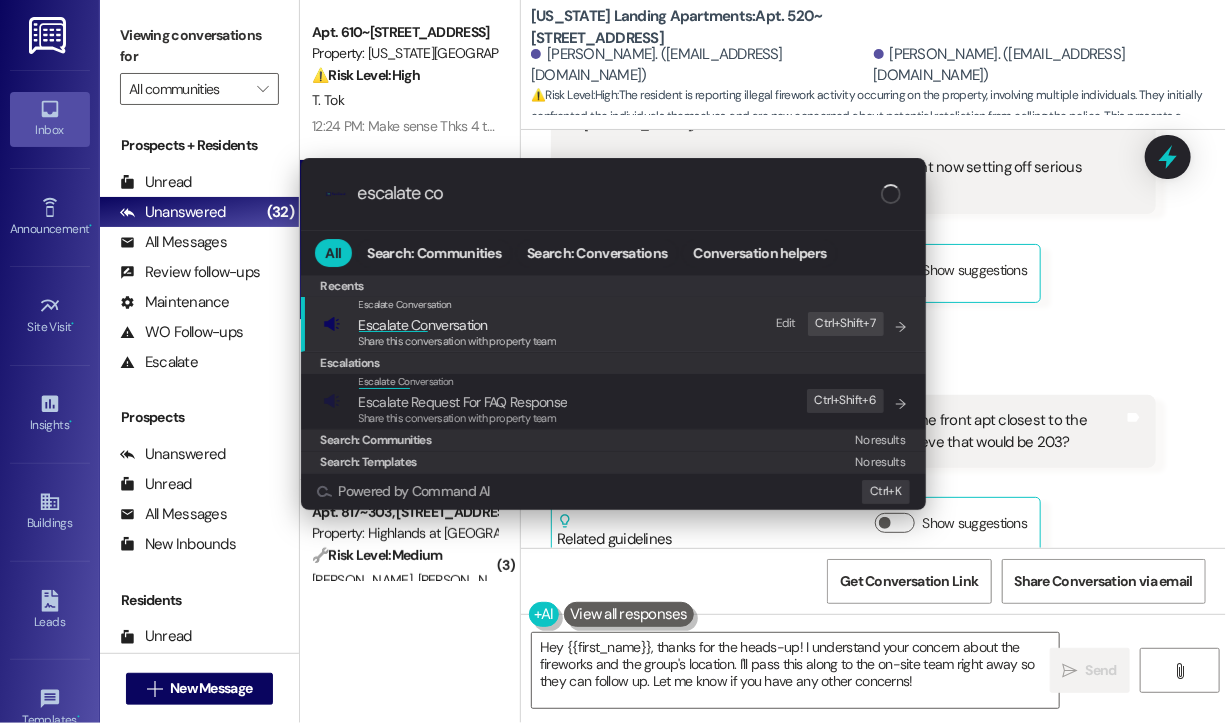 type on "escalate con" 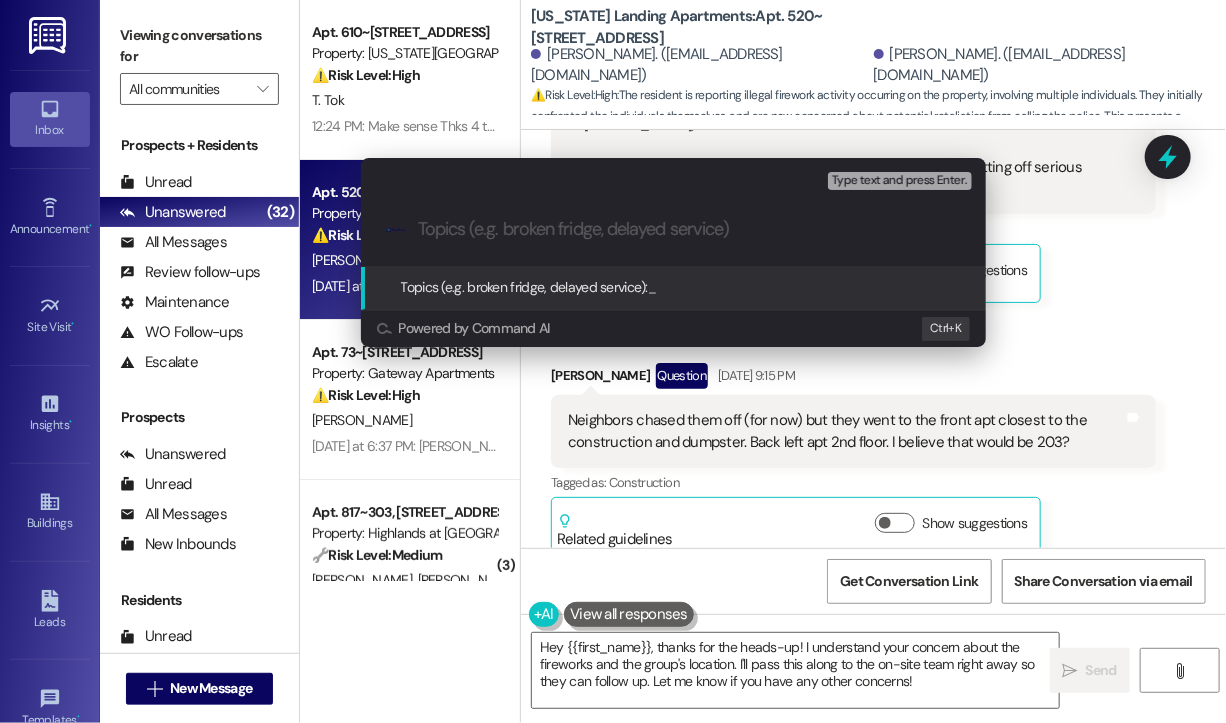 paste on "Fireworks Incident Behind Building 520 – Individuals Believed to Be in Unit 203" 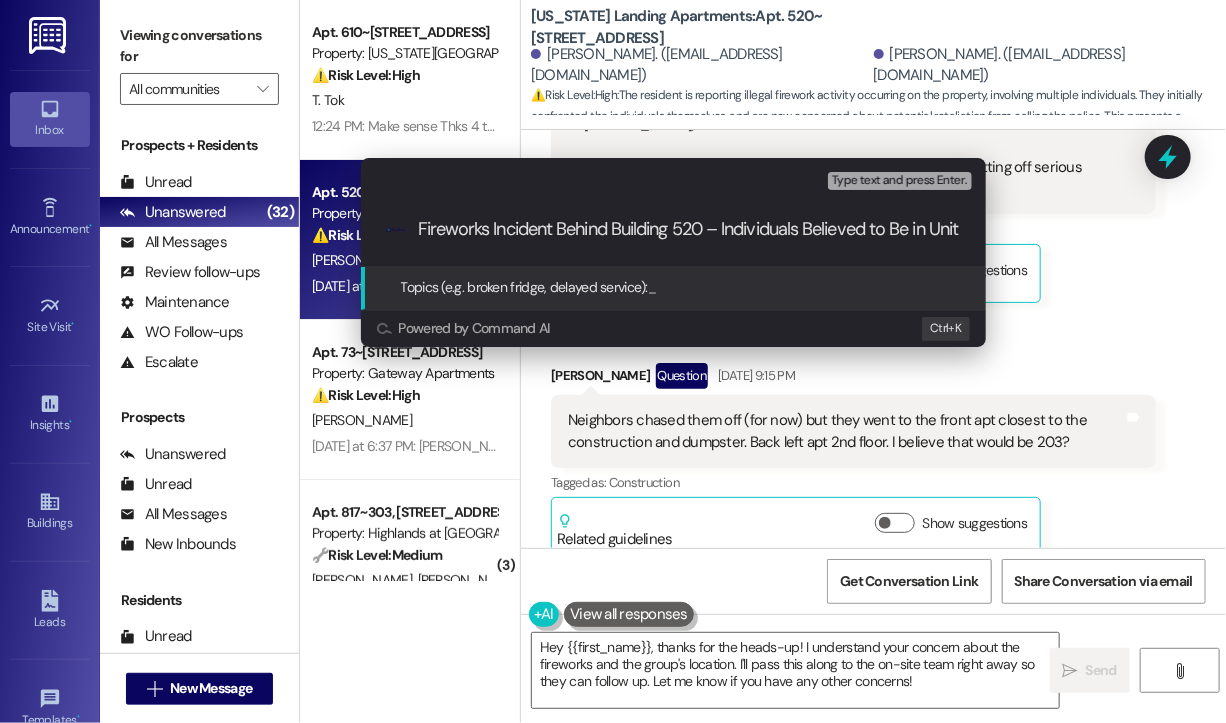 scroll, scrollTop: 0, scrollLeft: 58, axis: horizontal 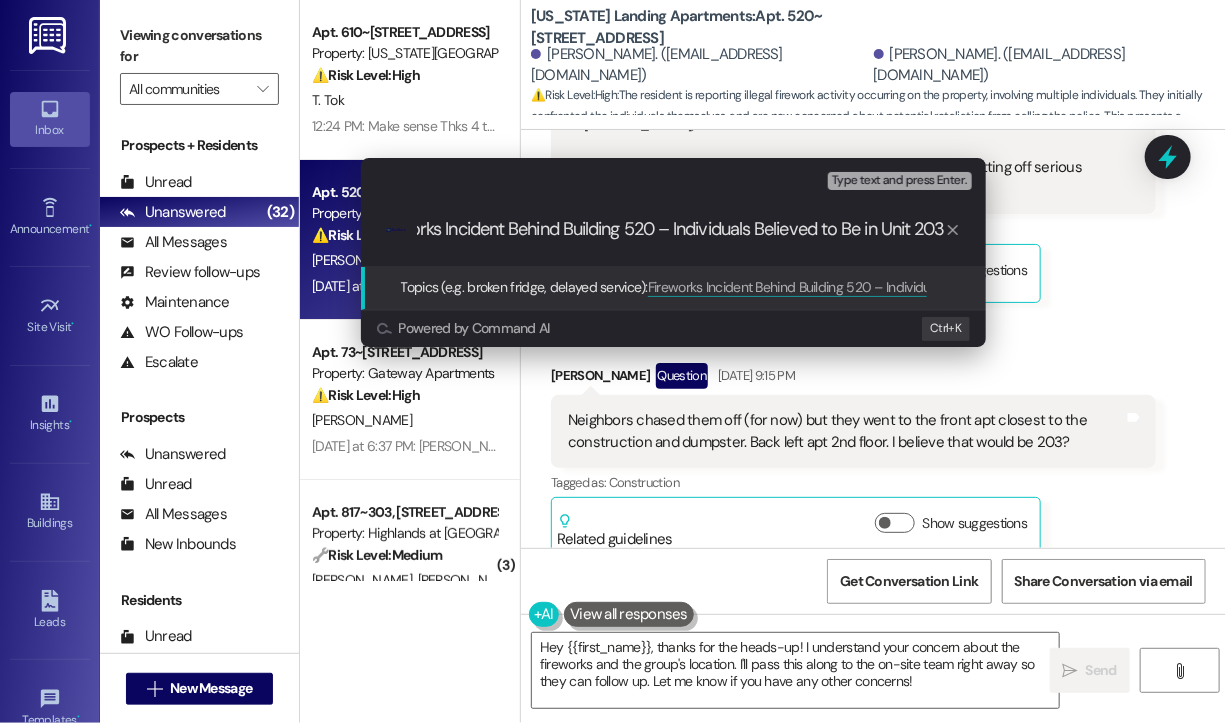 type 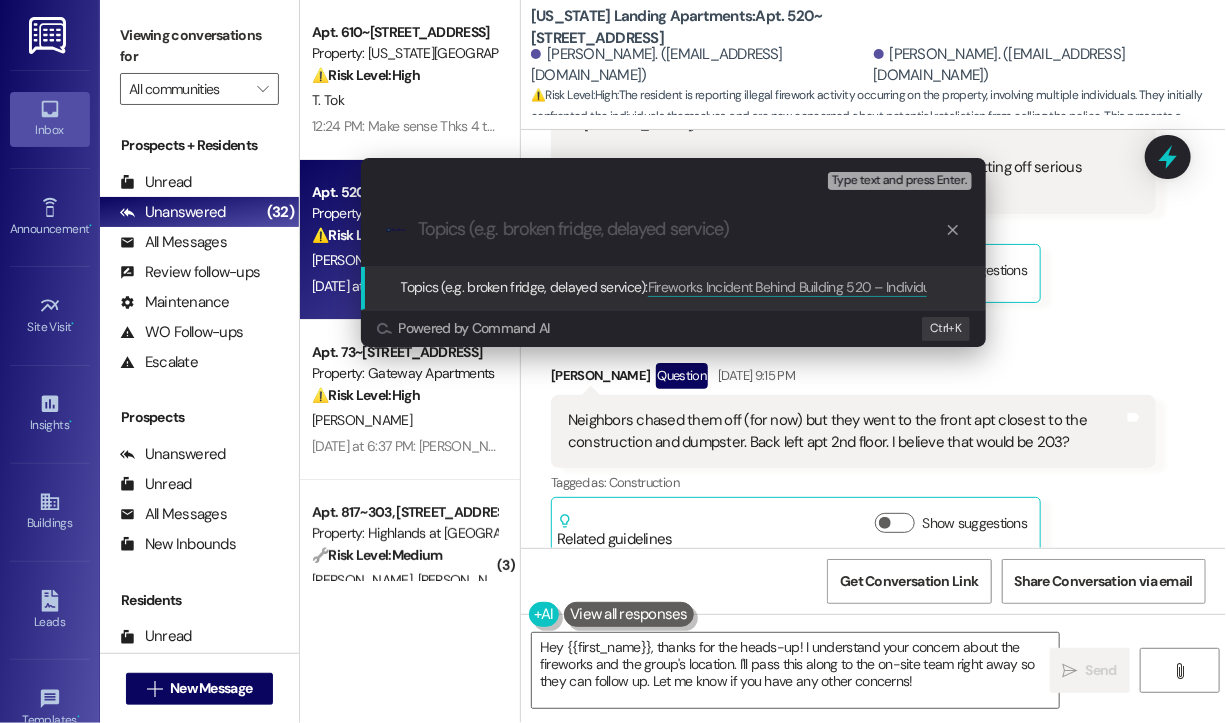 scroll, scrollTop: 0, scrollLeft: 0, axis: both 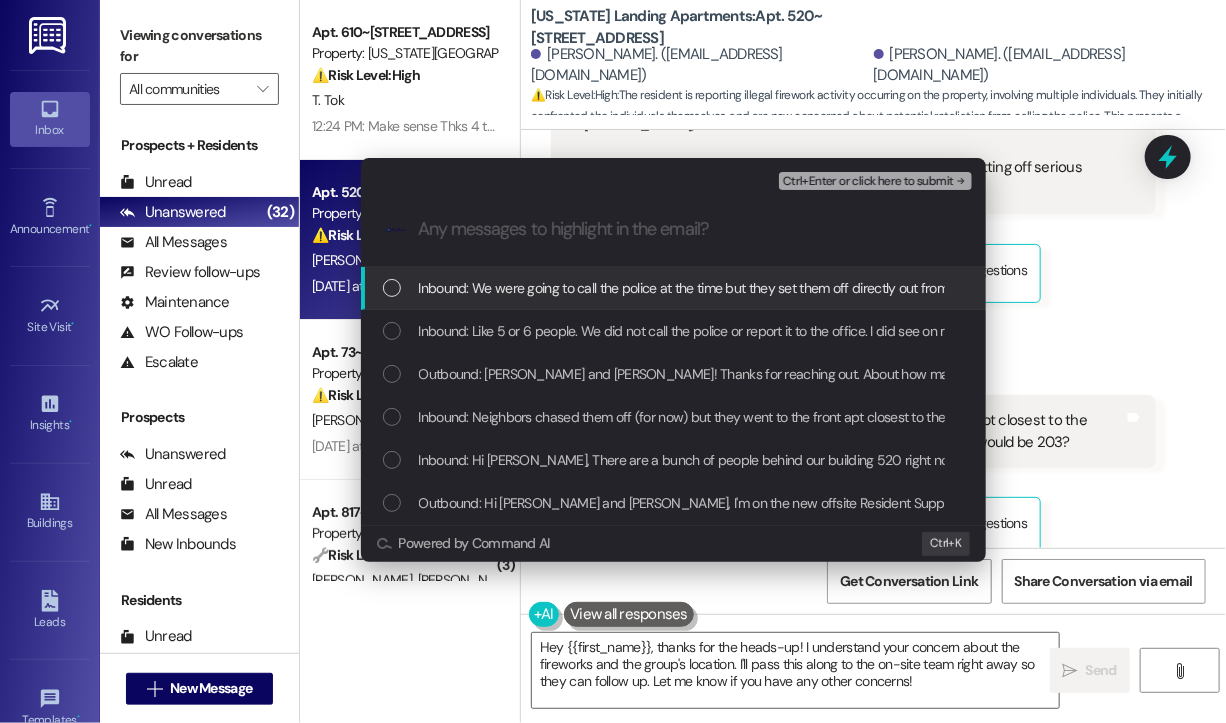 click at bounding box center [392, 288] 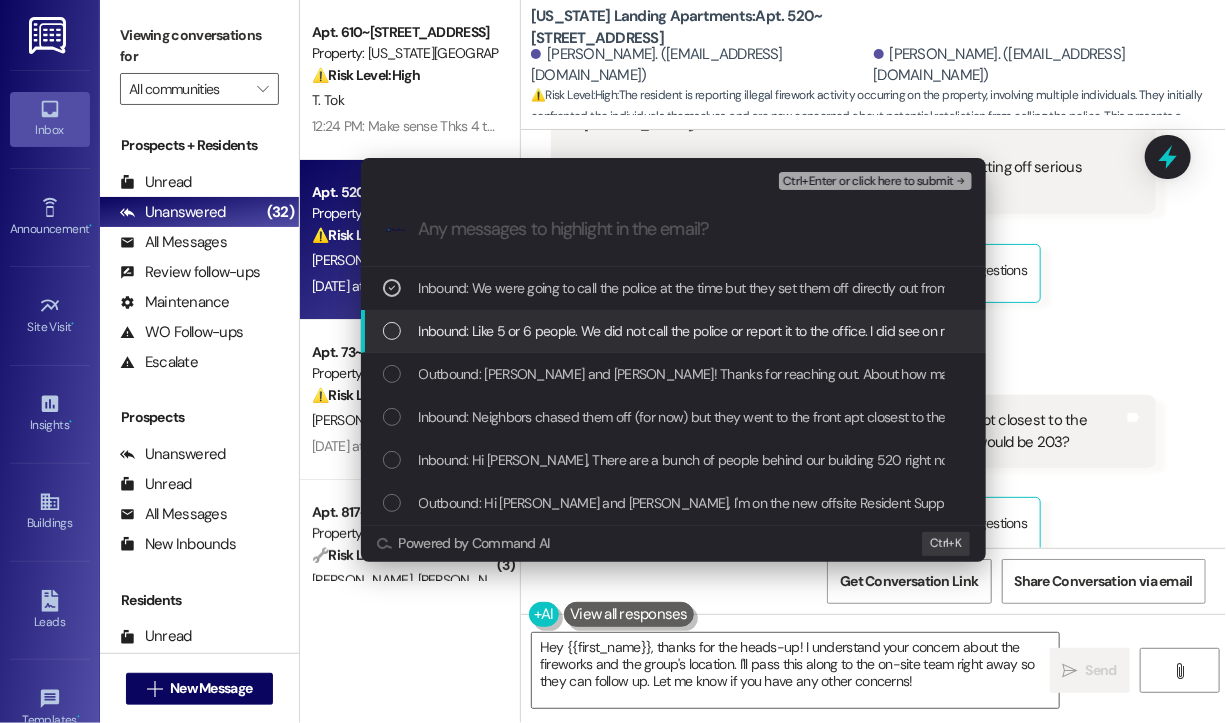 click at bounding box center [392, 331] 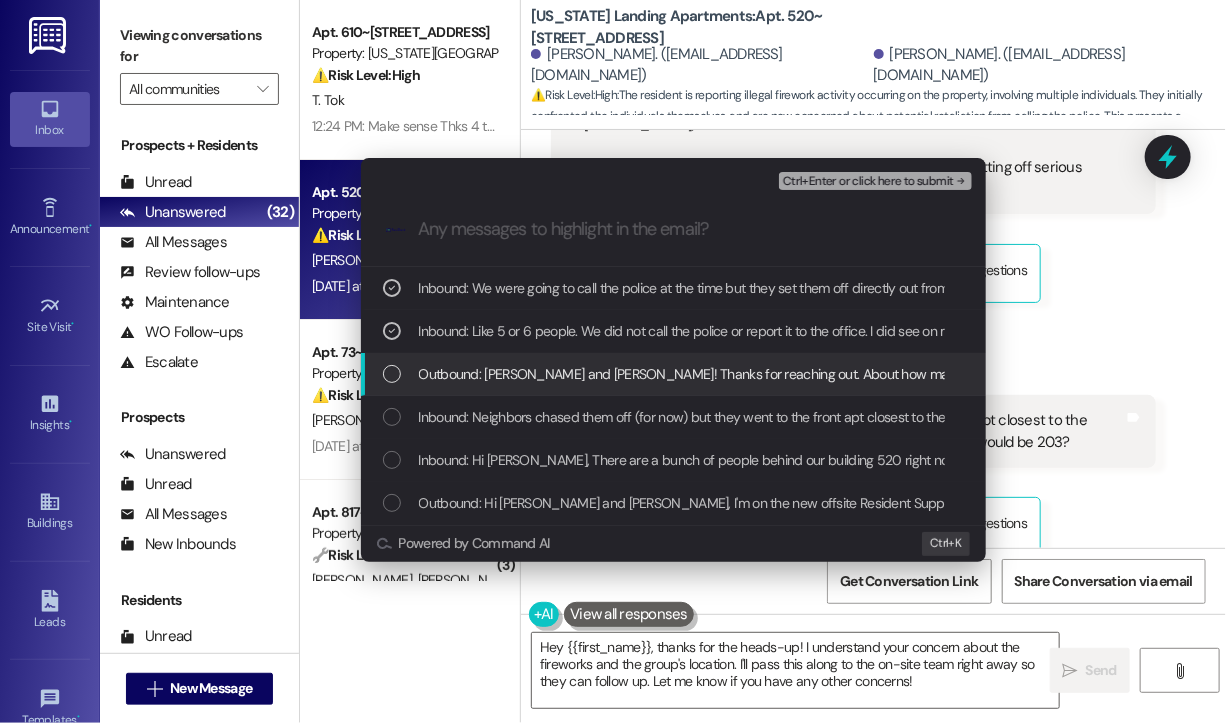 click at bounding box center (392, 374) 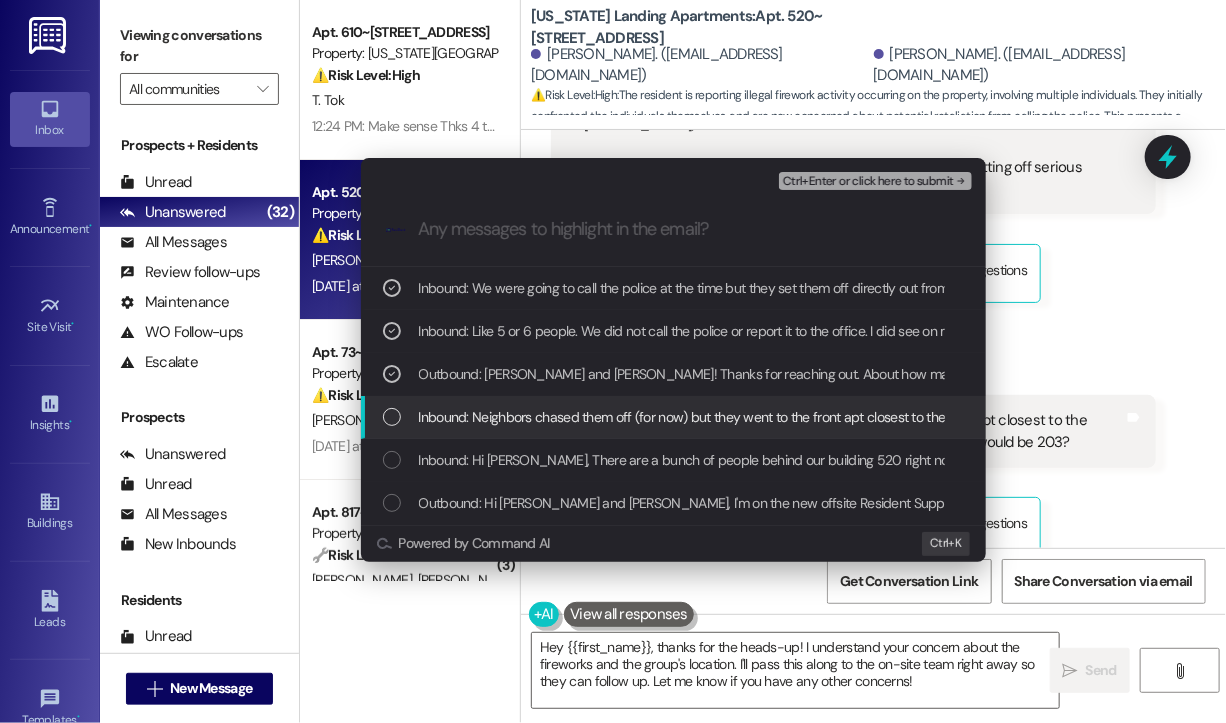 click on "Inbound: Neighbors chased them off (for now) but they went to the front apt closest to the construction and dumpster. Back left apt 2nd floor. I believe that would be 203?" at bounding box center (673, 417) 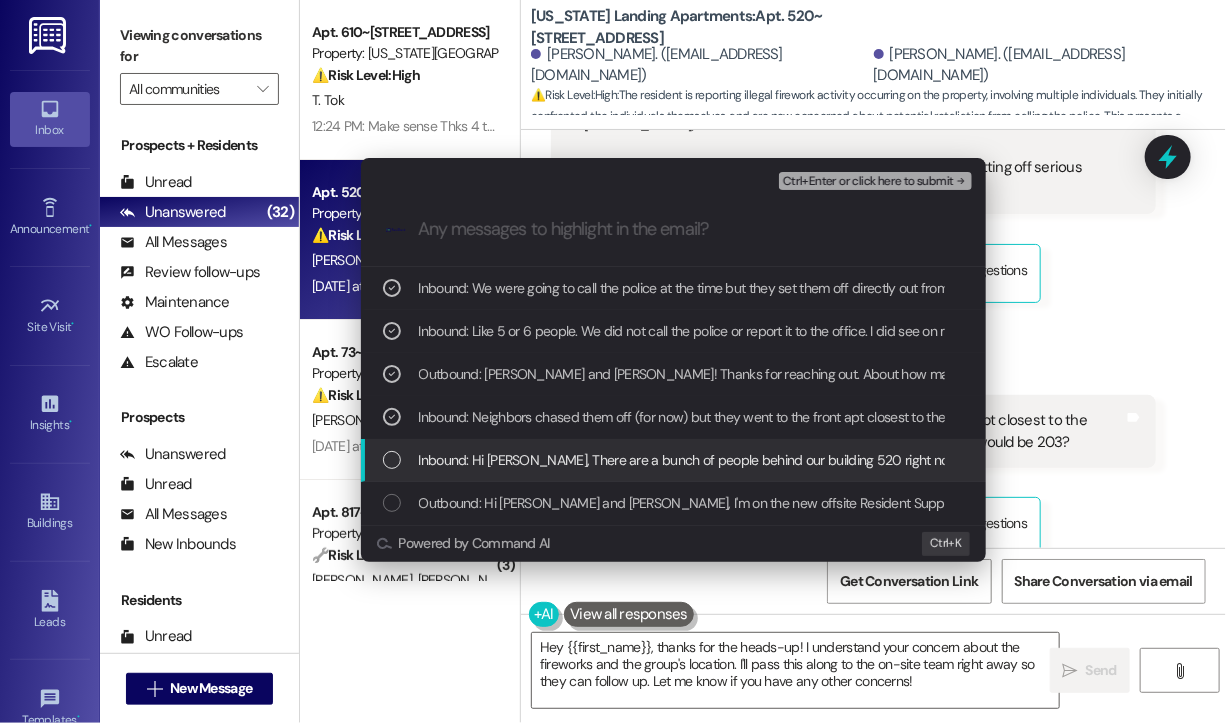 click at bounding box center (392, 460) 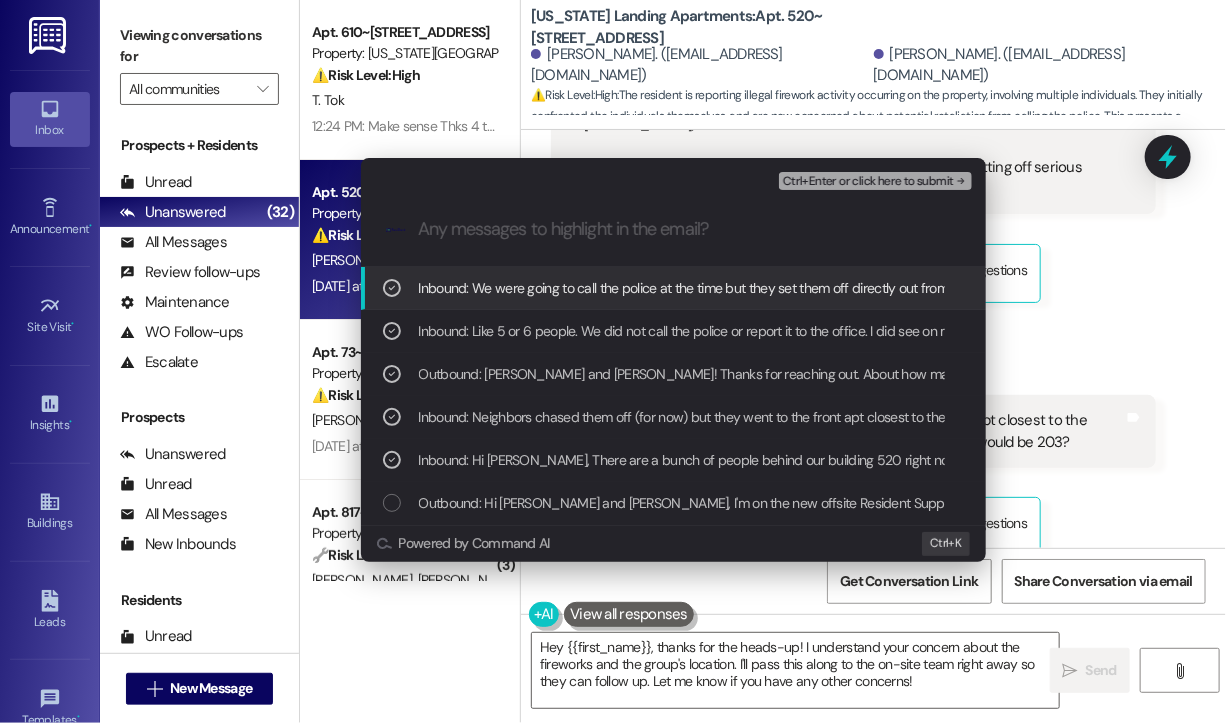 click on "Ctrl+Enter or click here to submit" at bounding box center (868, 182) 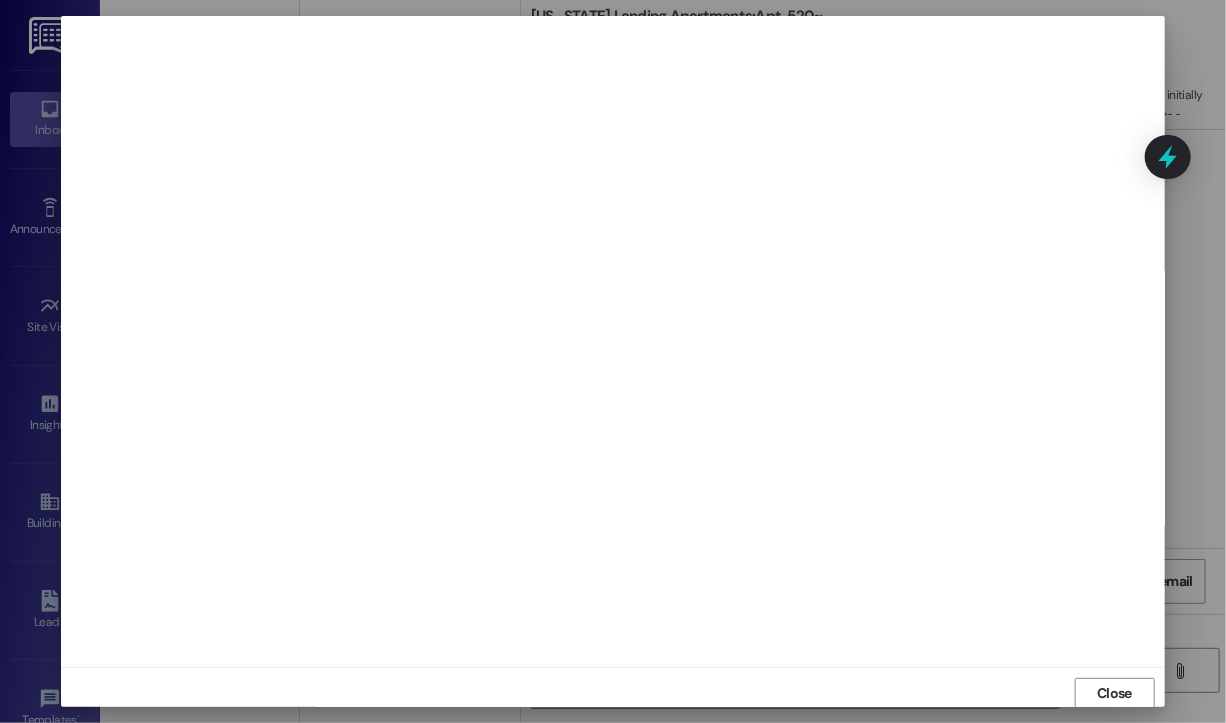 scroll, scrollTop: 2, scrollLeft: 0, axis: vertical 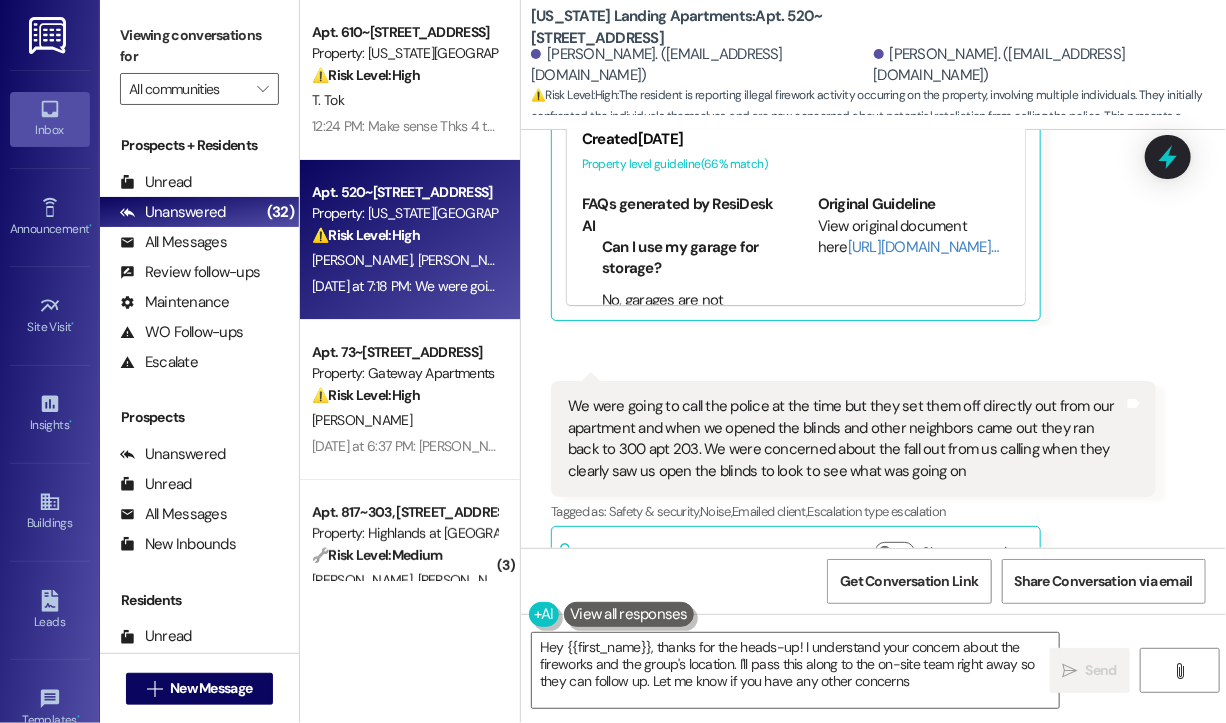 type on "Hey {{first_name}}, thanks for the heads-up! I understand your concern about the fireworks and the group's location. I'll pass this along to the on-site team right away so they can follow up. Let me know if you have any other concerns!" 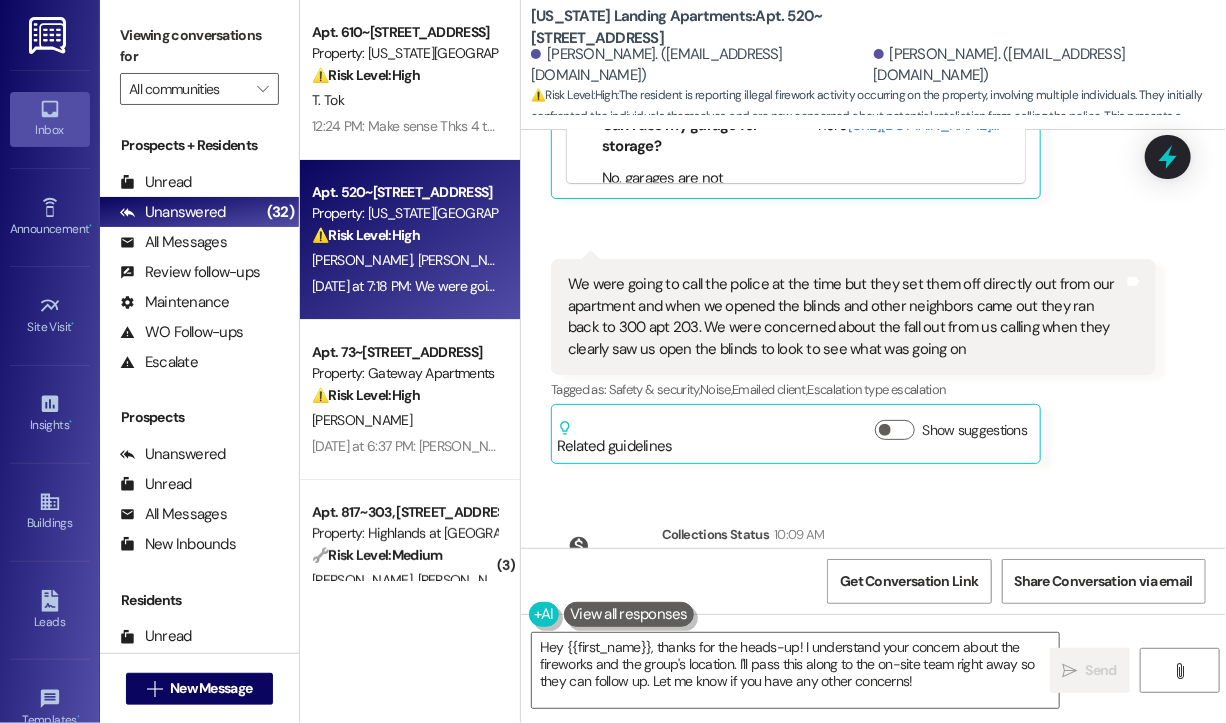 scroll, scrollTop: 1714, scrollLeft: 0, axis: vertical 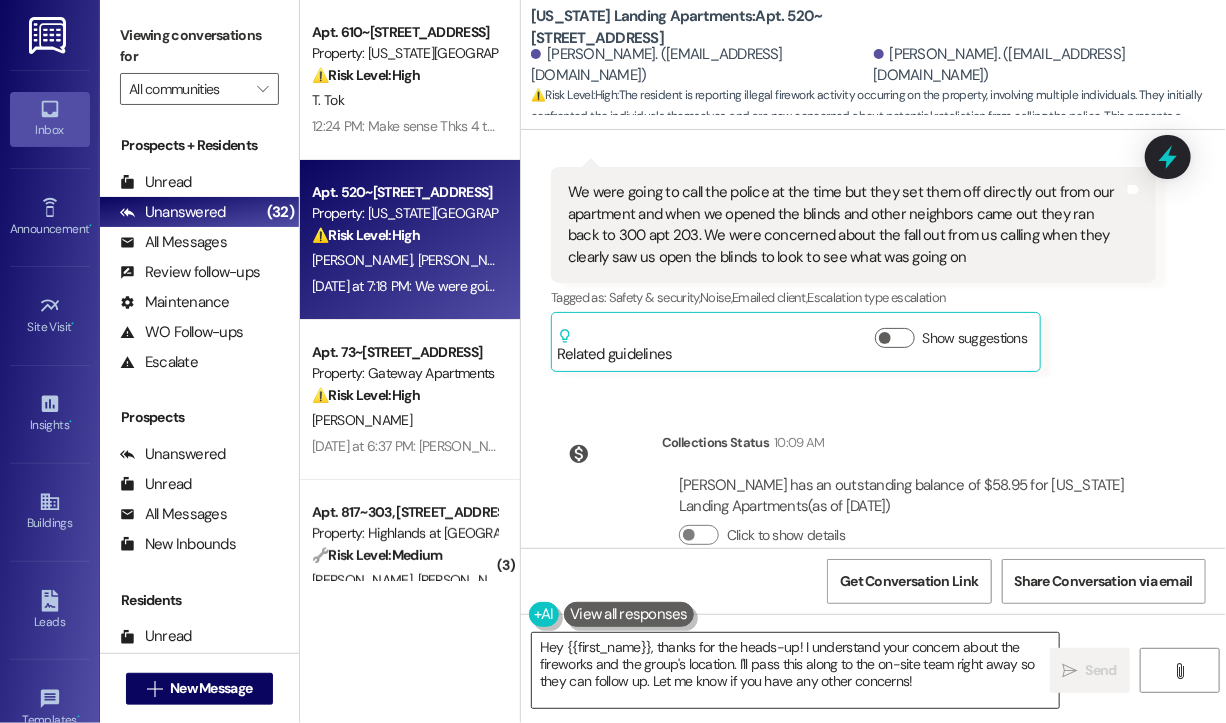 click on "Hey {{first_name}}, thanks for the heads-up! I understand your concern about the fireworks and the group's location. I'll pass this along to the on-site team right away so they can follow up. Let me know if you have any other concerns!" at bounding box center (795, 670) 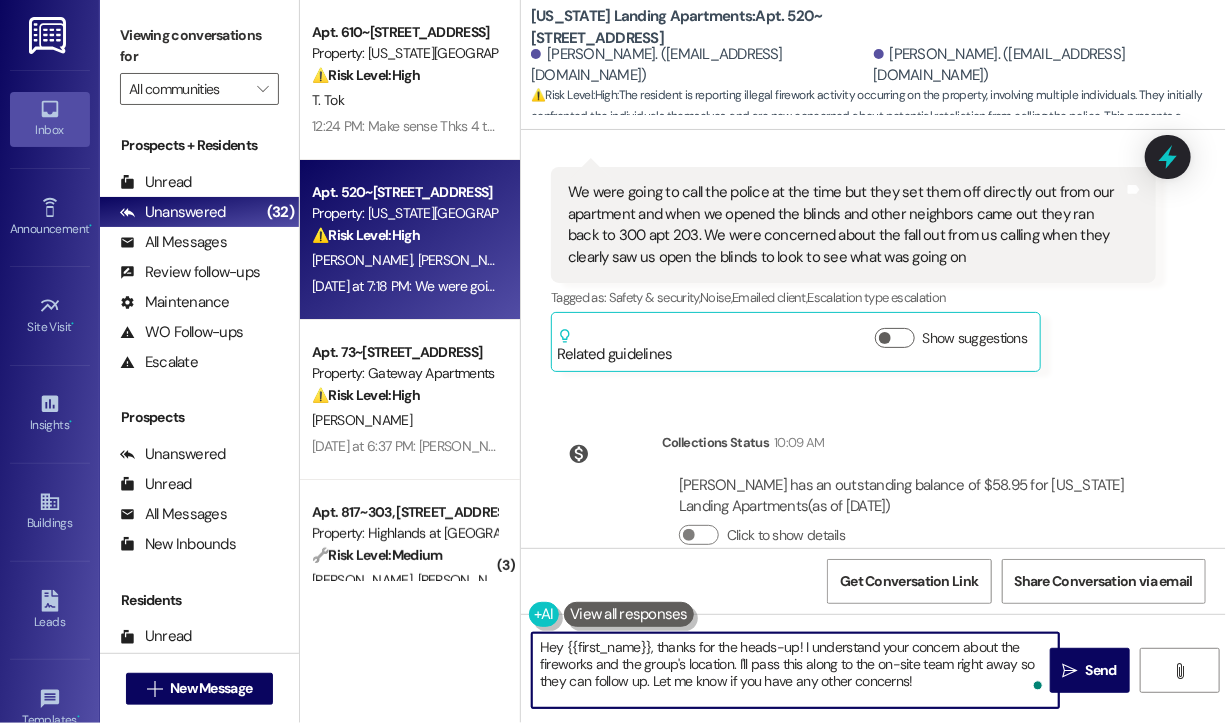 click on "Hey {{first_name}}, thanks for the heads-up! I understand your concern about the fireworks and the group's location. I'll pass this along to the on-site team right away so they can follow up. Let me know if you have any other concerns!" at bounding box center (795, 670) 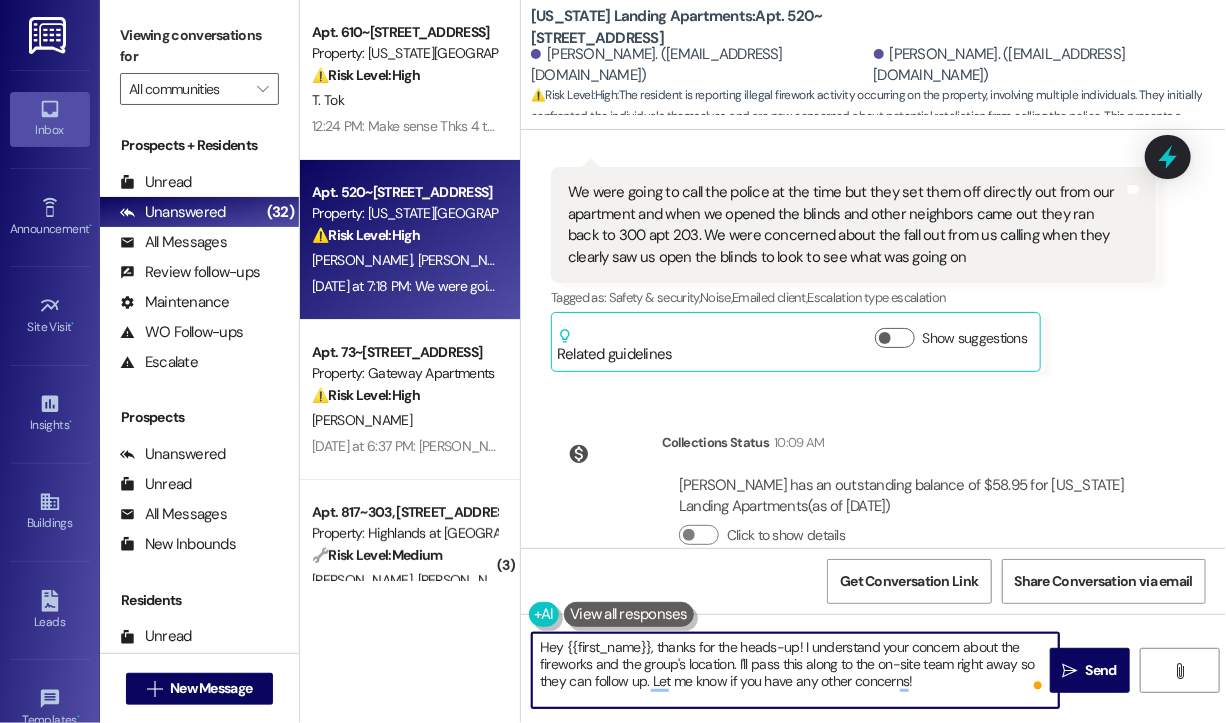 click on "Hey {{first_name}}, thanks for the heads-up! I understand your concern about the fireworks and the group's location. I'll pass this along to the on-site team right away so they can follow up. Let me know if you have any other concerns!" at bounding box center (795, 670) 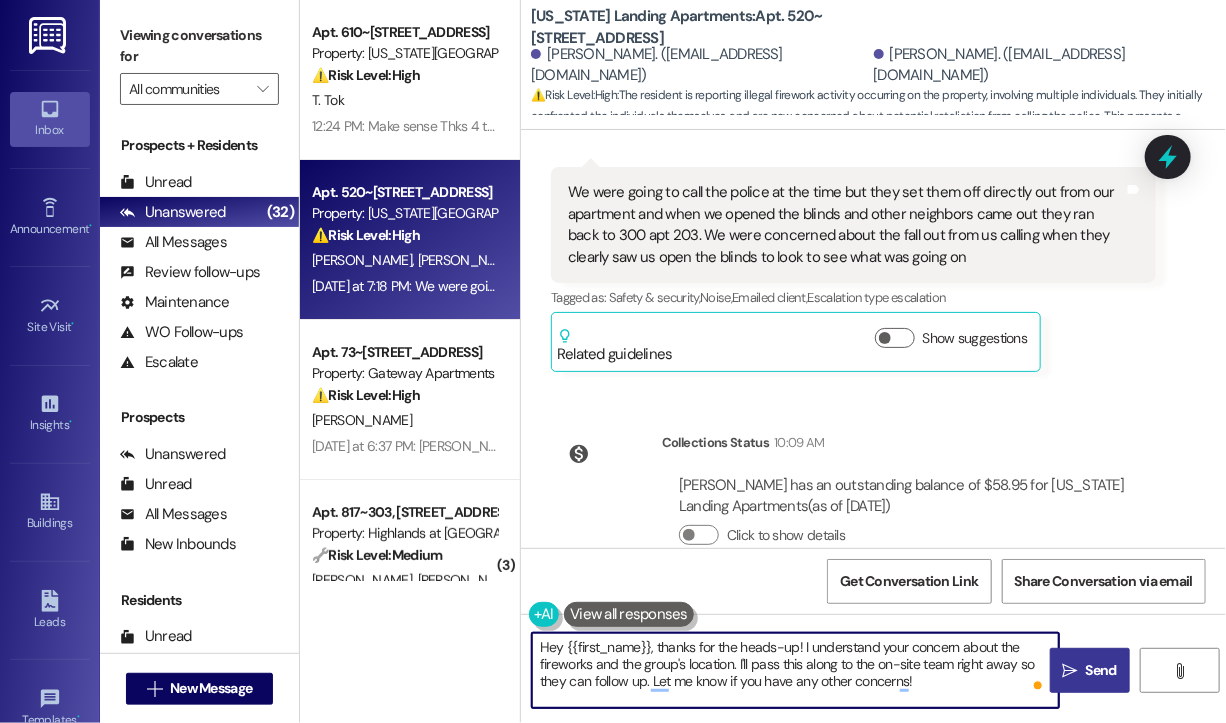 click on "Send" at bounding box center (1101, 670) 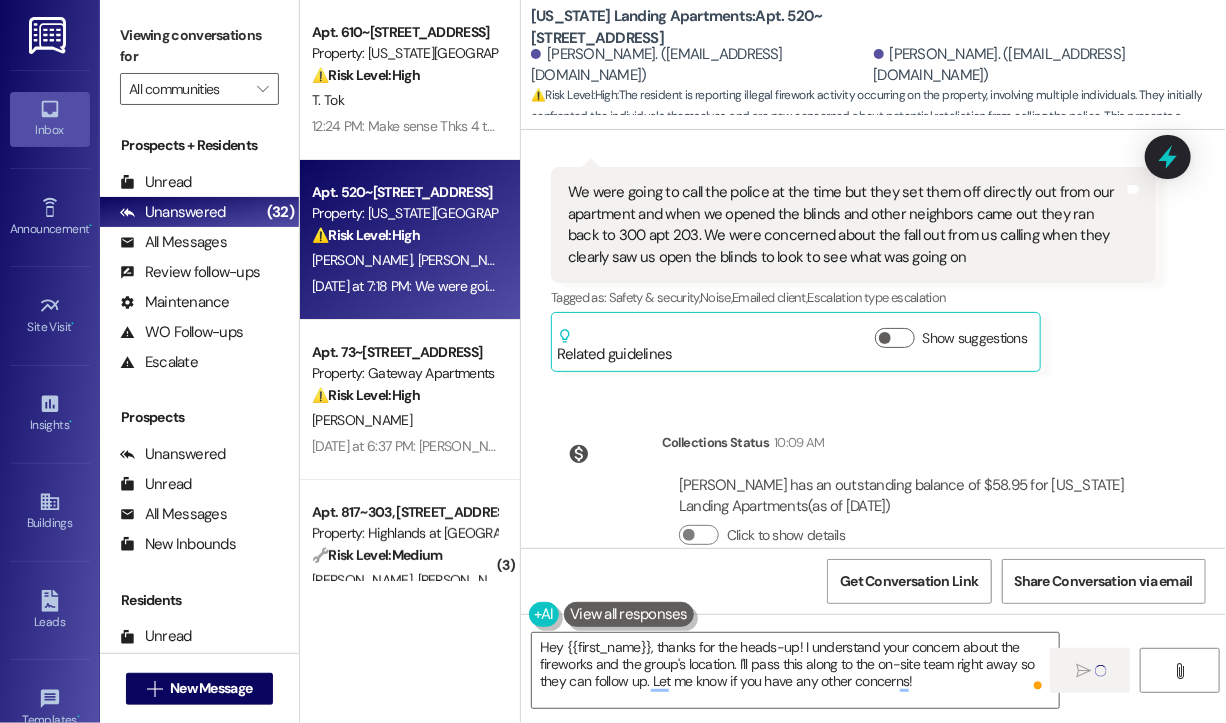 type 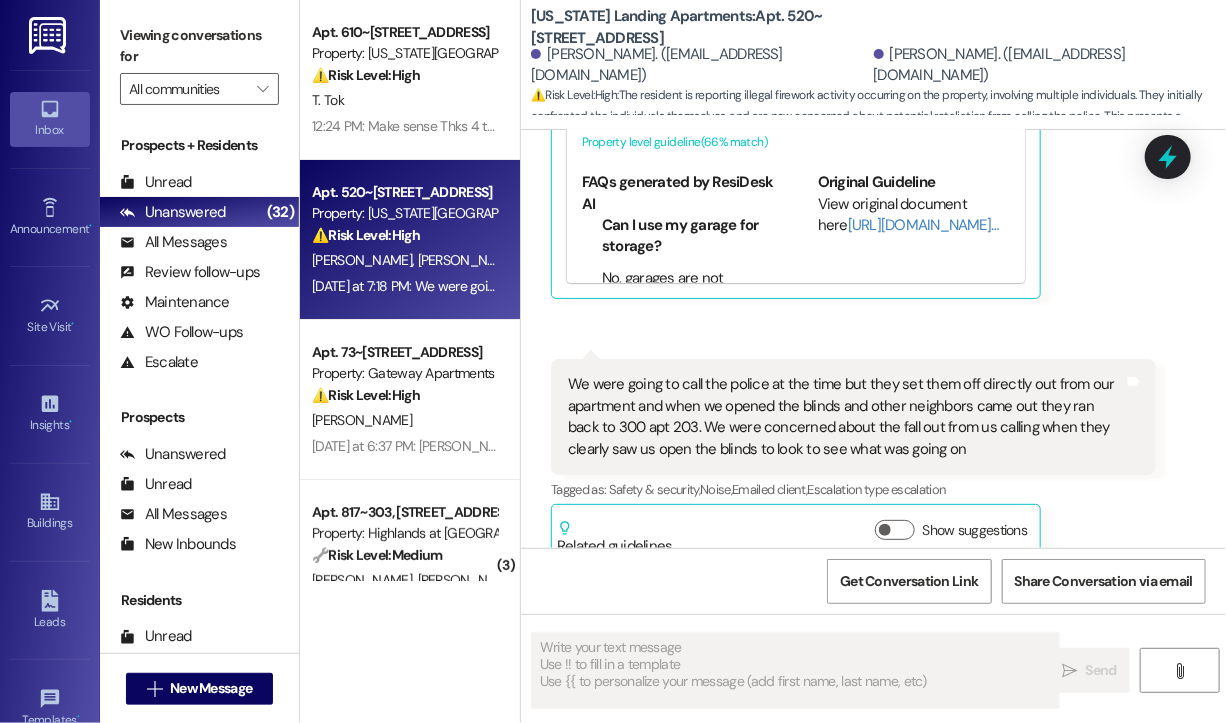 scroll, scrollTop: 1508, scrollLeft: 0, axis: vertical 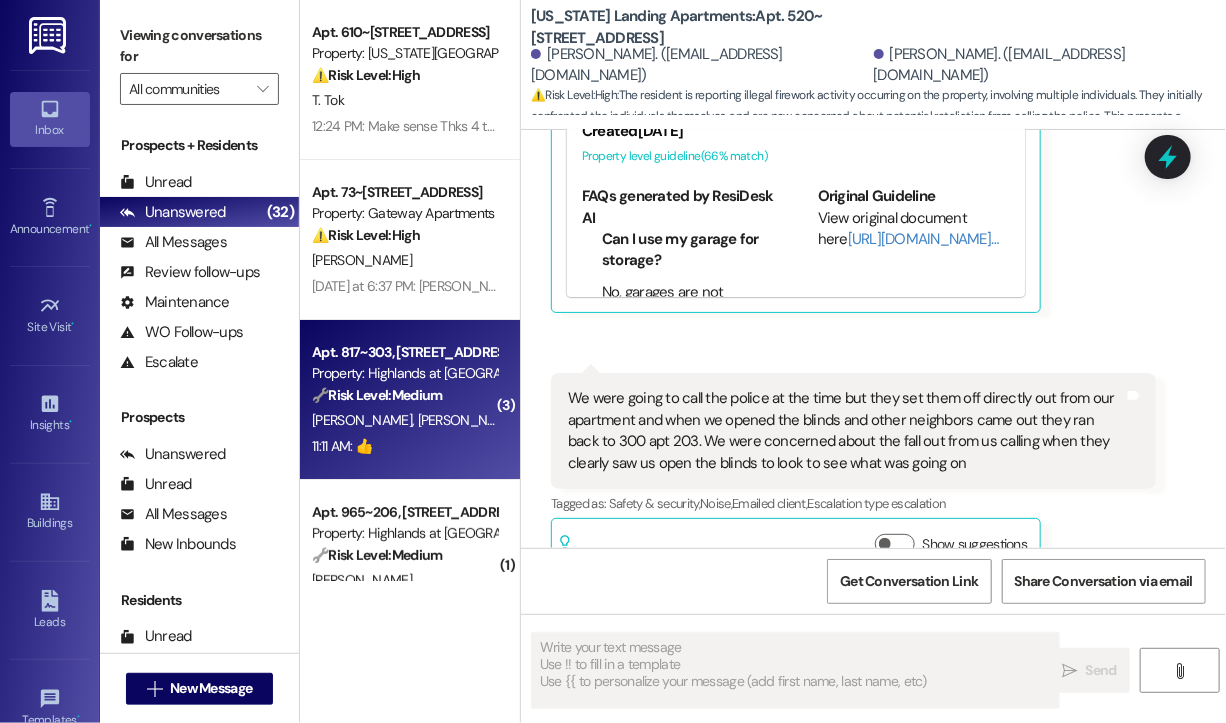click on "11:11 AM: 👍 11:11 AM: 👍" at bounding box center (404, 446) 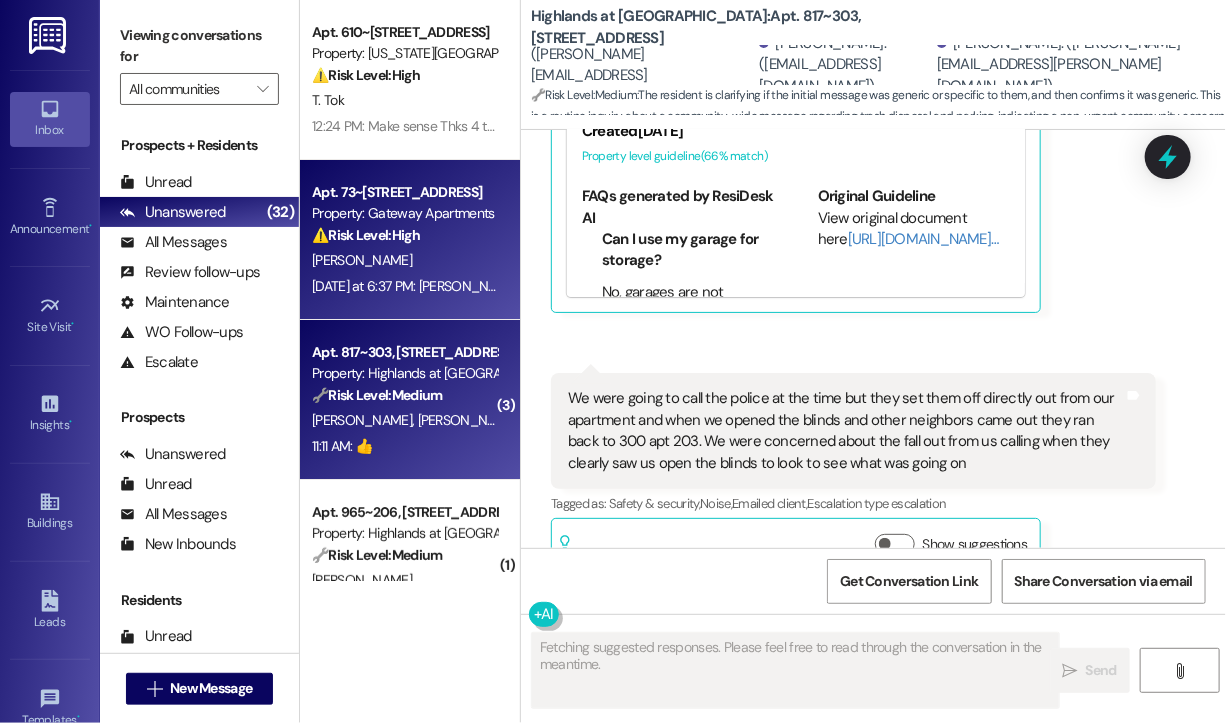 scroll, scrollTop: 473, scrollLeft: 0, axis: vertical 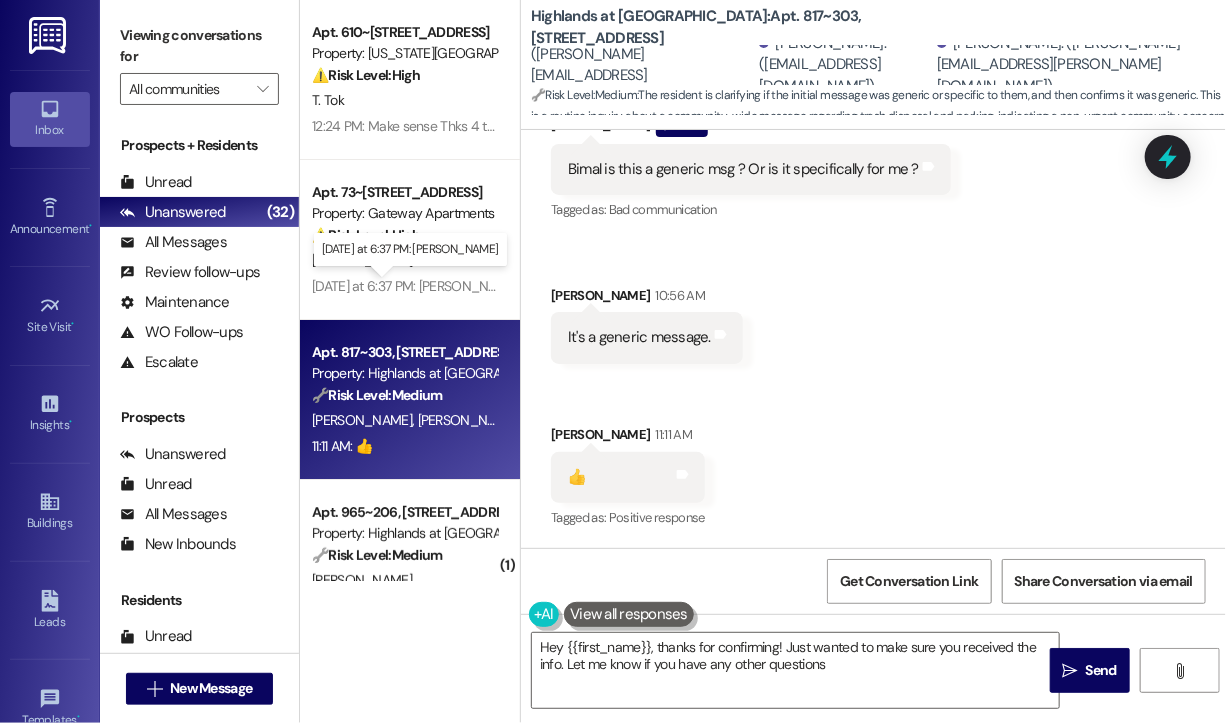 type on "Hey {{first_name}}, thanks for confirming! Just wanted to make sure you received the info. Let me know if you have any other questions!" 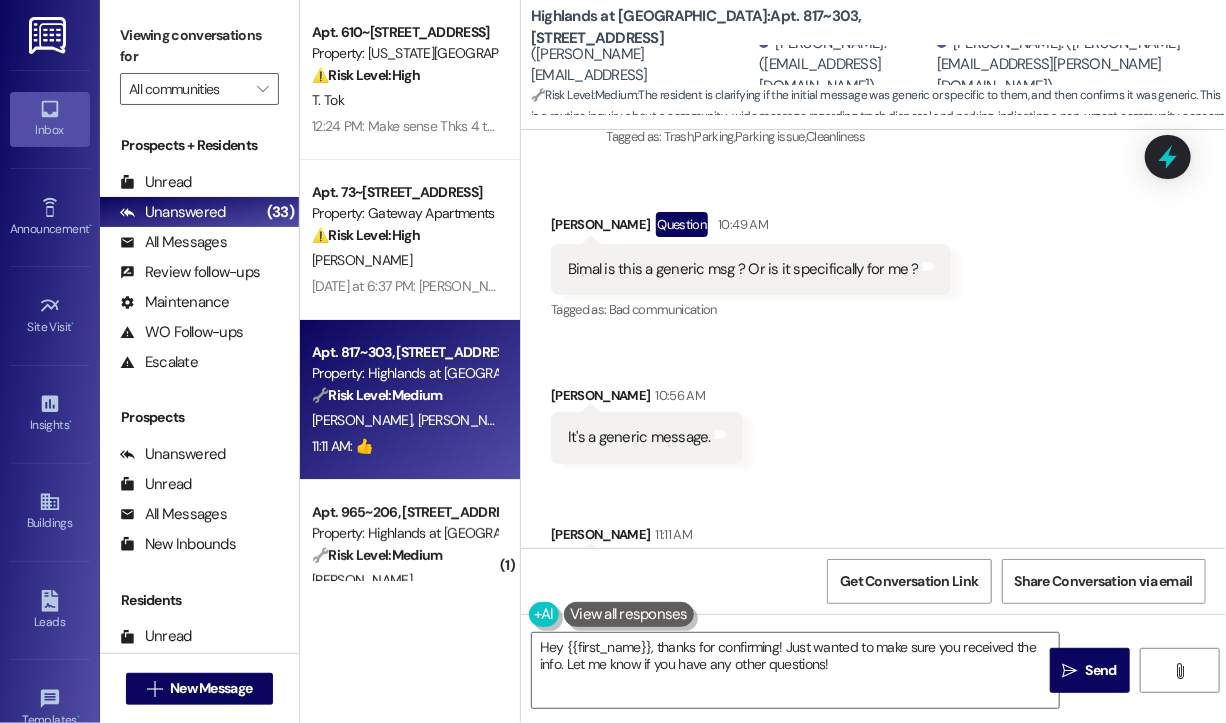 scroll, scrollTop: 473, scrollLeft: 0, axis: vertical 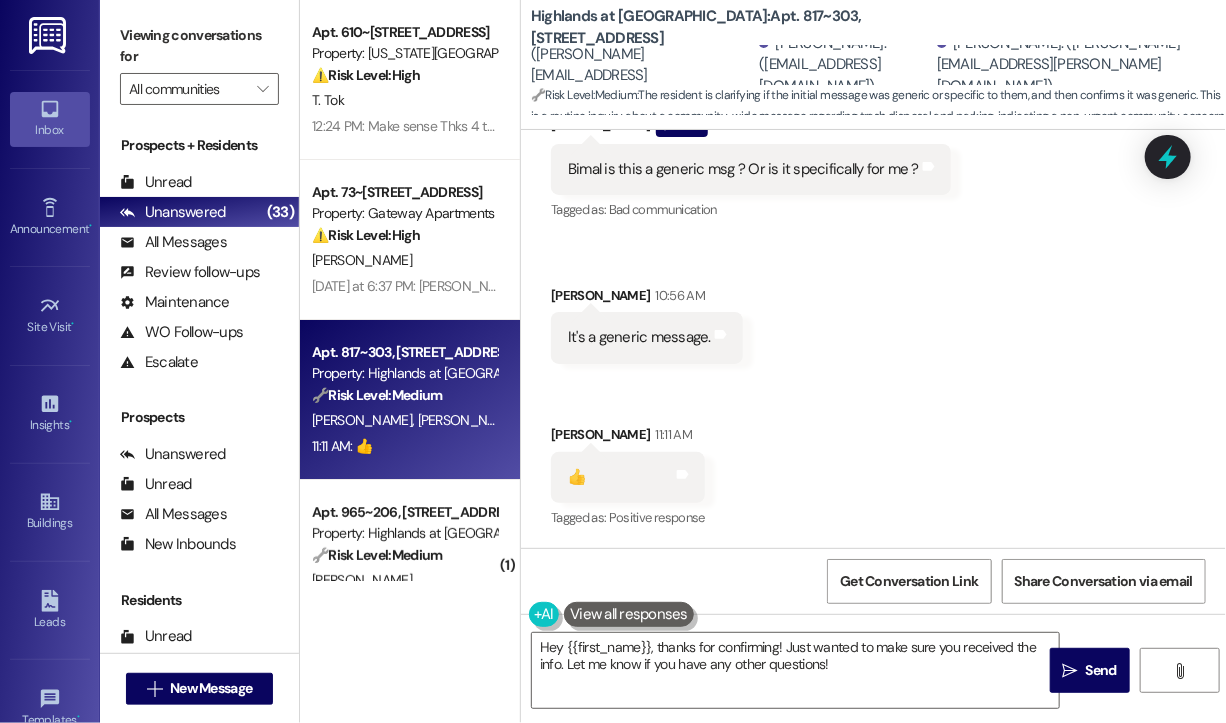 click on "Received via SMS Sara Inayat Question 10:49 AM Bimal is this a generic msg ? Or is it specifically for me ? Tags and notes Tagged as:   Bad communication Click to highlight conversations about Bad communication Received via SMS Remya Naroth 10:56 AM It's a generic message. Tags and notes Received via SMS Sara Inayat 11:11 AM 👍 Tags and notes Tagged as:   Positive response Click to highlight conversations about Positive response" at bounding box center [873, 307] 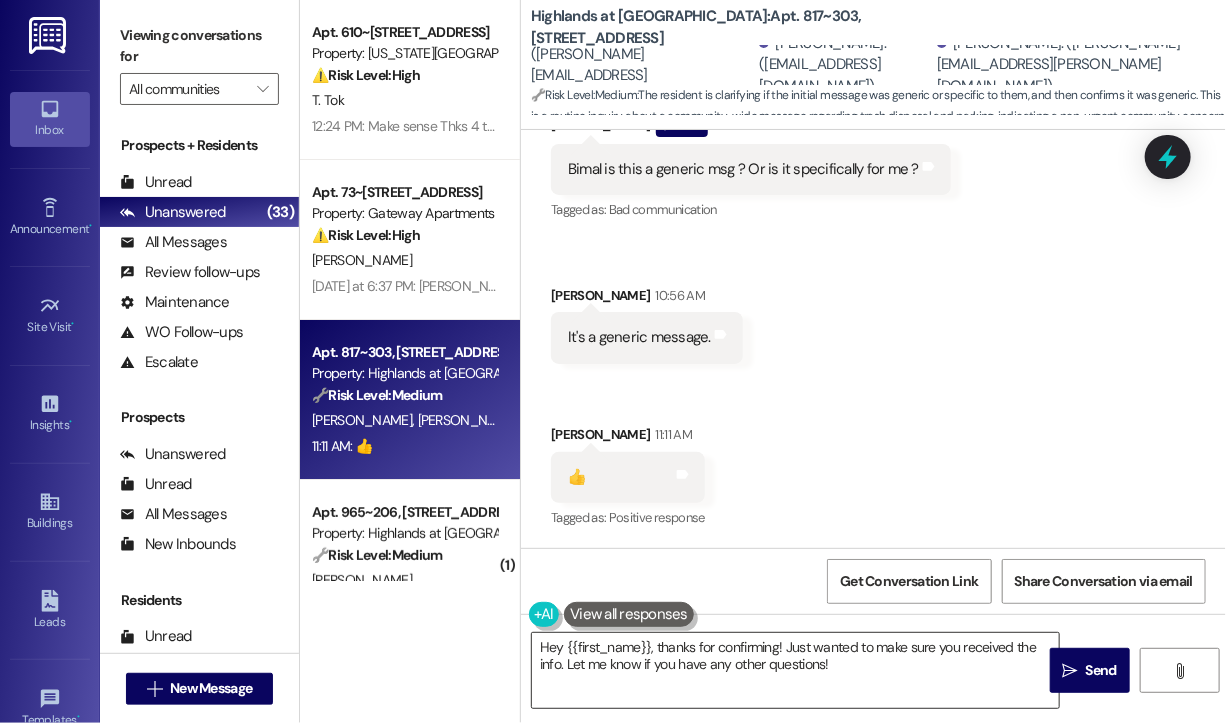 click on "Hey {{first_name}}, thanks for confirming! Just wanted to make sure you received the info. Let me know if you have any other questions!" at bounding box center [795, 670] 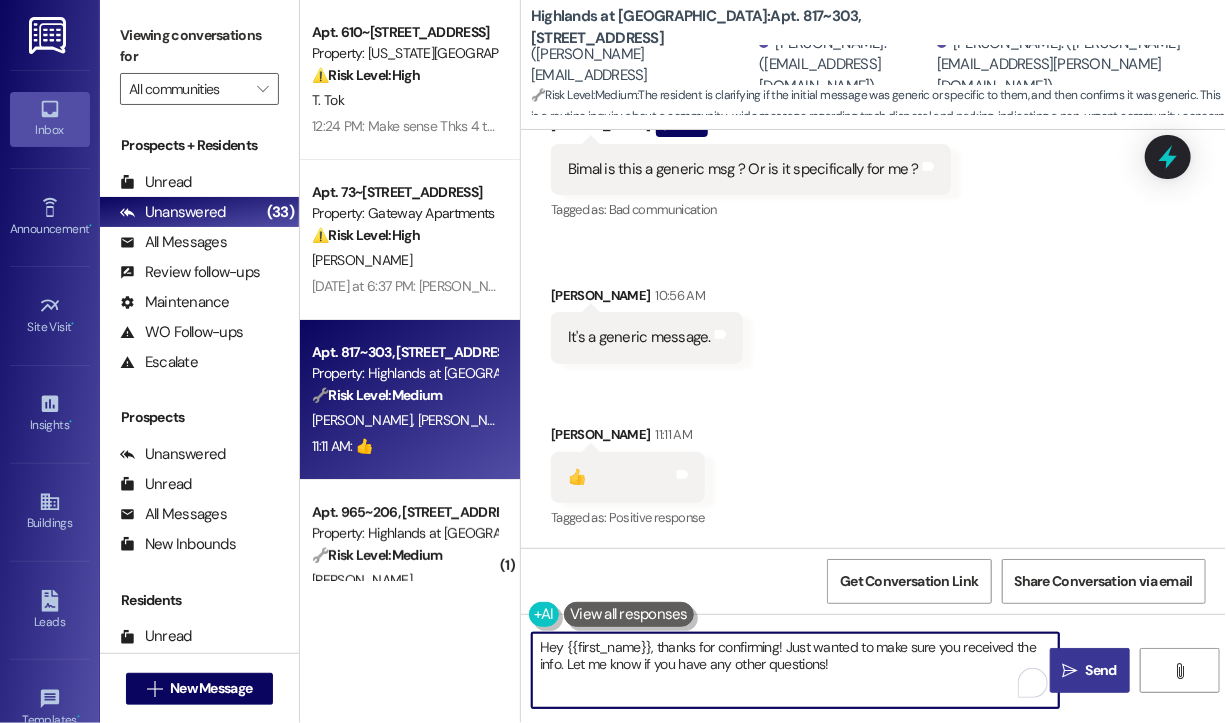 click on "" at bounding box center [1070, 671] 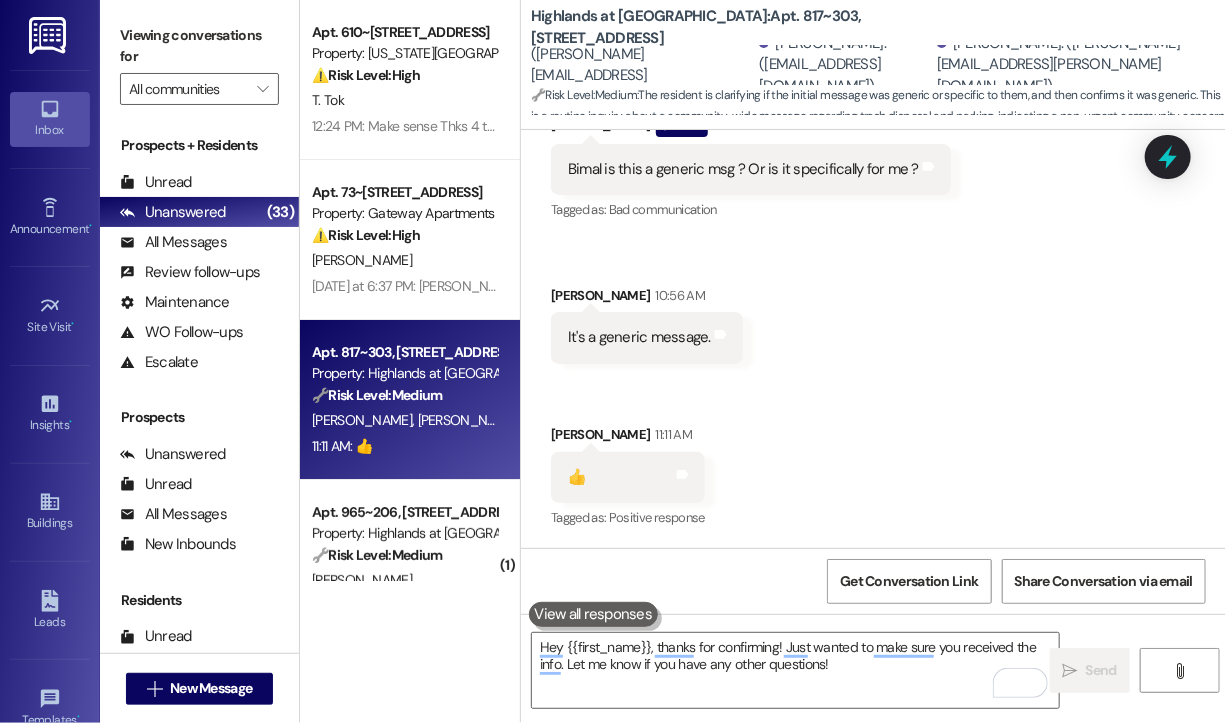 type 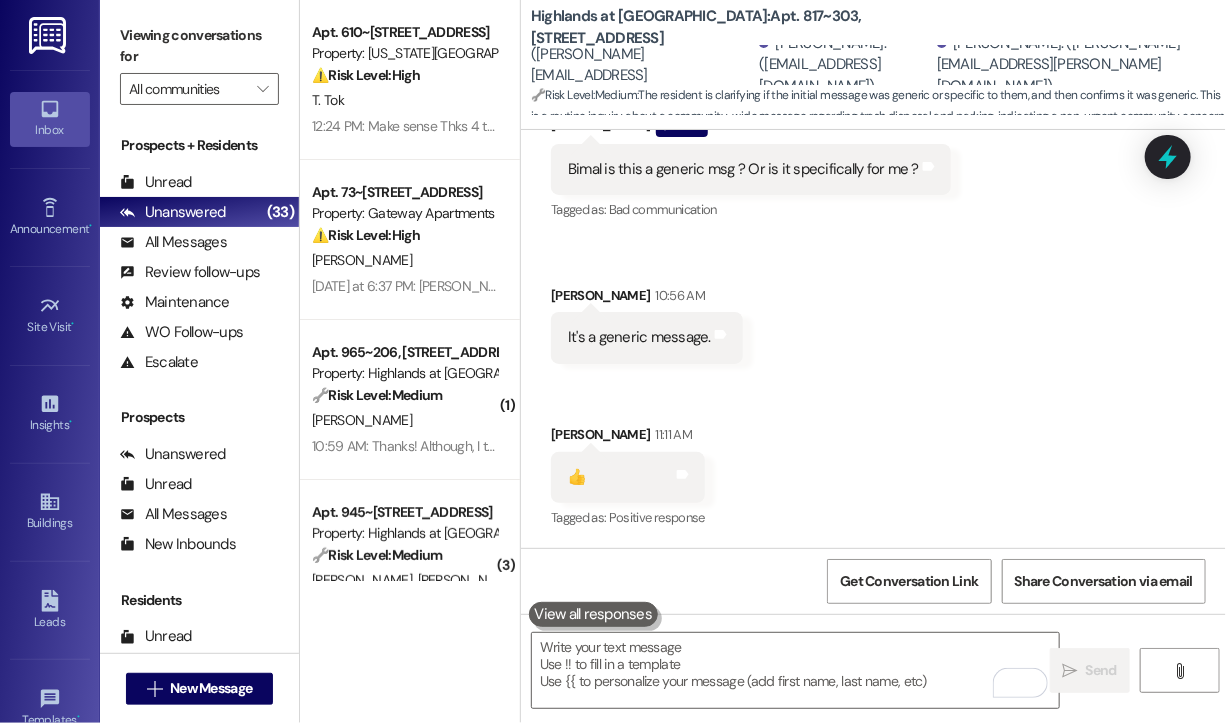 click on "Received via SMS Sara Inayat Question 10:49 AM Bimal is this a generic msg ? Or is it specifically for me ? Tags and notes Tagged as:   Bad communication Click to highlight conversations about Bad communication Received via SMS Remya Naroth 10:56 AM It's a generic message. Tags and notes Received via SMS Sara Inayat 11:11 AM 👍 Tags and notes Tagged as:   Positive response Click to highlight conversations about Positive response" at bounding box center (873, 307) 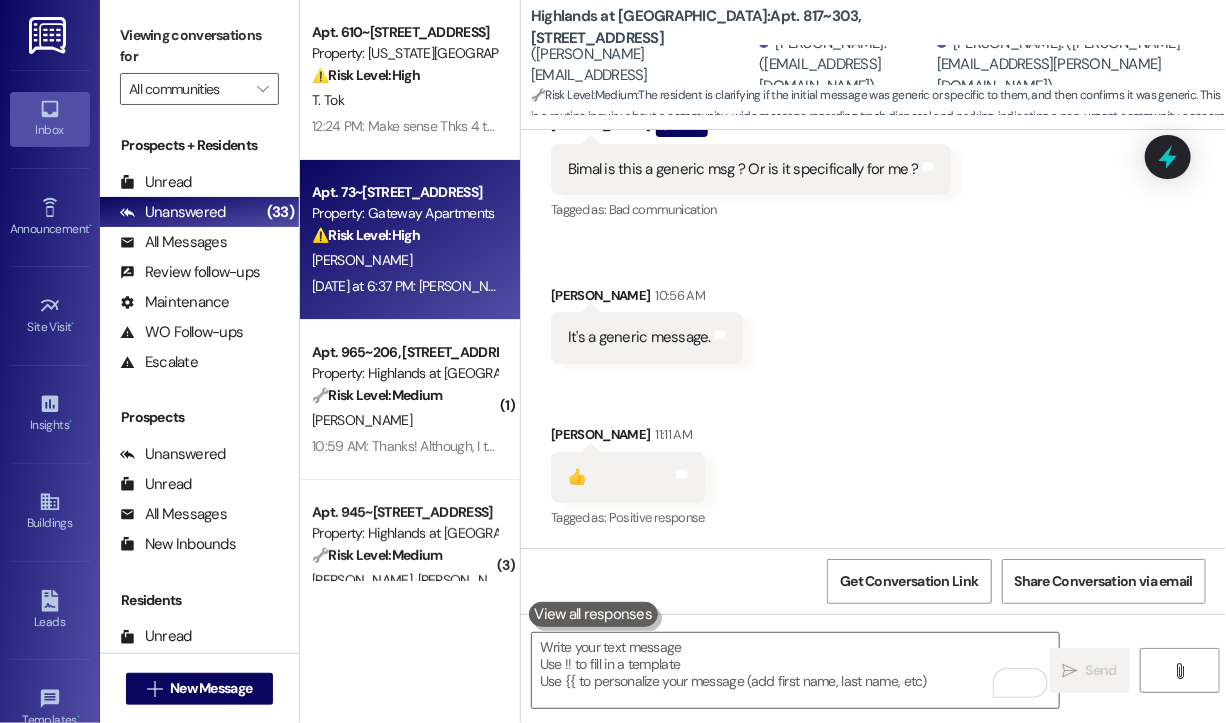 click on "K. Redman" at bounding box center (404, 260) 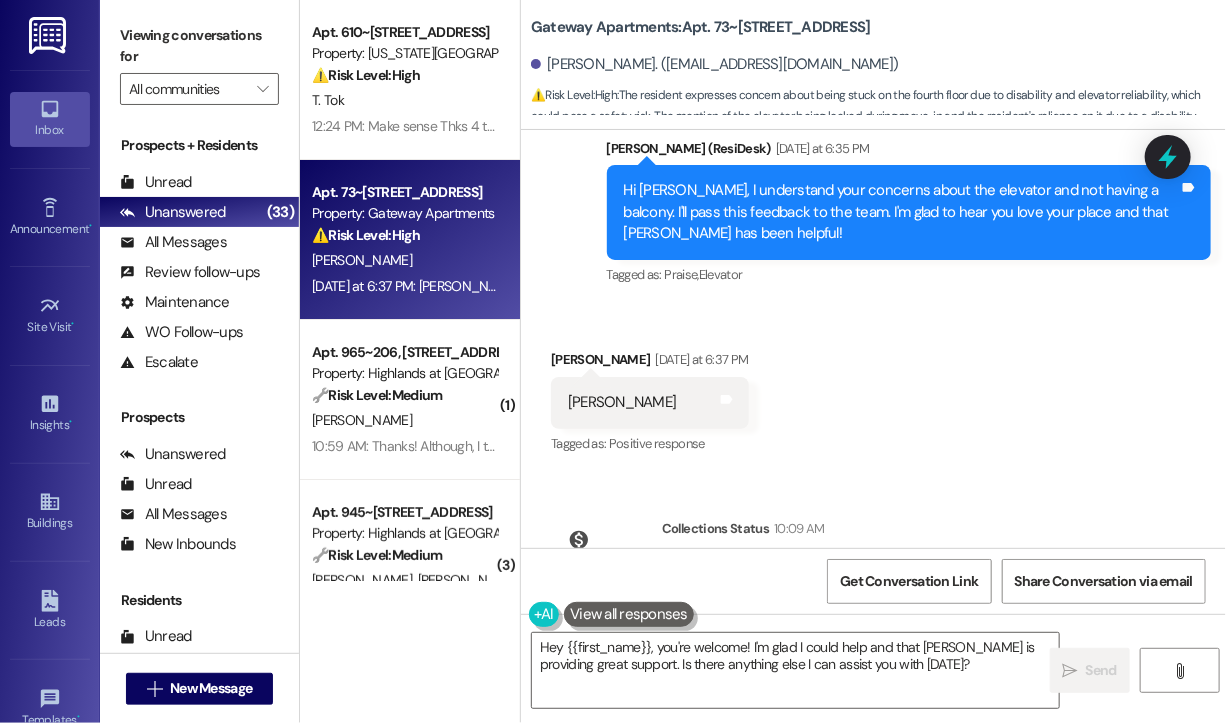 scroll, scrollTop: 1946, scrollLeft: 0, axis: vertical 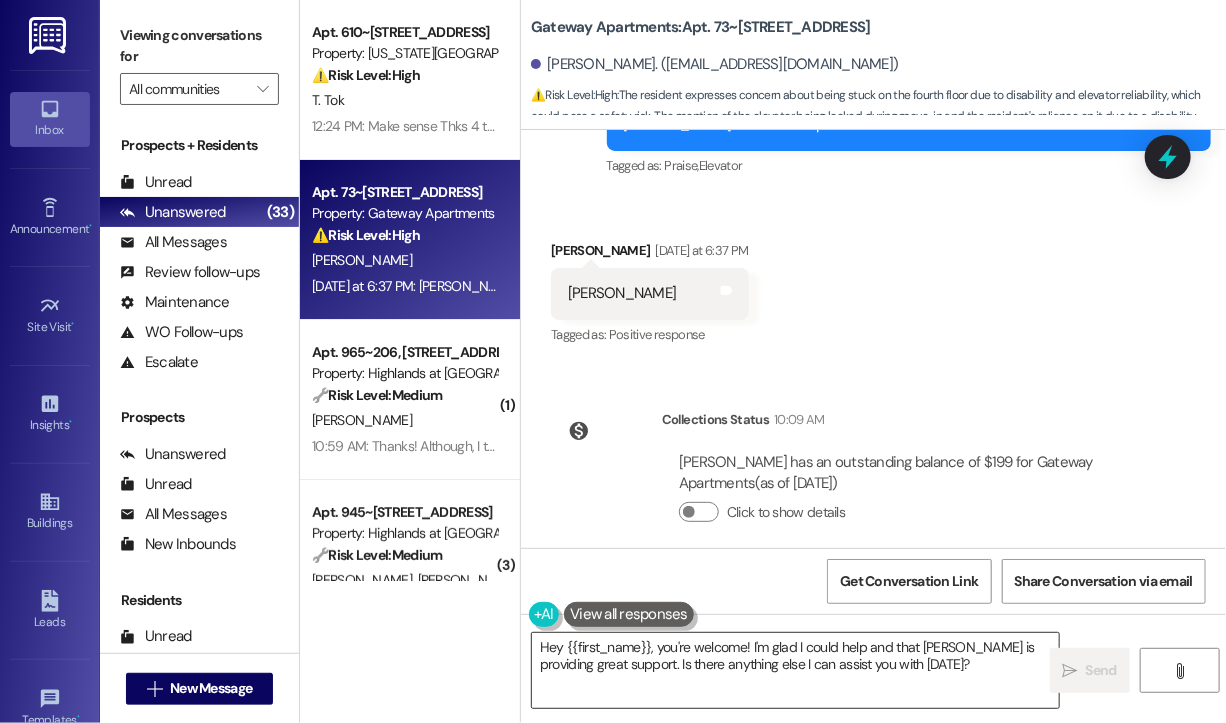 click on "Hey {{first_name}}, you're welcome! I'm glad I could help and that Crystal is providing great support. Is there anything else I can assist you with today?" at bounding box center [795, 670] 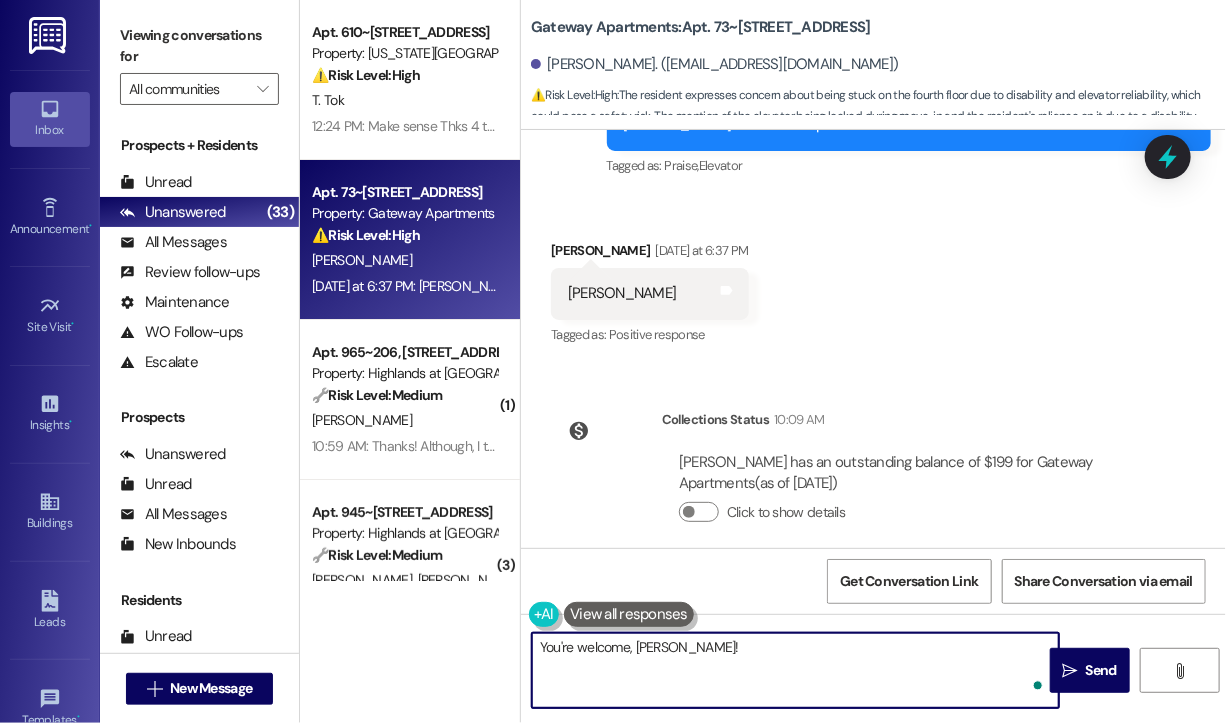 type on "You're welcome, Karen!" 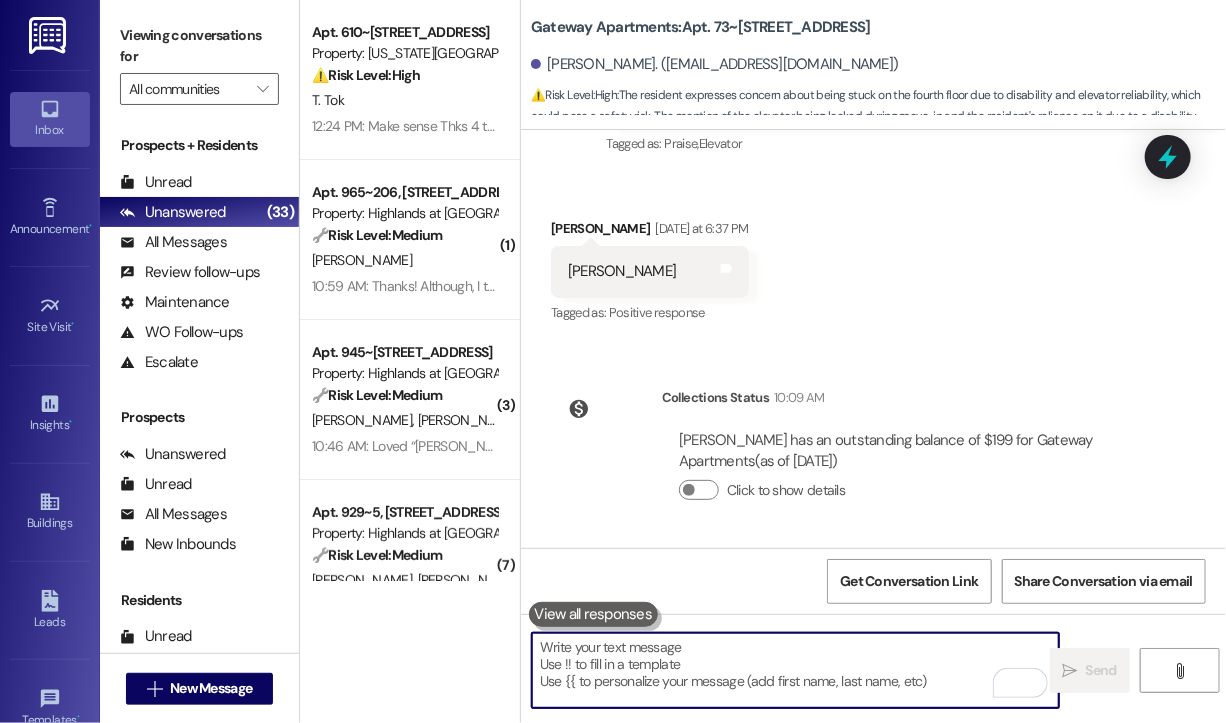scroll, scrollTop: 2085, scrollLeft: 0, axis: vertical 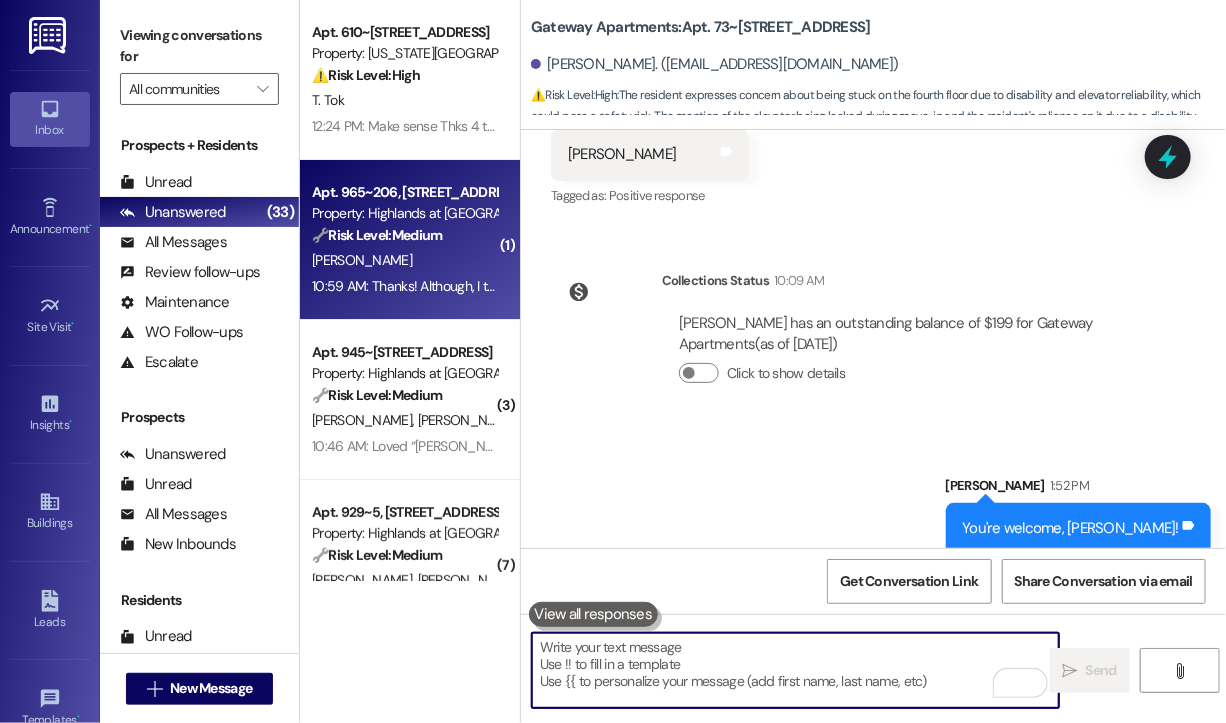 type 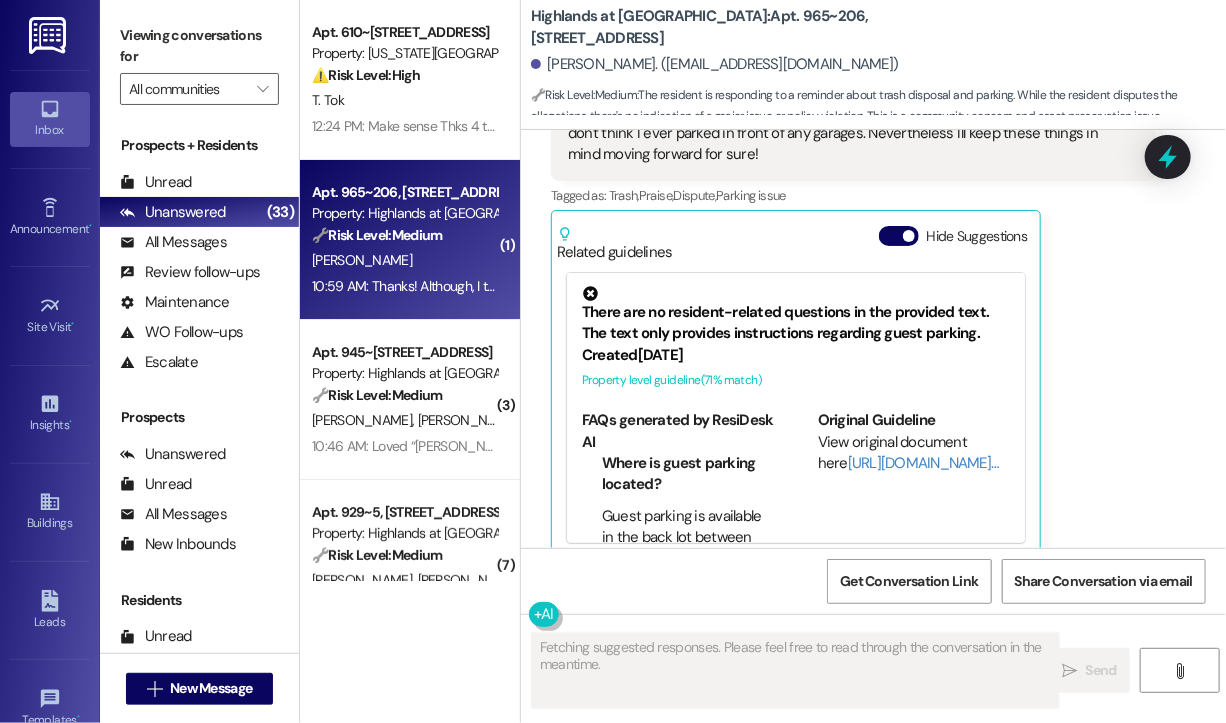 scroll, scrollTop: 763, scrollLeft: 0, axis: vertical 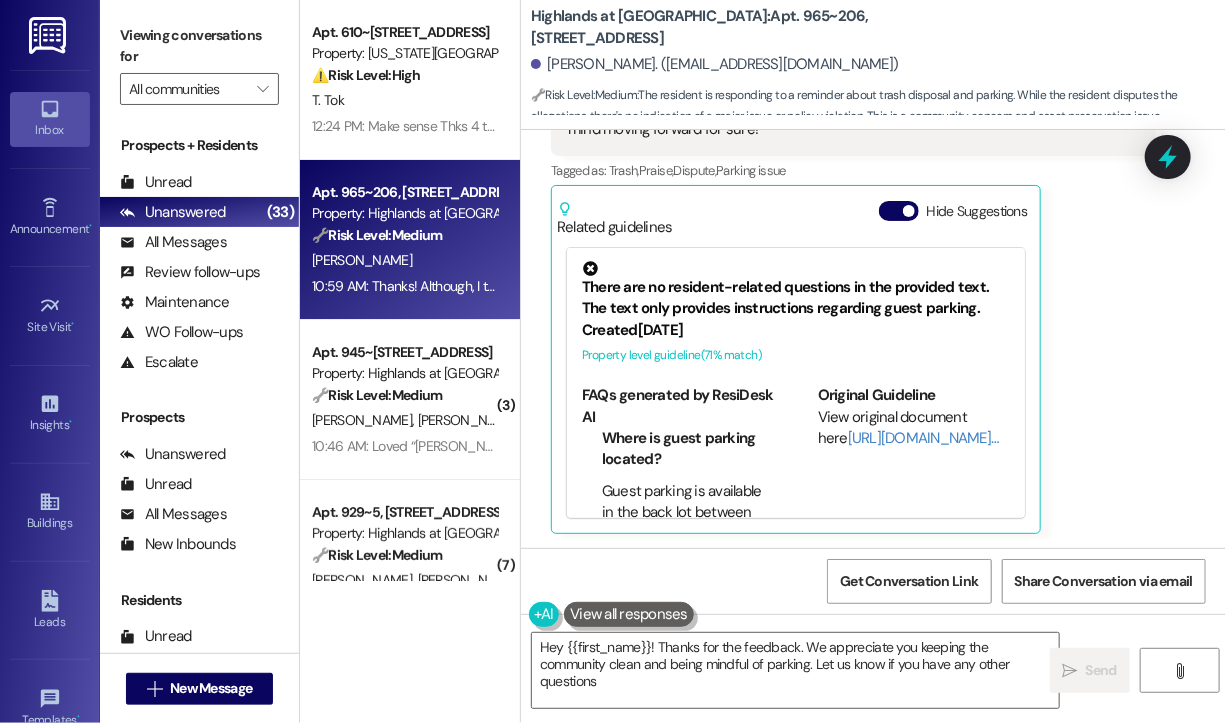 type on "Hey {{first_name}}! Thanks for the feedback. We appreciate you keeping the community clean and being mindful of parking. Let us know if you have any other questions!" 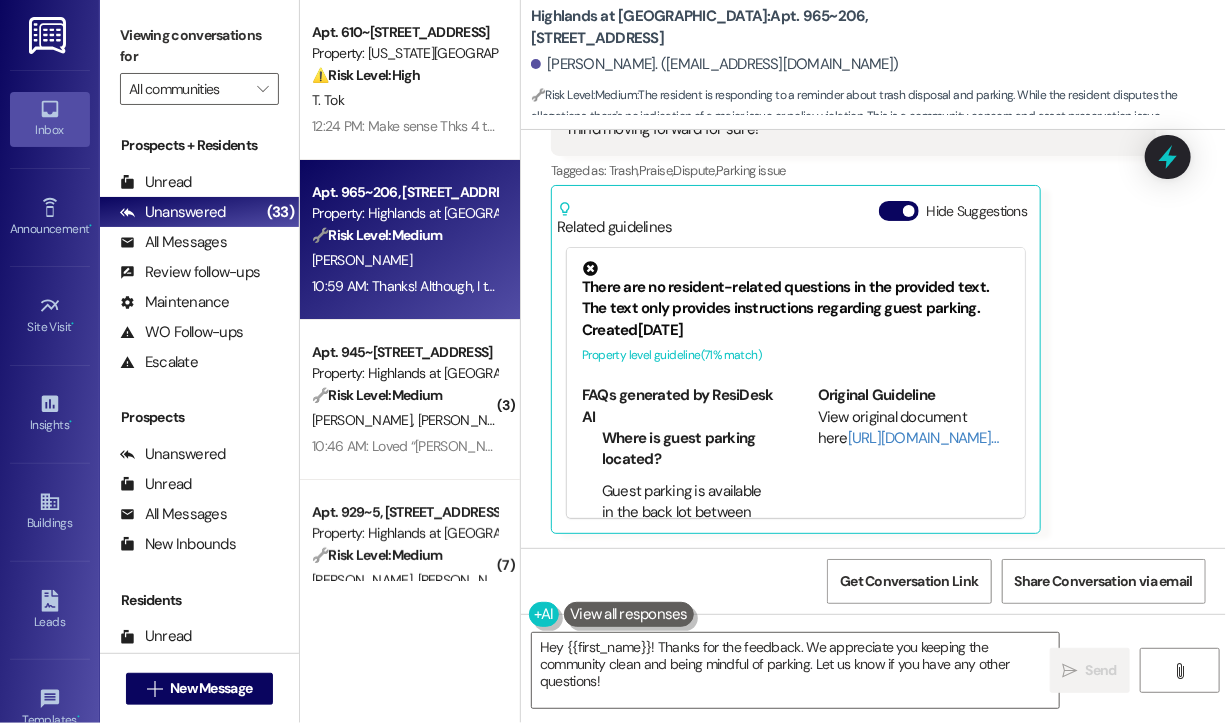 scroll, scrollTop: 563, scrollLeft: 0, axis: vertical 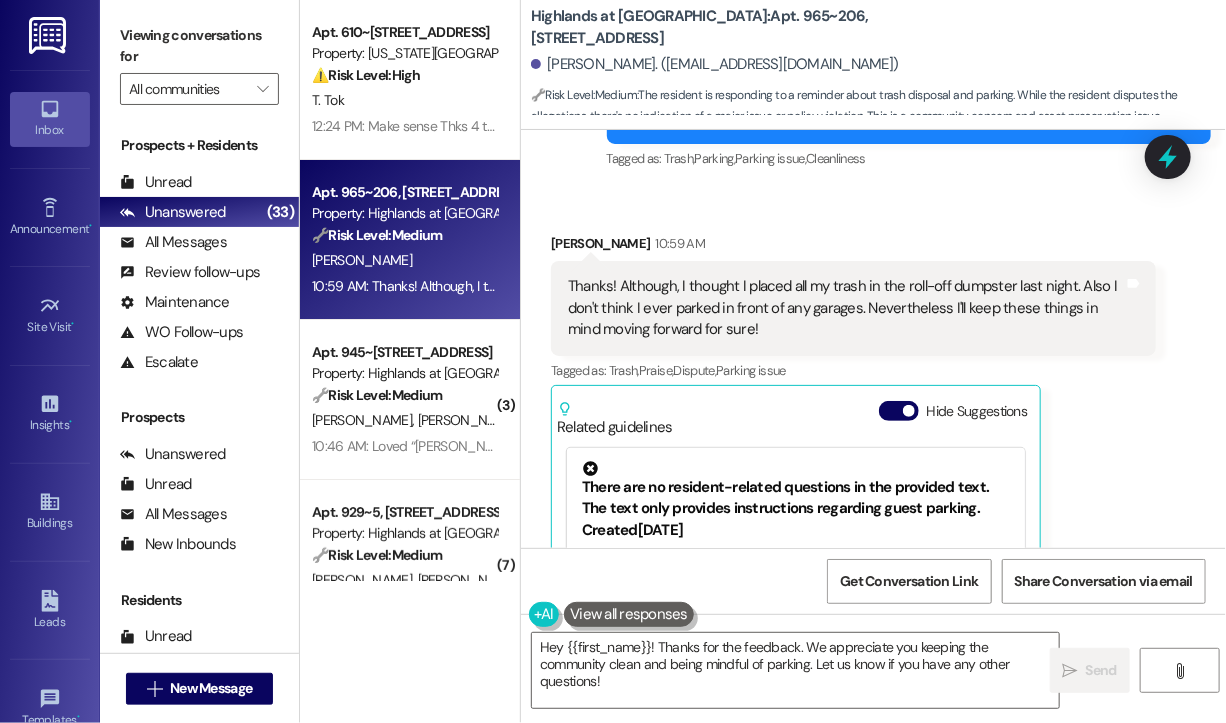 click on "Sidhant Jha 10:59 AM Thanks! Although, I thought I placed all my trash in the roll-off dumpster last night. Also I don't think I ever parked in front of any garages. Nevertheless I'll keep these things in mind moving forward for sure! Tags and notes Tagged as:   Trash ,  Click to highlight conversations about Trash Praise ,  Click to highlight conversations about Praise Dispute ,  Click to highlight conversations about Dispute Parking issue Click to highlight conversations about Parking issue  Related guidelines Hide Suggestions There are no resident-related questions in the provided text.  The text only provides instructions regarding guest parking.
Created  12 days ago Property level guideline  ( 71 % match) FAQs generated by ResiDesk AI Where is guest parking located? Guest parking is available in the back lot between buildings 989 and 965. Can my guests park anywhere else on the property? No, guests should only park in the designated guest parking area in the back lot between buildings 989 and 965.  ( 71" at bounding box center (853, 483) 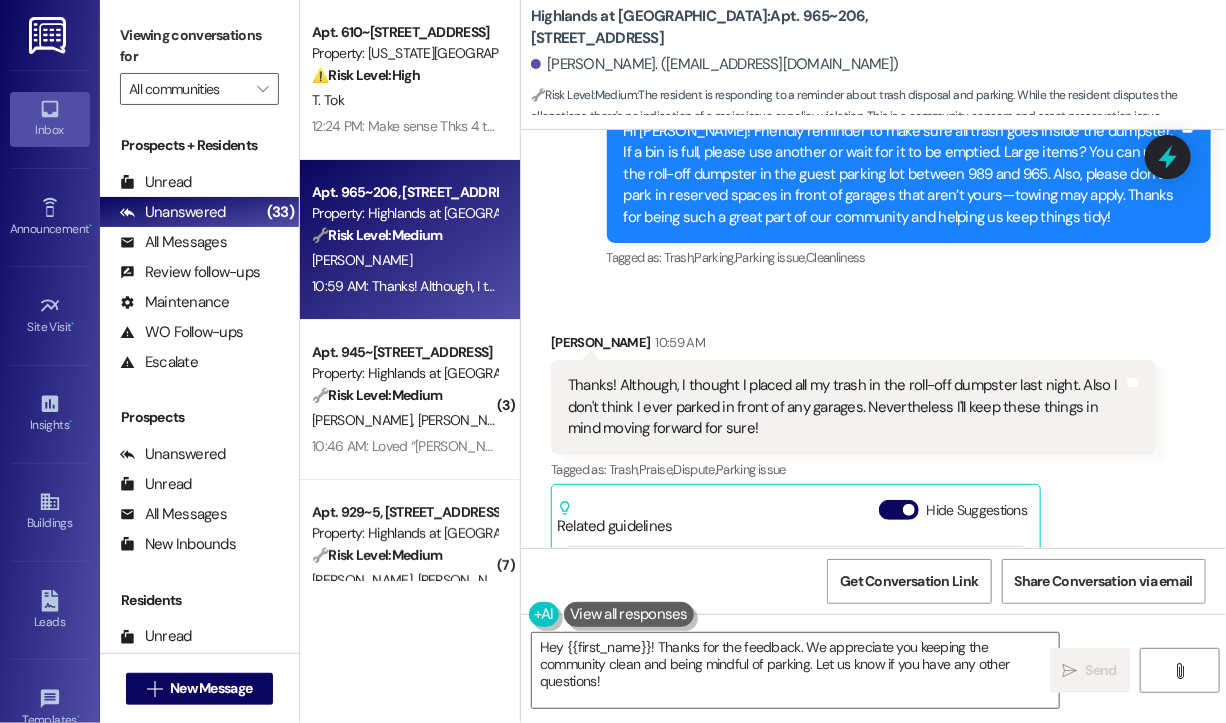 scroll, scrollTop: 564, scrollLeft: 0, axis: vertical 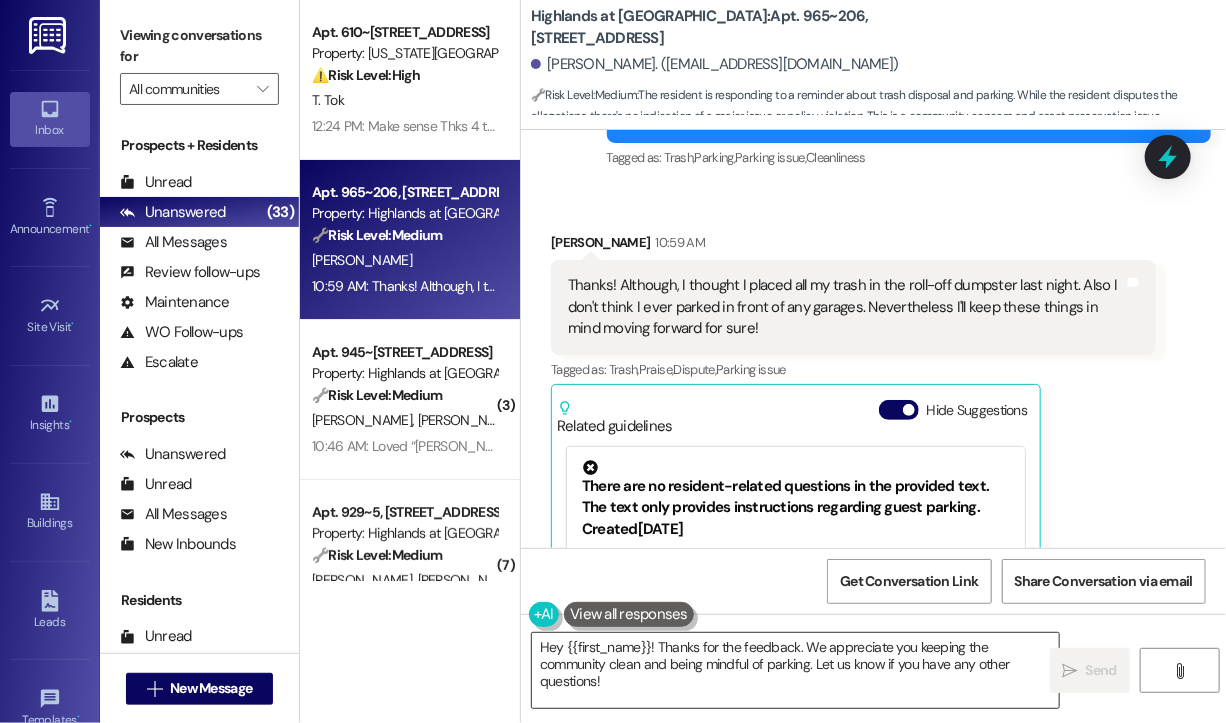 click on "Hey {{first_name}}! Thanks for the feedback. We appreciate you keeping the community clean and being mindful of parking. Let us know if you have any other questions!" at bounding box center [795, 670] 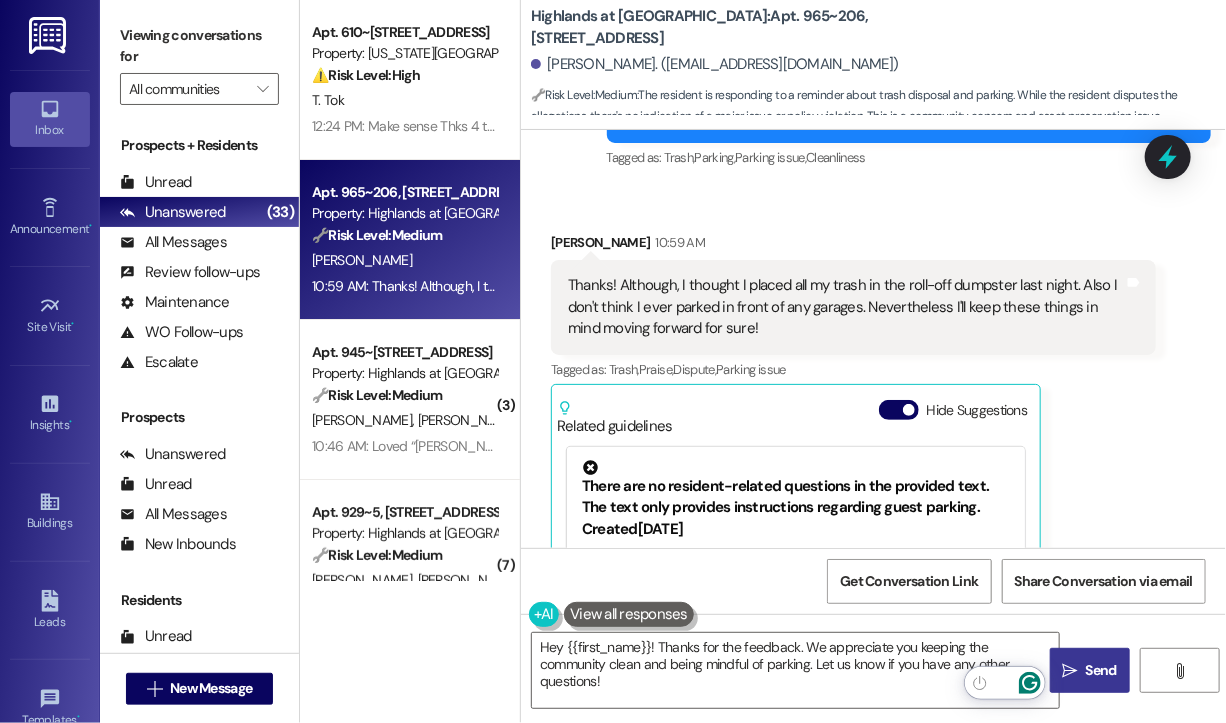 click on "Send" at bounding box center [1101, 670] 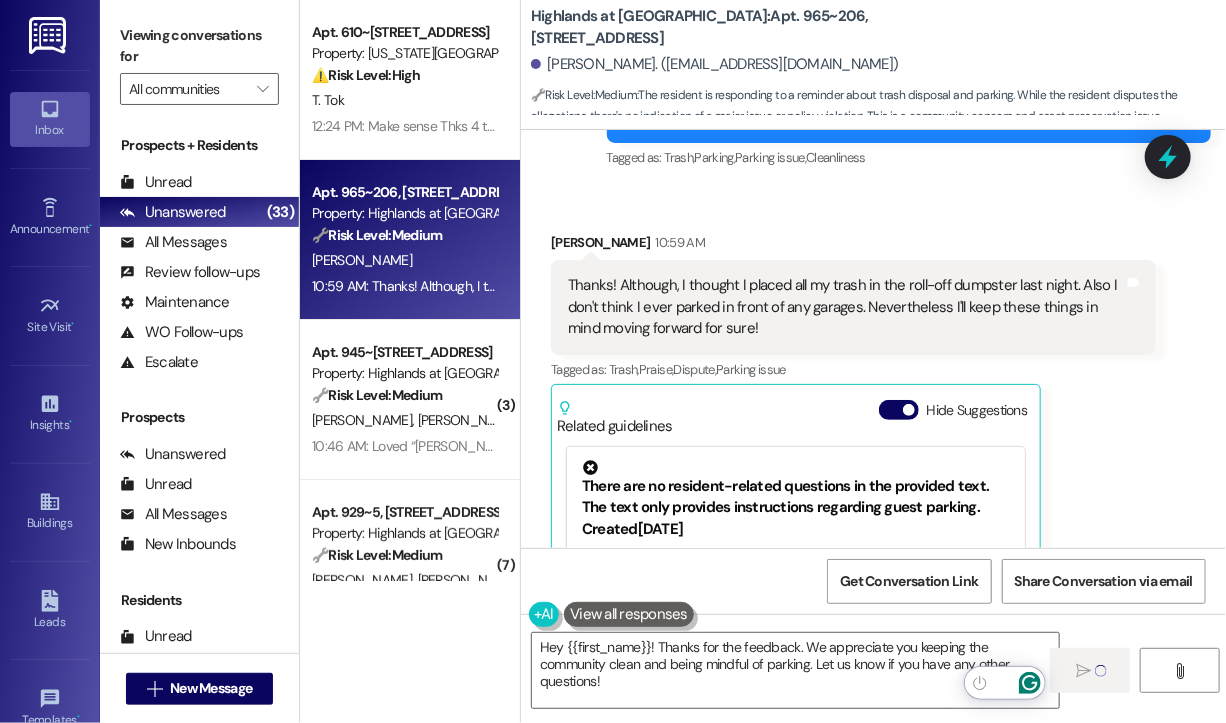 type 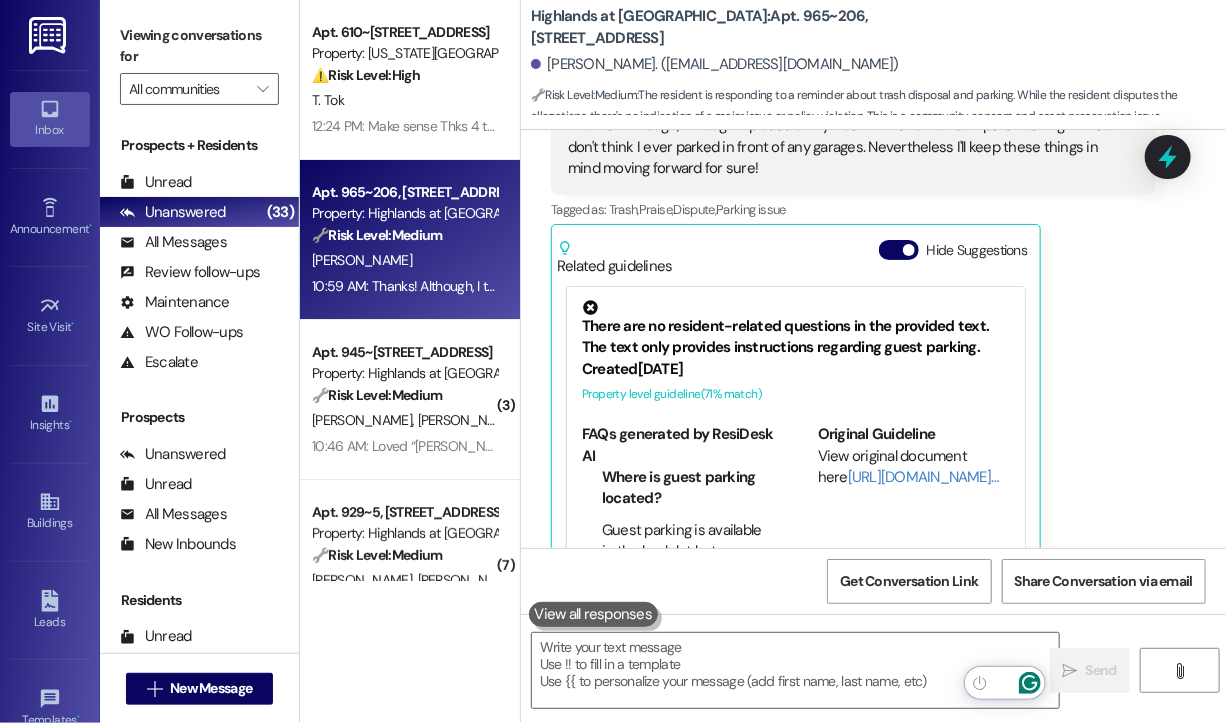 scroll, scrollTop: 763, scrollLeft: 0, axis: vertical 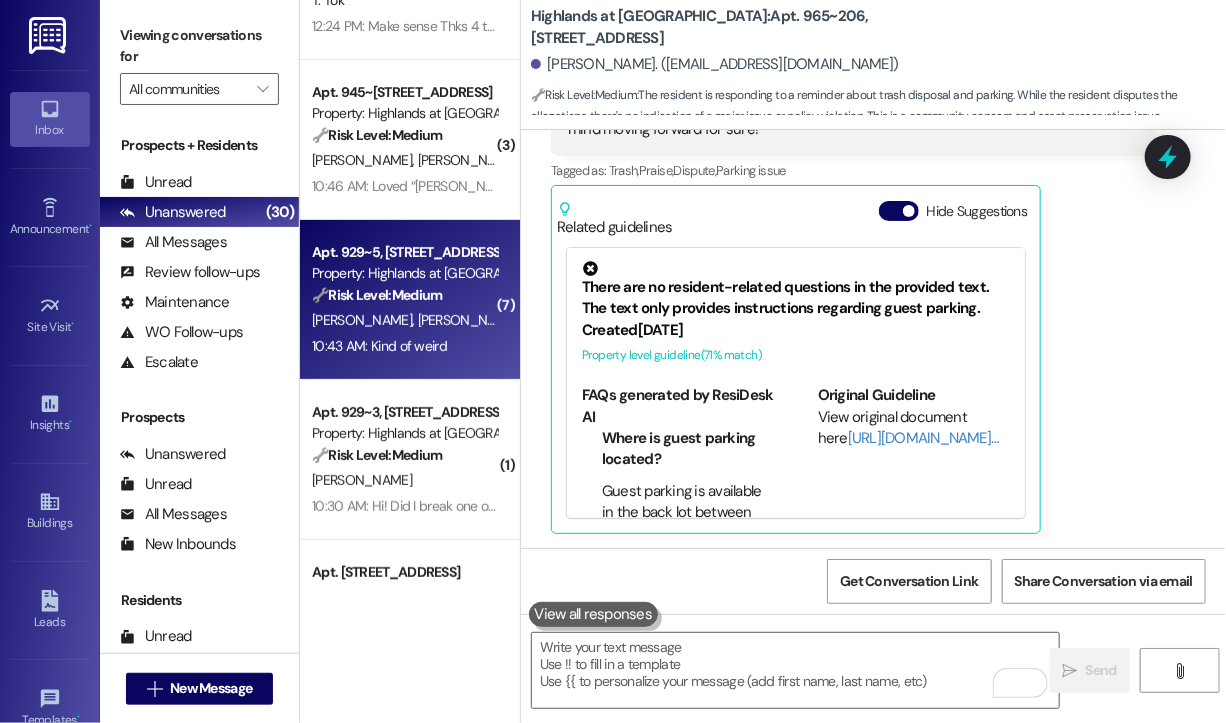 click on "E. Vaughn C. Vaughn" at bounding box center (404, 320) 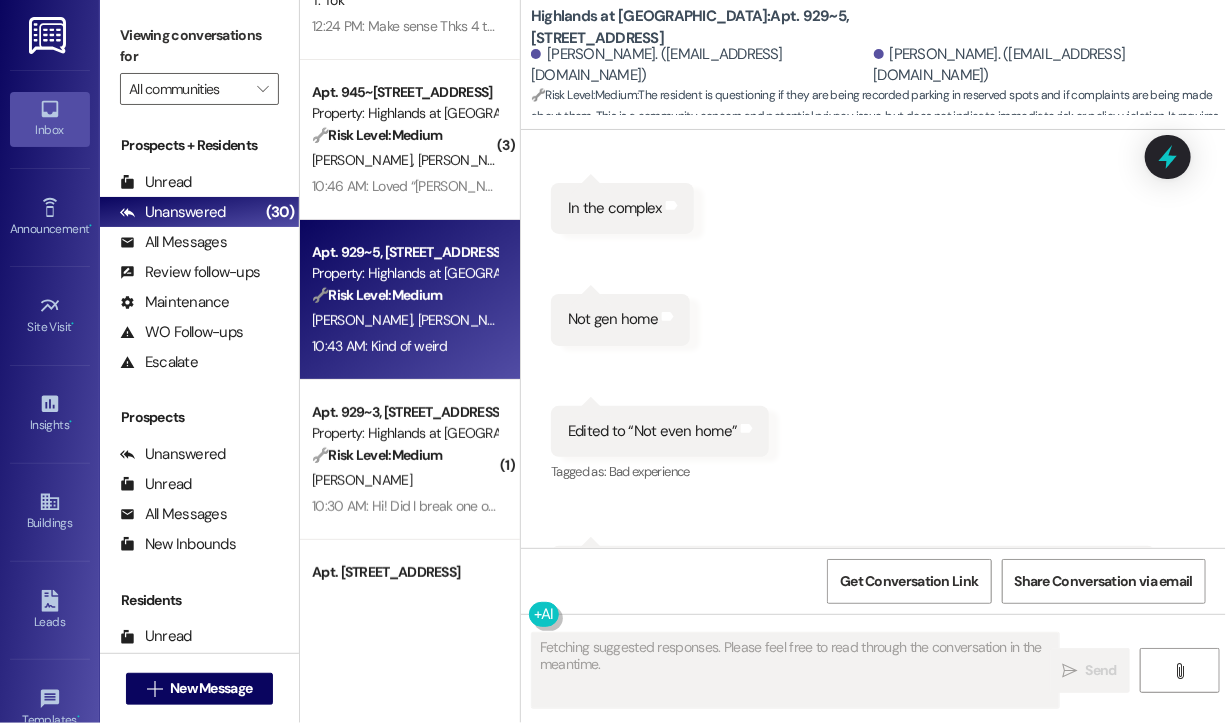 scroll, scrollTop: 18747, scrollLeft: 0, axis: vertical 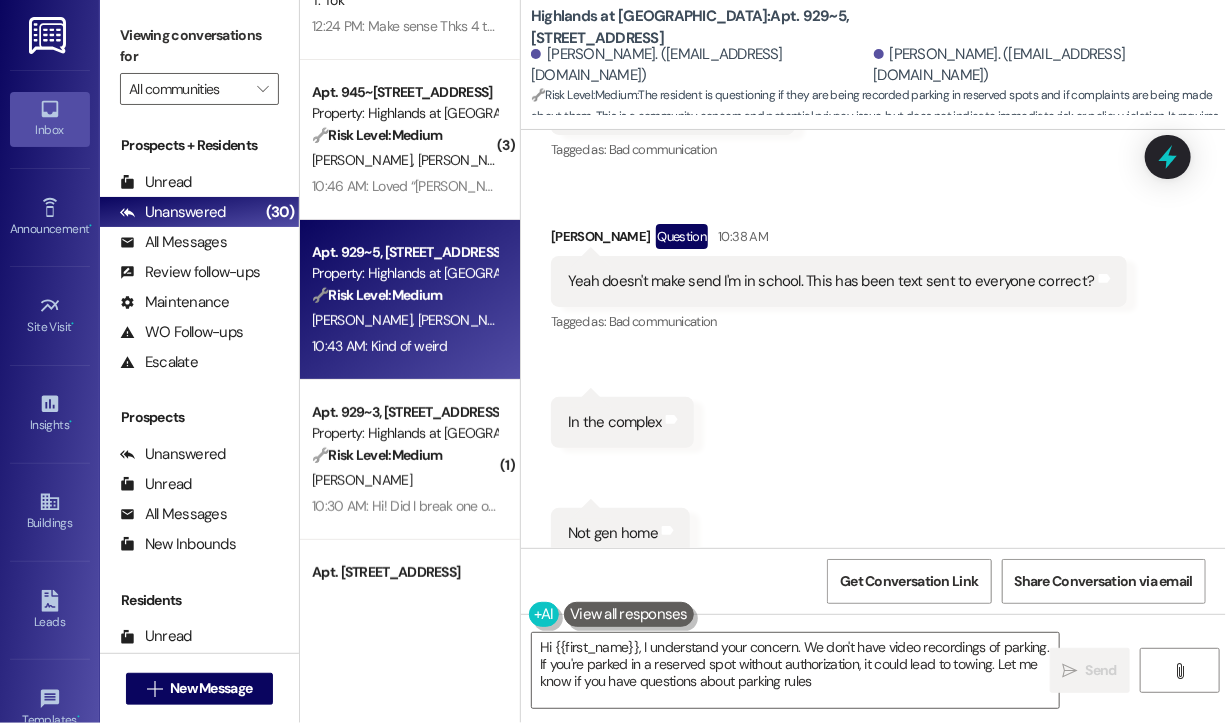 type on "Hi {{first_name}}, I understand your concern. We don't have video recordings of parking. If you're parked in a reserved spot without authorization, it could lead to towing. Let me know if you have questions about parking rules!" 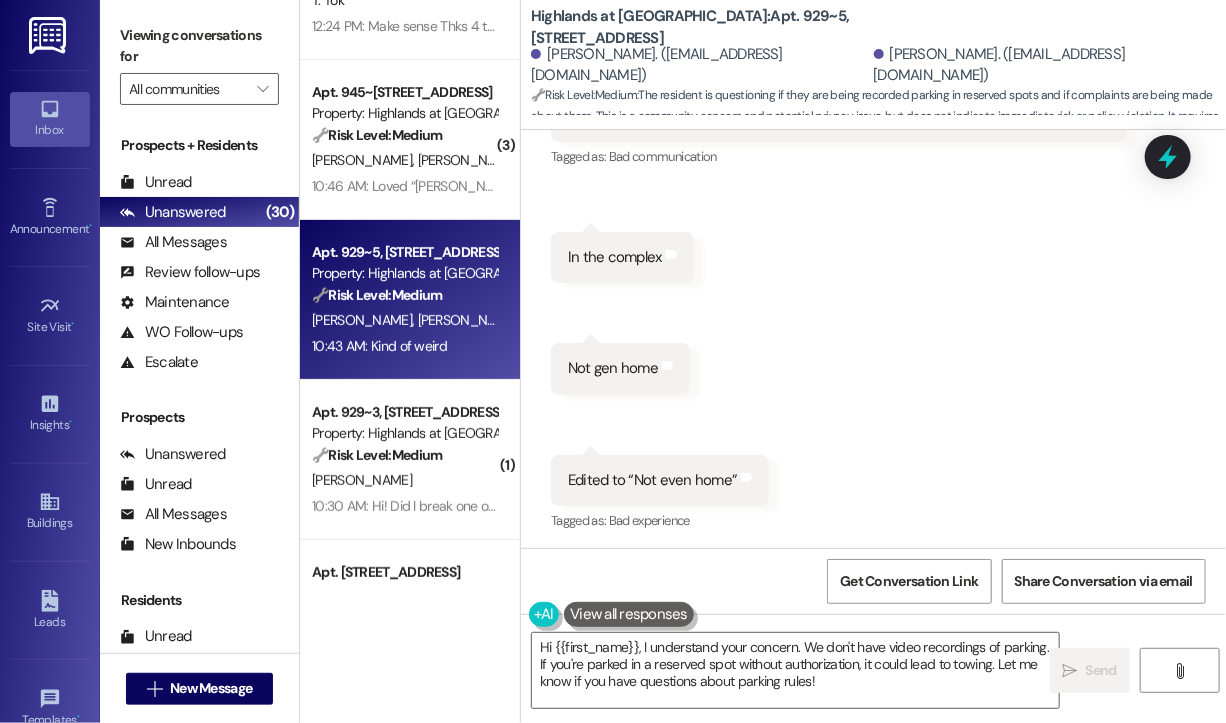 scroll, scrollTop: 18847, scrollLeft: 0, axis: vertical 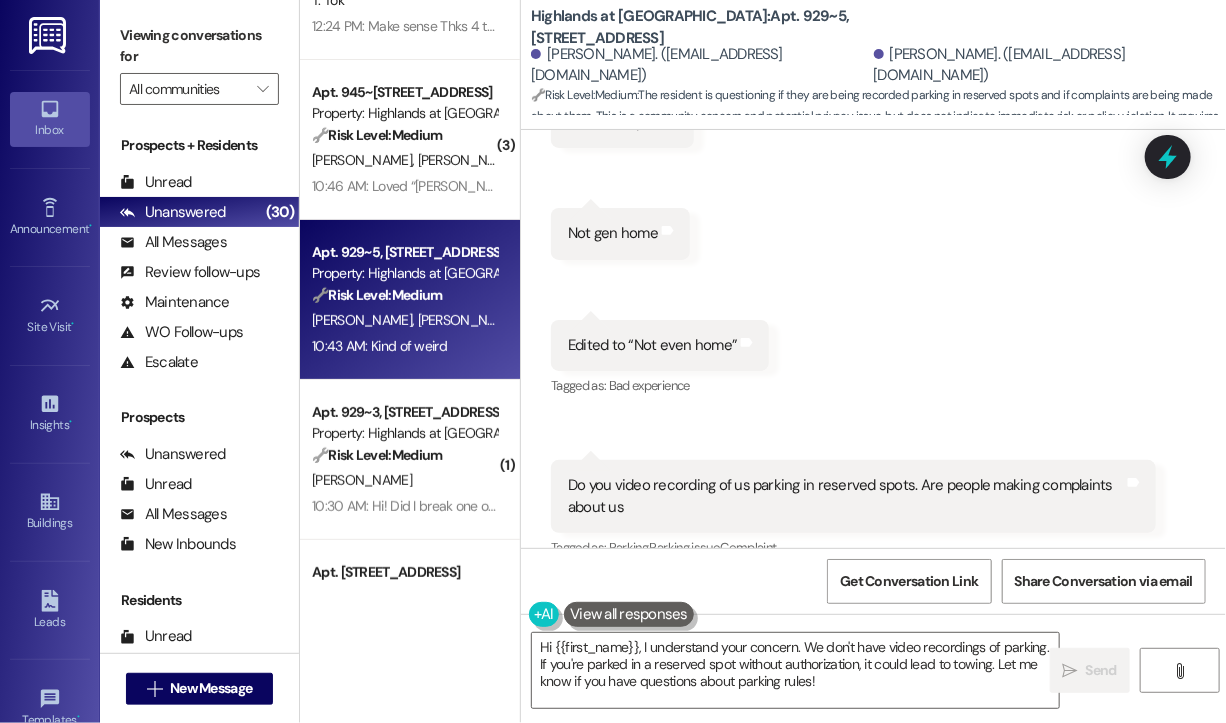 click on "Received via SMS Erika Vaughn Question 10:36 AM Why did we get this reminder?  Tags and notes Tagged as:   Bad communication Click to highlight conversations about Bad communication Received via SMS Corey Vaughn Question 10:38 AM Yeah doesn't make send I'm in school. This has been text sent to everyone correct? Tags and notes Tagged as:   Bad communication Click to highlight conversations about Bad communication Received via SMS 10:38 AM Corey Vaughn 10:38 AM In the complex  Tags and notes Received via SMS 10:39 AM Corey Vaughn 10:39 AM Not gen home  Tags and notes Received via SMS 10:39 AM Corey Vaughn 10:39 AM Edited to “Not even home” Tags and notes Tagged as:   Bad experience Click to highlight conversations about Bad experience Received via SMS 10:42 AM Corey Vaughn Question 10:42 AM Do you video recording of us parking in  reserved spots. Are people making complaints about us Tags and notes Tagged as:   Parking ,  Click to highlight conversations about Parking Parking issue ,  Complaint 10:43 AM" at bounding box center (873, 242) 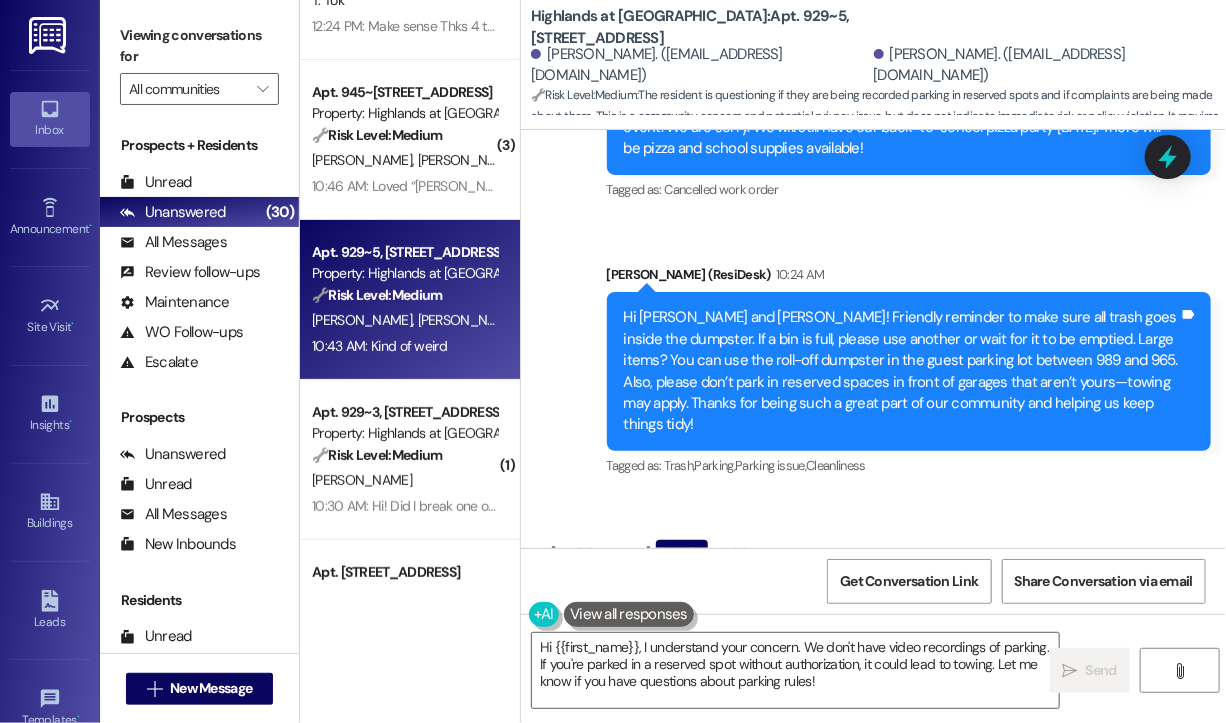 scroll, scrollTop: 18048, scrollLeft: 0, axis: vertical 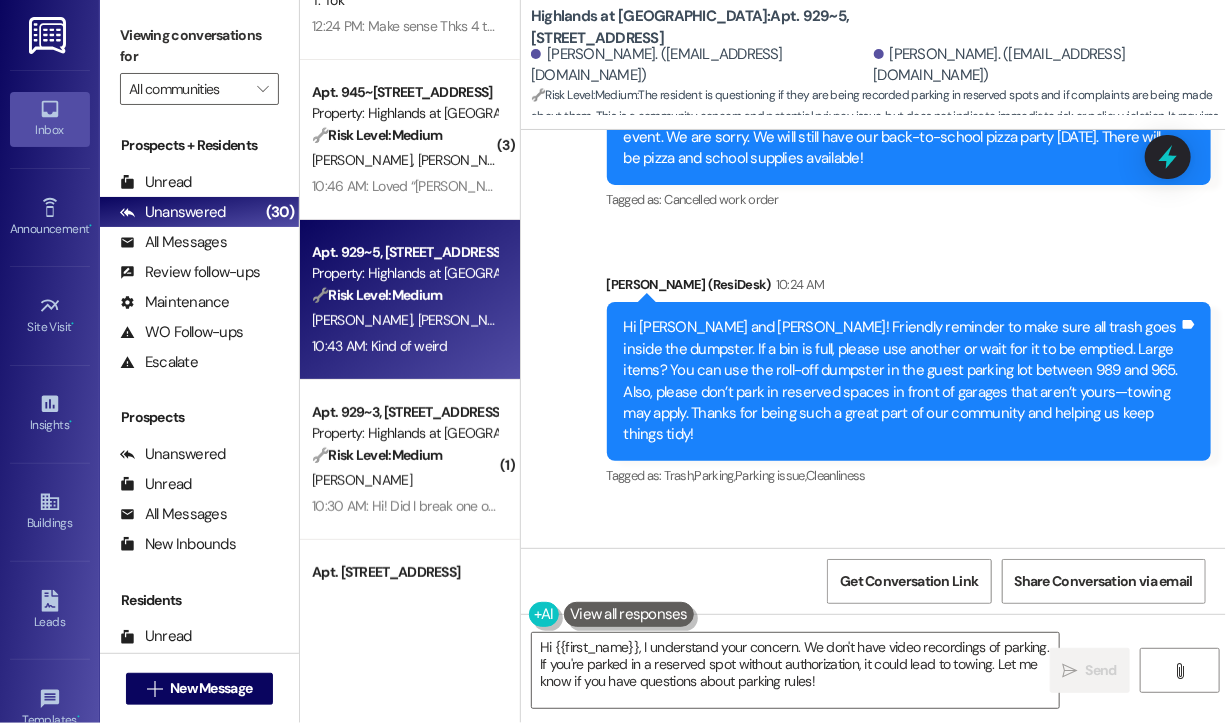 click on "Why did we get this reminder?" at bounding box center (665, 607) 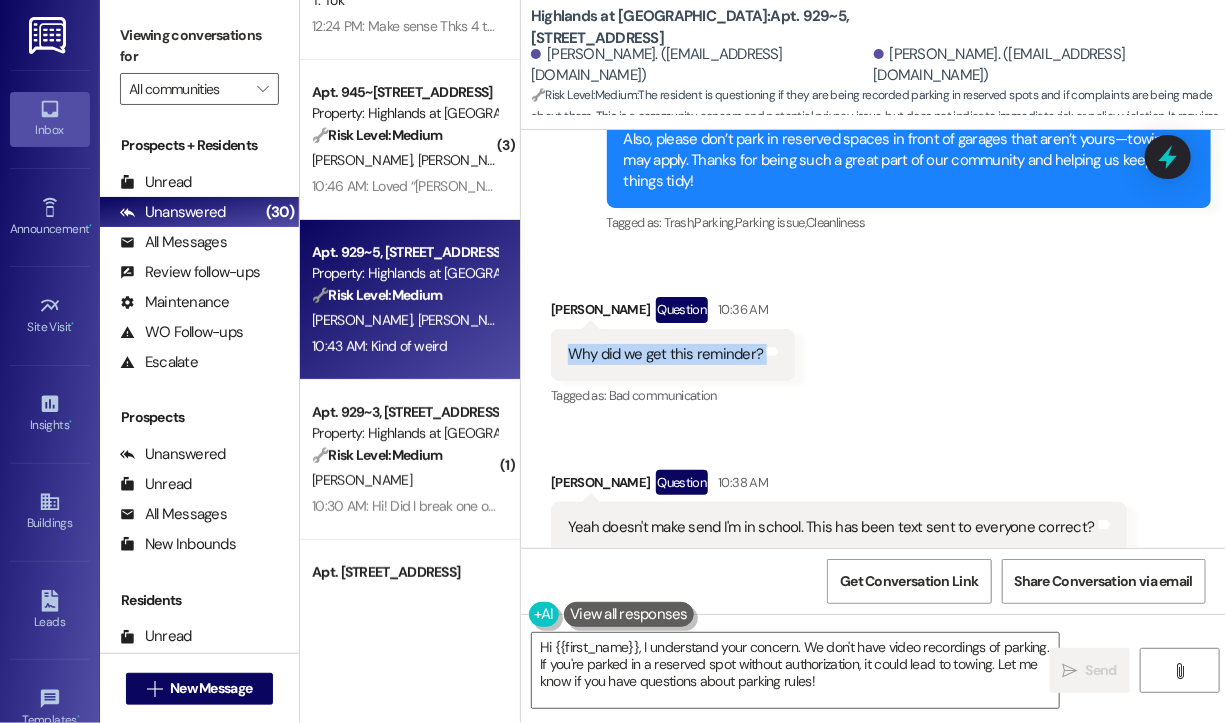 scroll, scrollTop: 18148, scrollLeft: 0, axis: vertical 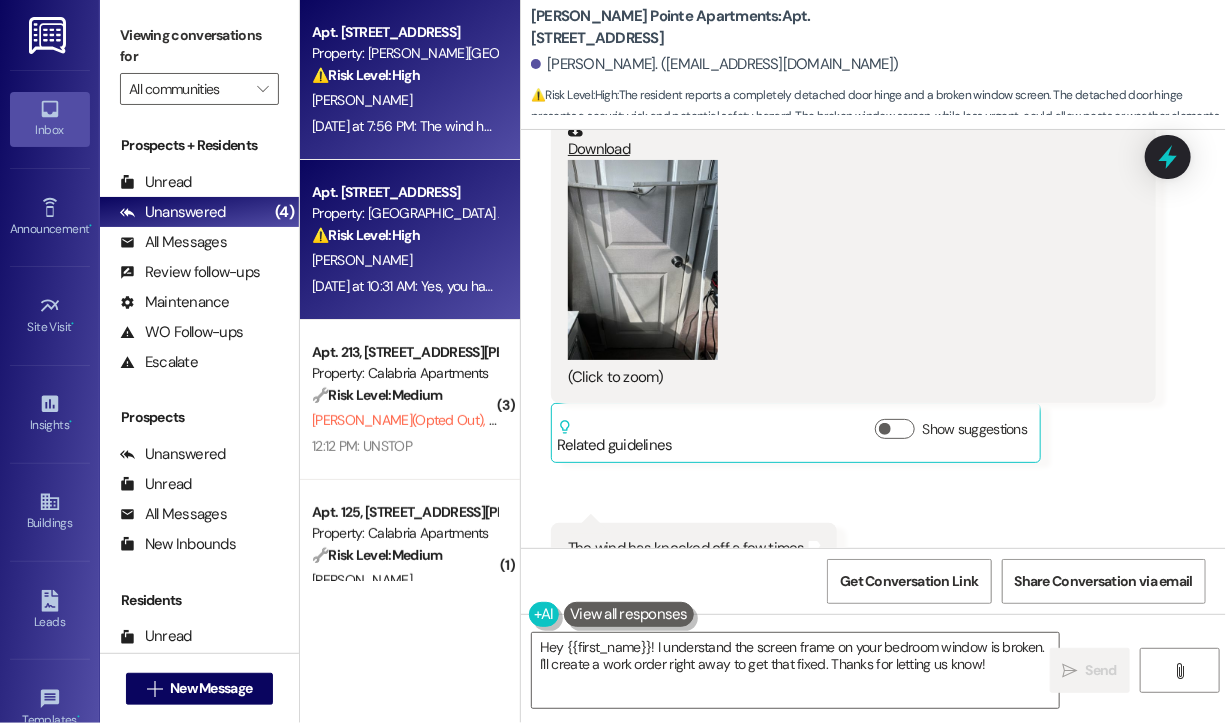 click on "B. Jackson" at bounding box center (404, 260) 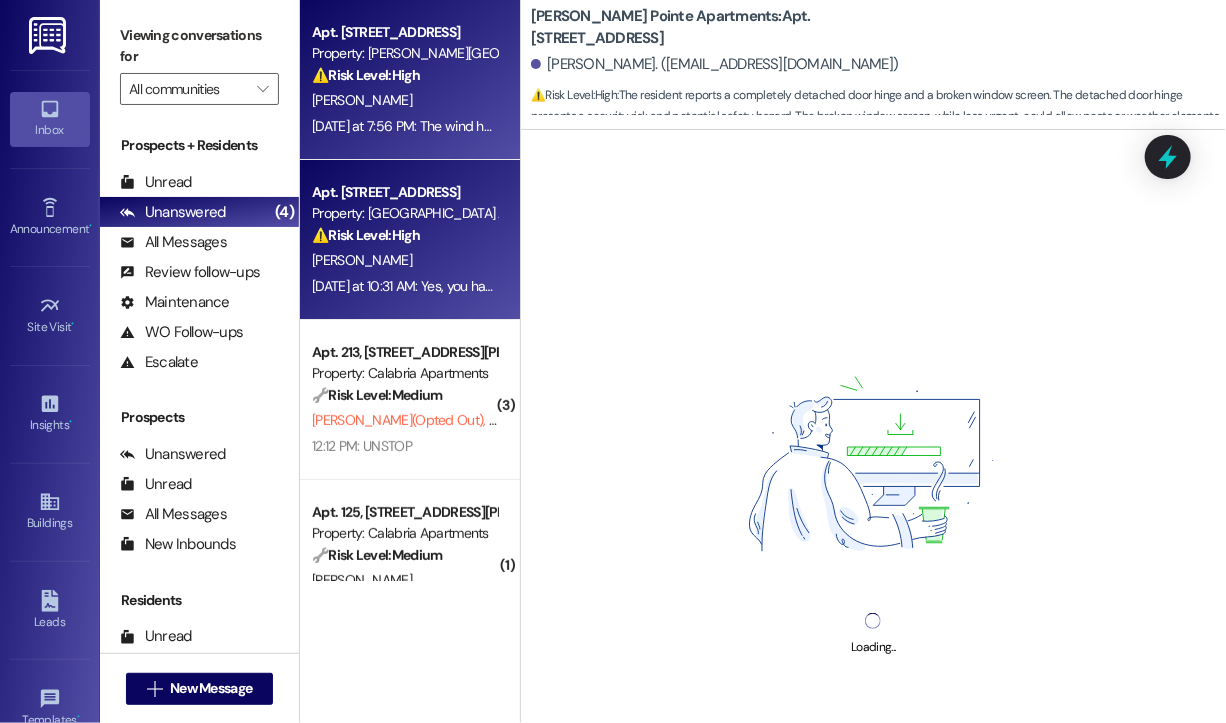 click on "Yesterday at 7:56 PM: The wind has knocked off a few times Yesterday at 7:56 PM: The wind has knocked off a few times" at bounding box center (476, 126) 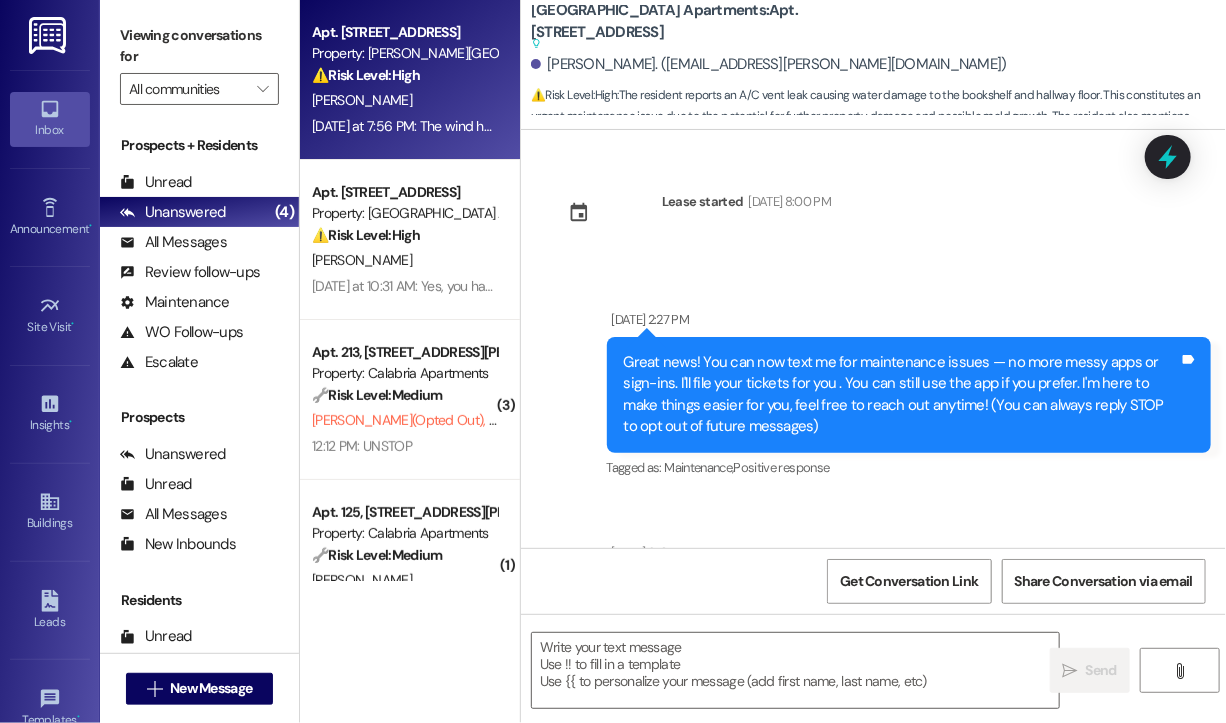 scroll, scrollTop: 0, scrollLeft: 0, axis: both 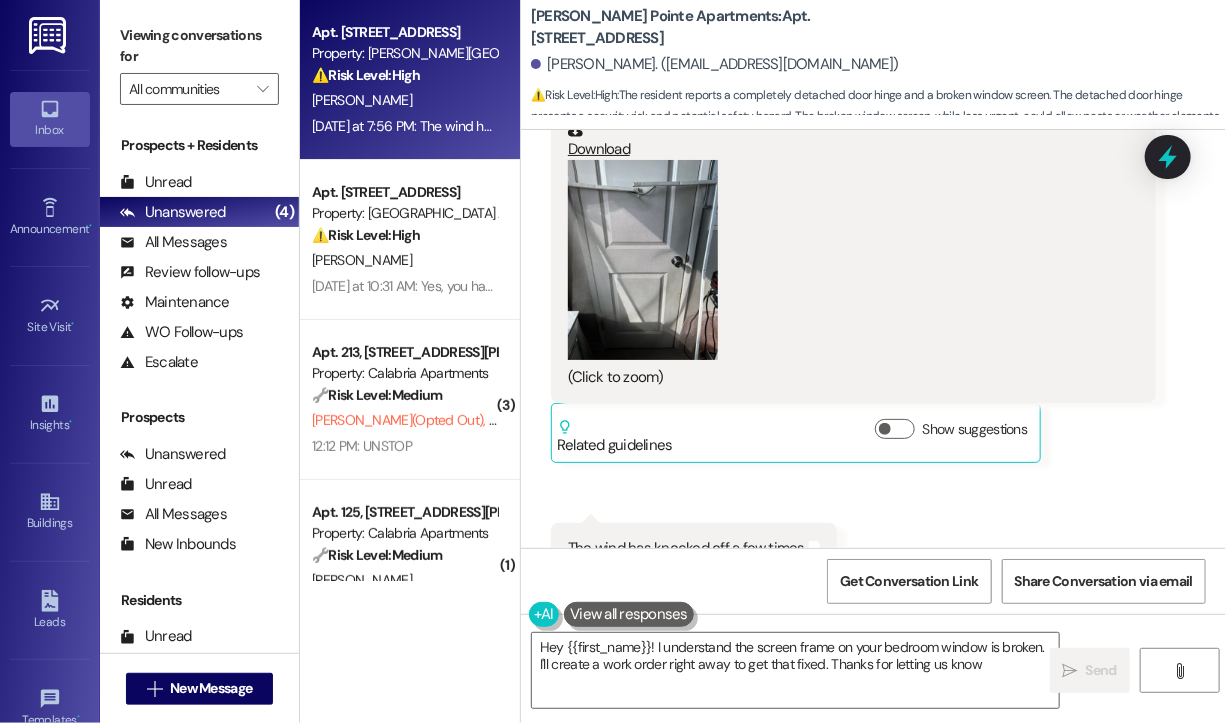 type on "Hey {{first_name}}! I understand the screen frame on your bedroom window is broken. I'll create a work order right away to get that fixed. Thanks for letting us know!" 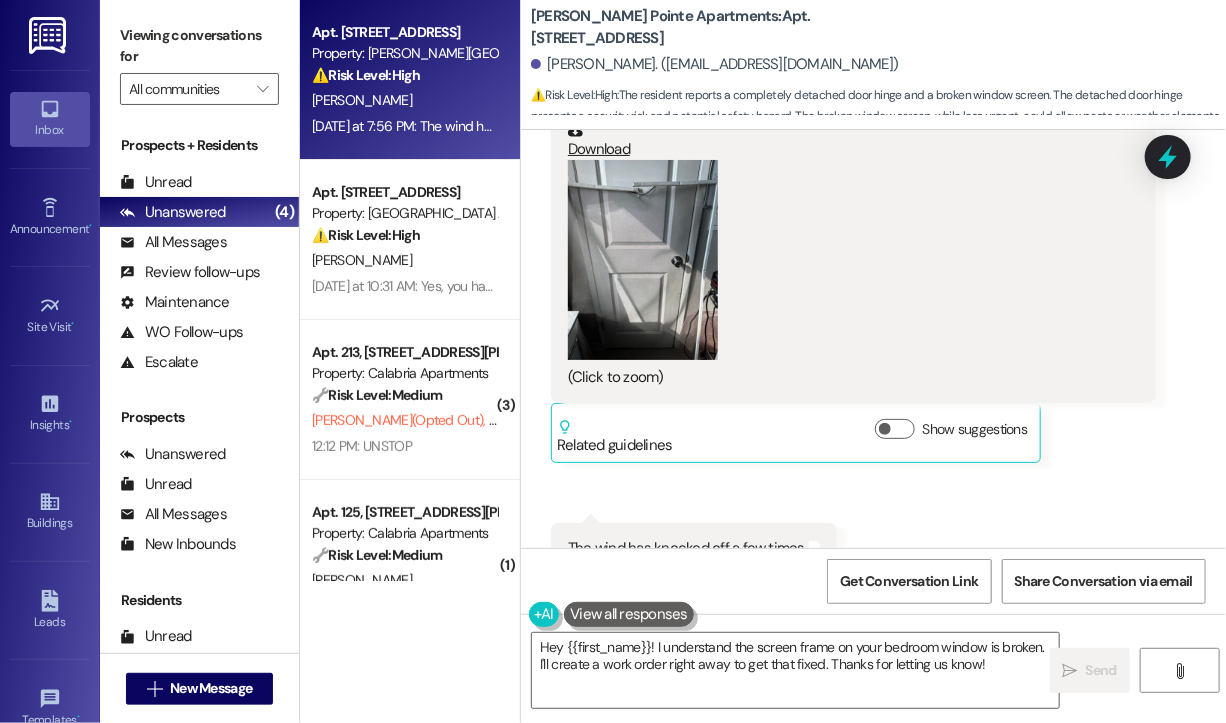 click on "Received via SMS Santiago Rodriguez Yesterday at 7:42 PM Yes, hinge is completely off; yes, there is a pet but mom is always home Tags and notes Tagged as:   Pet policy ,  Click to highlight conversations about Pet policy Apartment entry Click to highlight conversations about Apartment entry Received via SMS Santiago Rodriguez   Neutral Yesterday at 7:55 PM Also the screen frame  on my bedroom window is broken  Tags and notes Tagged as:   Broken door Click to highlight conversations about Broken door Received via SMS 7:56 PM Santiago Rodriguez Yesterday at 7:56 PM JPG  attachment ResiDesk found written details in this image   See details Please provide the text content of the image so I can summarize it for you. I need the text to understand the conversation.
Download   (Click to zoom) Tags and notes  Related guidelines Show suggestions Received via SMS 7:56 PM Santiago Rodriguez Yesterday at 7:56 PM The wind has knocked off a few times Tags and notes Tagged as:   Safety & security" at bounding box center (873, 70) 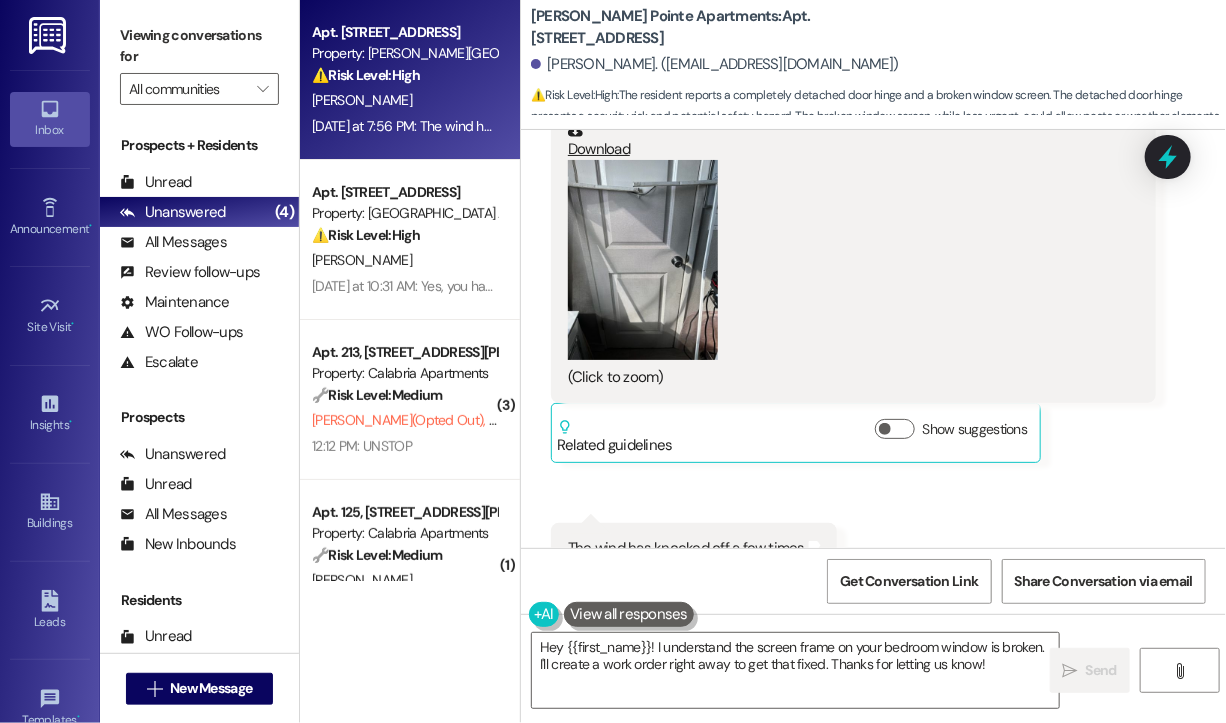 click on "Received via SMS Santiago Rodriguez Yesterday at 7:42 PM Yes, hinge is completely off; yes, there is a pet but mom is always home Tags and notes Tagged as:   Pet policy ,  Click to highlight conversations about Pet policy Apartment entry Click to highlight conversations about Apartment entry Received via SMS Santiago Rodriguez   Neutral Yesterday at 7:55 PM Also the screen frame  on my bedroom window is broken  Tags and notes Tagged as:   Broken door Click to highlight conversations about Broken door Received via SMS 7:56 PM Santiago Rodriguez Yesterday at 7:56 PM JPG  attachment ResiDesk found written details in this image   See details Please provide the text content of the image so I can summarize it for you. I need the text to understand the conversation.
Download   (Click to zoom) Tags and notes  Related guidelines Show suggestions Received via SMS 7:56 PM Santiago Rodriguez Yesterday at 7:56 PM The wind has knocked off a few times Tags and notes Tagged as:   Safety & security" at bounding box center (873, 70) 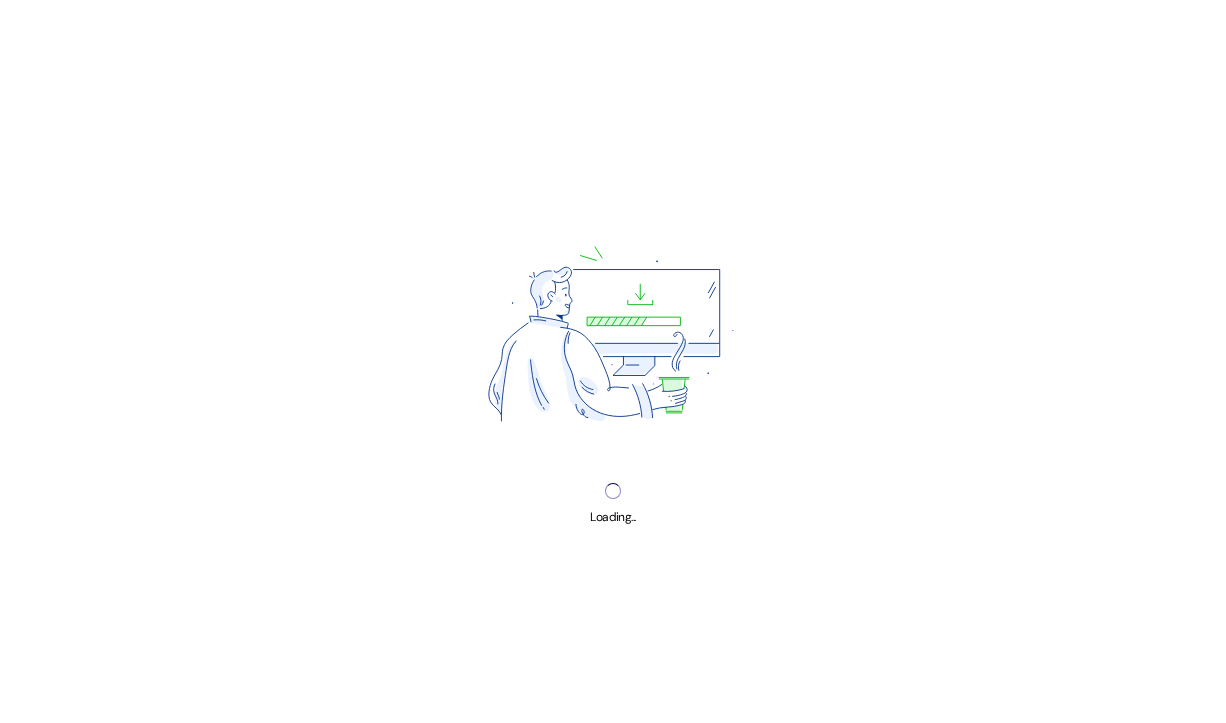 scroll, scrollTop: 0, scrollLeft: 0, axis: both 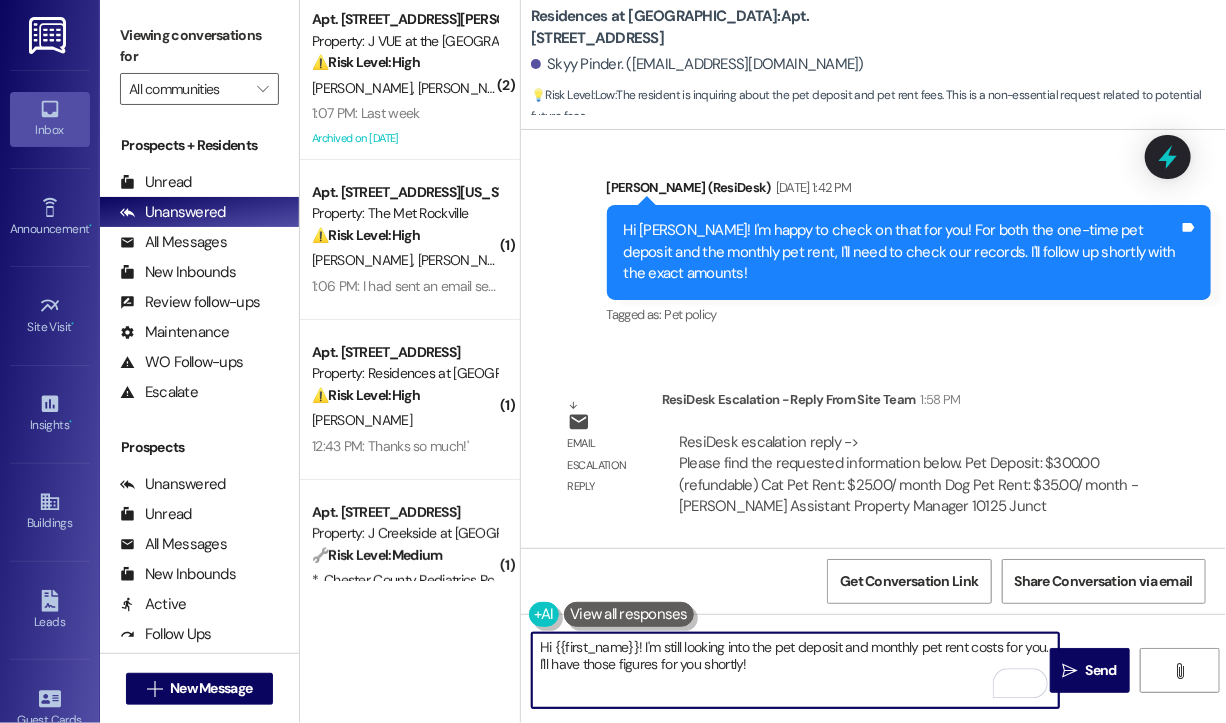 drag, startPoint x: 753, startPoint y: 652, endPoint x: 642, endPoint y: 630, distance: 113.15918 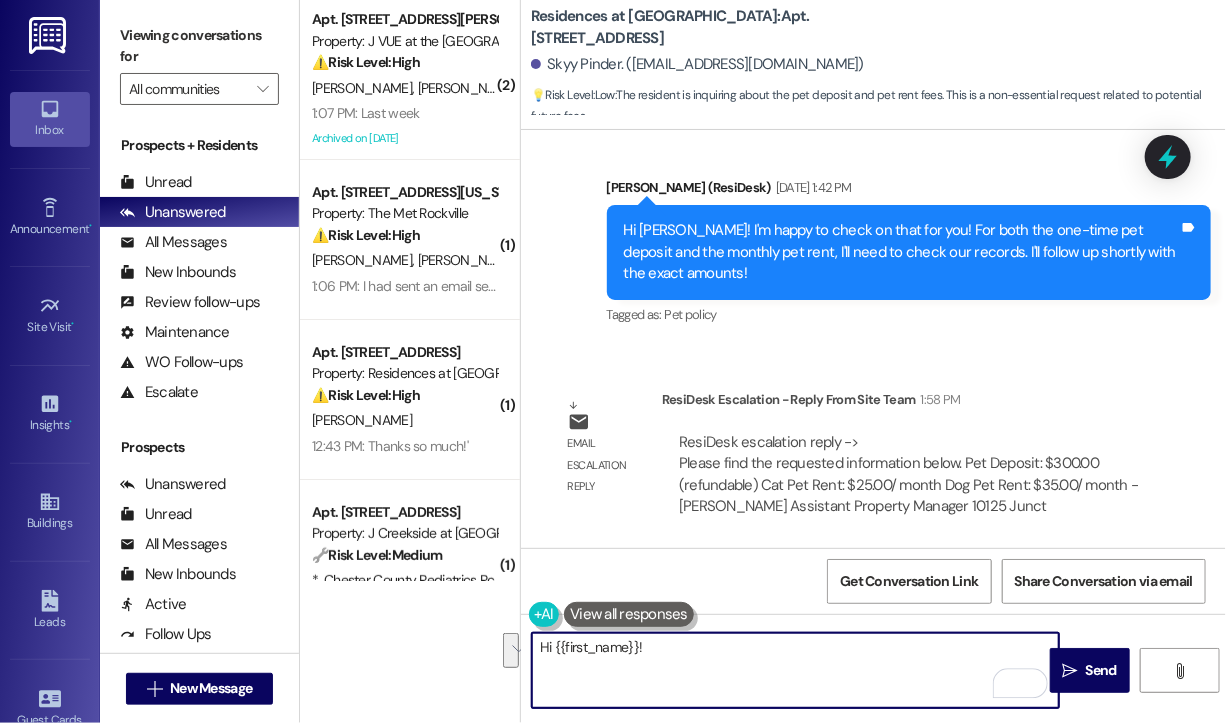 paste on "The site team asked me to share the pet information you requested:
Pet Deposit: $300.00 (refundable)
Cat Pet Rent: $25.00/month
Dog Pet Rent: $35.00/month" 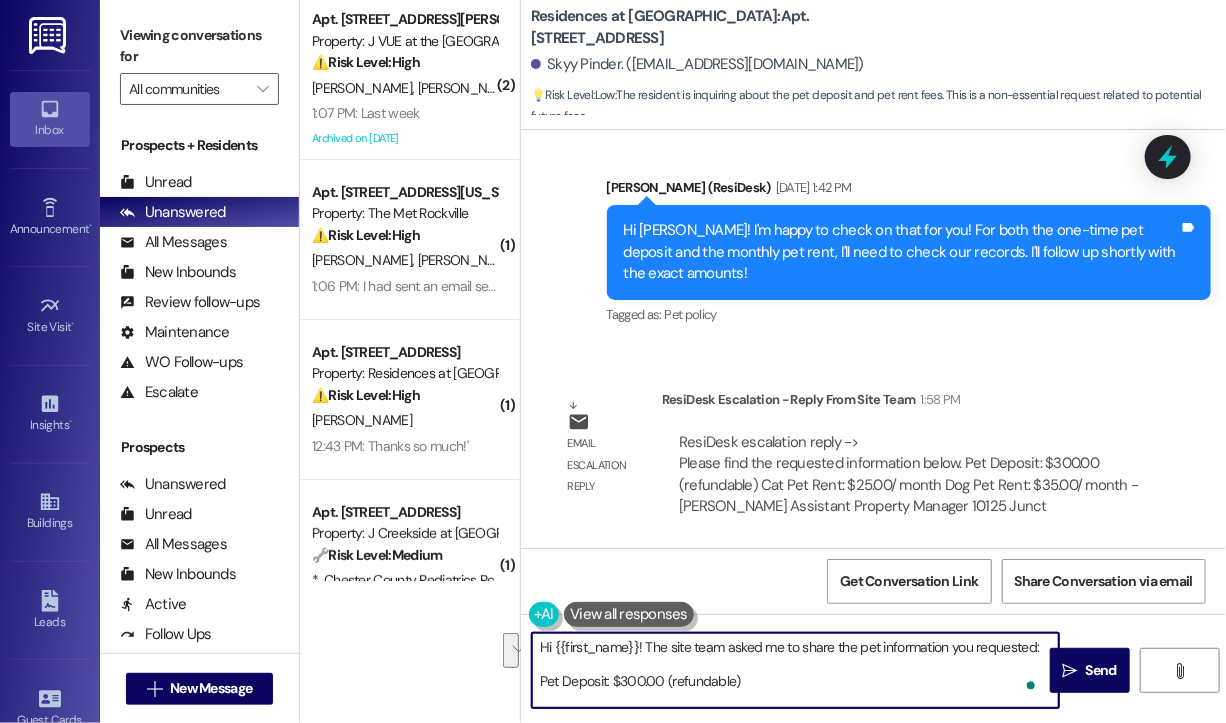 scroll, scrollTop: 50, scrollLeft: 0, axis: vertical 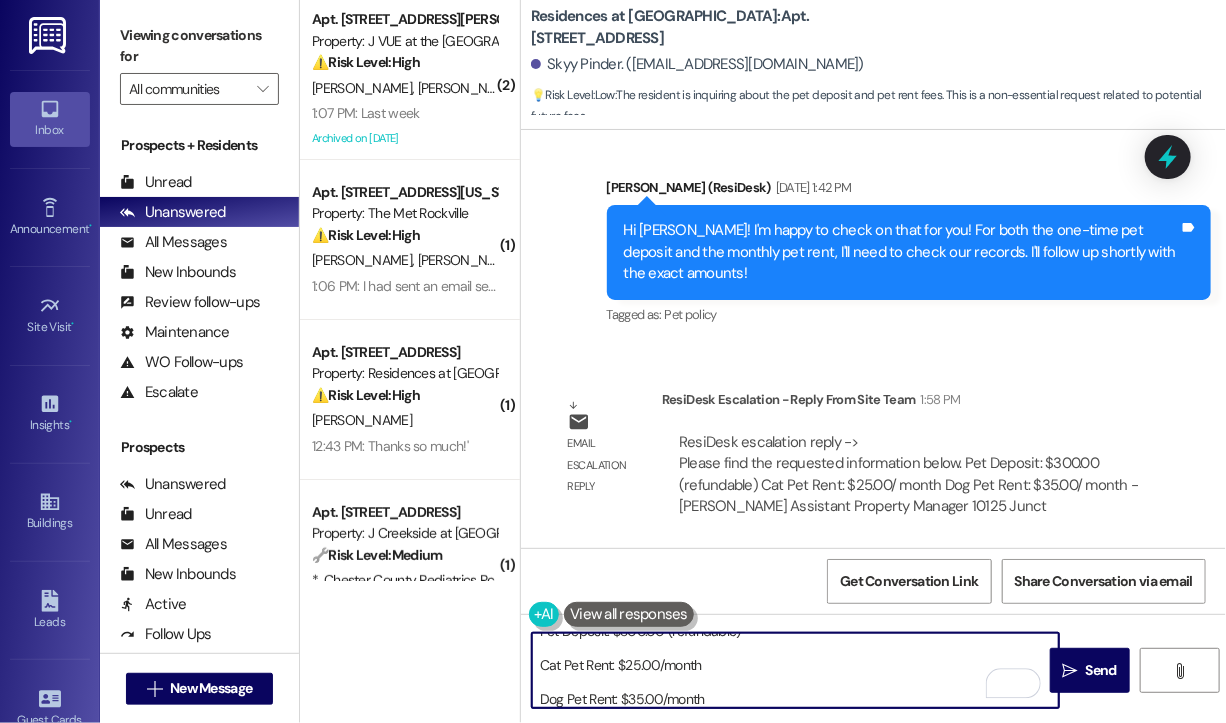click on "Hi {{first_name}}! The site team asked me to share the pet information you requested:
Pet Deposit: $300.00 (refundable)
Cat Pet Rent: $25.00/month
Dog Pet Rent: $35.00/month" at bounding box center (795, 670) 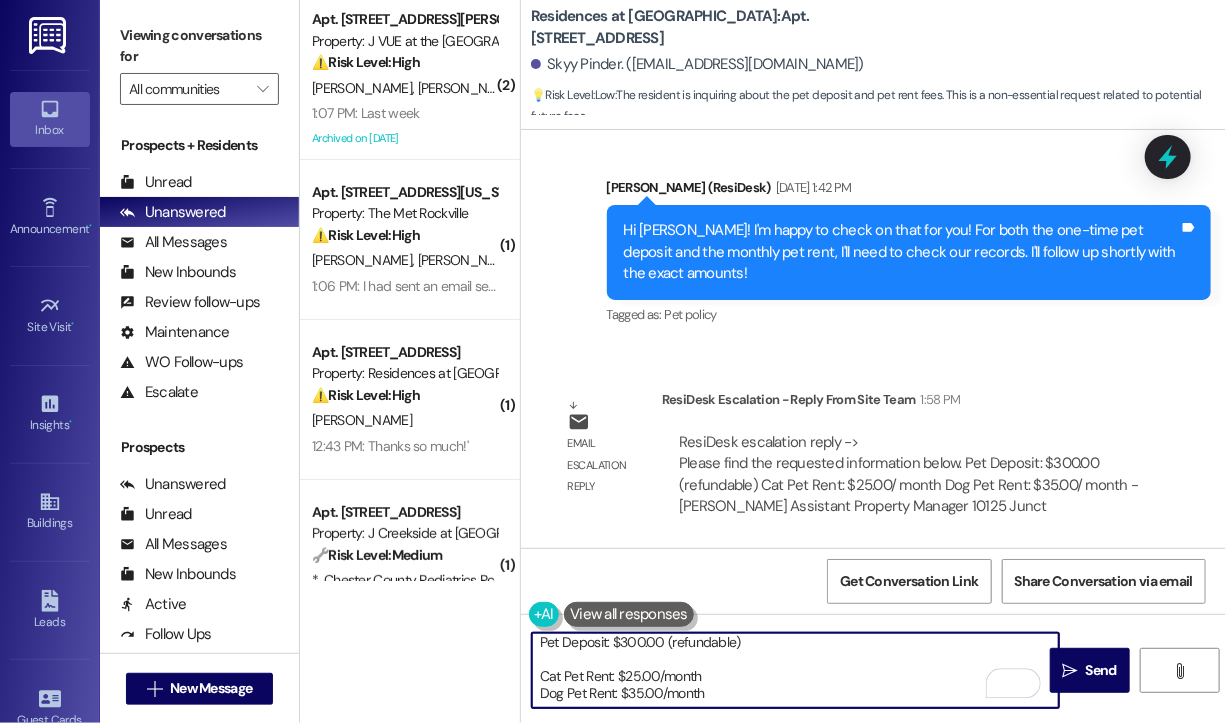 scroll, scrollTop: 39, scrollLeft: 0, axis: vertical 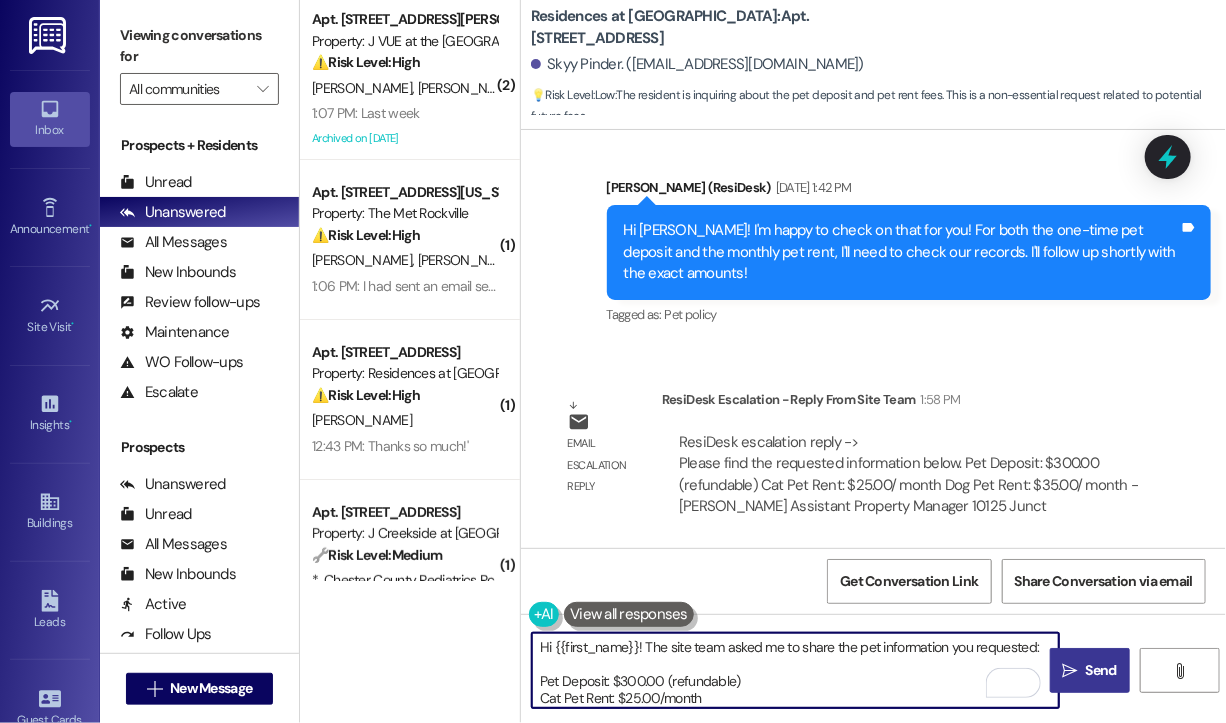 type on "Hi {{first_name}}! The site team asked me to share the pet information you requested:
Pet Deposit: $300.00 (refundable)
Cat Pet Rent: $25.00/month
Dog Pet Rent: $35.00/month" 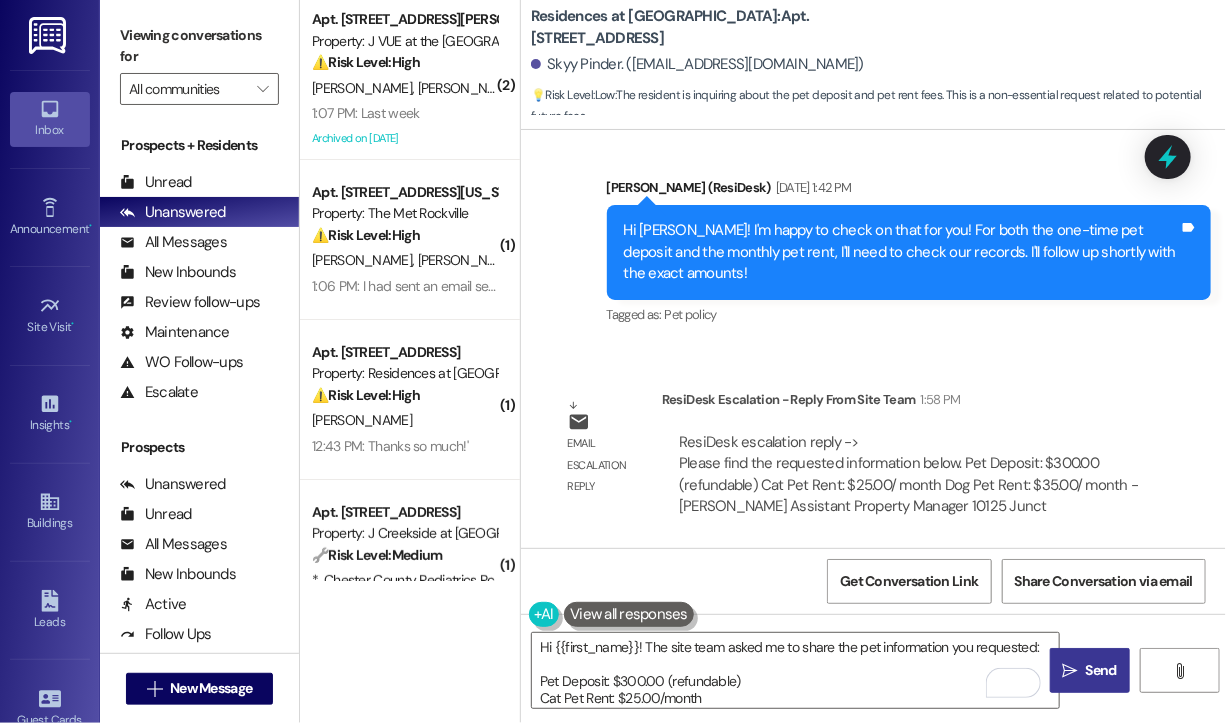 click on "Send" at bounding box center (1101, 670) 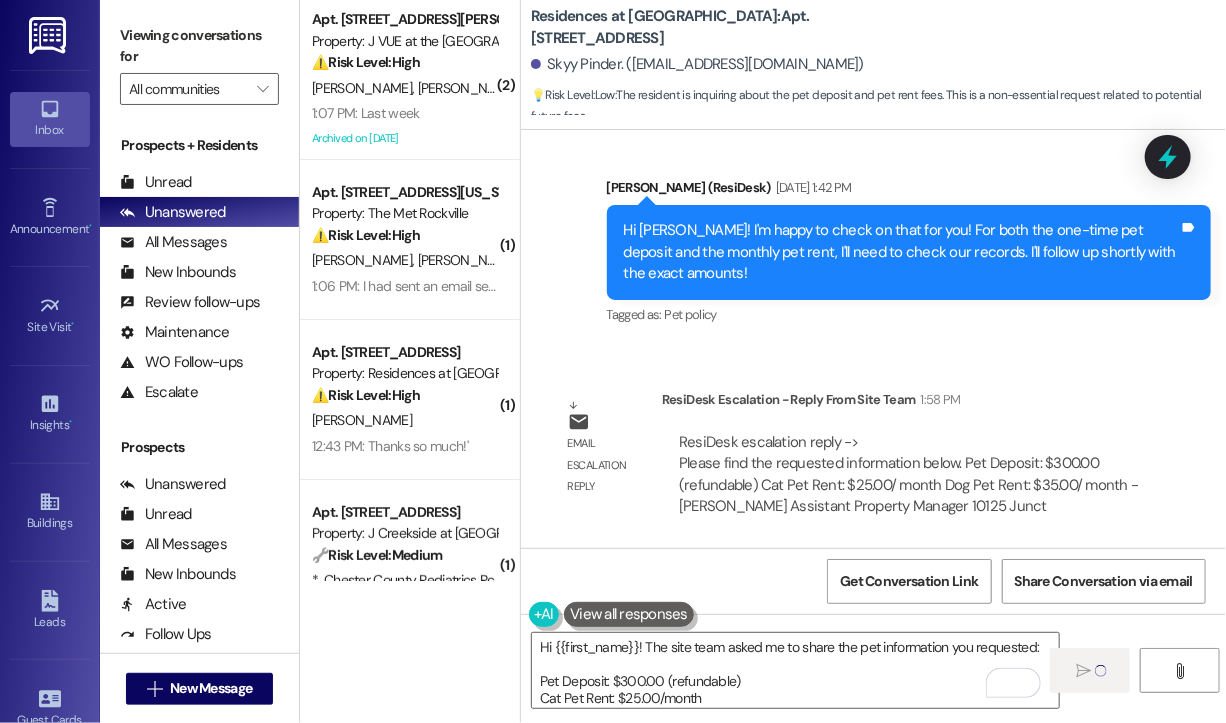 type 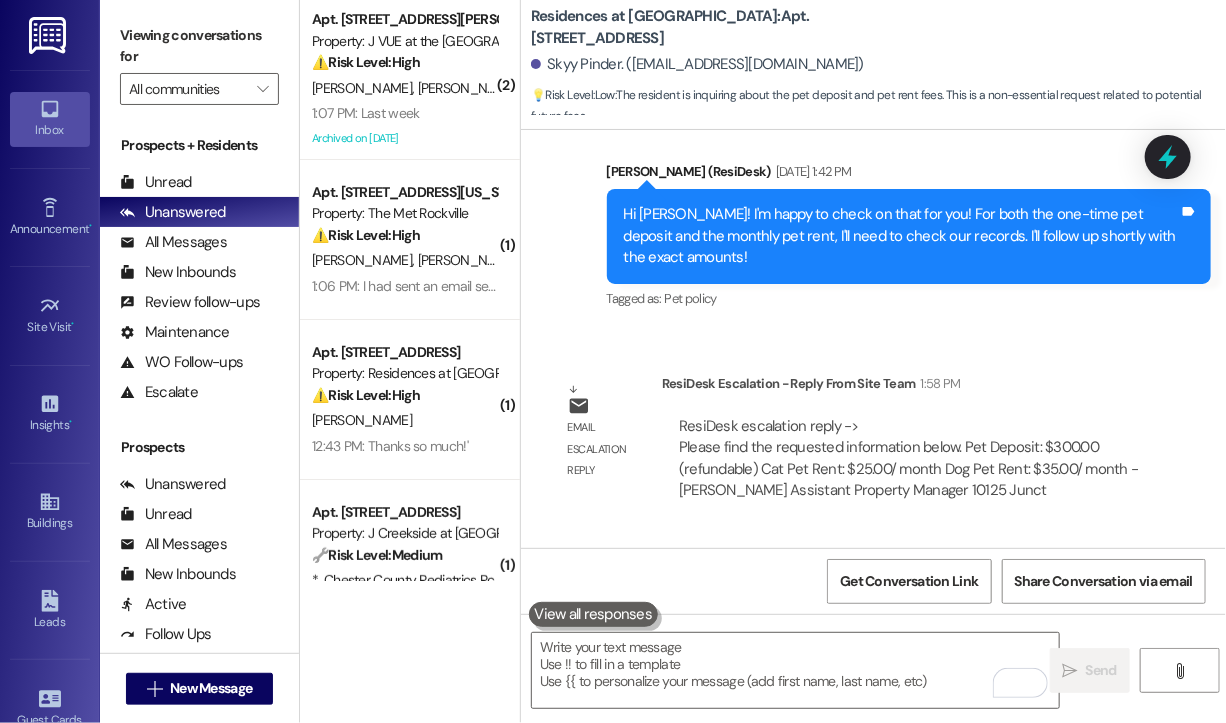 scroll, scrollTop: 2351, scrollLeft: 0, axis: vertical 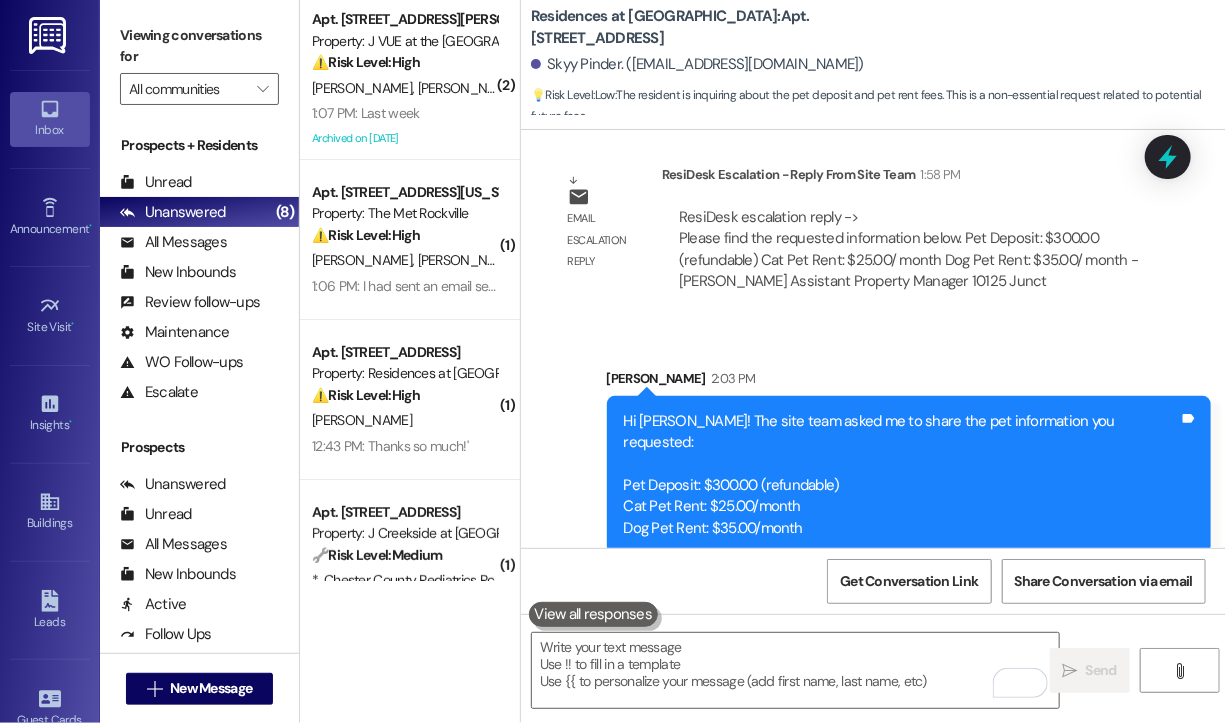 click on "Sent via SMS Sarah 2:03 PM Hi Skyy! The site team asked me to share the pet information you requested:
Pet Deposit: $300.00 (refundable)
Cat Pet Rent: $25.00/month
Dog Pet Rent: $35.00/month Tags and notes" at bounding box center (873, 446) 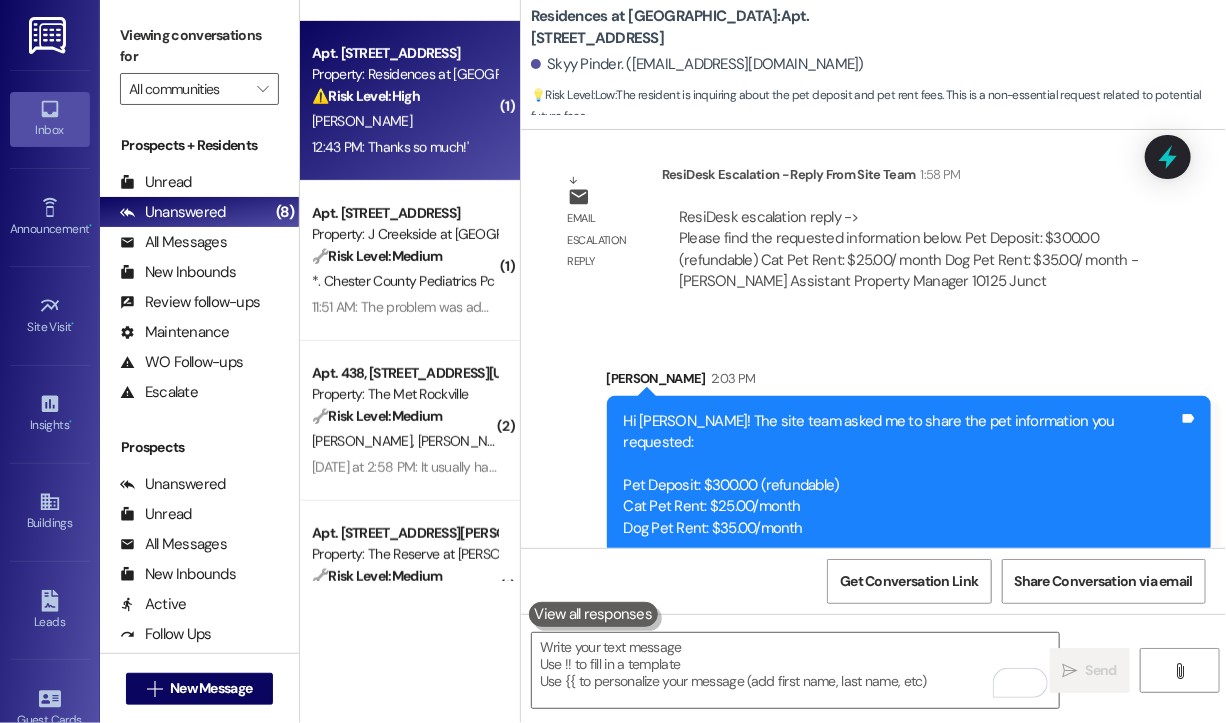 scroll, scrollTop: 300, scrollLeft: 0, axis: vertical 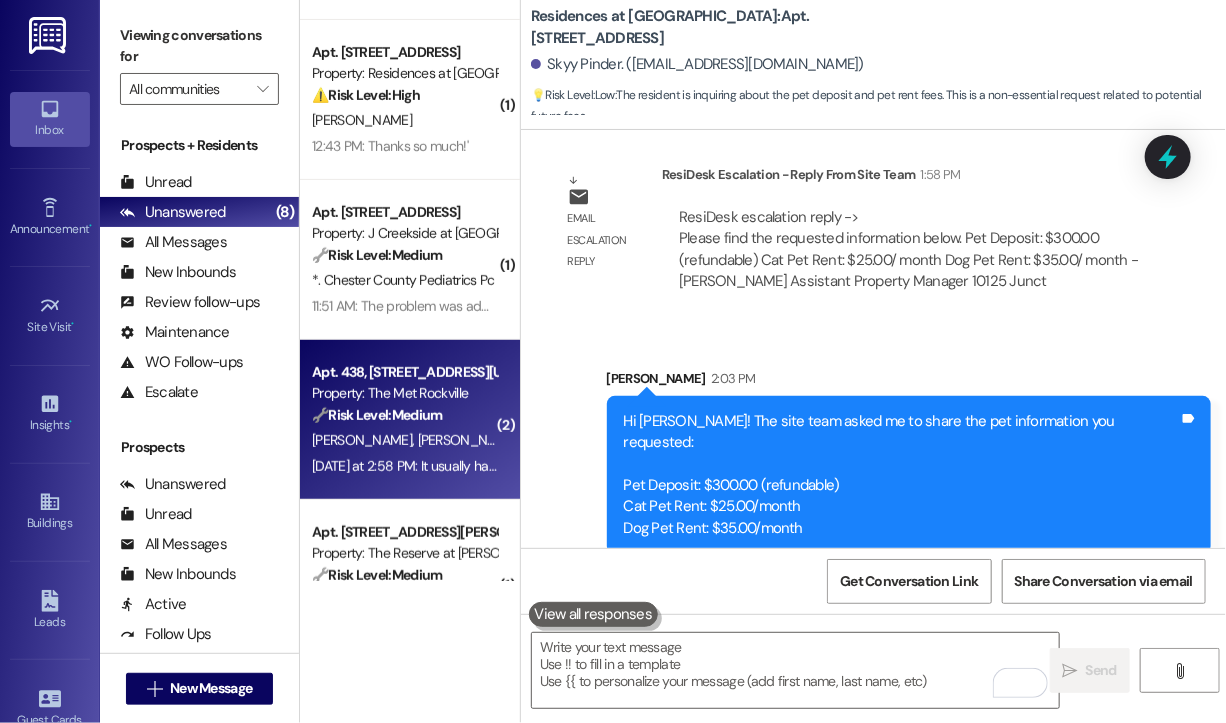 click on "🔧  Risk Level:  Medium The resident reports recurring noise disturbances, including during quiet hours, which have been ongoing for over a week. While disruptive, there's no immediate danger or lease violation evident. The resident also expresses concern about the upstairs neighbor, but this concern is vague and doesn't suggest an emergency. This falls under a non-urgent quality-of-life concern." at bounding box center [404, 415] 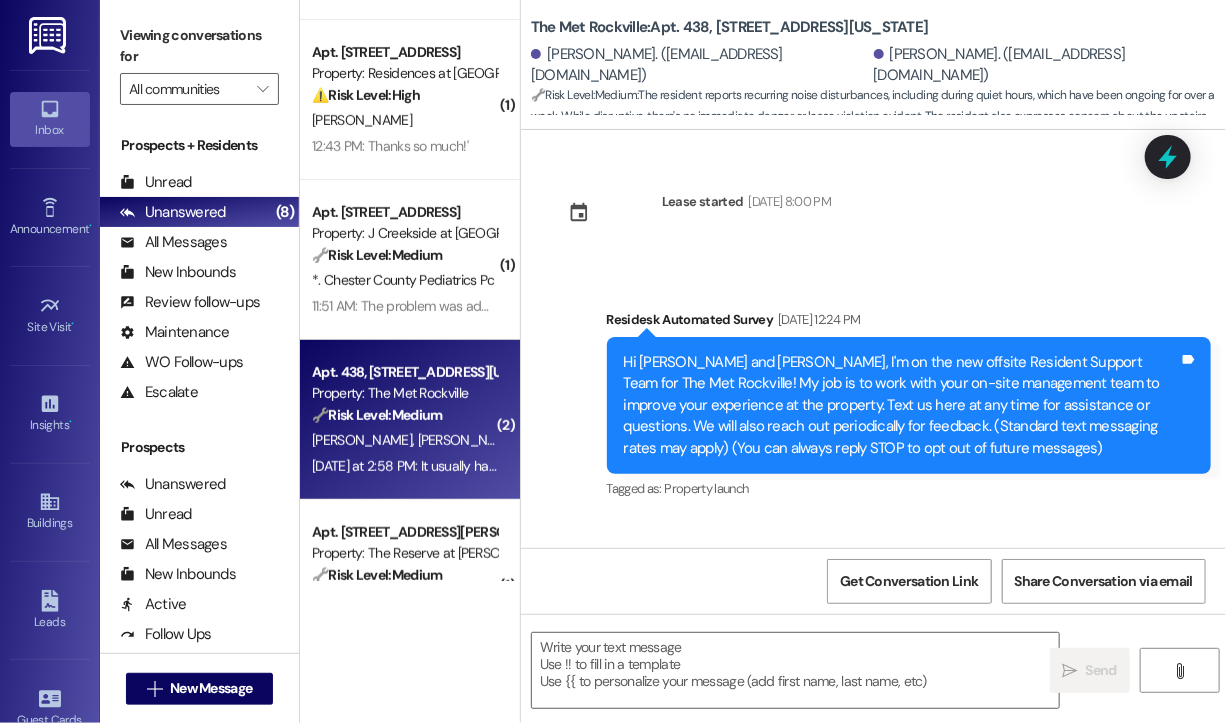 scroll, scrollTop: 5383, scrollLeft: 0, axis: vertical 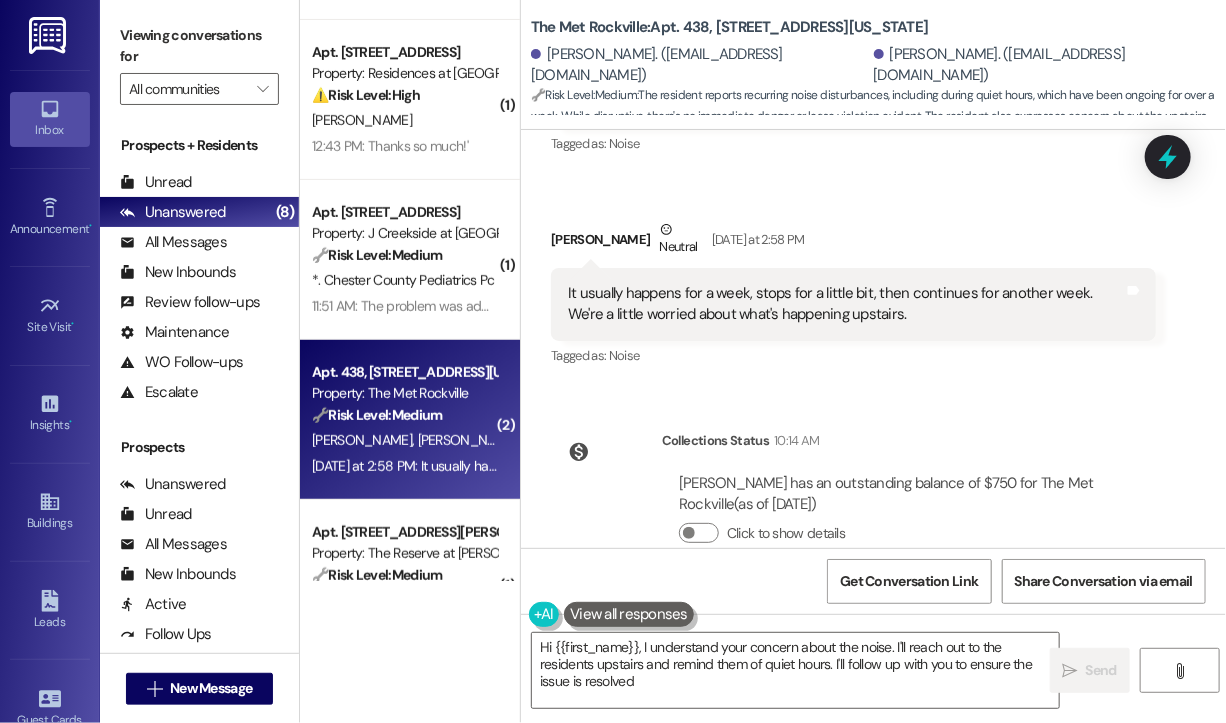 type on "Hi {{first_name}}, I understand your concern about the noise. I'll reach out to the residents upstairs and remind them of quiet hours. I'll follow up with you to ensure the issue is resolved." 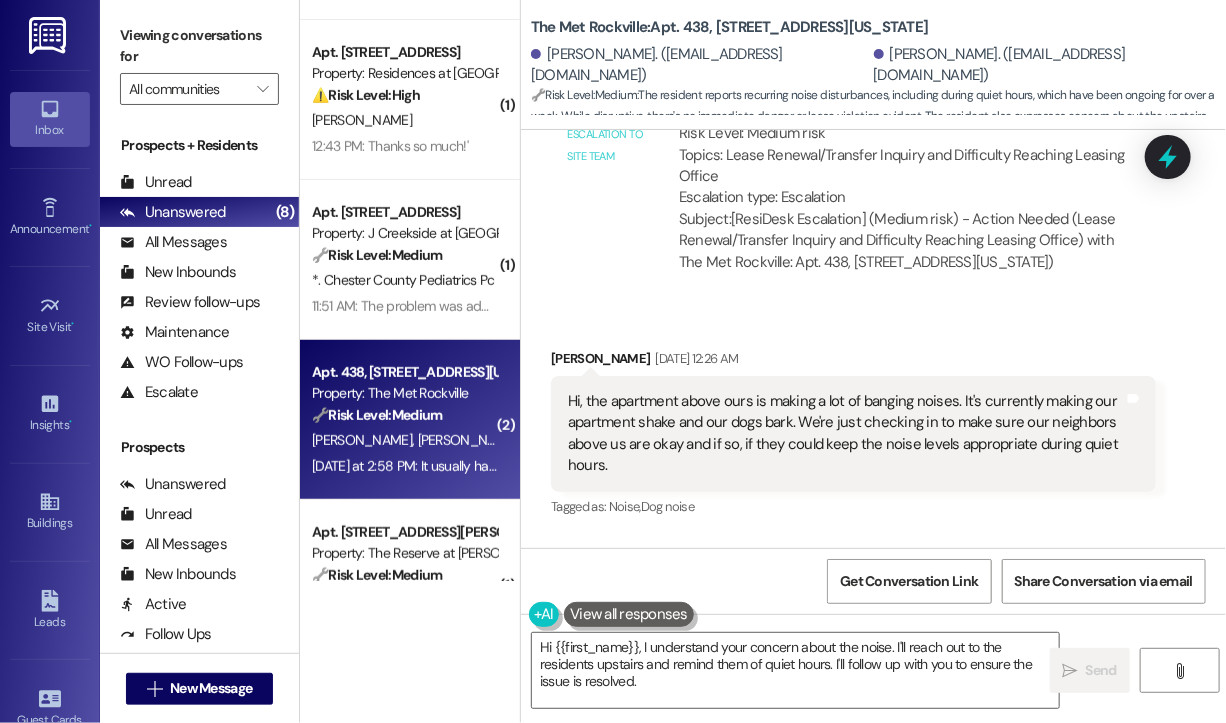 scroll, scrollTop: 4383, scrollLeft: 0, axis: vertical 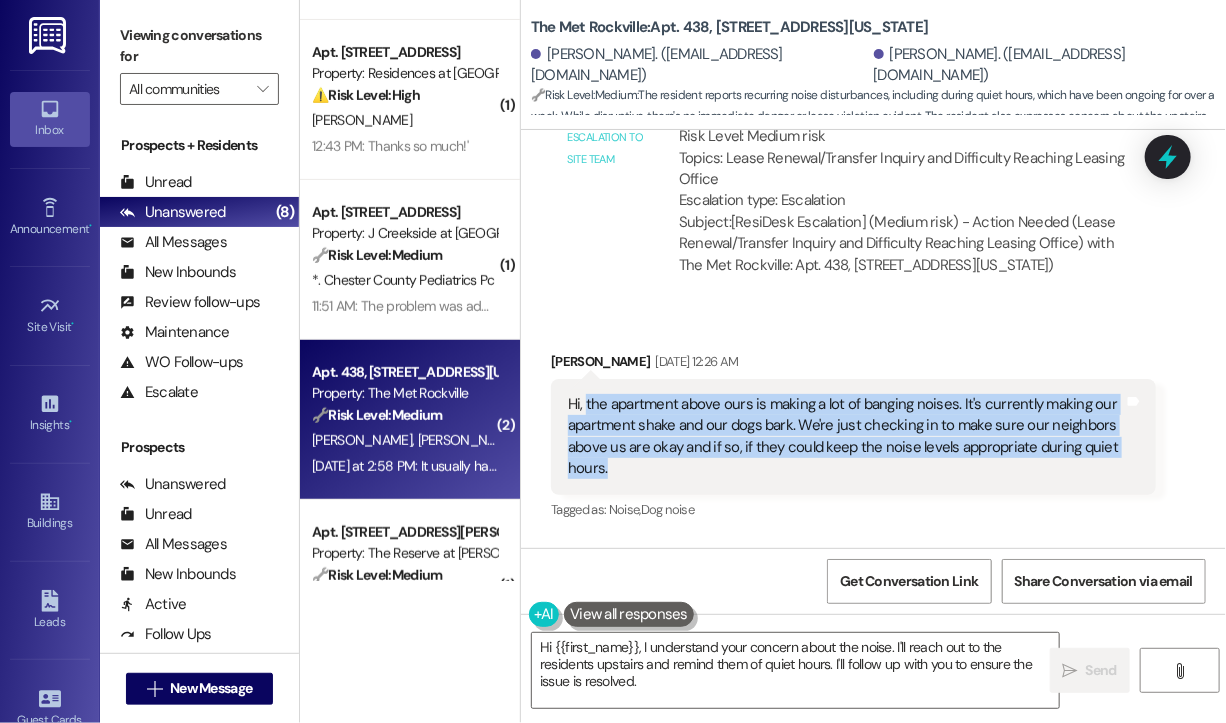 drag, startPoint x: 663, startPoint y: 427, endPoint x: 586, endPoint y: 370, distance: 95.80188 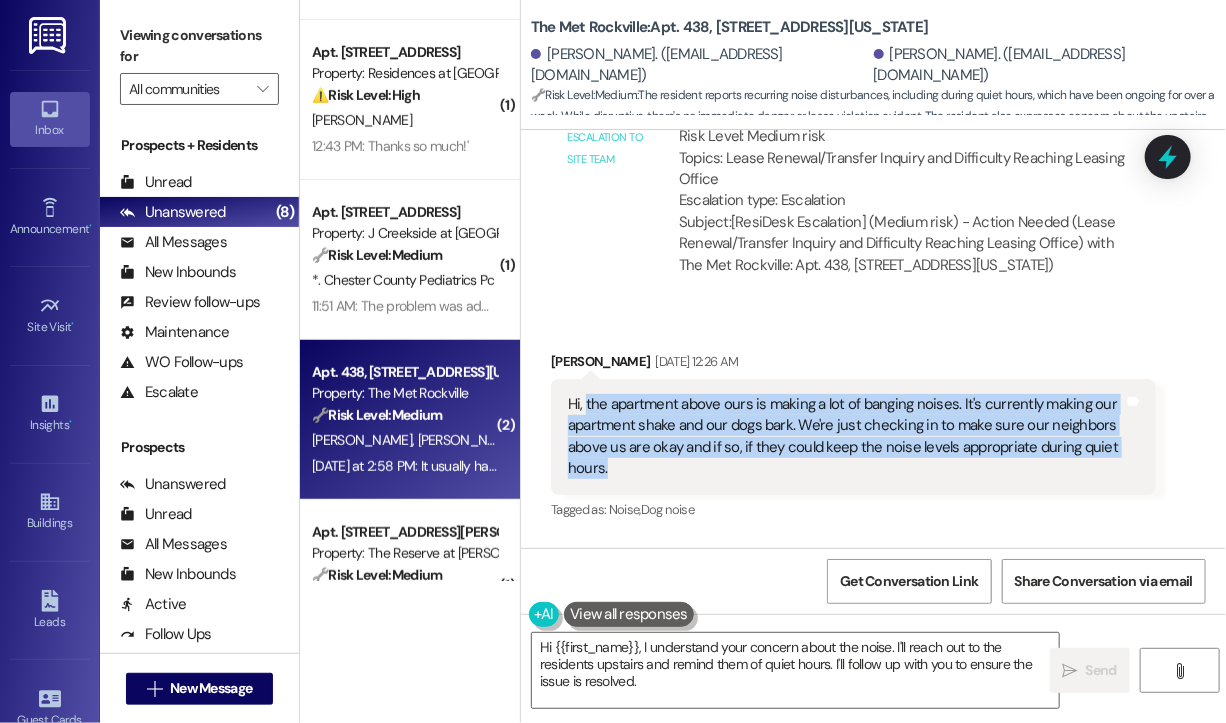 copy on "the apartment above ours is making a lot of banging noises. It's currently making our apartment shake and our dogs bark. We're just checking in to make sure our neighbors above us are okay and if so, if they could keep the noise levels appropriate during quiet hours." 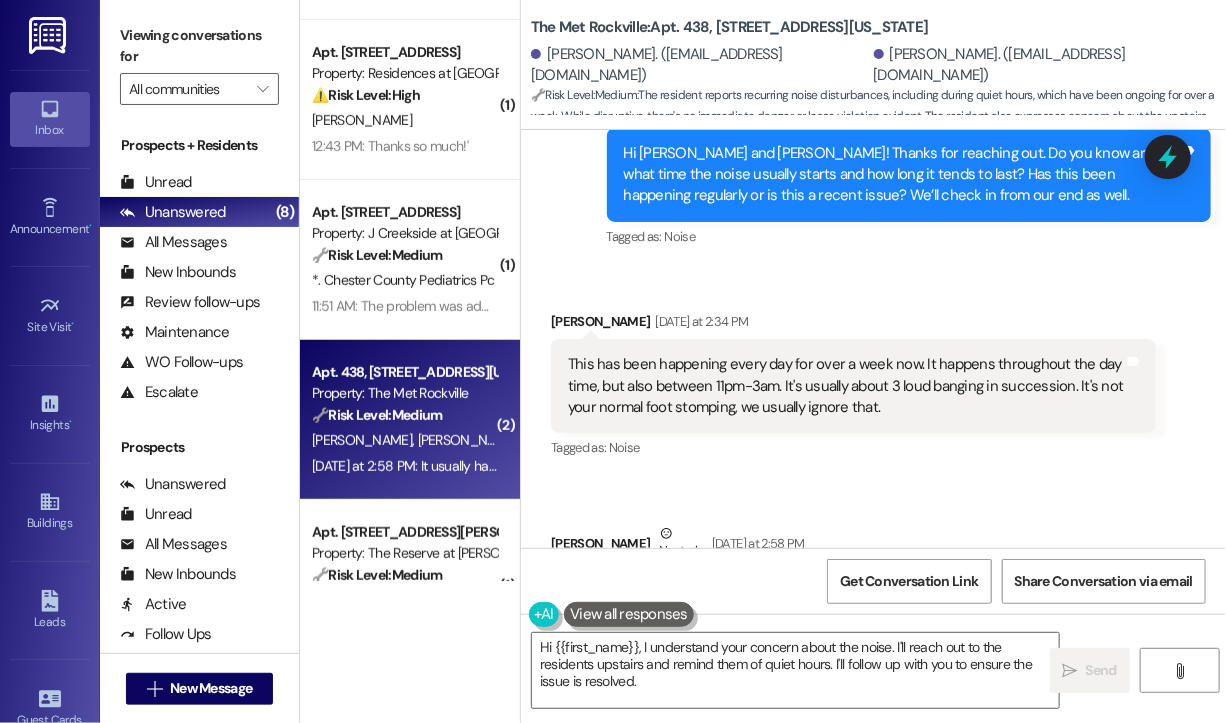 scroll, scrollTop: 5083, scrollLeft: 0, axis: vertical 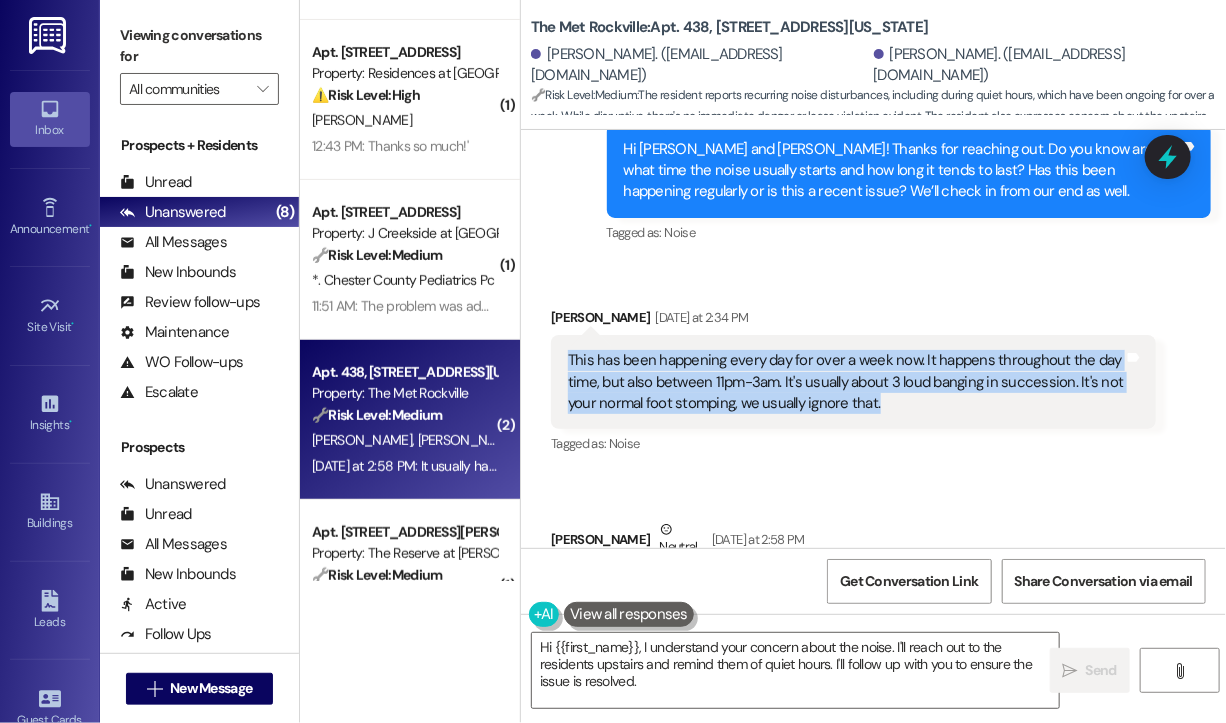 drag, startPoint x: 894, startPoint y: 359, endPoint x: 566, endPoint y: 314, distance: 331.0725 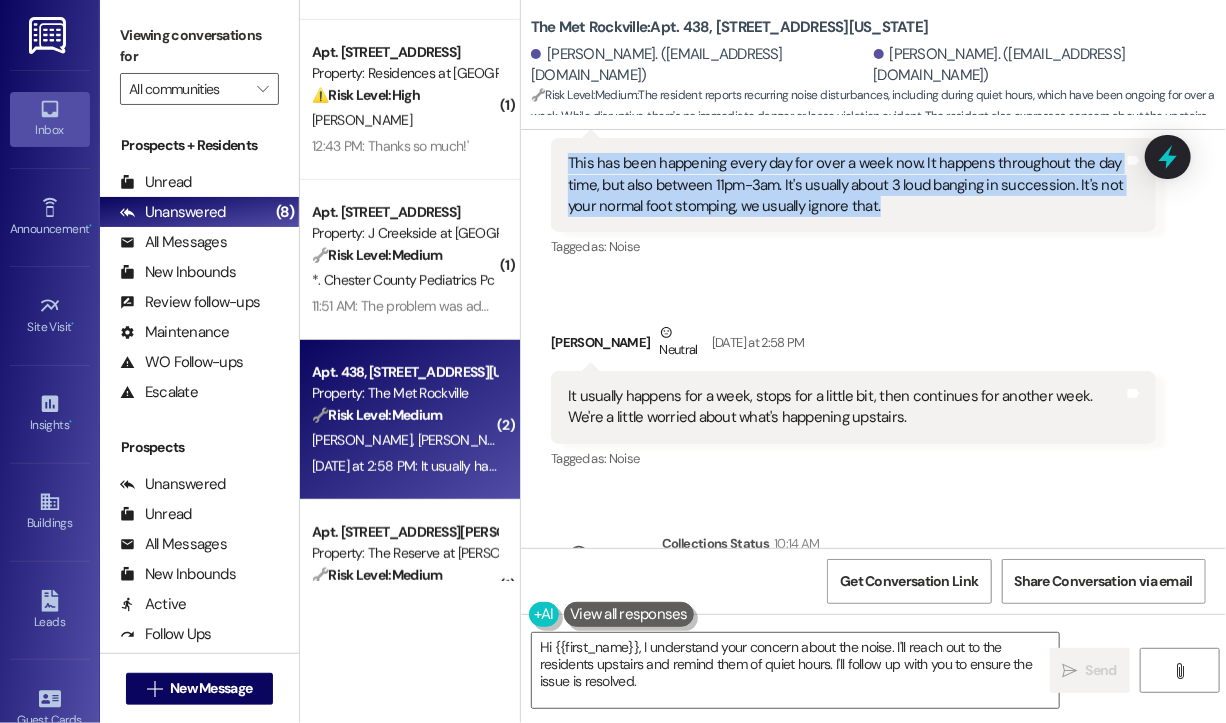 scroll, scrollTop: 5283, scrollLeft: 0, axis: vertical 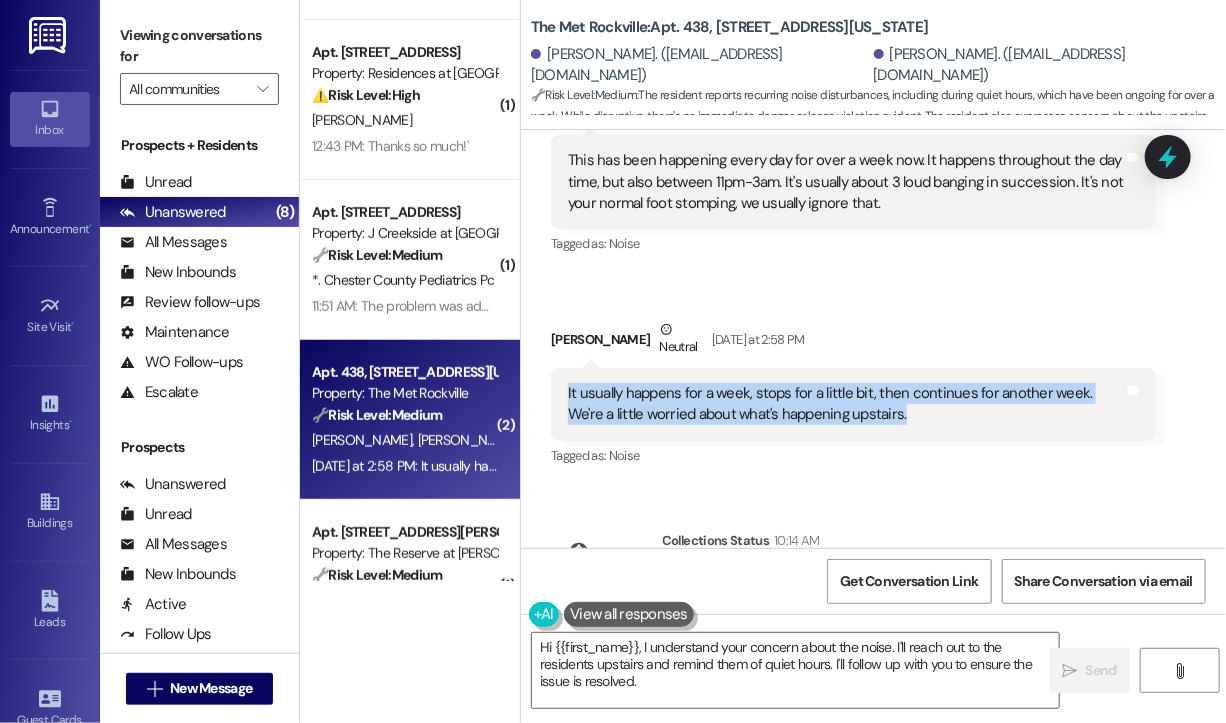 drag, startPoint x: 916, startPoint y: 375, endPoint x: 568, endPoint y: 345, distance: 349.2907 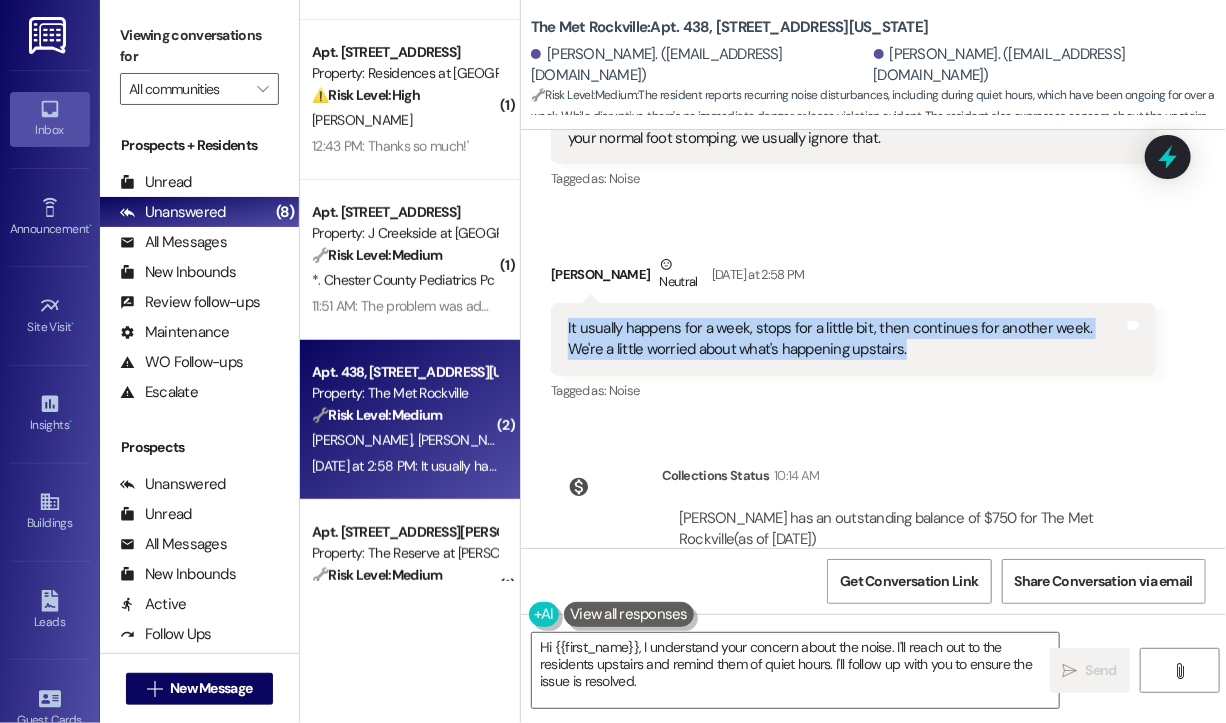 scroll, scrollTop: 5383, scrollLeft: 0, axis: vertical 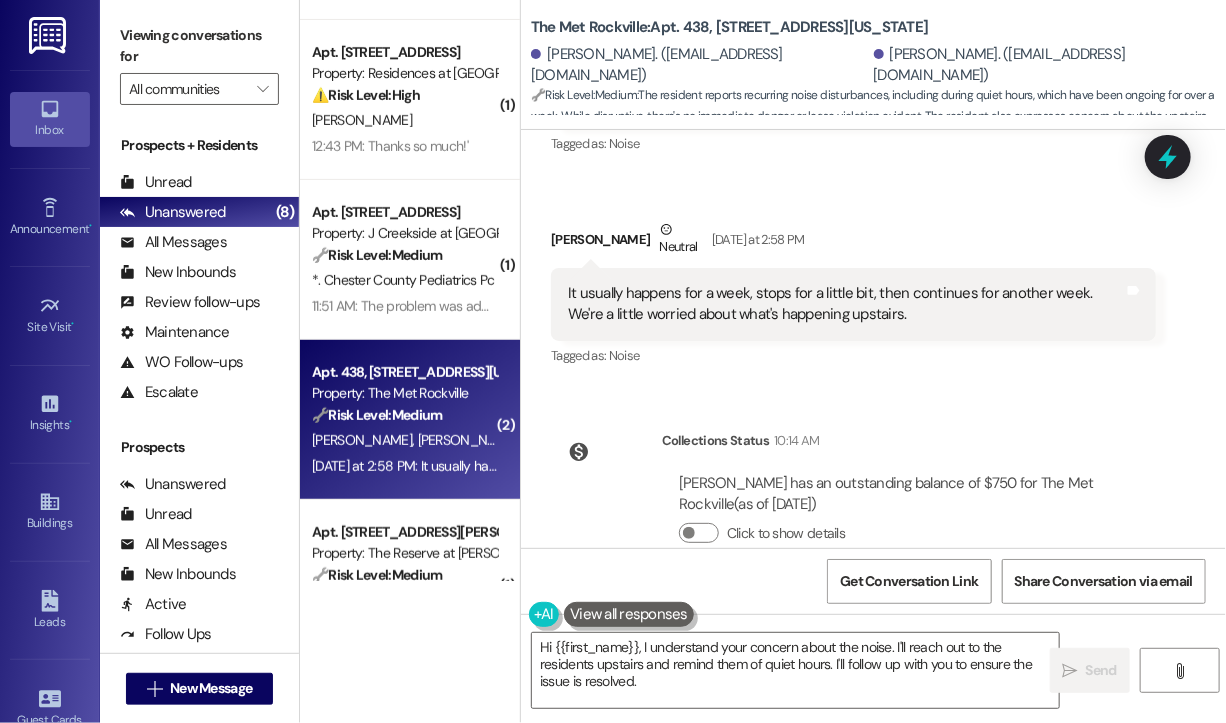 click on "Lease started Oct 08, 2024 at 8:00 PM Survey, sent via SMS Residesk Automated Survey Apr 01, 2025 at 12:24 PM Hi Anna and Nicole, I'm on the new offsite Resident Support Team for The Met Rockville! My job is to work with your on-site management team to improve your experience at the property. Text us here at any time for assistance or questions. We will also reach out periodically for feedback. (Standard text messaging rates may apply) (You can always reply STOP to opt out of future messages) Tags and notes Tagged as:   Property launch Click to highlight conversations about Property launch Survey, sent via SMS Residesk Automated Survey May 27, 2025 at 4:21 PM Hi there Anna and Nicole! I just wanted to check in and ask if you are happy with your home.  Feel free to answer with a quick (y/n) Tags and notes Tagged as:   Quarterly check-in Click to highlight conversations about Quarterly check-in Survey, sent via SMS Residesk Automated Survey Jun 05, 2025 at 12:40 PM Tags and notes Tagged as:   ,  Rent/payments" at bounding box center [873, 339] 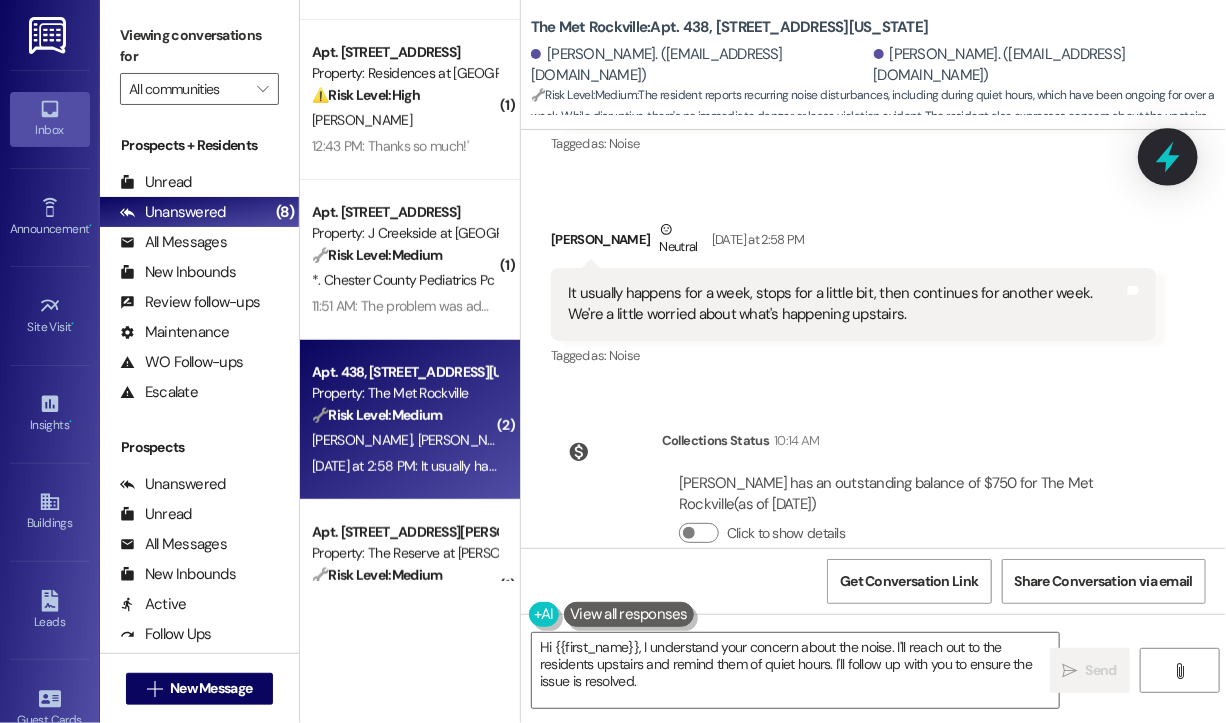 click 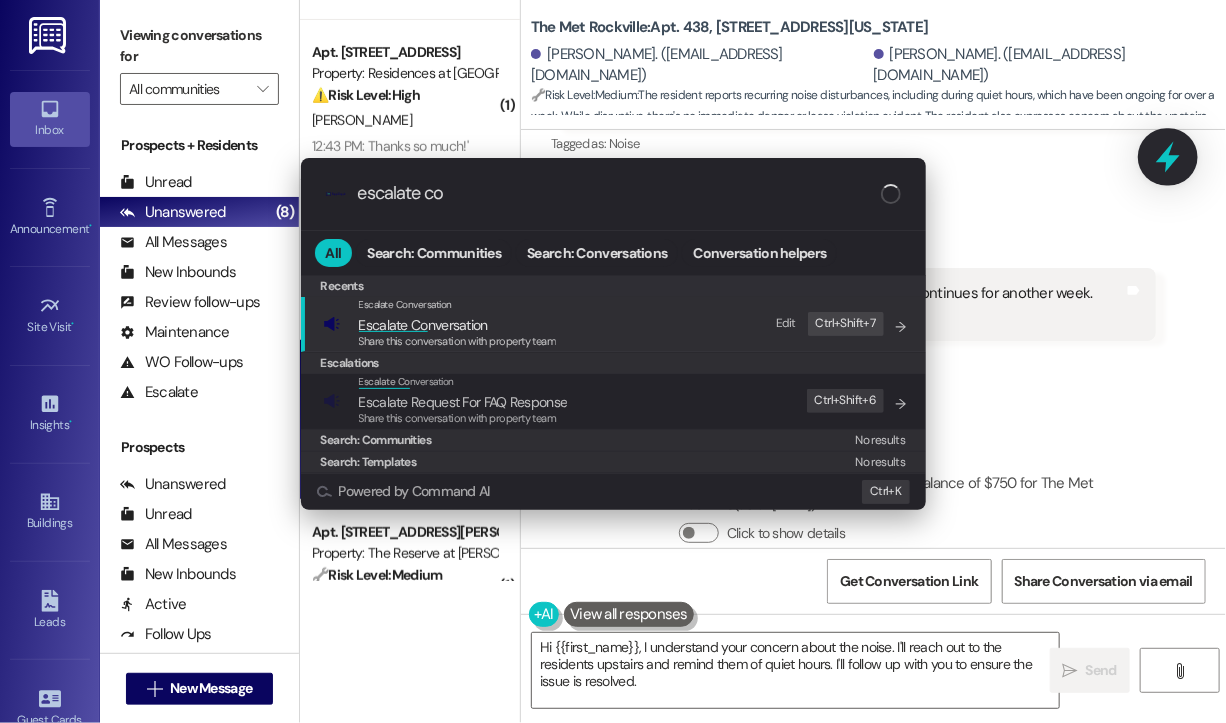 type on "escalate con" 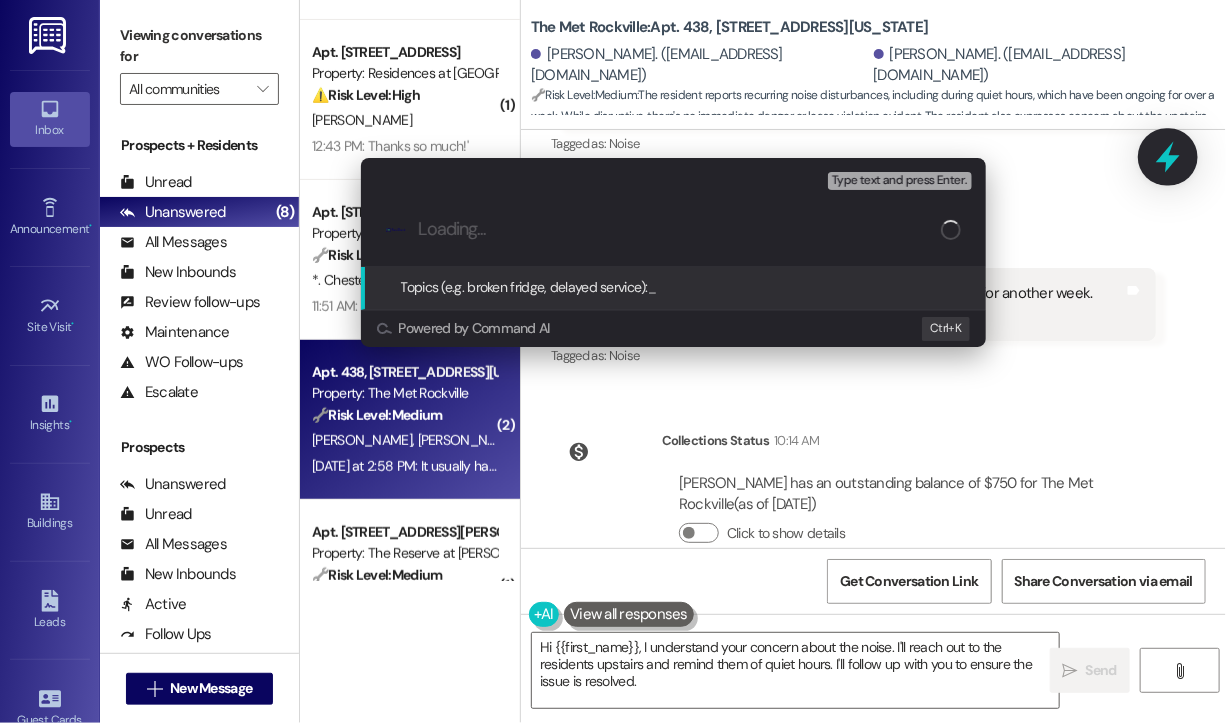 type on "Ongoing Loud Banging Noises from Upstairs Unit – Disturbance and Concern for Neighbor's Well-Being" 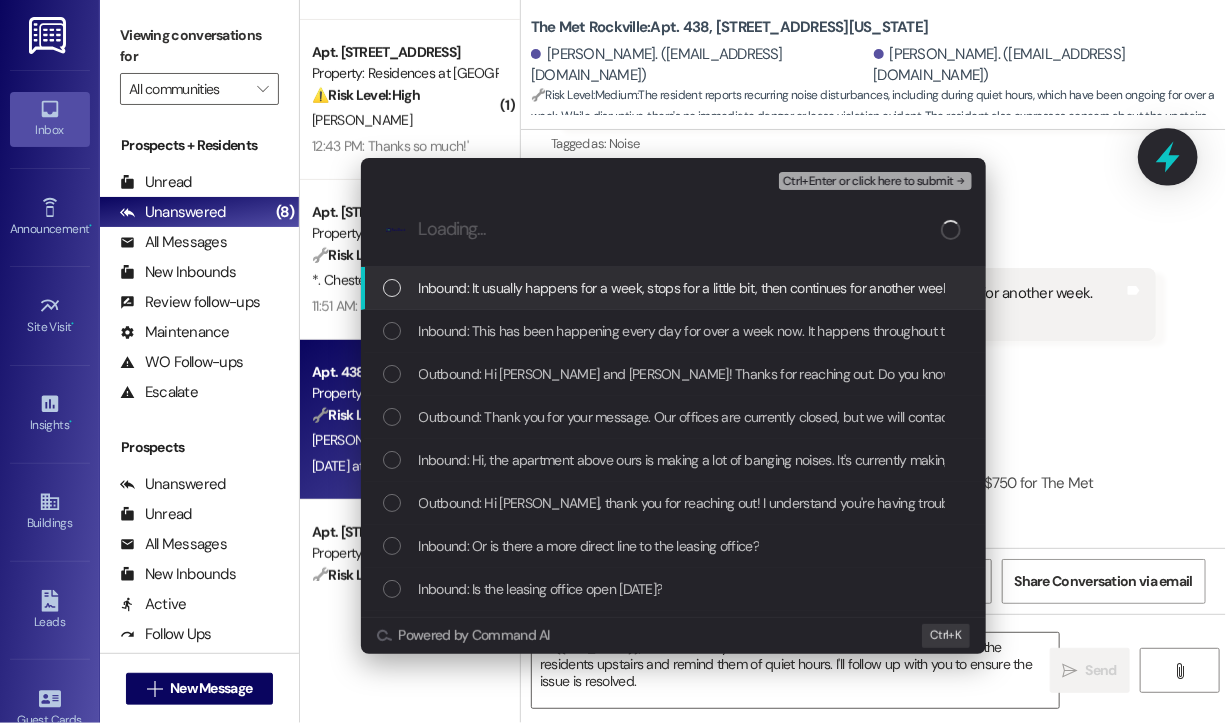 scroll, scrollTop: 0, scrollLeft: 0, axis: both 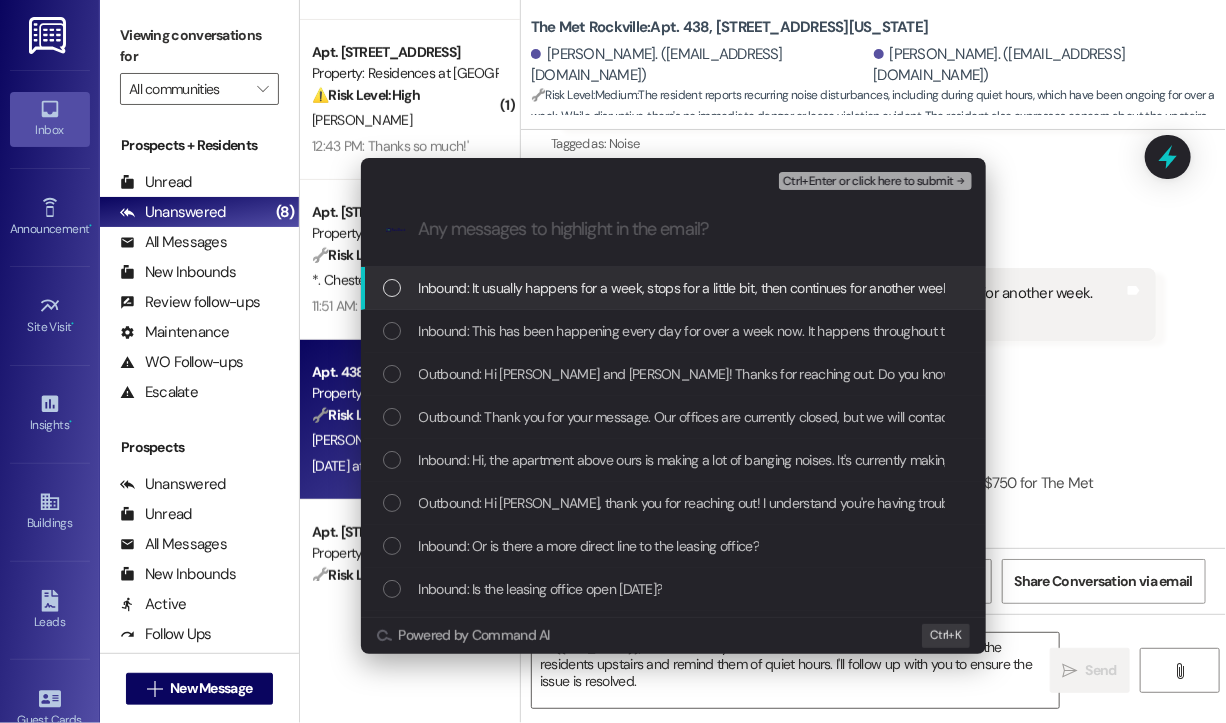 click on "Inbound: It usually happens for a week, stops for a little bit, then continues for another week. We're a little worried about what's happening upstairs." at bounding box center [843, 288] 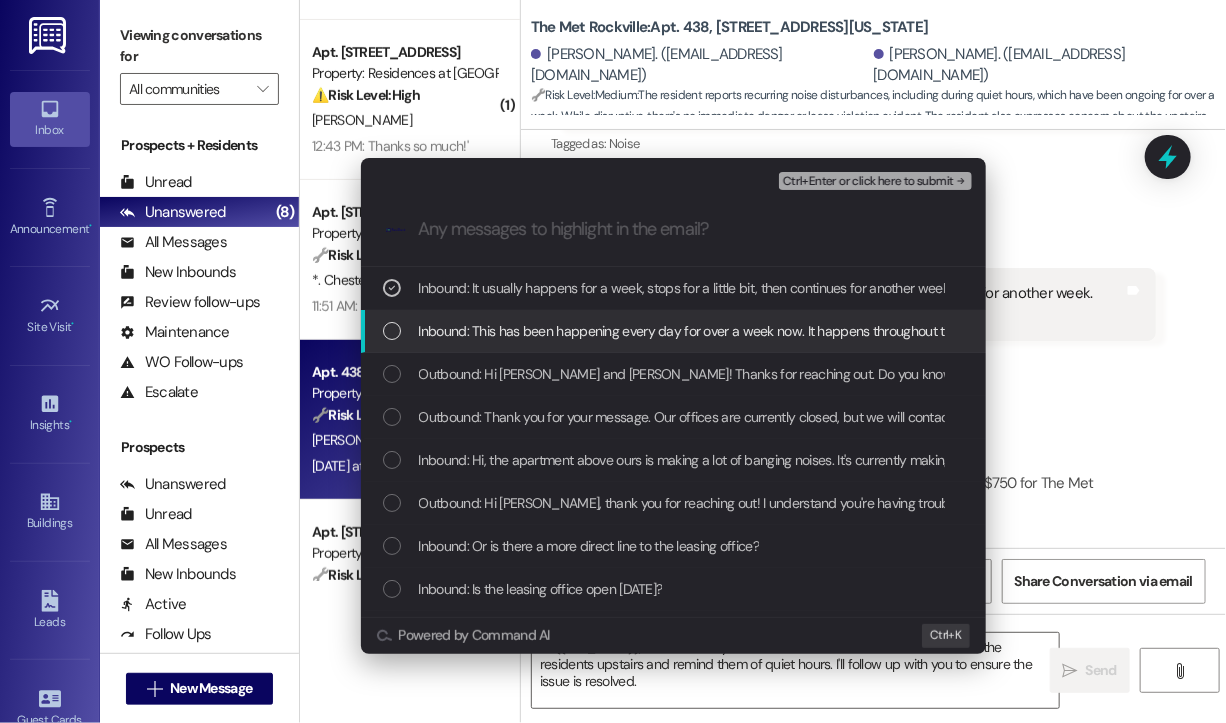 click on "Inbound: This has been happening every day for over a week now. It happens throughout the day time, but also between 11pm-3am. It's usually about 3 loud banging in succession. It's not your normal foot stomping, we usually ignore that." at bounding box center (1104, 331) 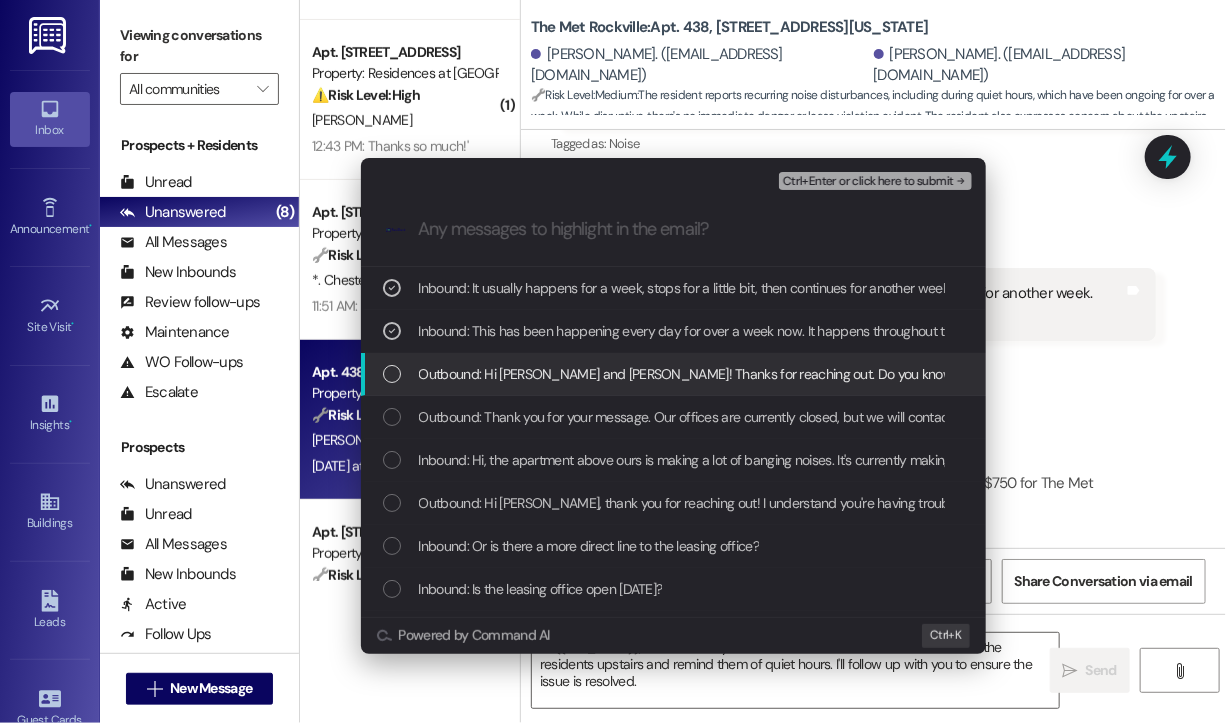 click on "Outbound: Hi Anna and Nicole! Thanks for reaching out. Do you know around what time the noise usually starts and how long it tends to last? Has this been happening regularly or is this a recent issue? We’ll check in from our end as well." at bounding box center (1168, 374) 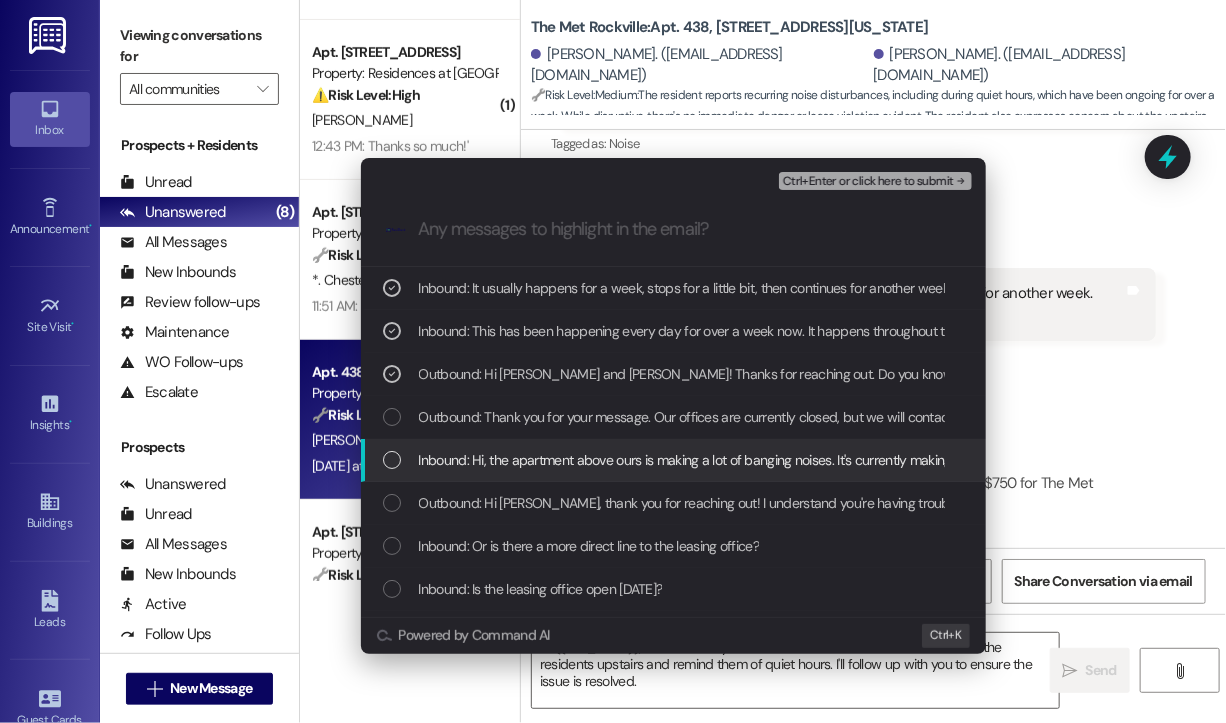 click on "Inbound: Hi, the apartment above ours is making a lot of banging noises. It's currently making our apartment shake and our dogs bark. We're just checking in to make sure our neighbors above us are okay and if so, if they could keep the noise levels appropriate during quiet hours." at bounding box center (1221, 460) 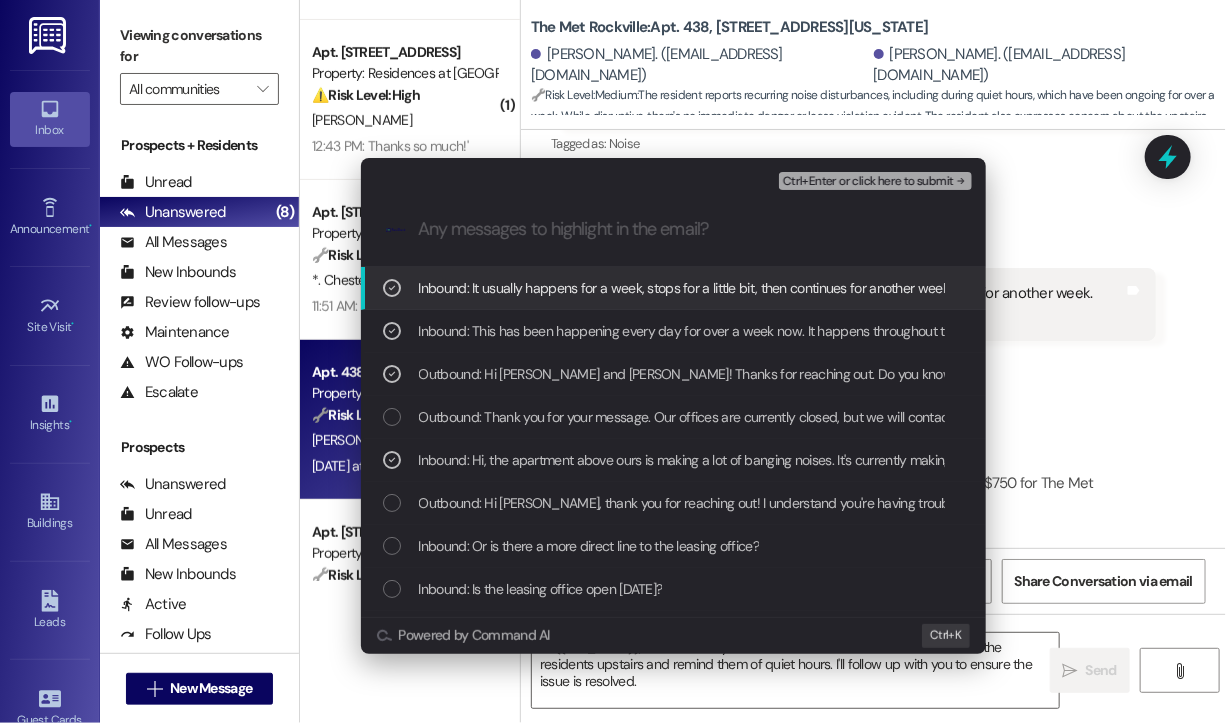 click on "Ctrl+Enter or click here to submit" at bounding box center [868, 182] 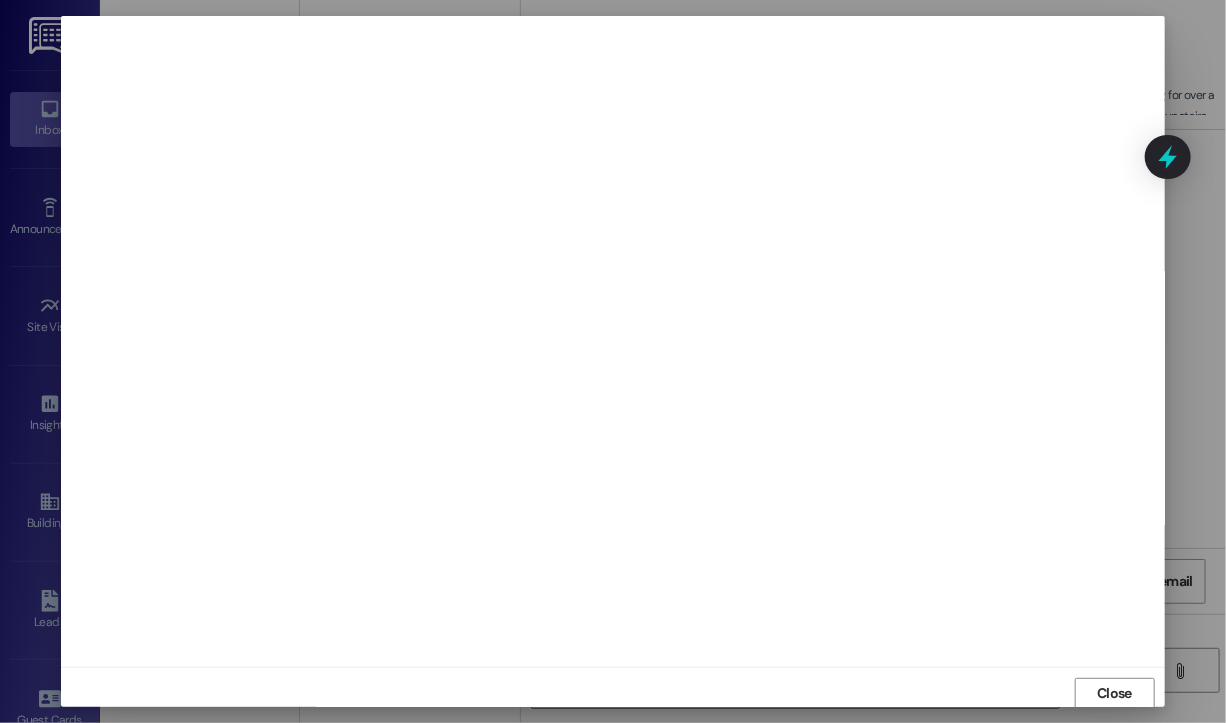 scroll, scrollTop: 2, scrollLeft: 0, axis: vertical 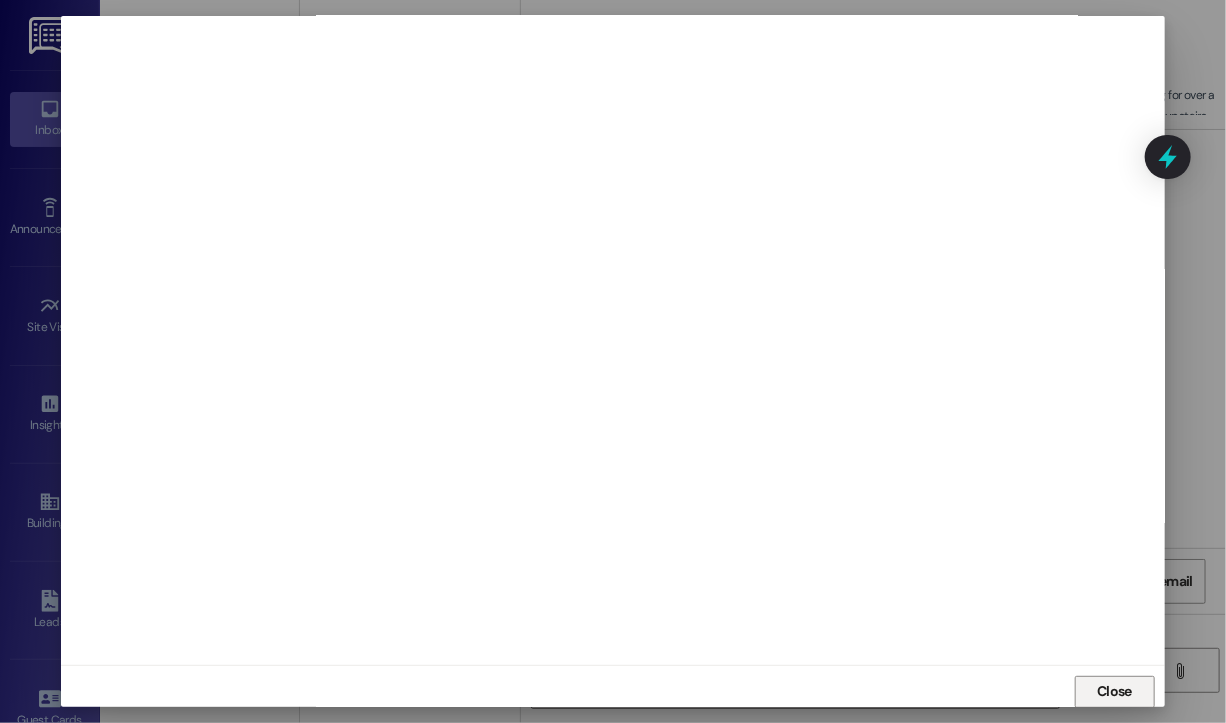 click on "Close" at bounding box center (1115, 692) 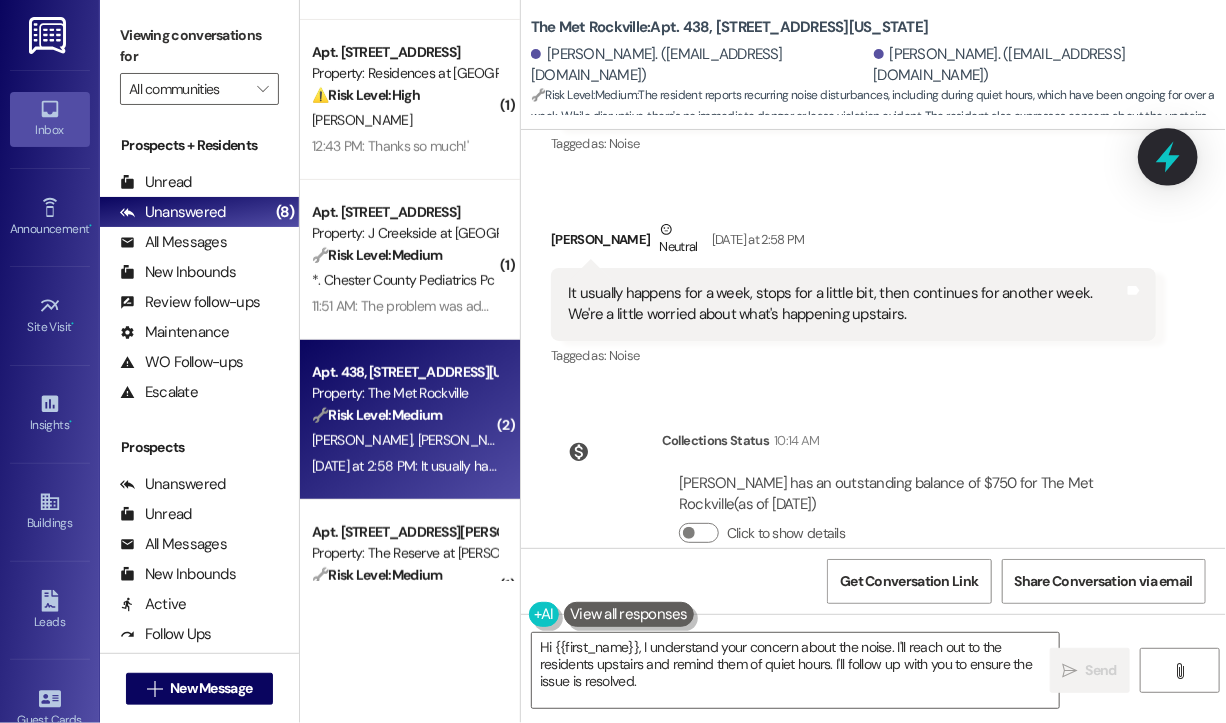 click 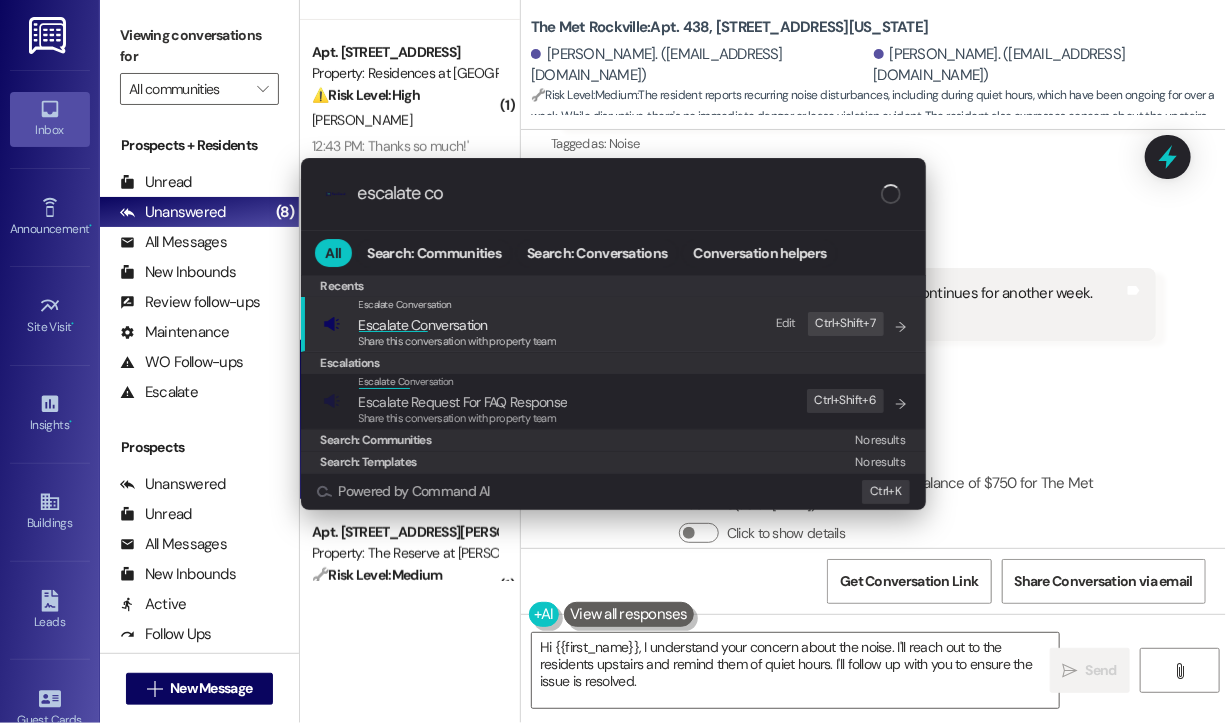 type on "escalate con" 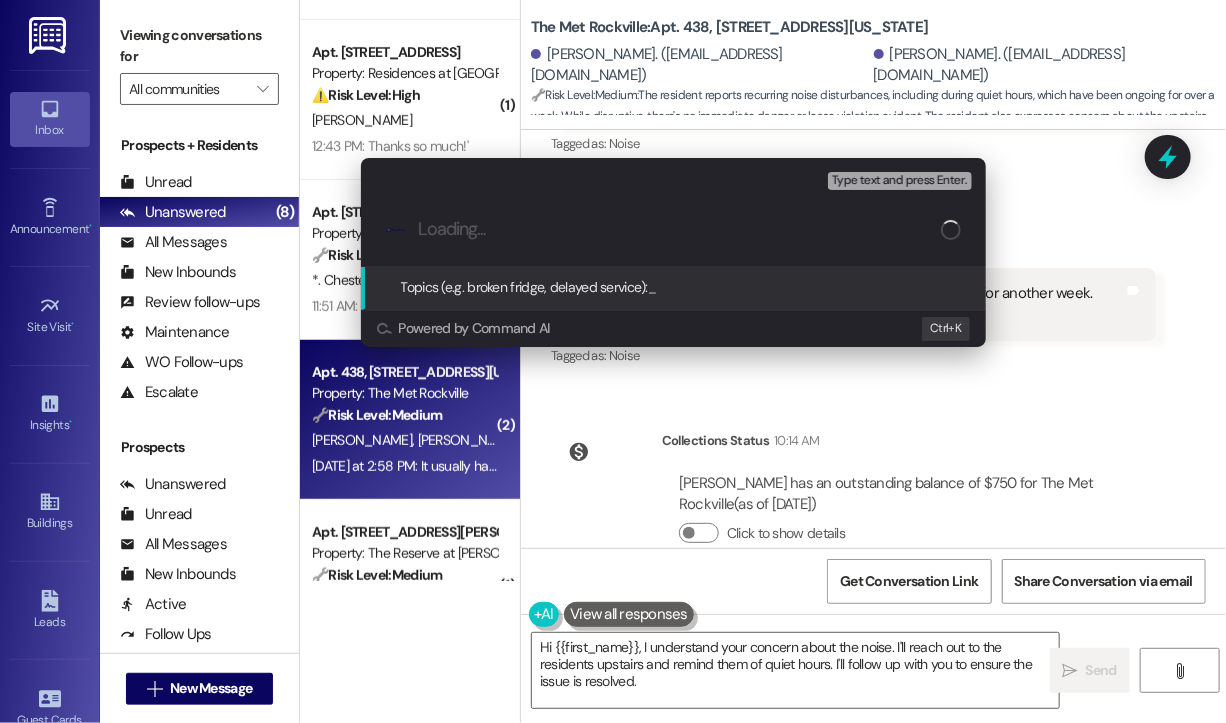paste on "Ongoing Loud Banging Noises from Upstairs Unit – Disturbance and Concern for Neighbor's Well-Being" 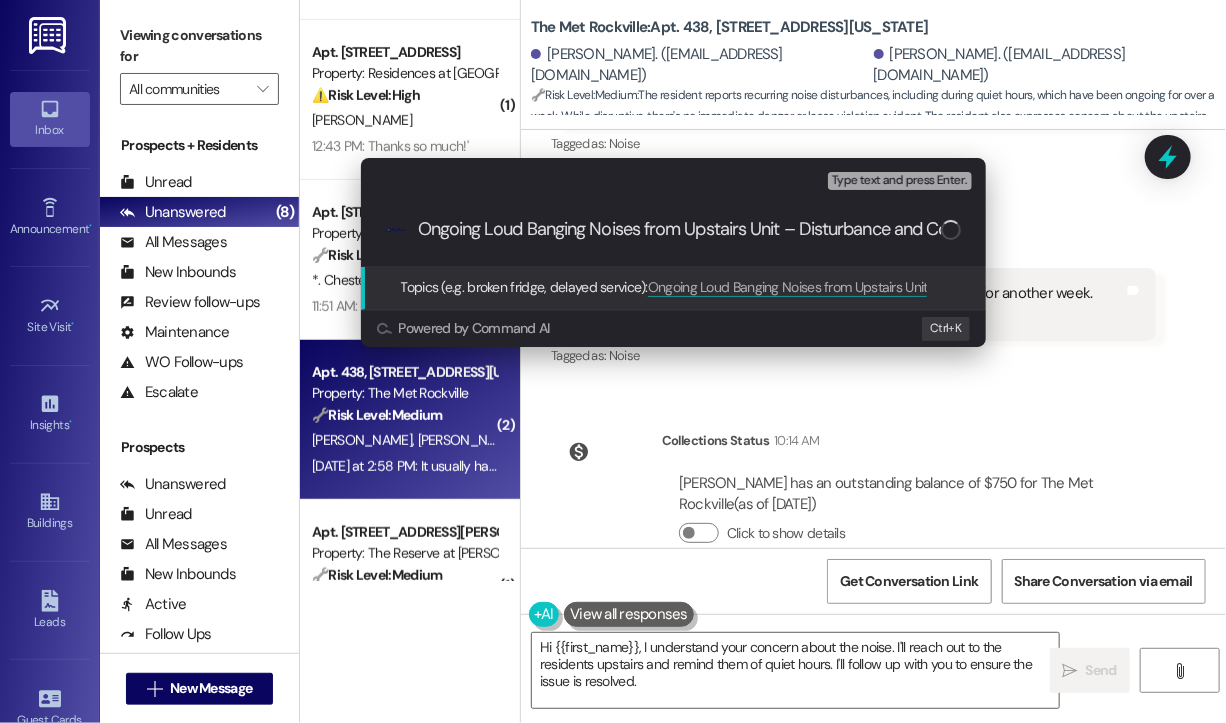 scroll, scrollTop: 0, scrollLeft: 250, axis: horizontal 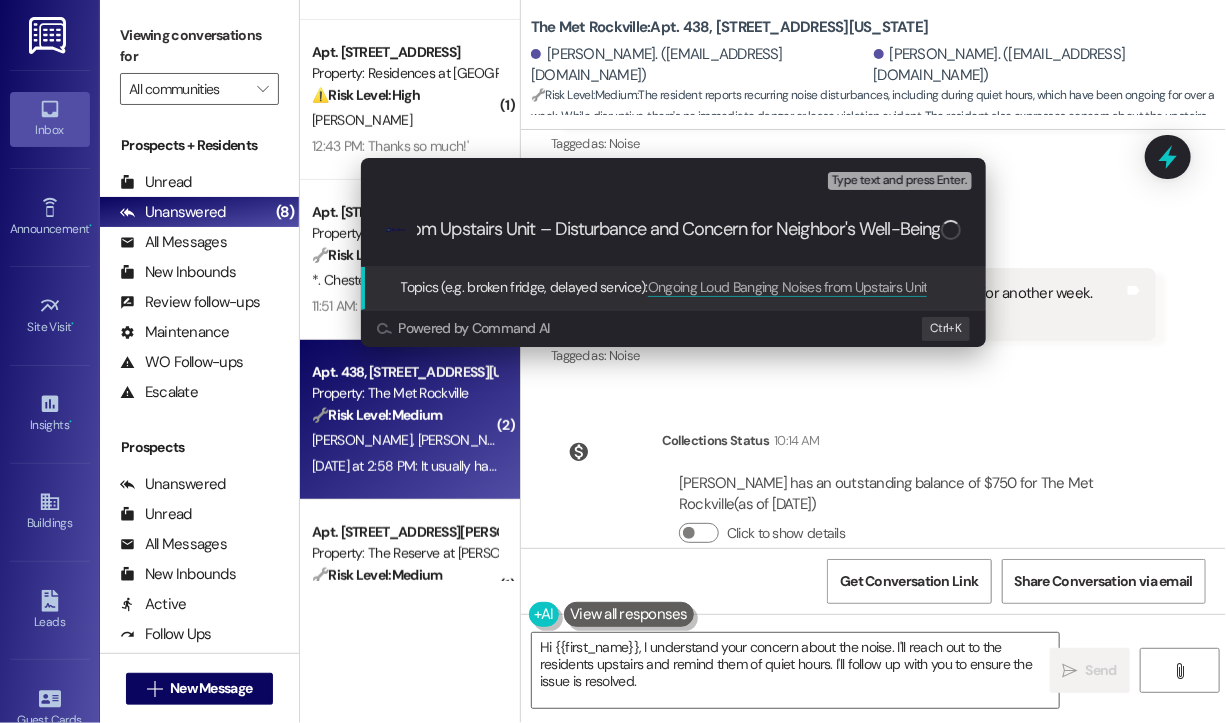 type 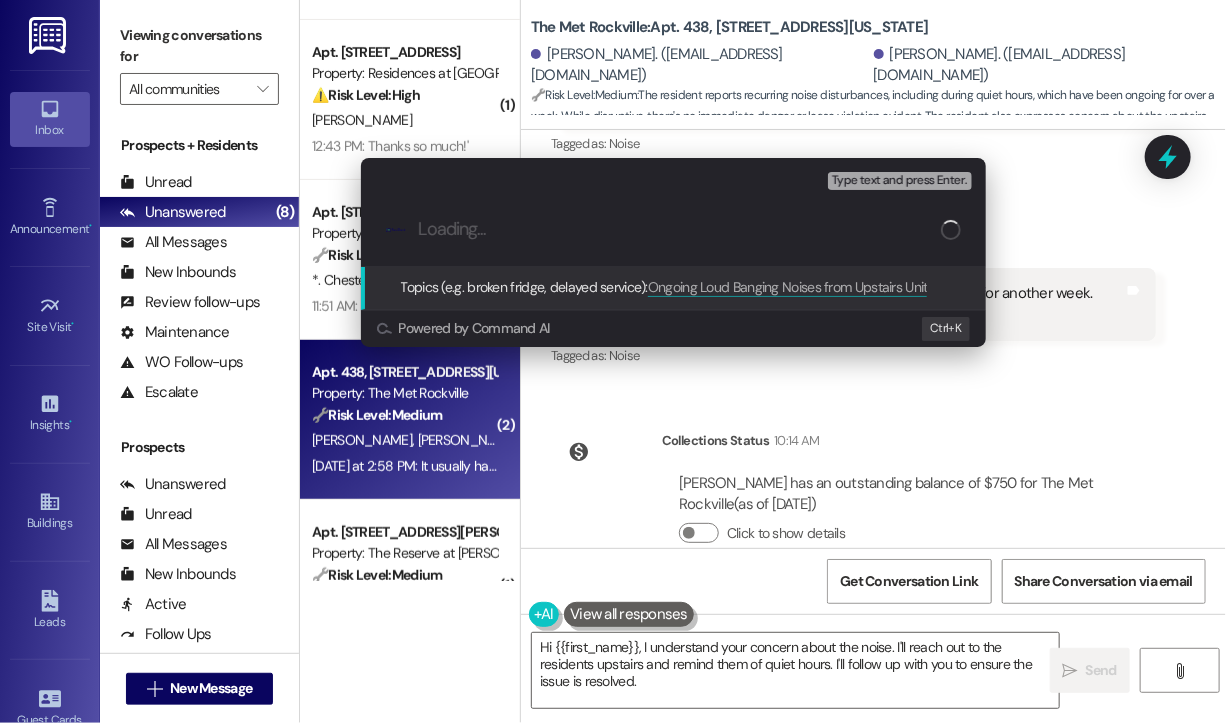 scroll, scrollTop: 0, scrollLeft: 0, axis: both 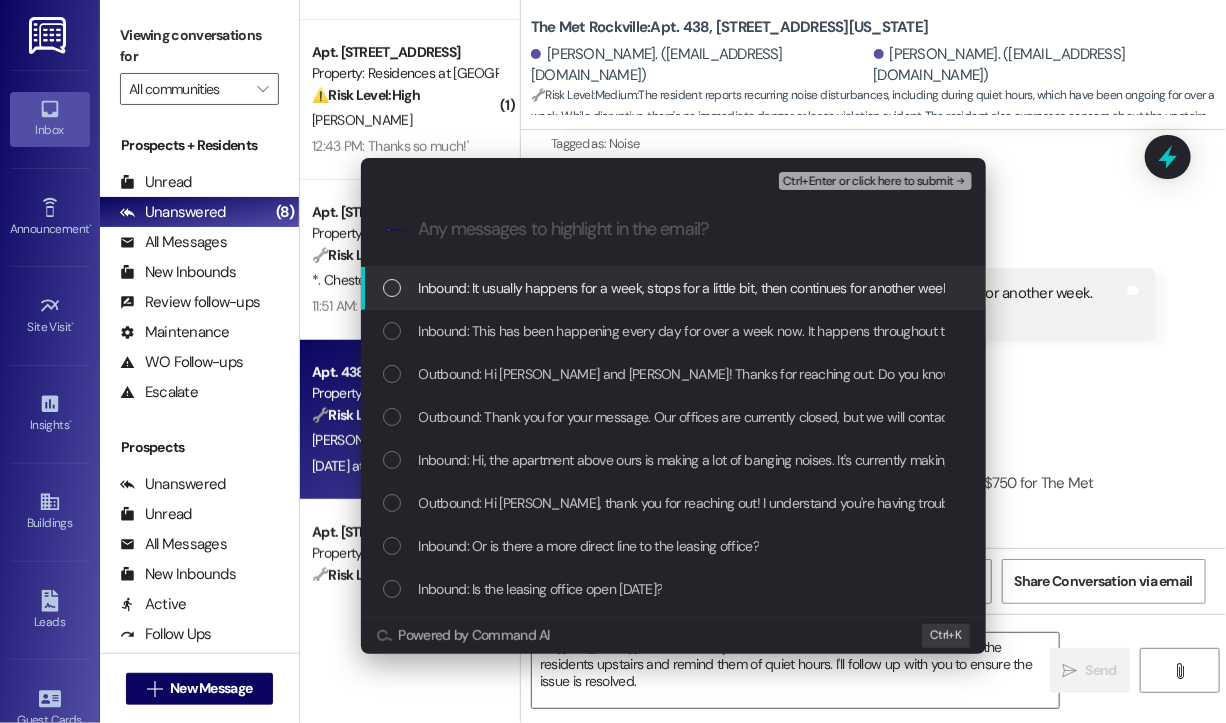 click on "Inbound: It usually happens for a week, stops for a little bit, then continues for another week. We're a little worried about what's happening upstairs." at bounding box center (843, 288) 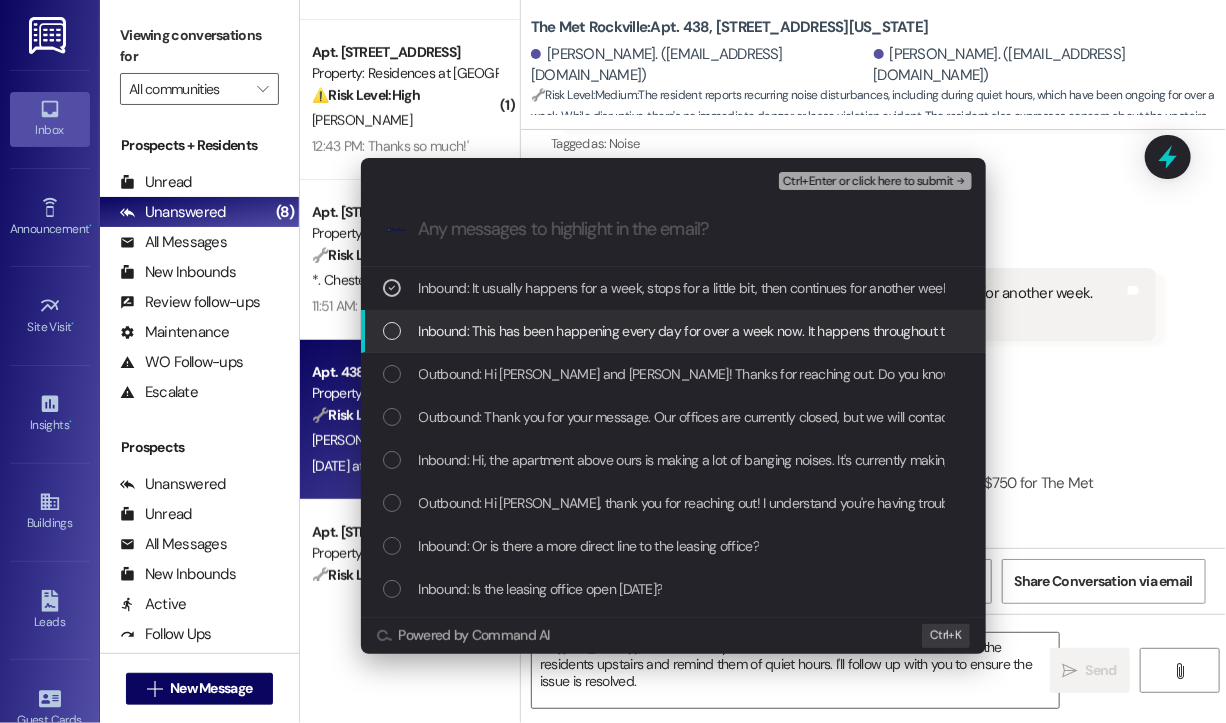 click on "Inbound: This has been happening every day for over a week now. It happens throughout the day time, but also between 11pm-3am. It's usually about 3 loud banging in succession. It's not your normal foot stomping, we usually ignore that." at bounding box center (1104, 331) 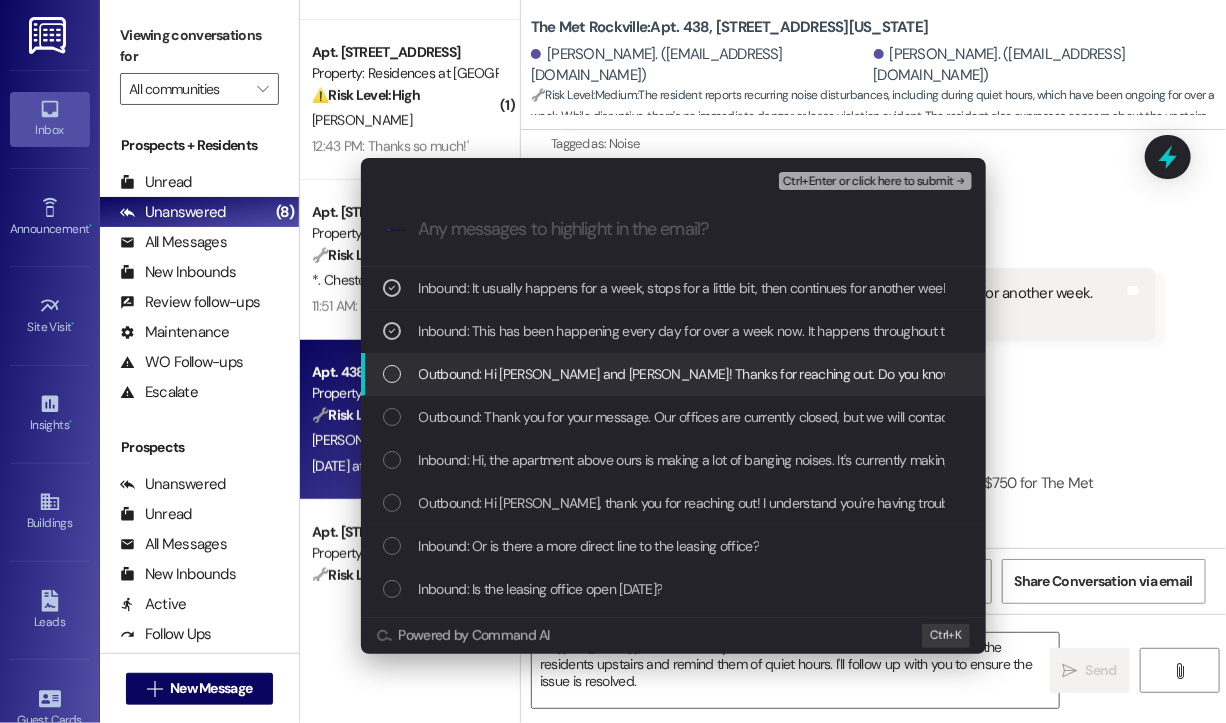 click on "Outbound: Hi Anna and Nicole! Thanks for reaching out. Do you know around what time the noise usually starts and how long it tends to last? Has this been happening regularly or is this a recent issue? We’ll check in from our end as well." at bounding box center (1168, 374) 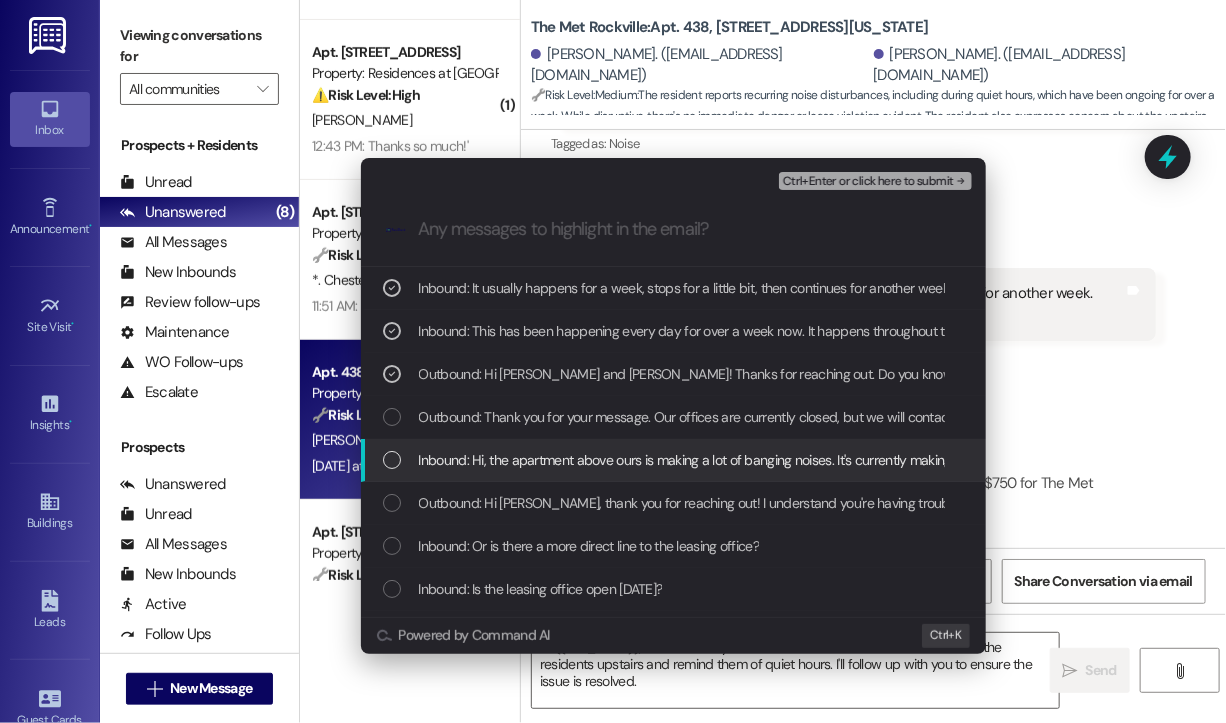 click on "Inbound: Hi, the apartment above ours is making a lot of banging noises. It's currently making our apartment shake and our dogs bark. We're just checking in to make sure our neighbors above us are okay and if so, if they could keep the noise levels appropriate during quiet hours." at bounding box center (1221, 460) 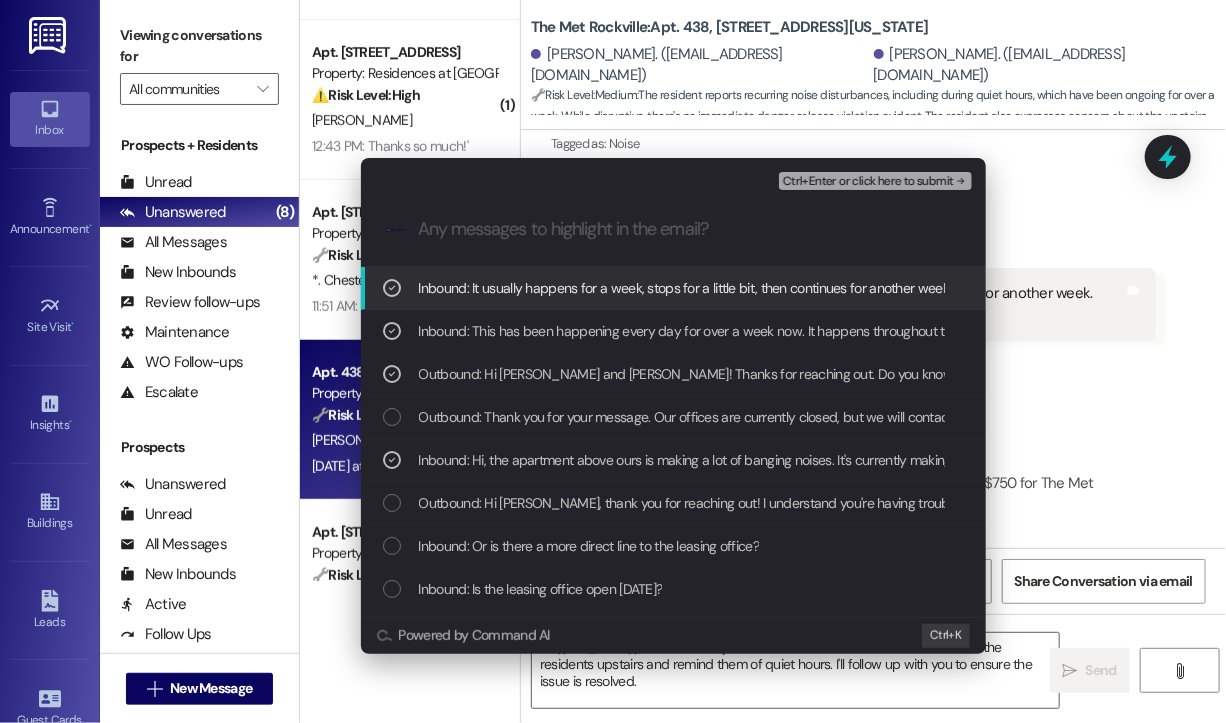 click on "Ctrl+Enter or click here to submit" at bounding box center (868, 182) 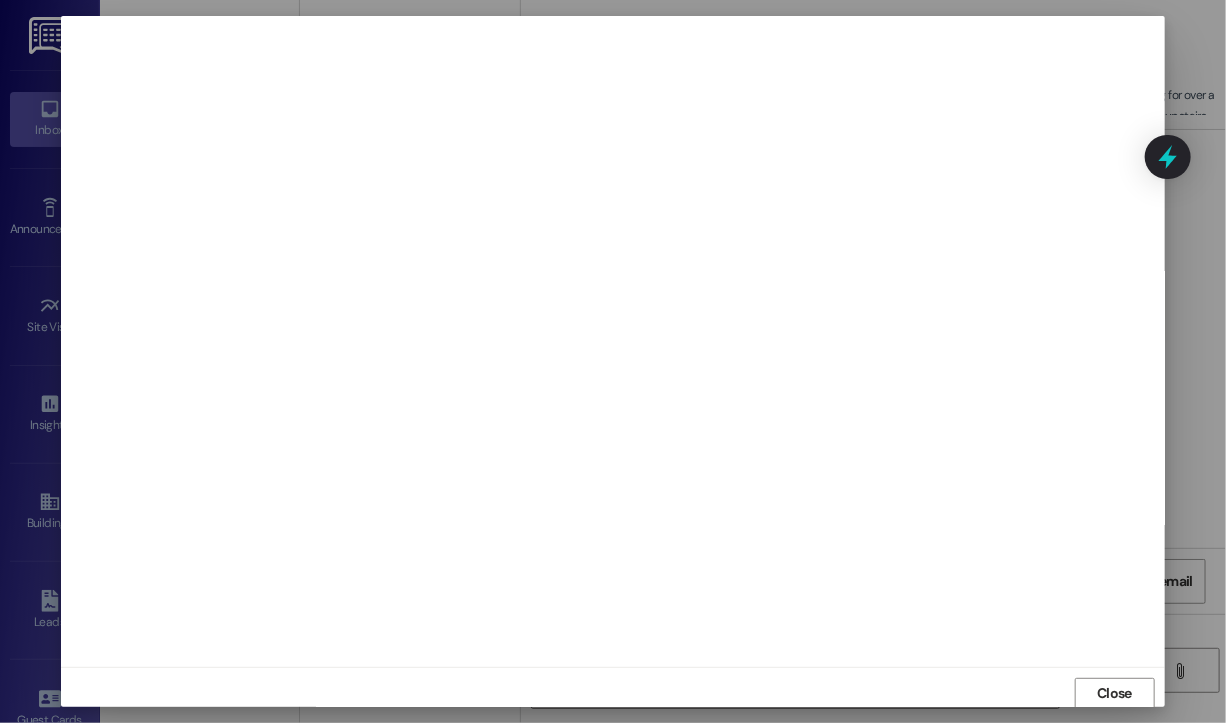 scroll, scrollTop: 2, scrollLeft: 0, axis: vertical 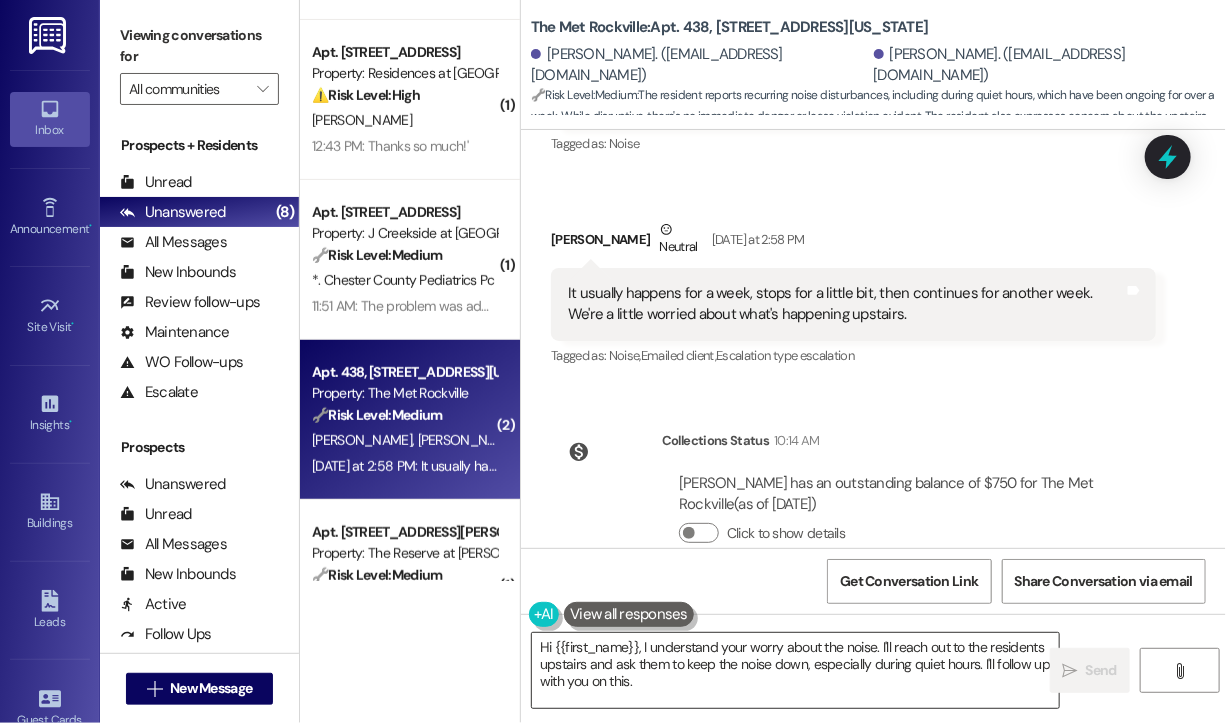 click on "Hi {{first_name}}, I understand your worry about the noise. I'll reach out to the residents upstairs and ask them to keep the noise down, especially during quiet hours. I'll follow up with you on this." at bounding box center (795, 670) 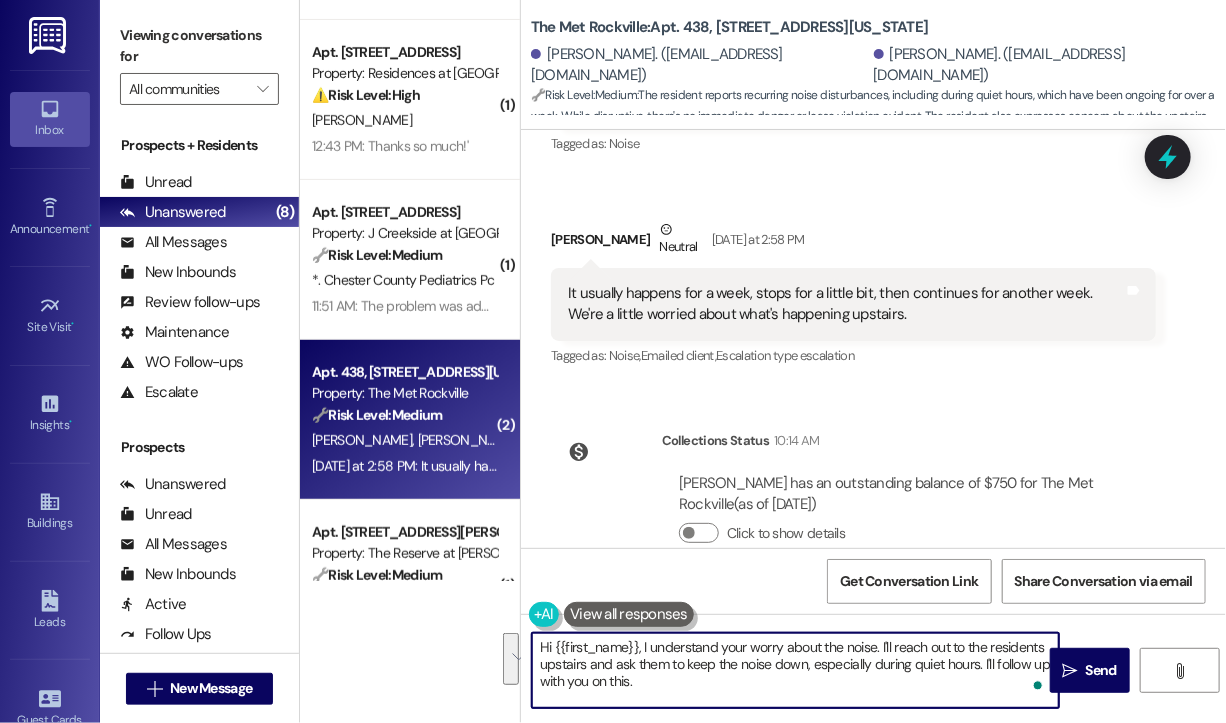 drag, startPoint x: 854, startPoint y: 684, endPoint x: 884, endPoint y: 698, distance: 33.105892 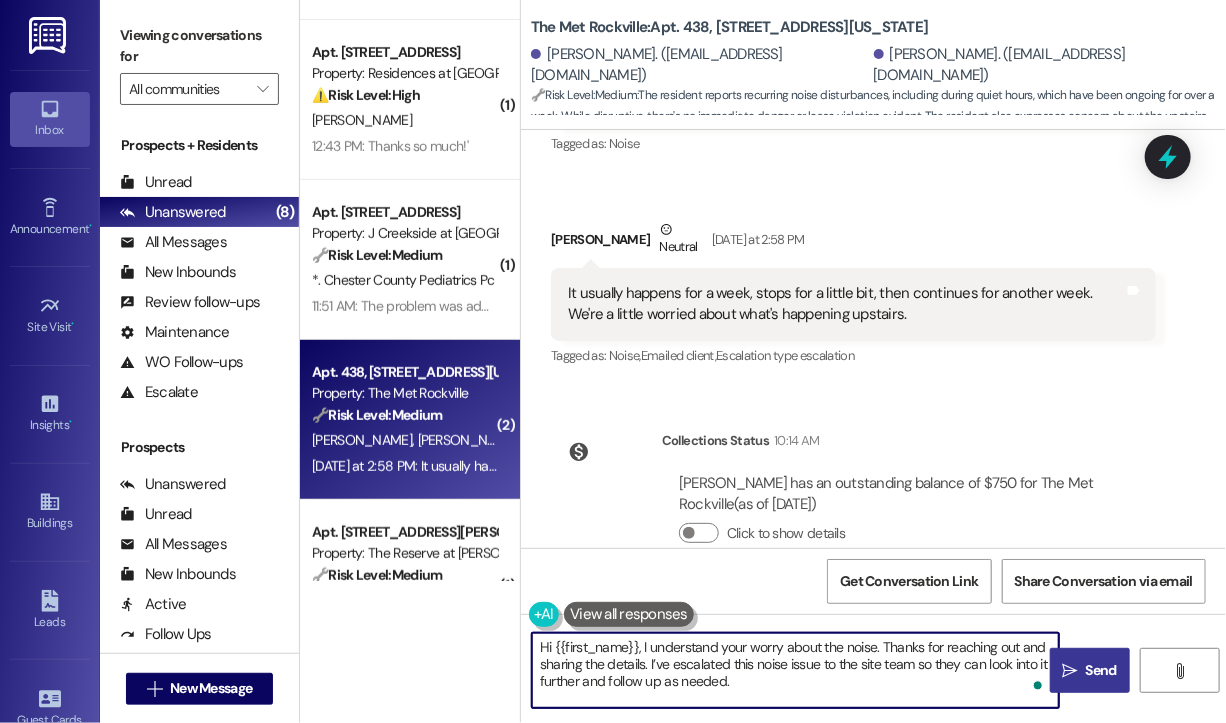 type on "Hi {{first_name}}, I understand your worry about the noise. Thanks for reaching out and sharing the details. I’ve escalated this noise issue to the site team so they can look into it further and follow up as needed." 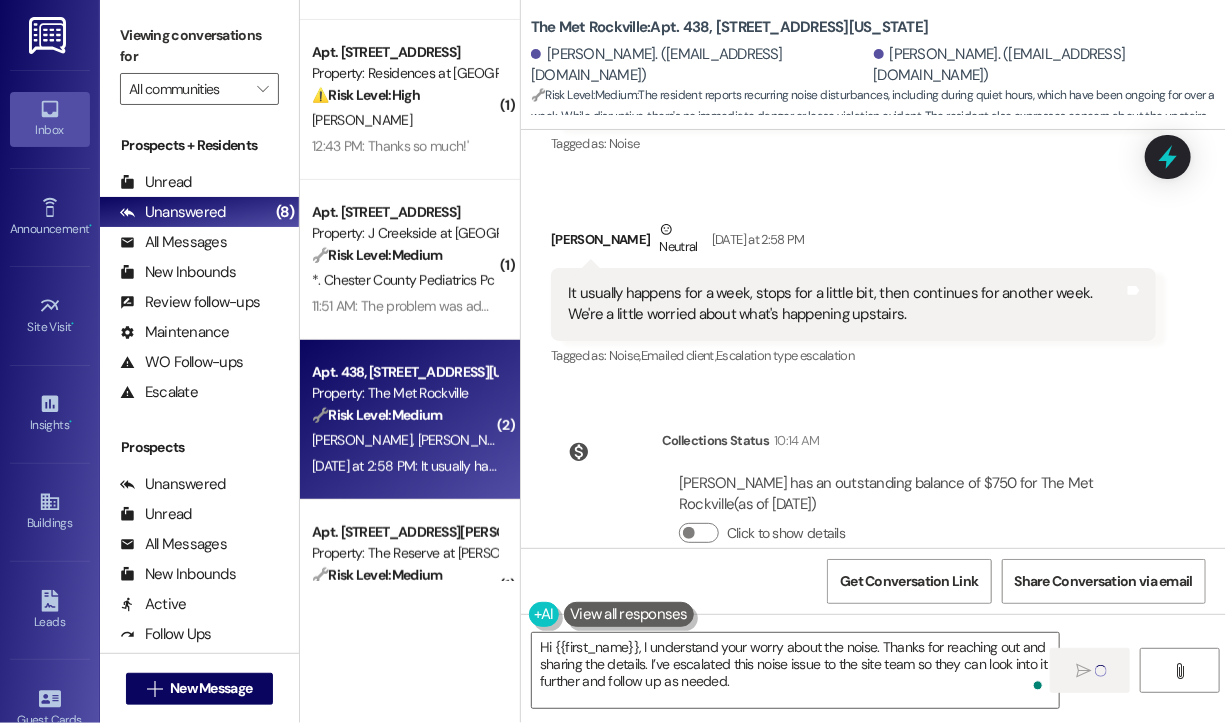 type 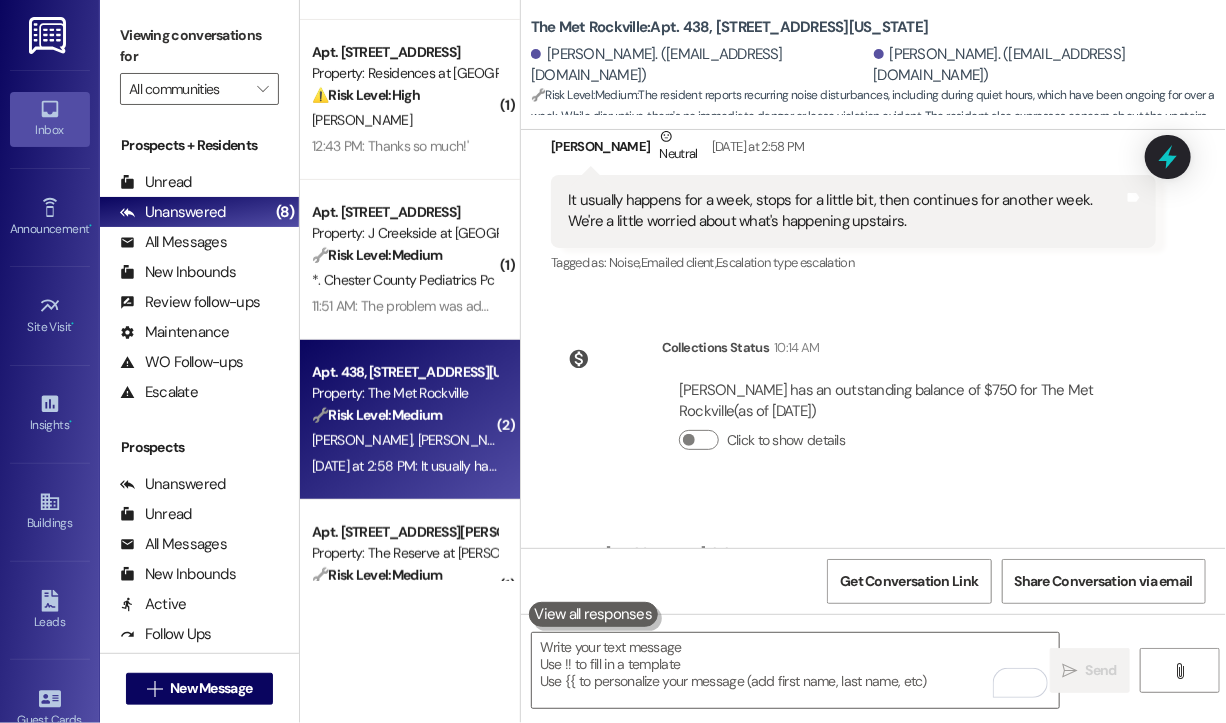 scroll, scrollTop: 5564, scrollLeft: 0, axis: vertical 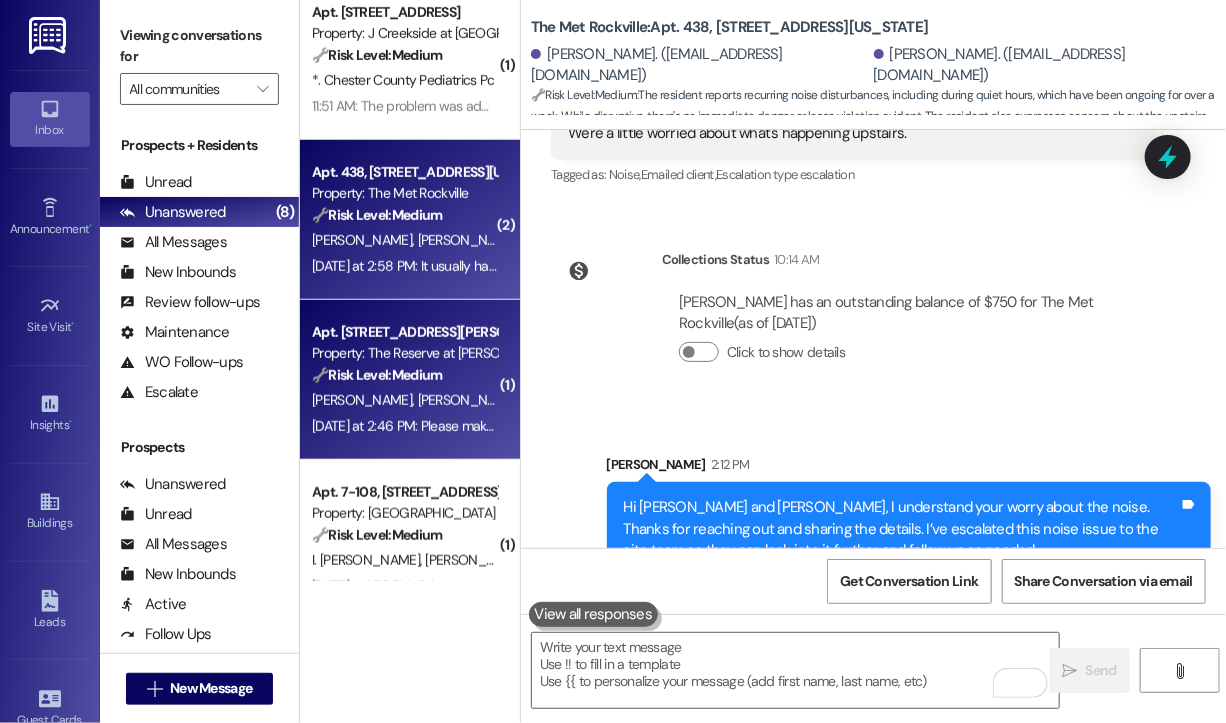 click on "Property: The Reserve at Patterson Place" at bounding box center [404, 353] 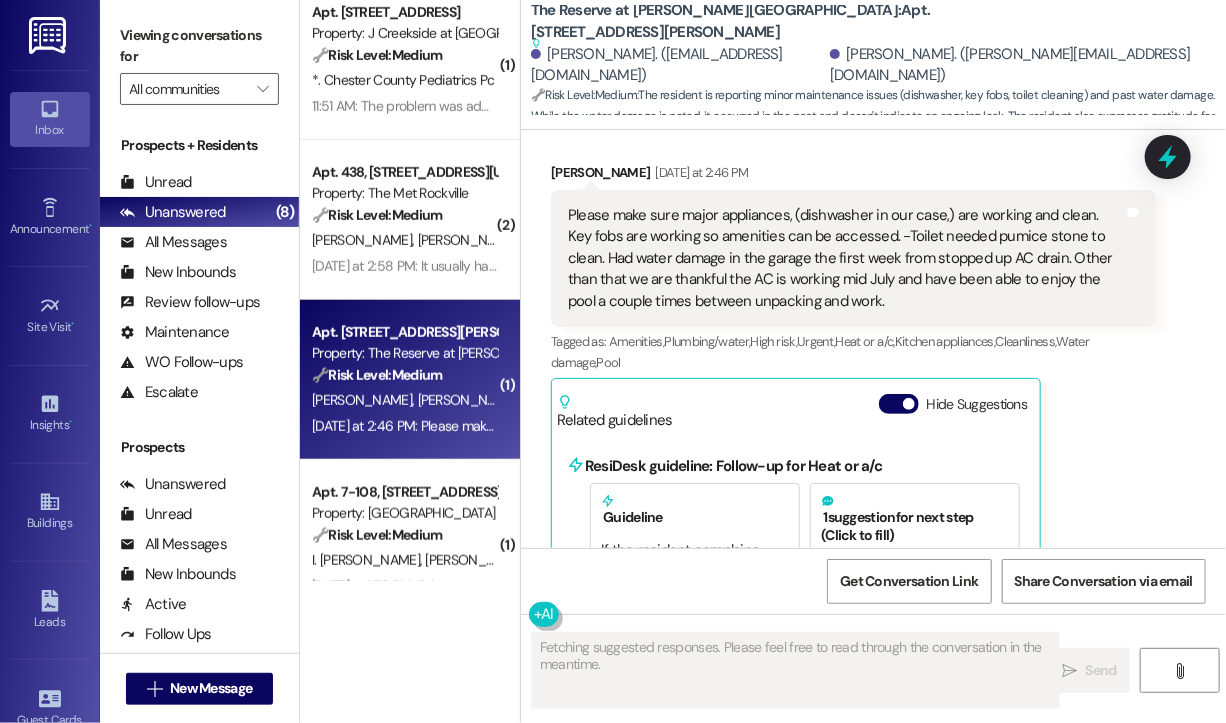 scroll, scrollTop: 572, scrollLeft: 0, axis: vertical 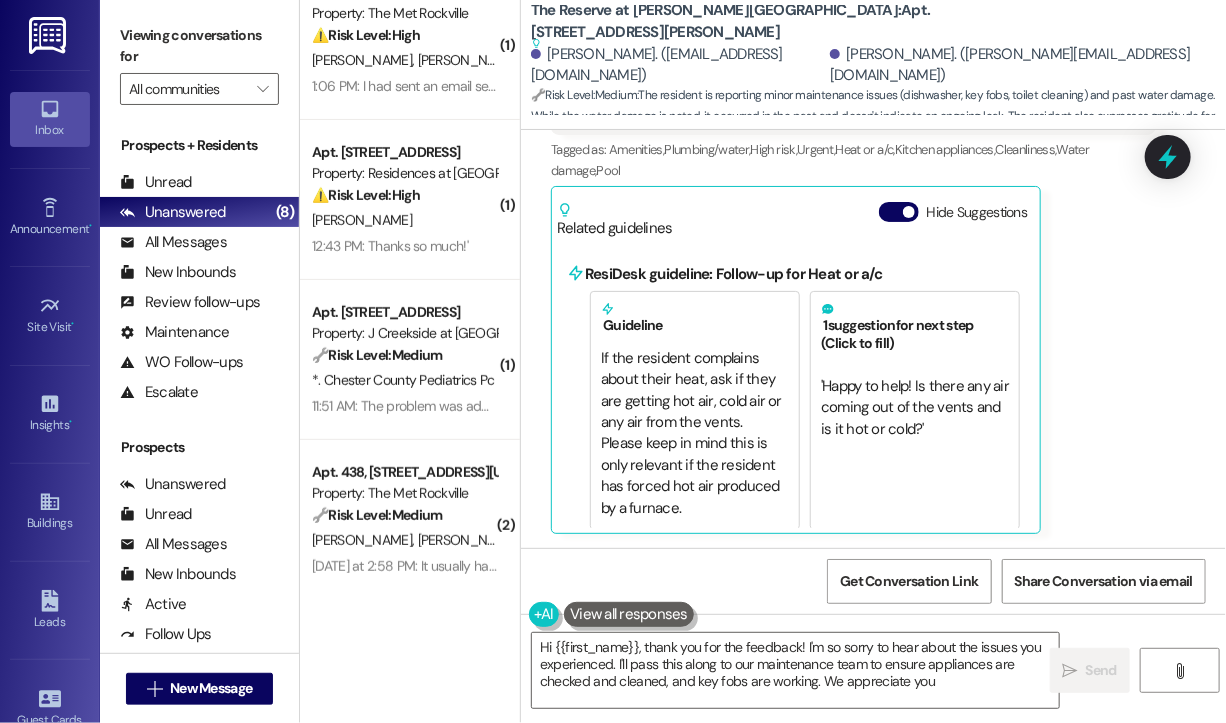 type on "Hi {{first_name}}, thank you for the feedback! I'm so sorry to hear about the issues you experienced. I'll pass this along to our maintenance team to ensure appliances are checked and cleaned, and key fobs are working. We appreciate you!" 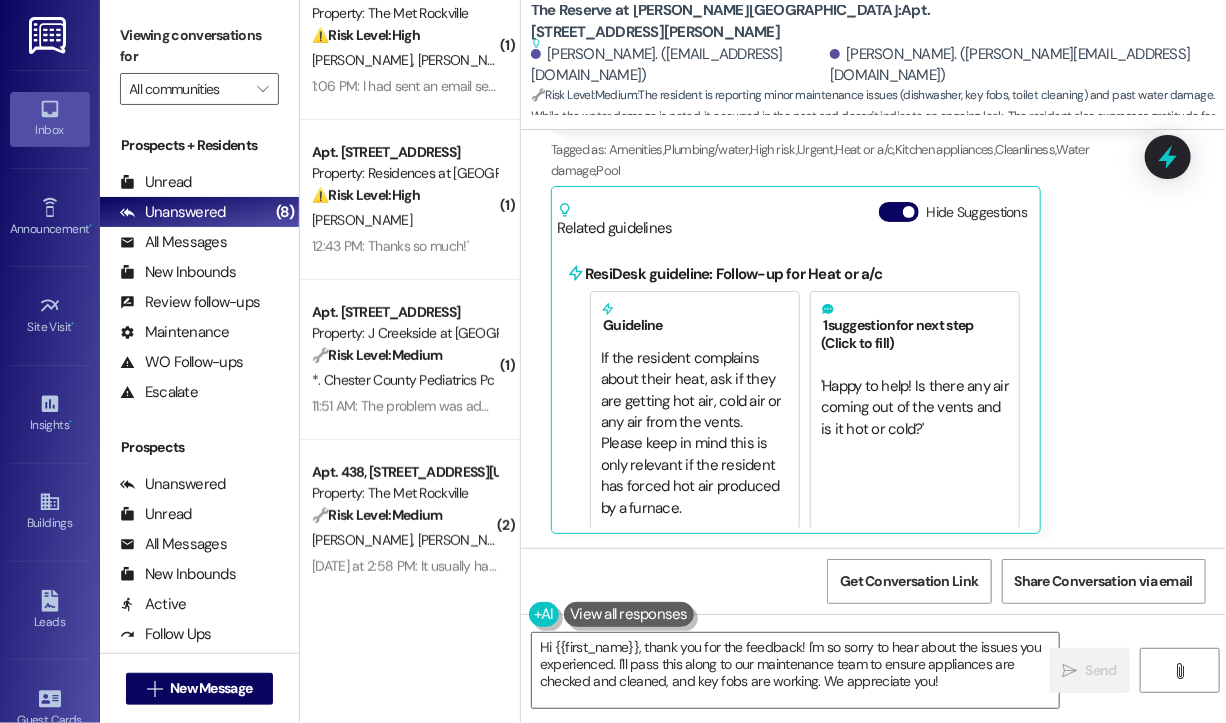 click on "Received via SMS Benjamin Buchanan Yesterday at 2:46 PM Please make sure major appliances, (dishwasher in our case,) are working and clean.  Key fobs are working so amenities can be accessed.  -Toilet needed pumice stone to clean.  Had water damage in the garage the first week from stopped up AC drain.  Other than that we are thankful the AC is working mid July and have been able to enjoy the pool a couple times between unpacking and work. Tags and notes Tagged as:   Amenities ,  Click to highlight conversations about Amenities Plumbing/water ,  Click to highlight conversations about Plumbing/water High risk ,  Click to highlight conversations about High risk Urgent ,  Click to highlight conversations about Urgent Heat or a/c ,  Click to highlight conversations about Heat or a/c Kitchen appliances ,  Click to highlight conversations about Kitchen appliances Cleanliness ,  Click to highlight conversations about Cleanliness Water damage ,  Click to highlight conversations about Water damage Pool   Guideline   1" at bounding box center [873, 237] 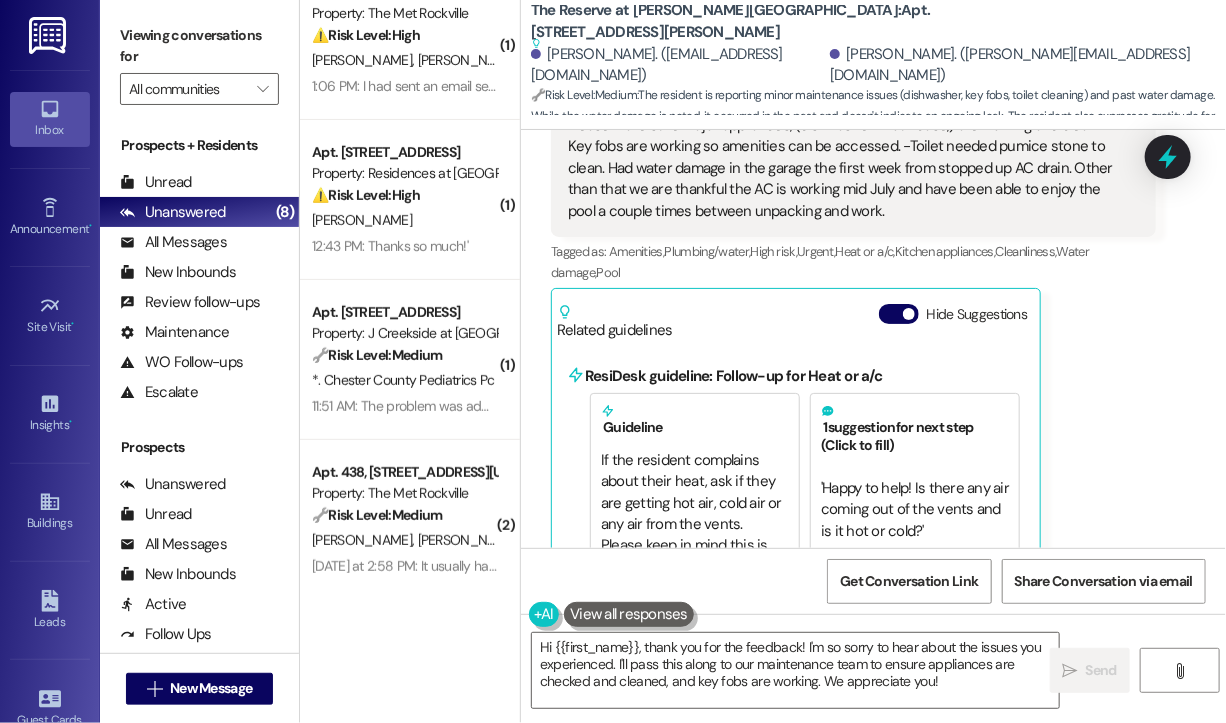scroll, scrollTop: 172, scrollLeft: 0, axis: vertical 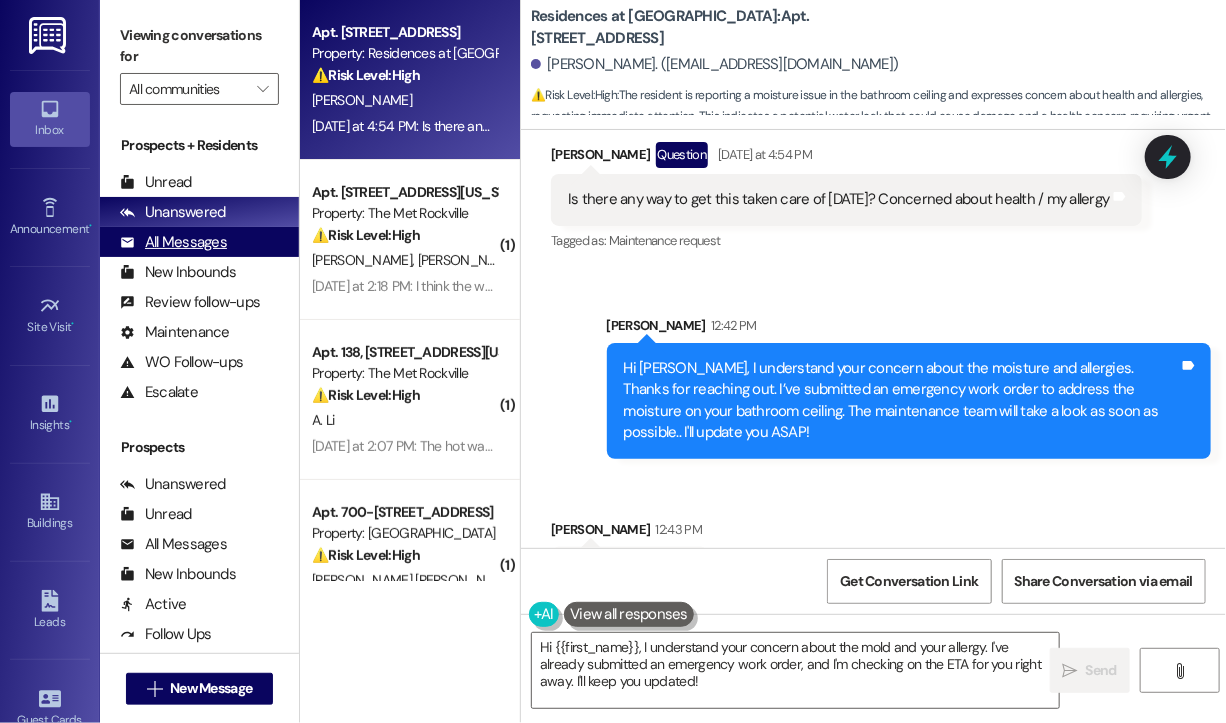 click on "All Messages" at bounding box center [173, 242] 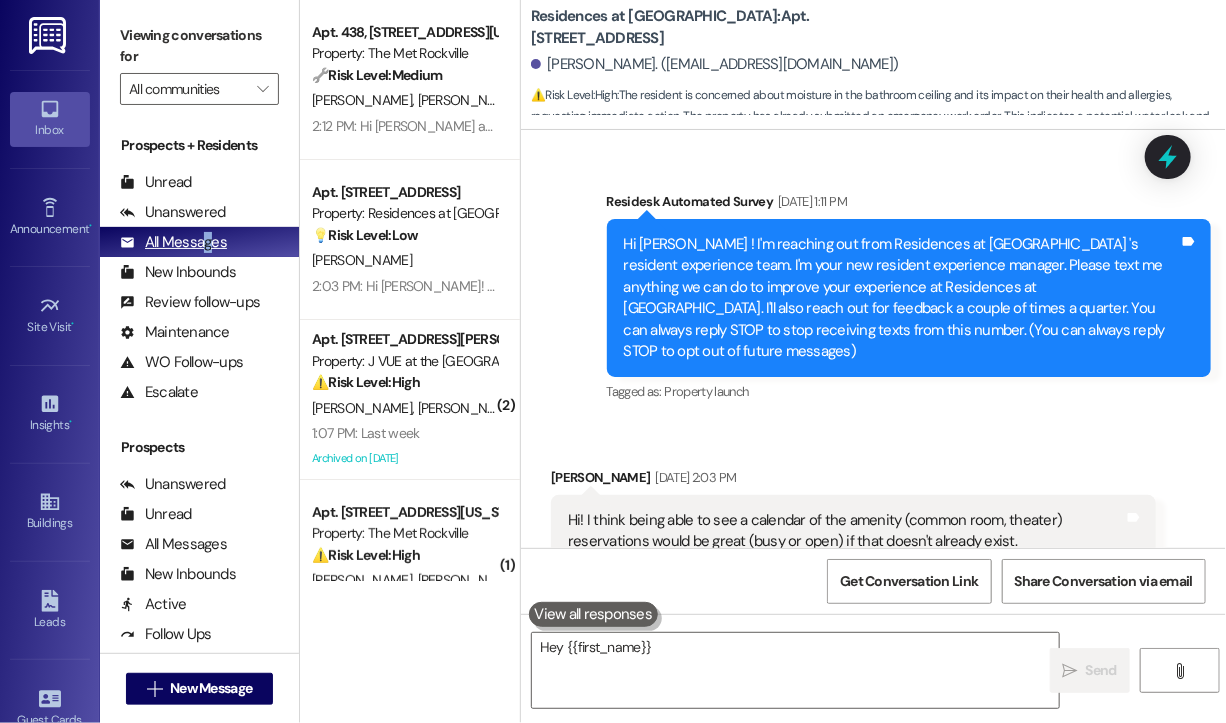 scroll, scrollTop: 10185, scrollLeft: 0, axis: vertical 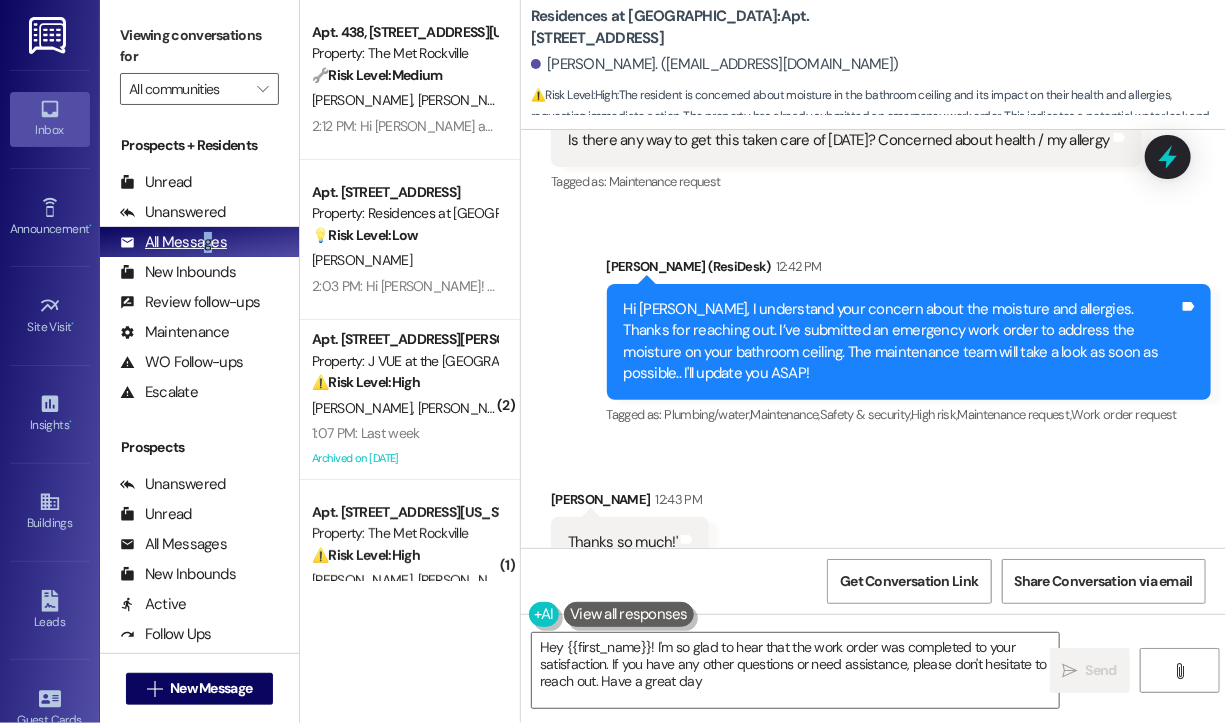 type on "Hey {{first_name}}! I'm so glad to hear that the work order was completed to your satisfaction. If you have any other questions or need assistance, please don't hesitate to reach out. Have a great day!" 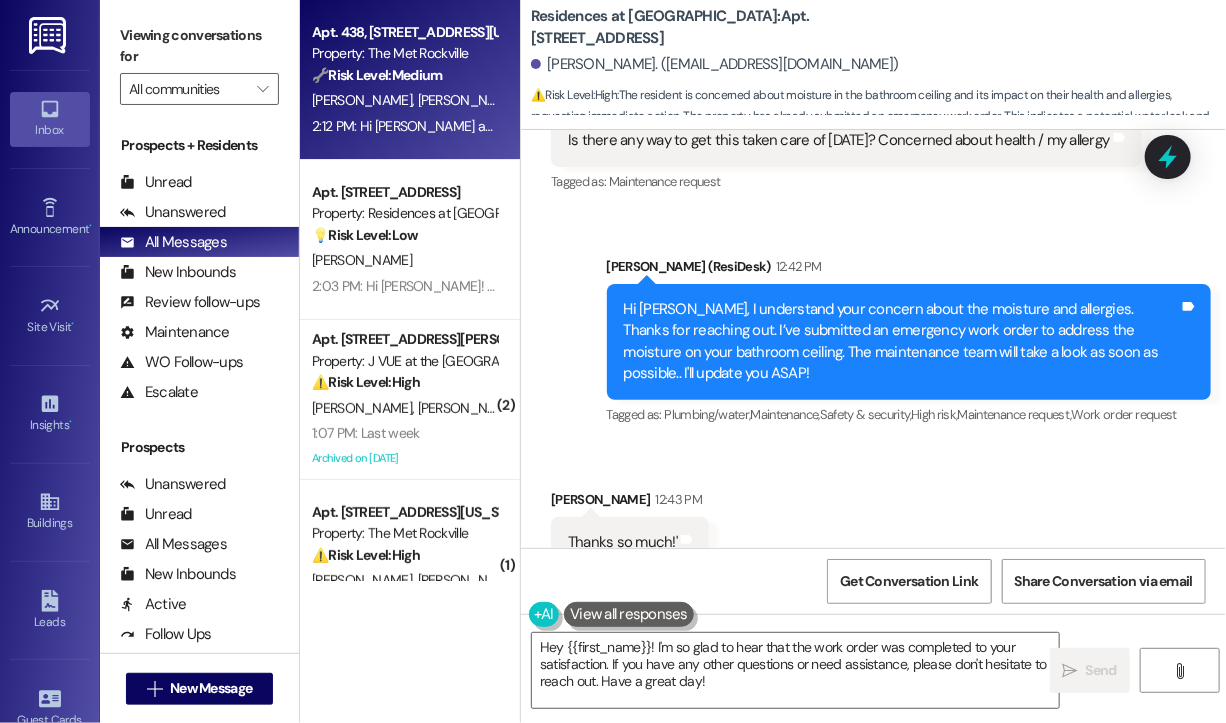 click on "2:12 PM: Hi Anna and Nicole, I understand your worry about the noise. Thanks for reaching out and sharing the details. I’ve escalated this noise issue to the site team so they can look into it further and follow up as needed. 2:12 PM: Hi Anna and Nicole, I understand your worry about the noise. Thanks for reaching out and sharing the details. I’ve escalated this noise issue to the site team so they can look into it further and follow up as needed." at bounding box center (1013, 126) 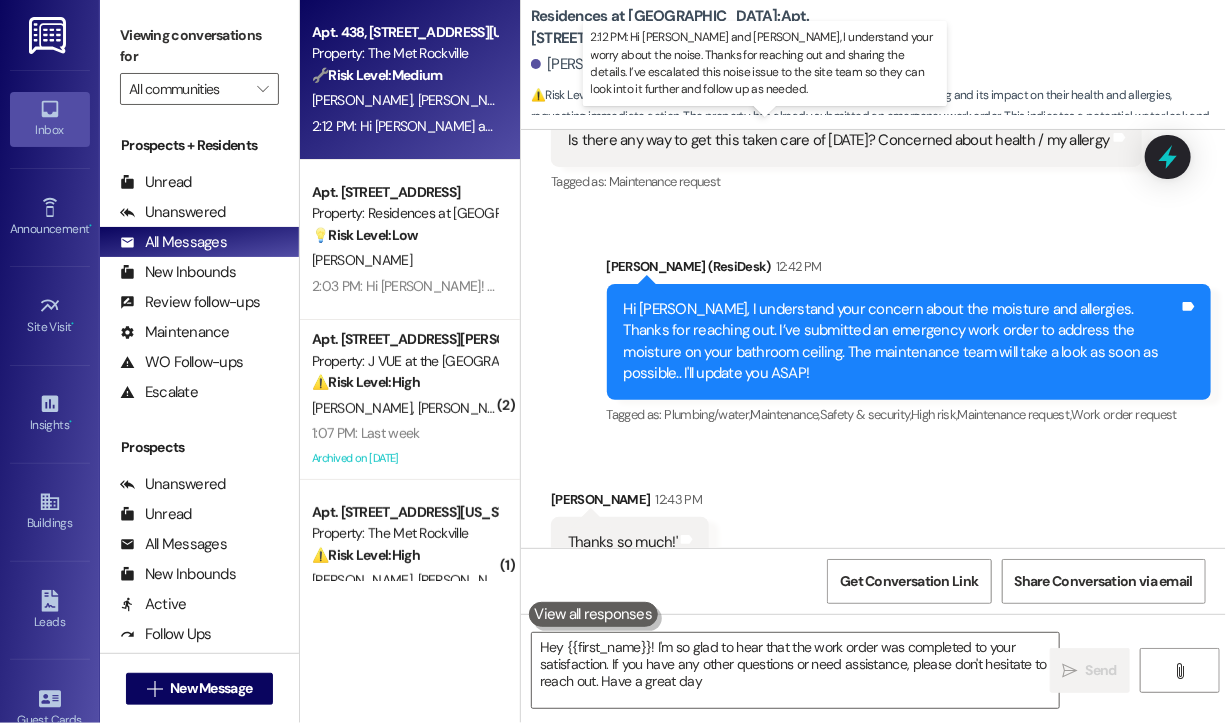 type on "Hey {{first_name}}! I'm so glad to hear that the work order was completed to your satisfaction. If you have any other questions or need assistance, please don't hesitate to reach out. Have a great day!" 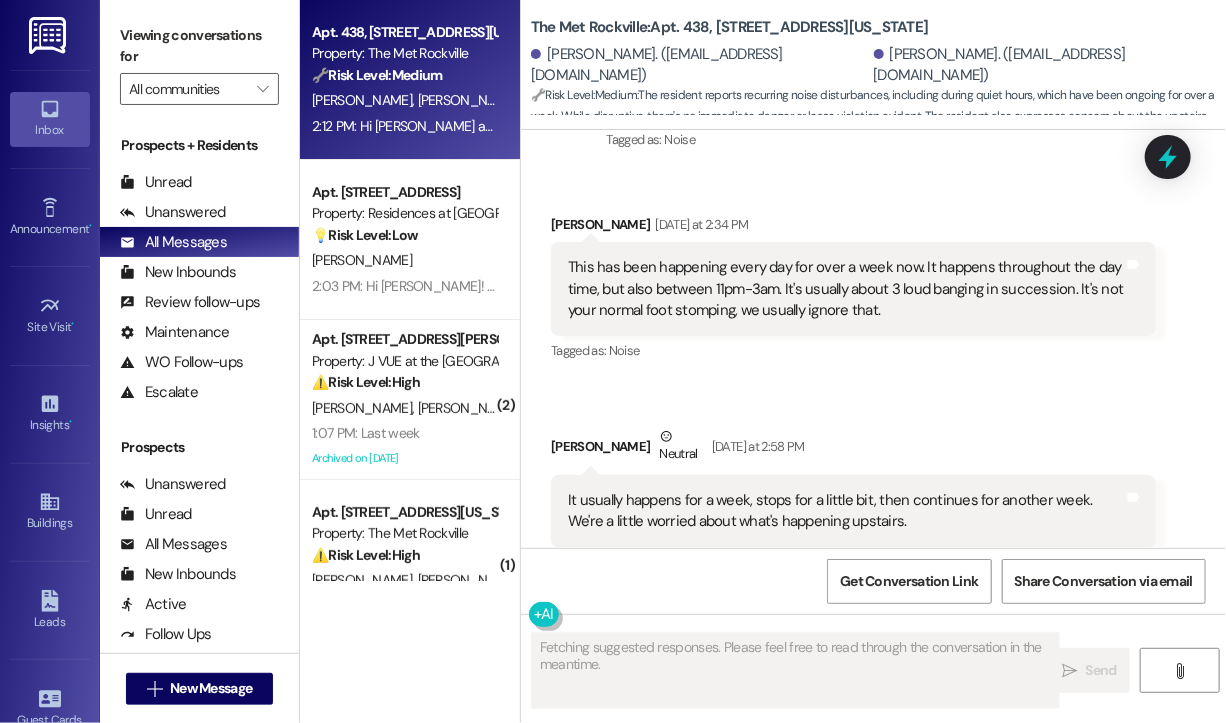 scroll, scrollTop: 5576, scrollLeft: 0, axis: vertical 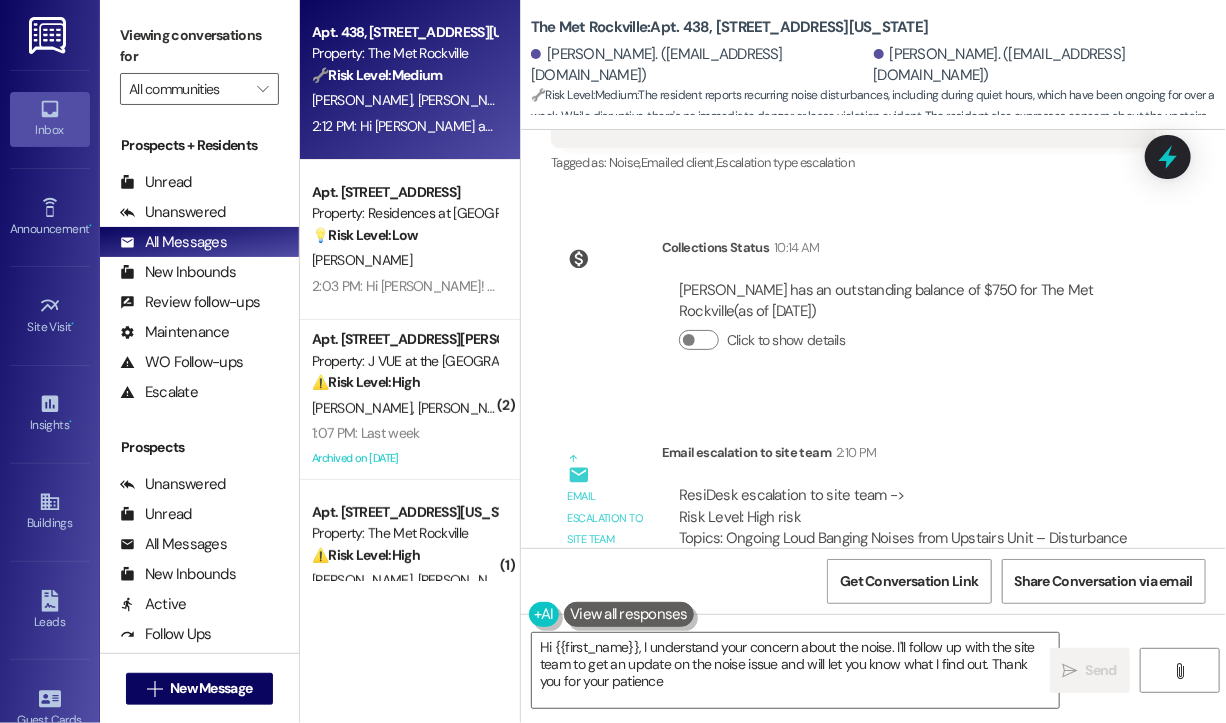 type on "Hi {{first_name}}, I understand your concern about the noise. I'll follow up with the site team to get an update on the noise issue and will let you know what I find out. Thank you for your patience!" 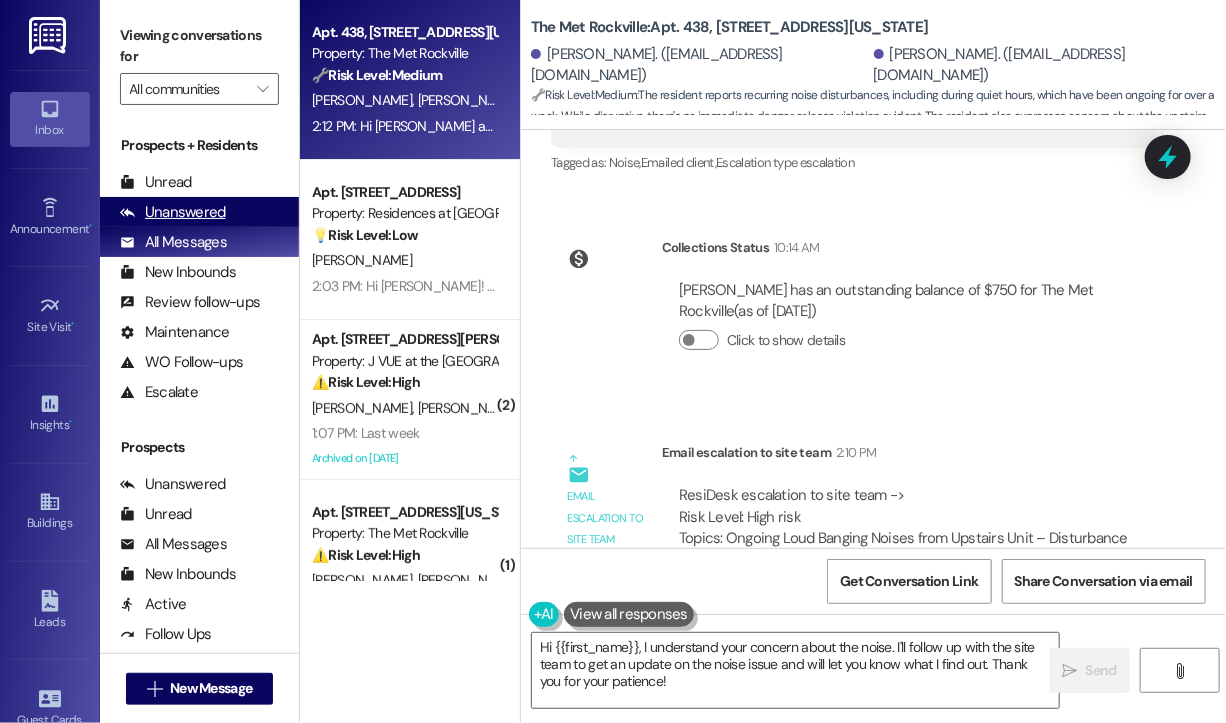 click on "Unanswered" at bounding box center [173, 212] 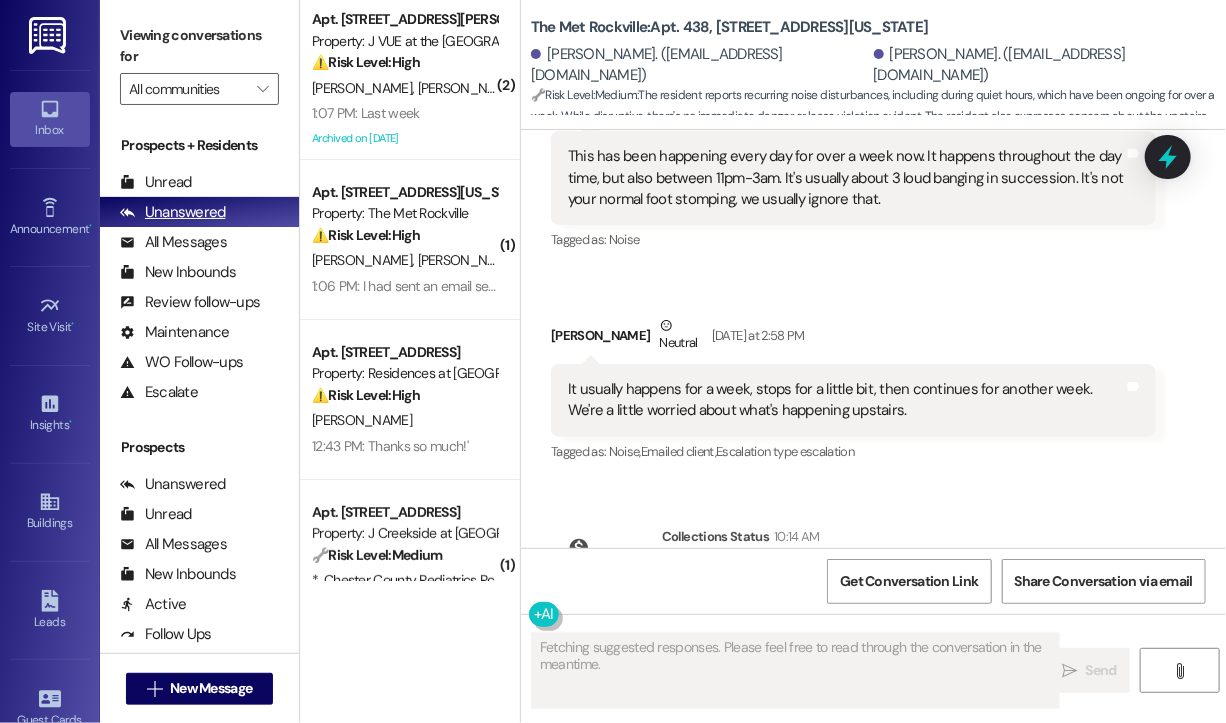 scroll, scrollTop: 5176, scrollLeft: 0, axis: vertical 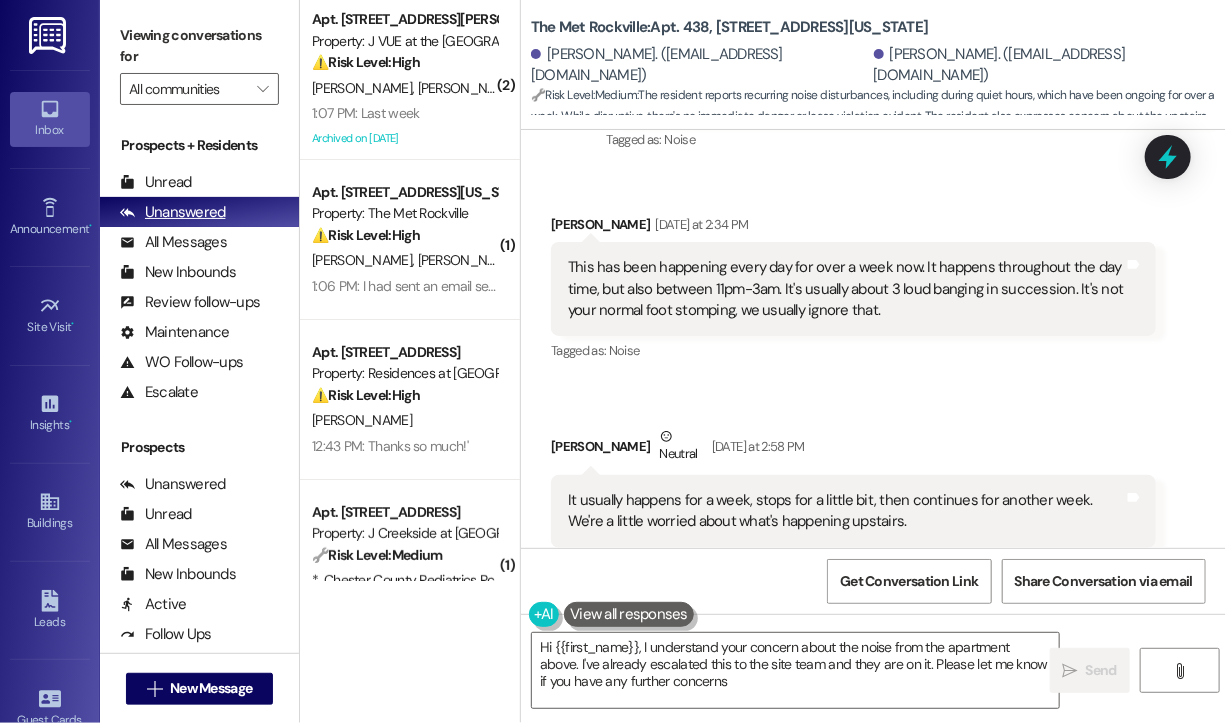 type on "Hi {{first_name}}, I understand your concern about the noise from the apartment above. I've already escalated this to the site team and they are on it. Please let me know if you have any further concerns!" 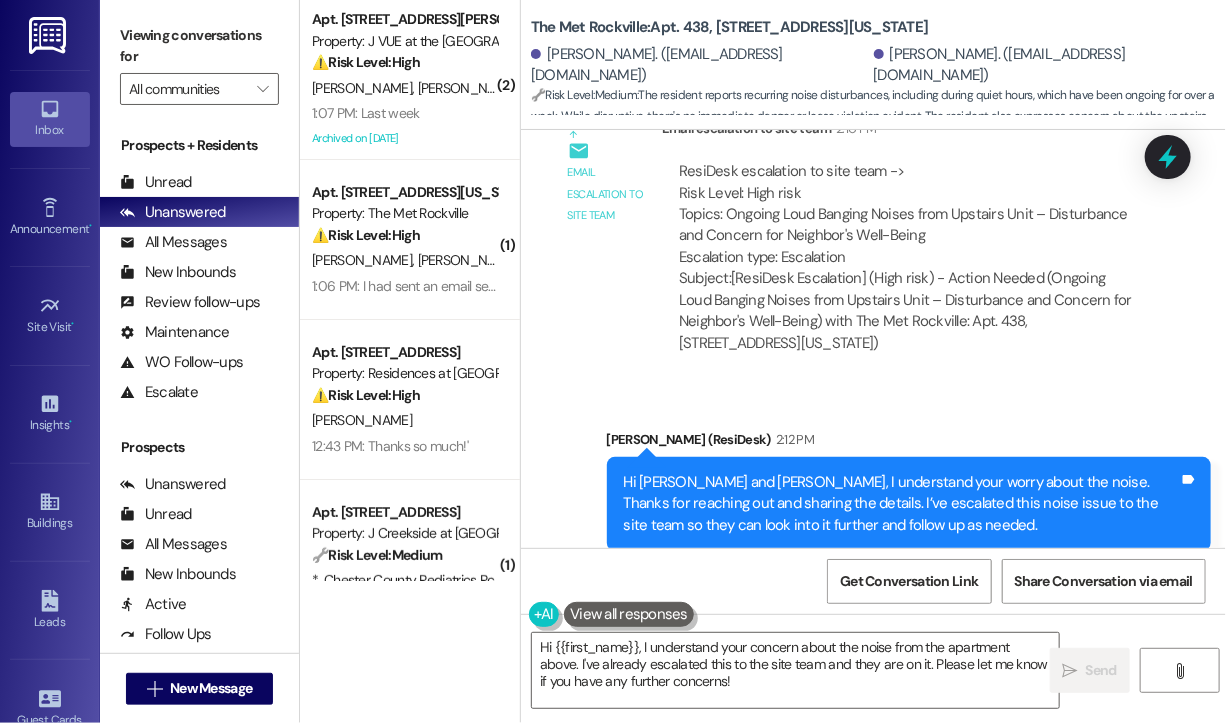 scroll, scrollTop: 5905, scrollLeft: 0, axis: vertical 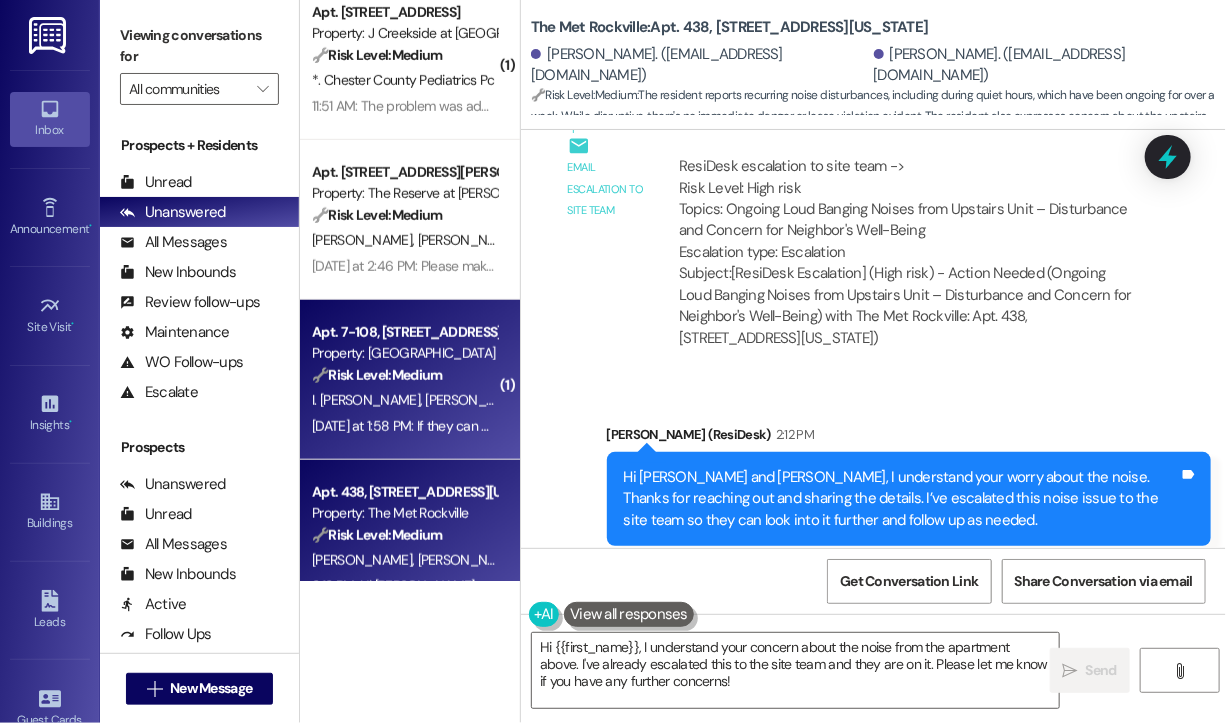 click on "Y. Khatib" at bounding box center [538, 400] 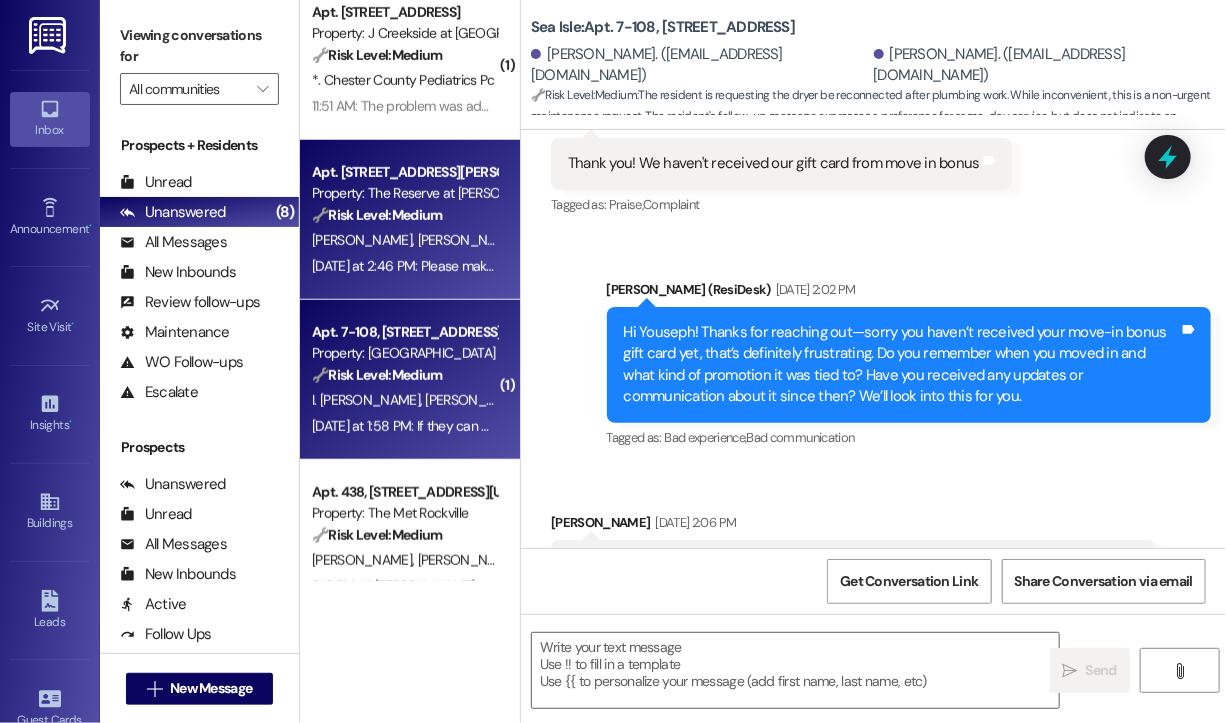 type on "Fetching suggested responses. Please feel free to read through the conversation in the meantime." 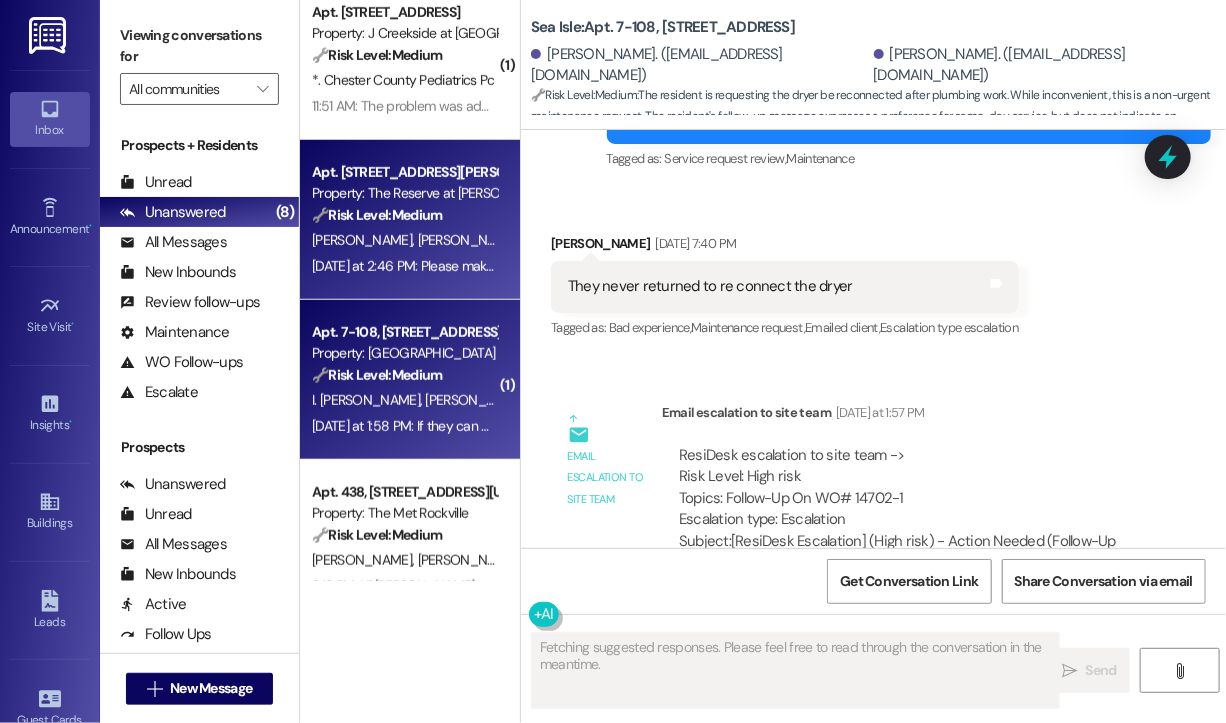 click on "B. Buchanan M. Svirk" at bounding box center [404, 240] 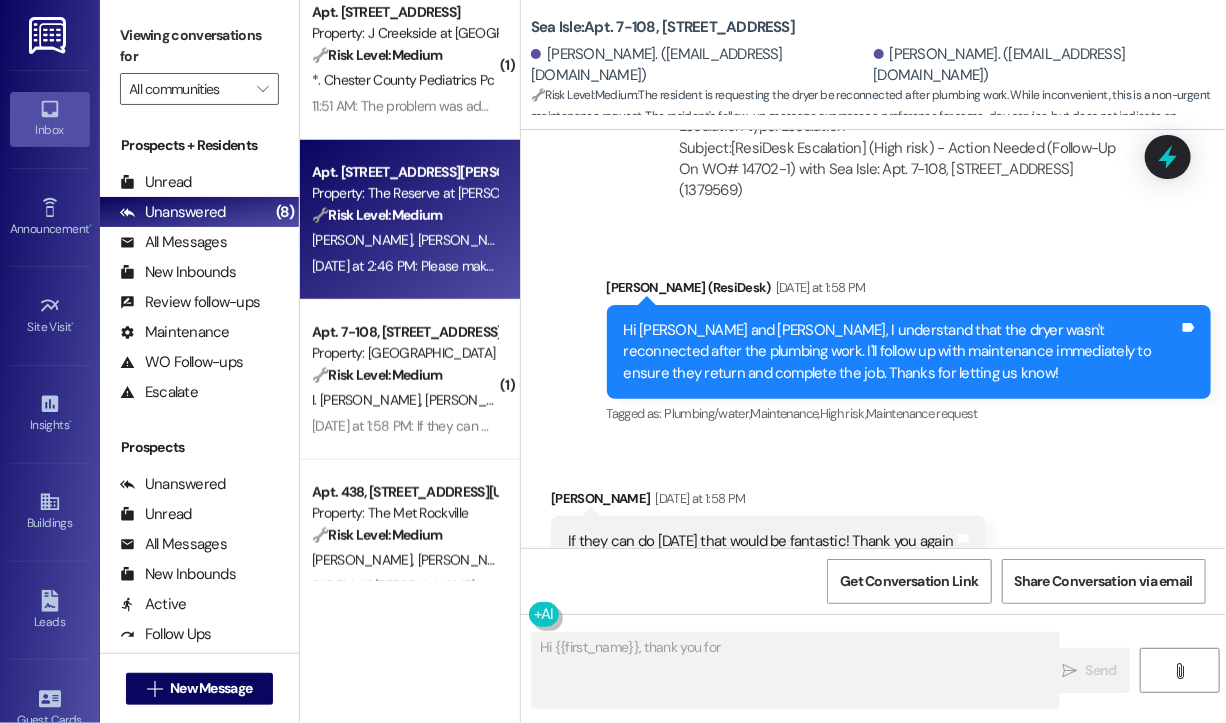 scroll, scrollTop: 573, scrollLeft: 0, axis: vertical 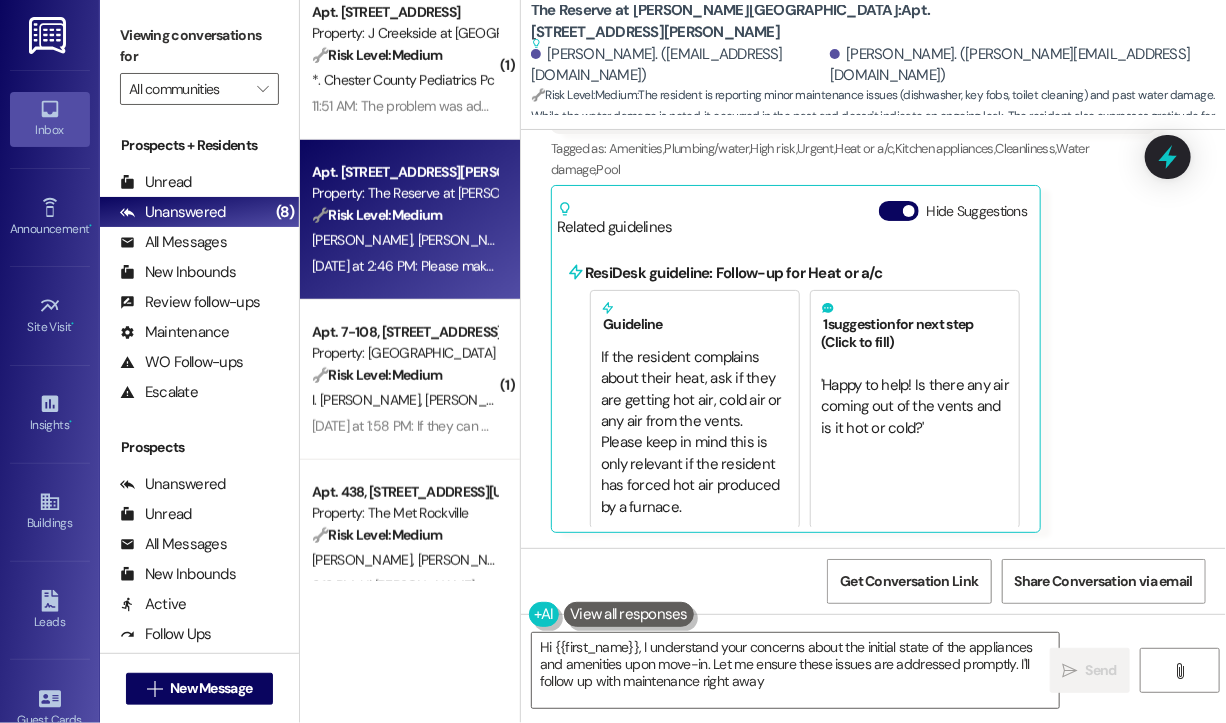 type on "Hi {{first_name}}, I understand your concerns about the initial state of the appliances and amenities upon move-in. Let me ensure these issues are addressed promptly. I'll follow up with maintenance right away!" 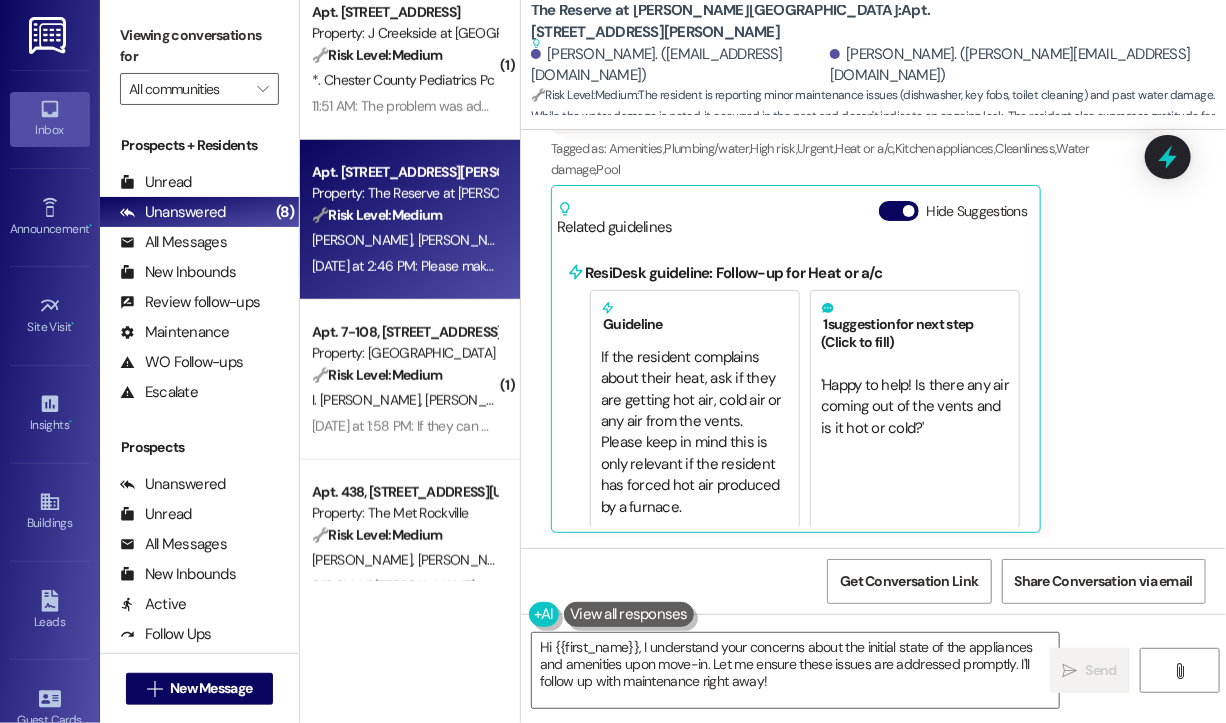 click on "Benjamin Buchanan Yesterday at 2:46 PM Please make sure major appliances, (dishwasher in our case,) are working and clean.  Key fobs are working so amenities can be accessed.  -Toilet needed pumice stone to clean.  Had water damage in the garage the first week from stopped up AC drain.  Other than that we are thankful the AC is working mid July and have been able to enjoy the pool a couple times between unpacking and work. Tags and notes Tagged as:   Amenities ,  Click to highlight conversations about Amenities Plumbing/water ,  Click to highlight conversations about Plumbing/water High risk ,  Click to highlight conversations about High risk Urgent ,  Click to highlight conversations about Urgent Heat or a/c ,  Click to highlight conversations about Heat or a/c Kitchen appliances ,  Click to highlight conversations about Kitchen appliances Cleanliness ,  Click to highlight conversations about Cleanliness Water damage ,  Click to highlight conversations about Water damage Pool  Related guidelines   Guideline" at bounding box center [853, 251] 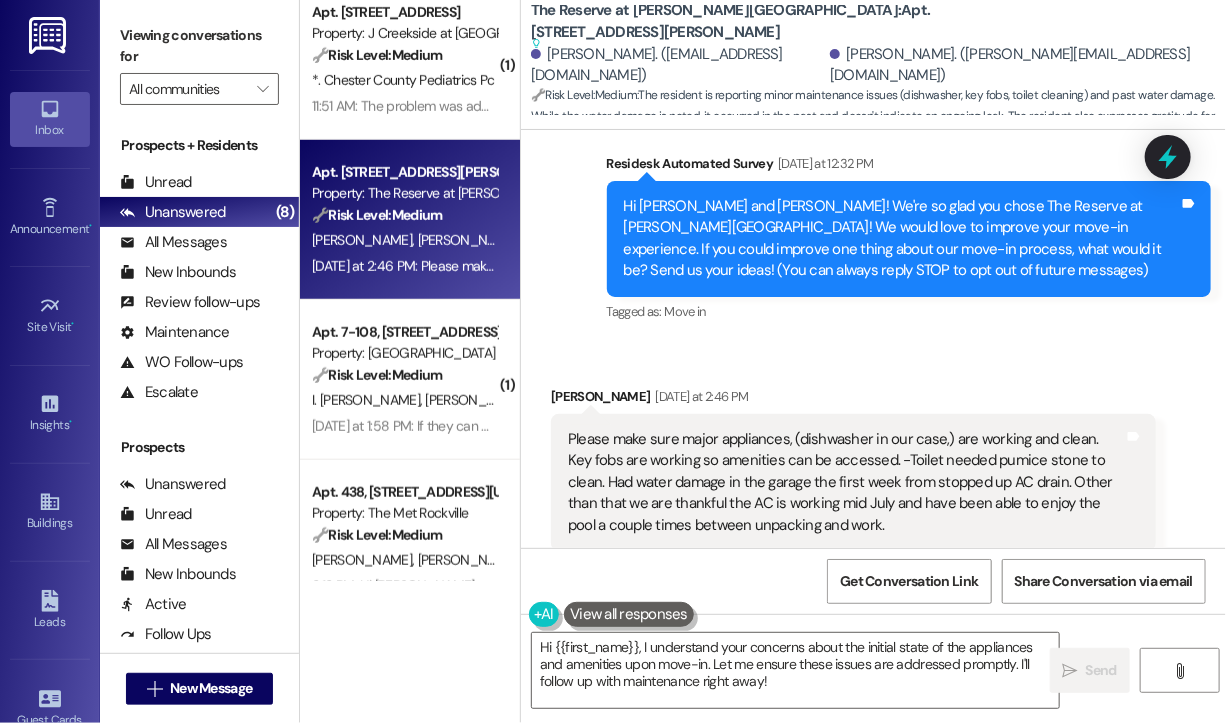 scroll, scrollTop: 0, scrollLeft: 0, axis: both 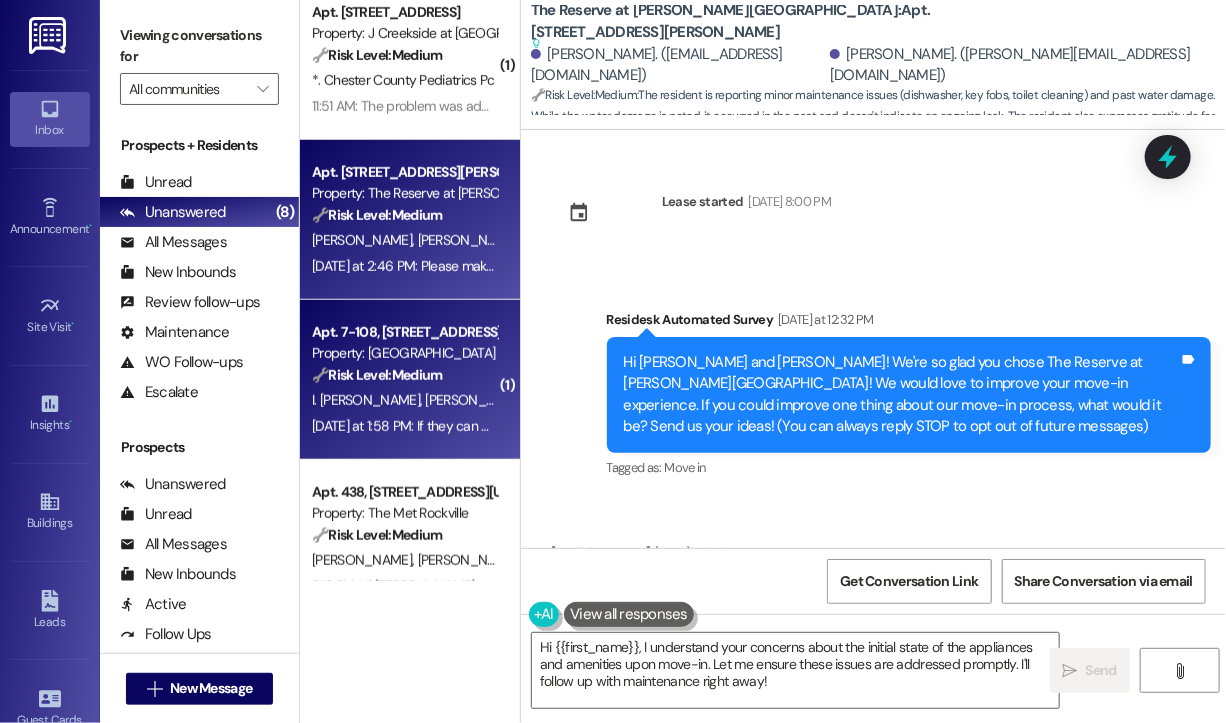 click on "🔧  Risk Level:  Medium" at bounding box center (377, 375) 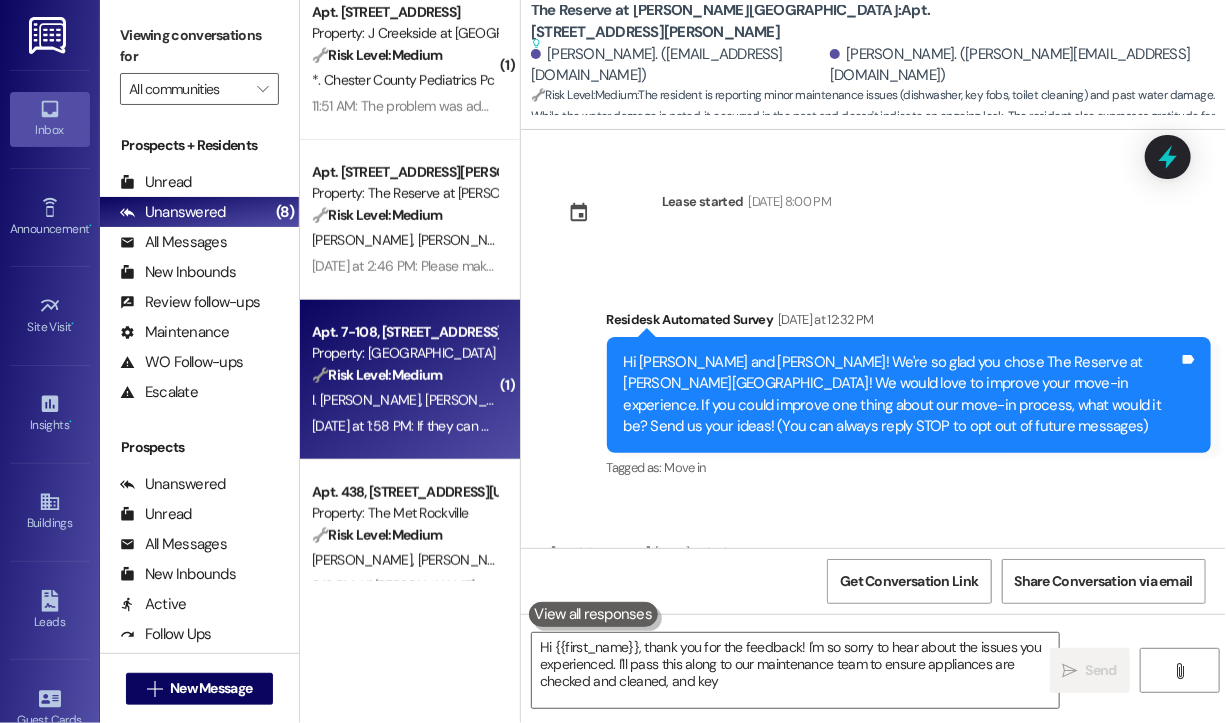 type on "Hi {{first_name}}, thank you for the feedback! I'm so sorry to hear about the issues you experienced. I'll pass this along to our maintenance team to ensure appliances are checked and cleaned, and key" 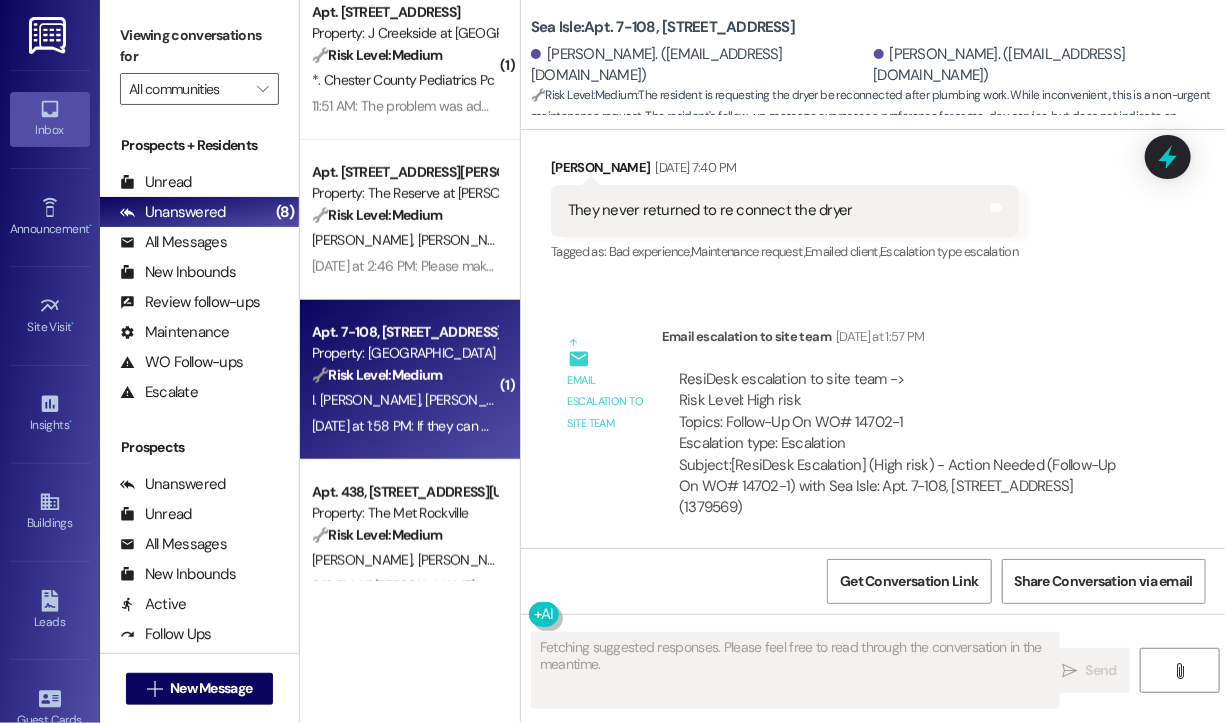 scroll, scrollTop: 3359, scrollLeft: 0, axis: vertical 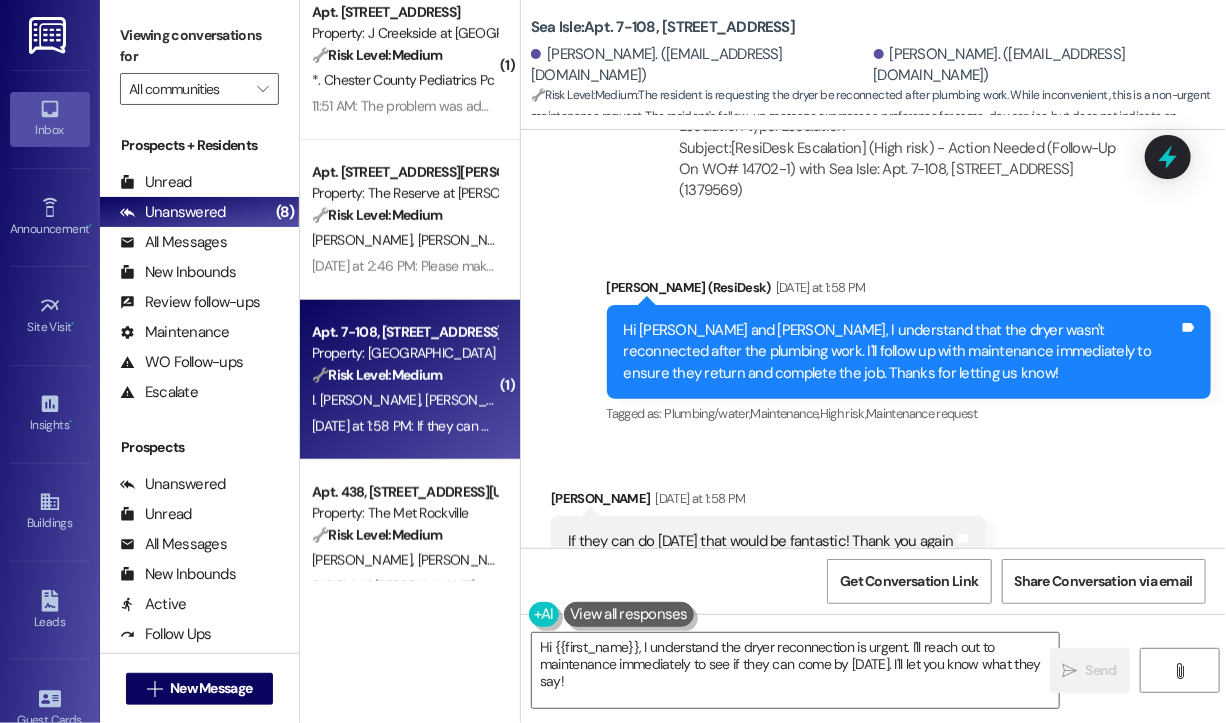 click on "Received via SMS Ivana Perez Permaul Yesterday at 1:58 PM If they can do today that would be fantastic! Thank you again Tags and notes Tagged as:   Praise ,  Click to highlight conversations about Praise Call request Click to highlight conversations about Call request" at bounding box center (873, 527) 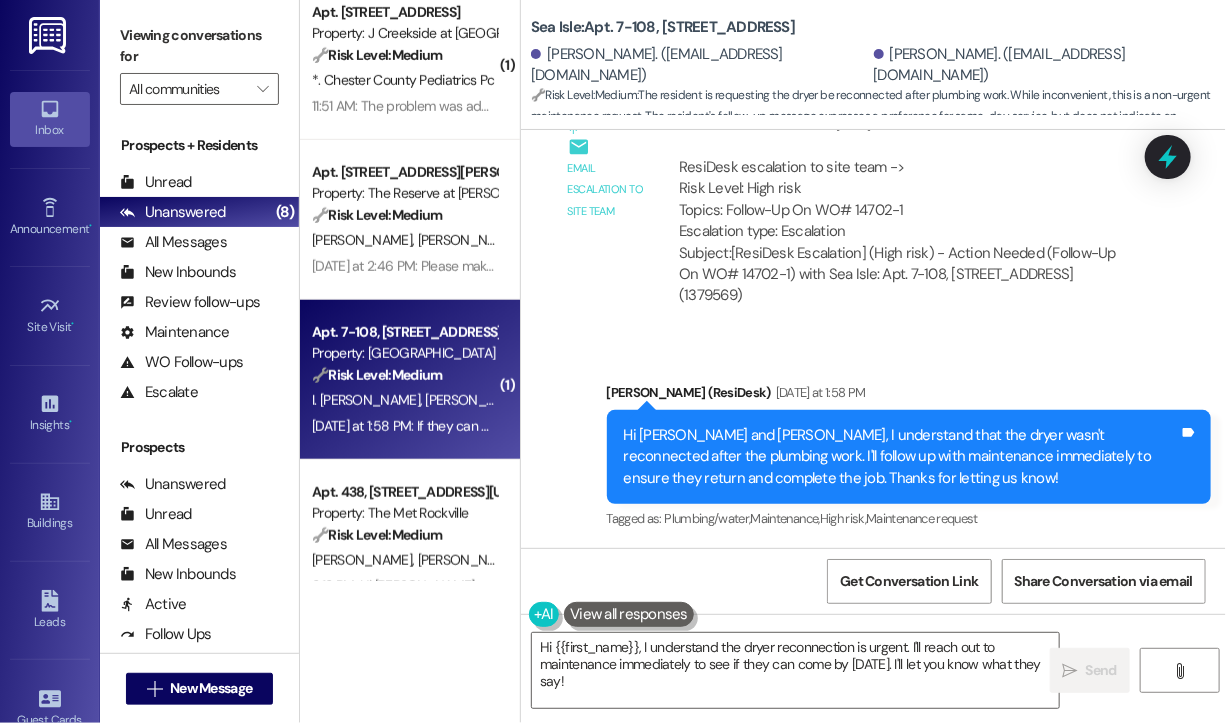 scroll, scrollTop: 3360, scrollLeft: 0, axis: vertical 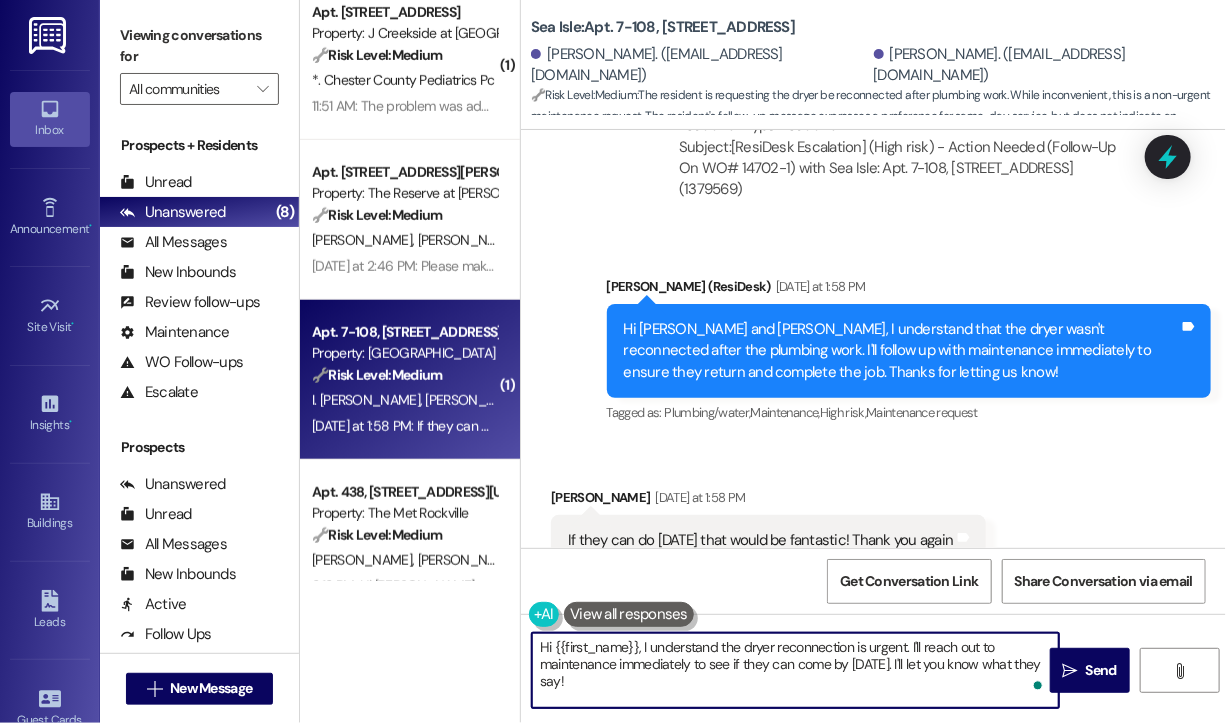 drag, startPoint x: 855, startPoint y: 689, endPoint x: 513, endPoint y: 645, distance: 344.8188 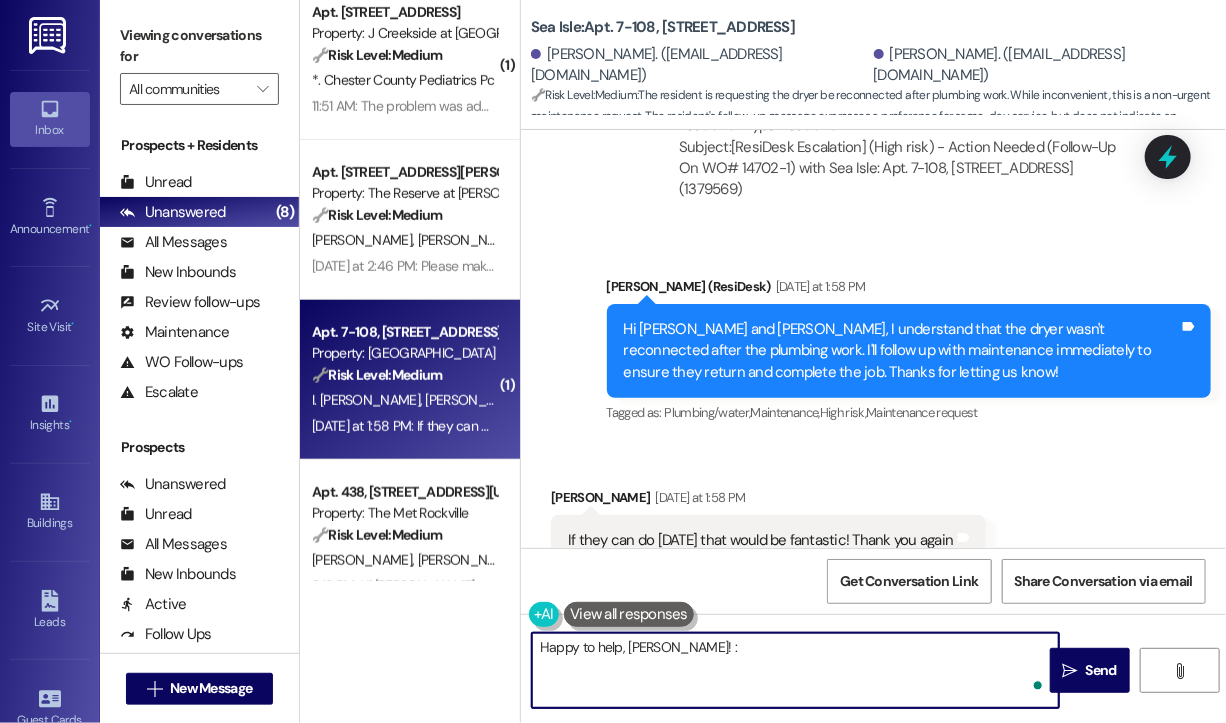 type on "Happy to help, Ivana! :)" 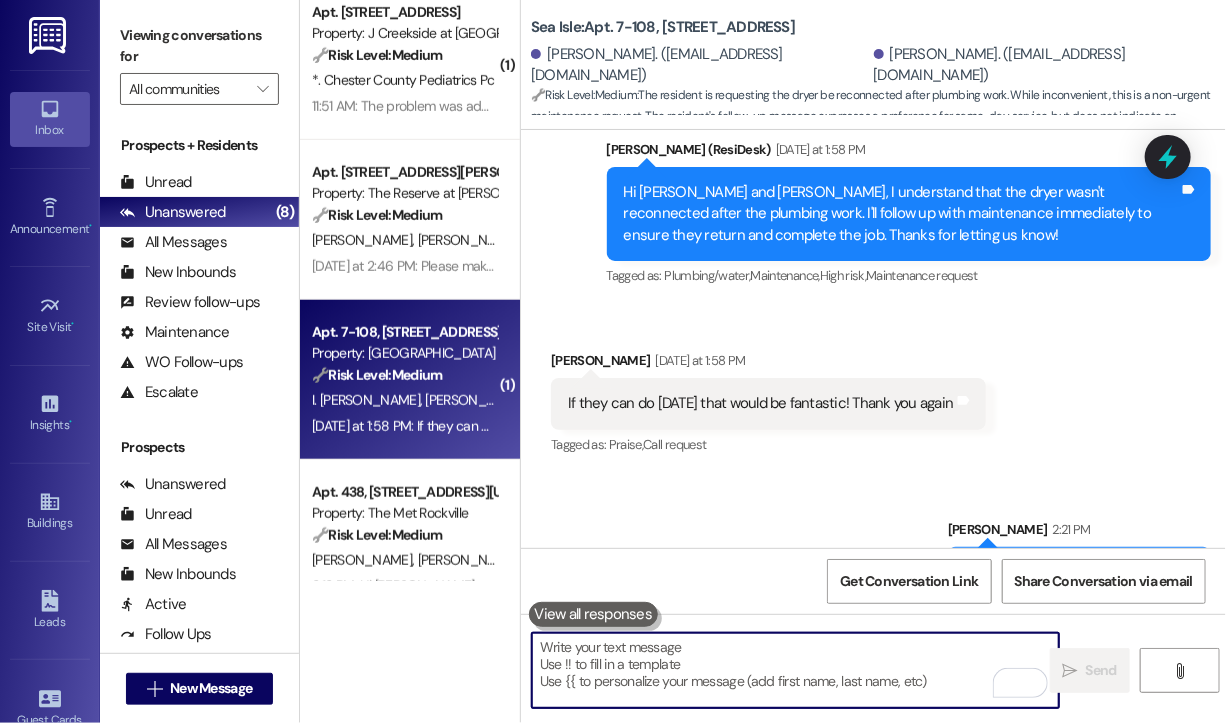 scroll, scrollTop: 3499, scrollLeft: 0, axis: vertical 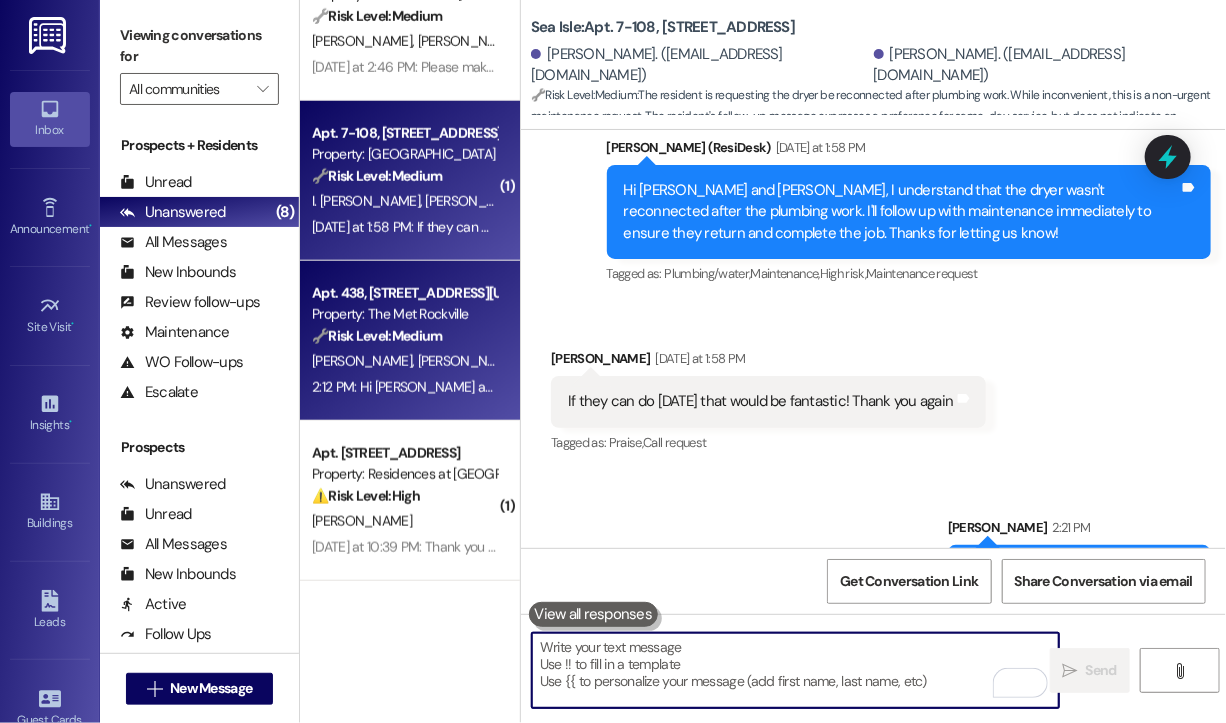 type 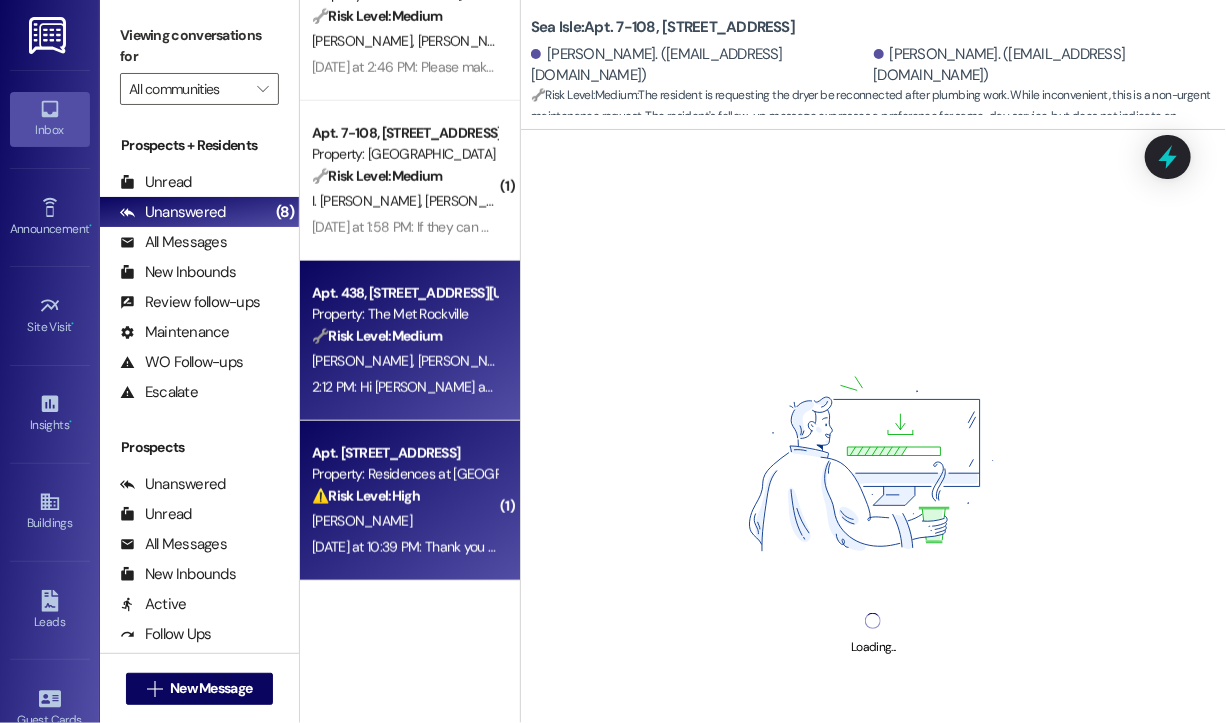 click on "D. Ambrose" at bounding box center (404, 521) 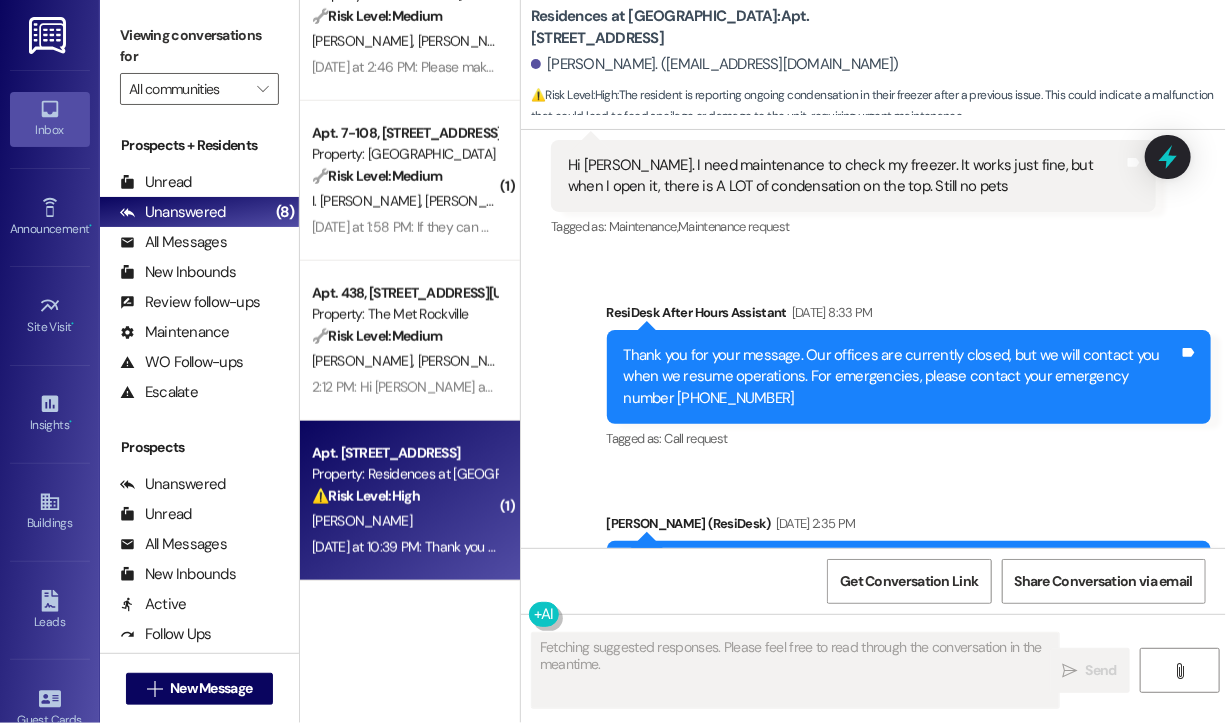 scroll, scrollTop: 14006, scrollLeft: 0, axis: vertical 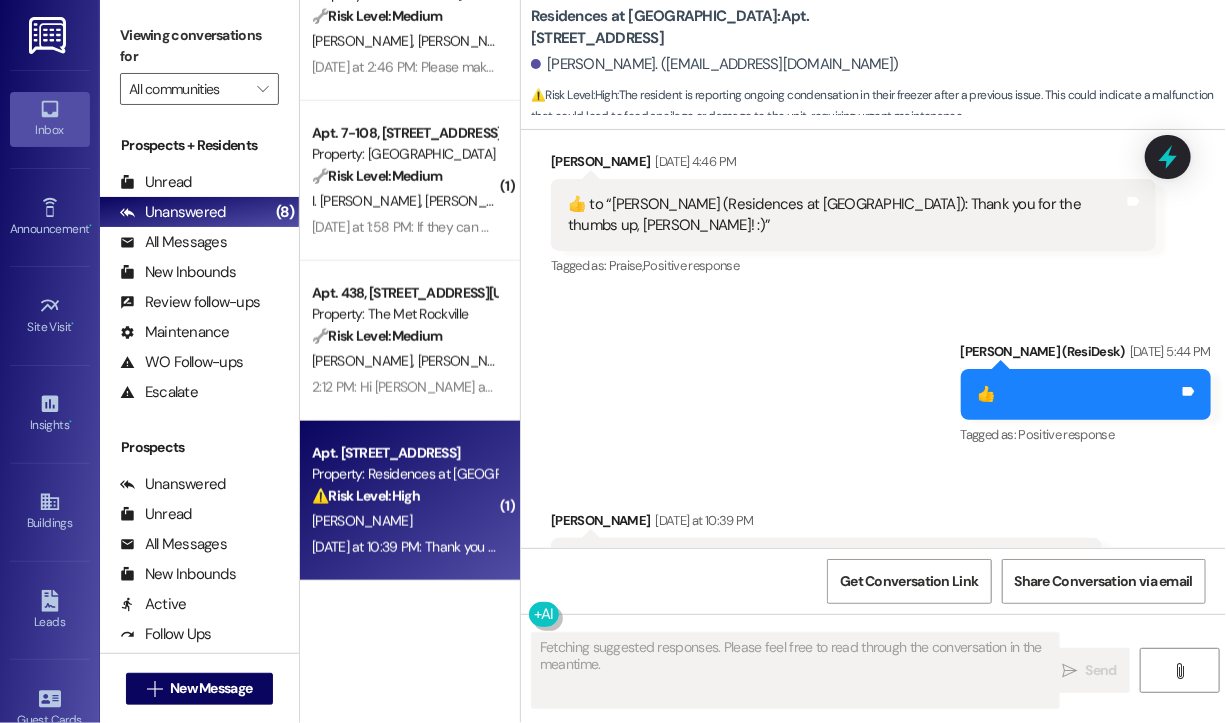 click on "Sent via SMS Jay  (ResiDesk) Jul 16, 2025 at 5:44 PM 👍 Tags and notes Tagged as:   Positive response Click to highlight conversations about Positive response" at bounding box center (873, 380) 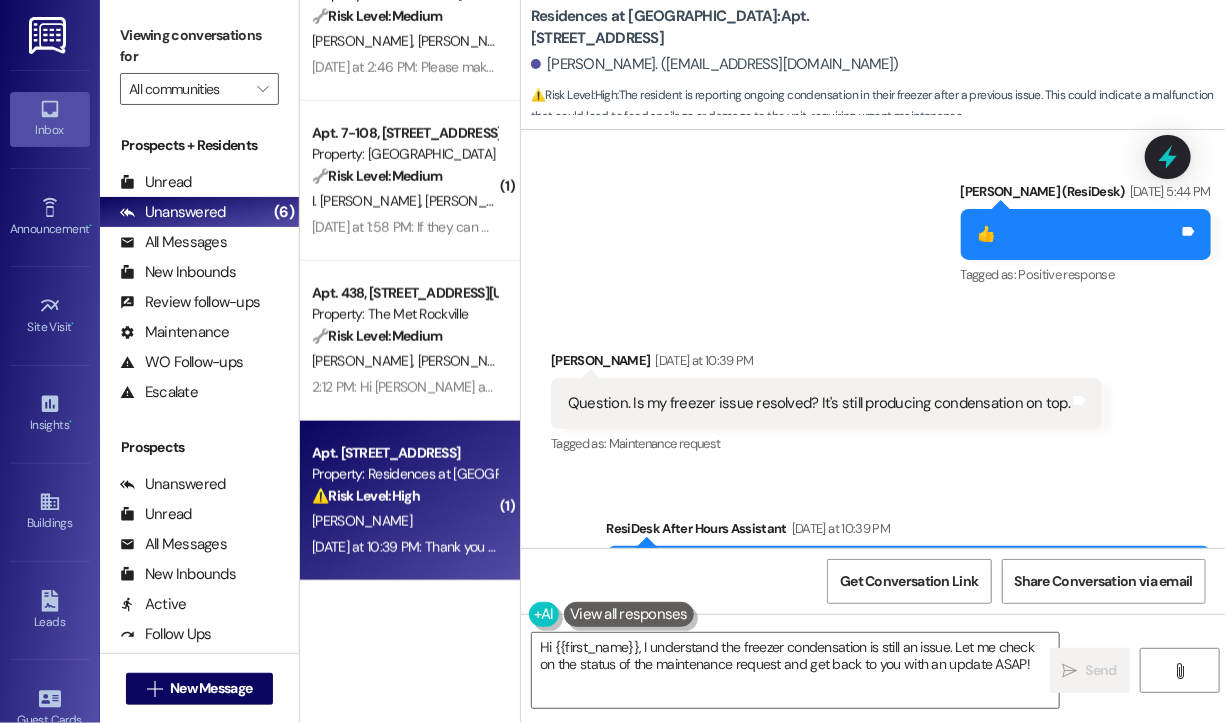 scroll, scrollTop: 14218, scrollLeft: 0, axis: vertical 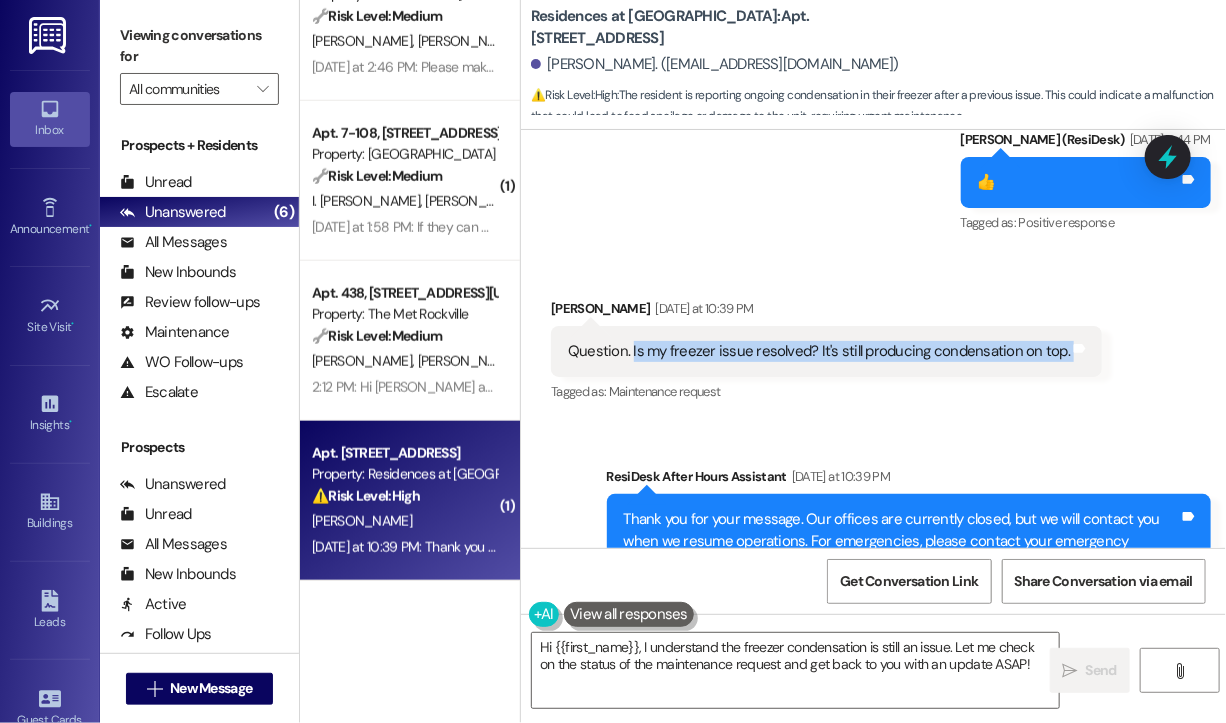 drag, startPoint x: 629, startPoint y: 266, endPoint x: 1067, endPoint y: 278, distance: 438.16437 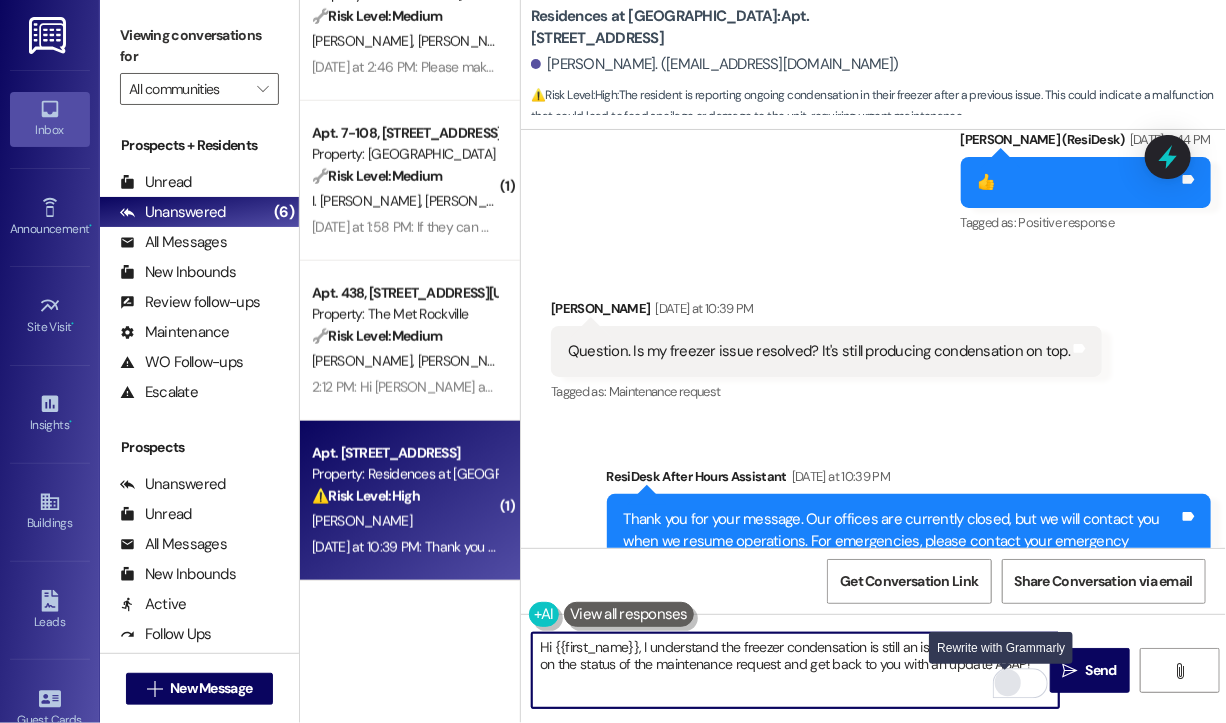 drag, startPoint x: 637, startPoint y: 650, endPoint x: 1009, endPoint y: 681, distance: 373.28943 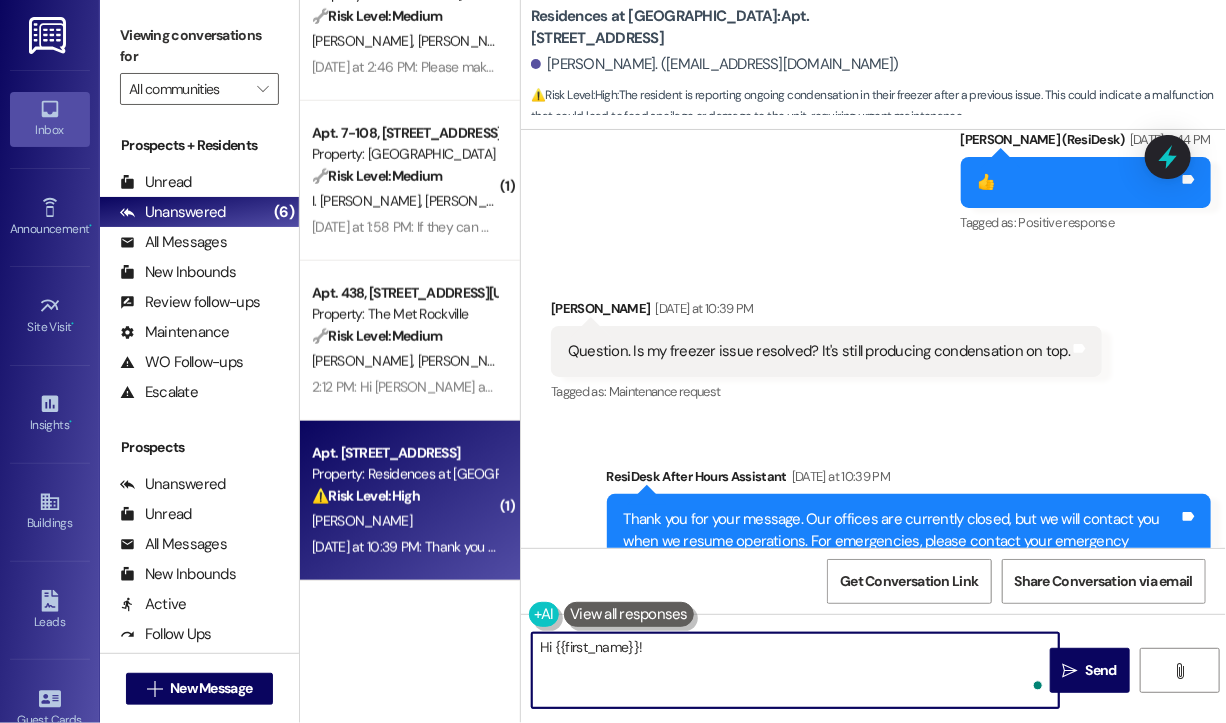 paste on "Thanks for reaching out. The work order for your freezer issue has been reported as completed—can you confirm if you're still seeing condensation on top? Also, was that the only issue you had reported with the freezer, or was there anything else that still needs attention?" 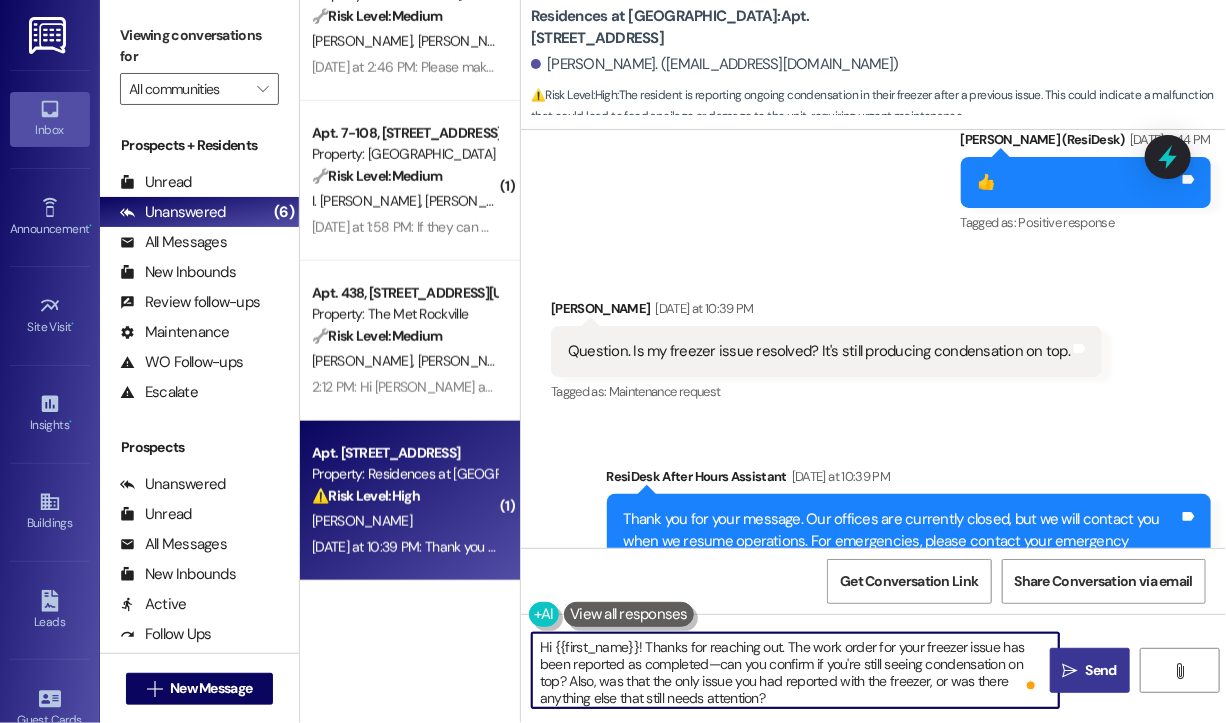 type on "Hi {{first_name}}! Thanks for reaching out. The work order for your freezer issue has been reported as completed—can you confirm if you're still seeing condensation on top? Also, was that the only issue you had reported with the freezer, or was there anything else that still needs attention?" 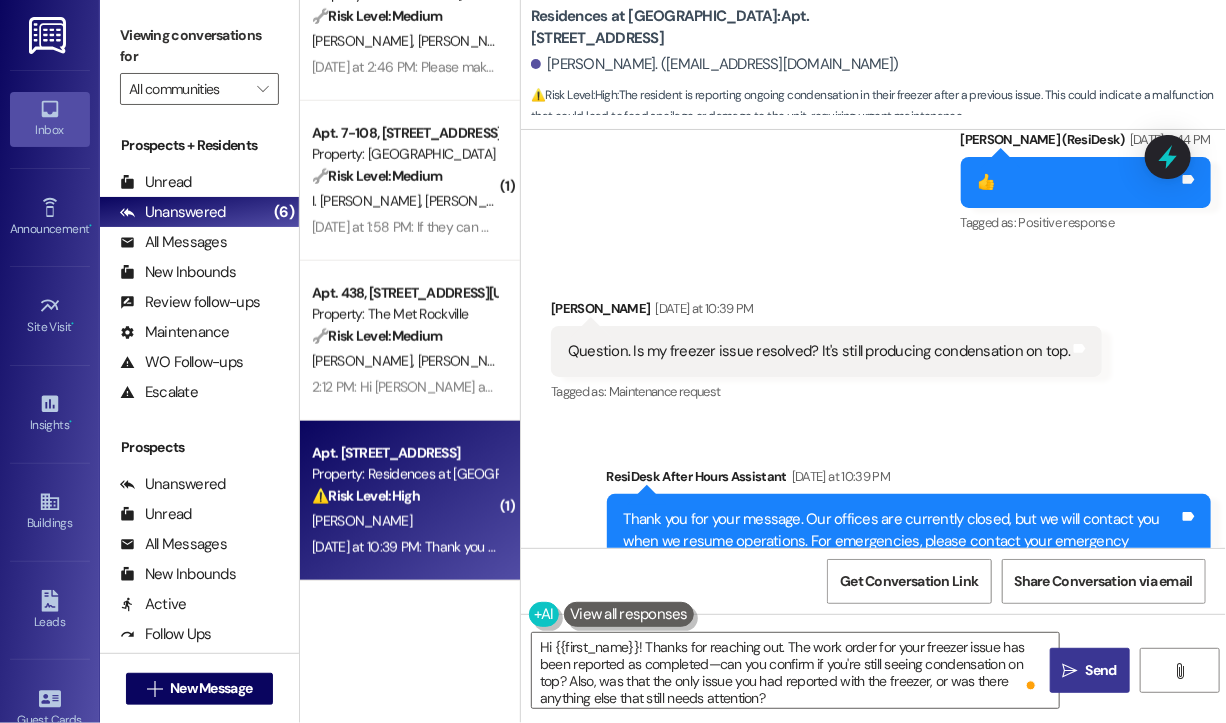 click on "Send" at bounding box center [1101, 670] 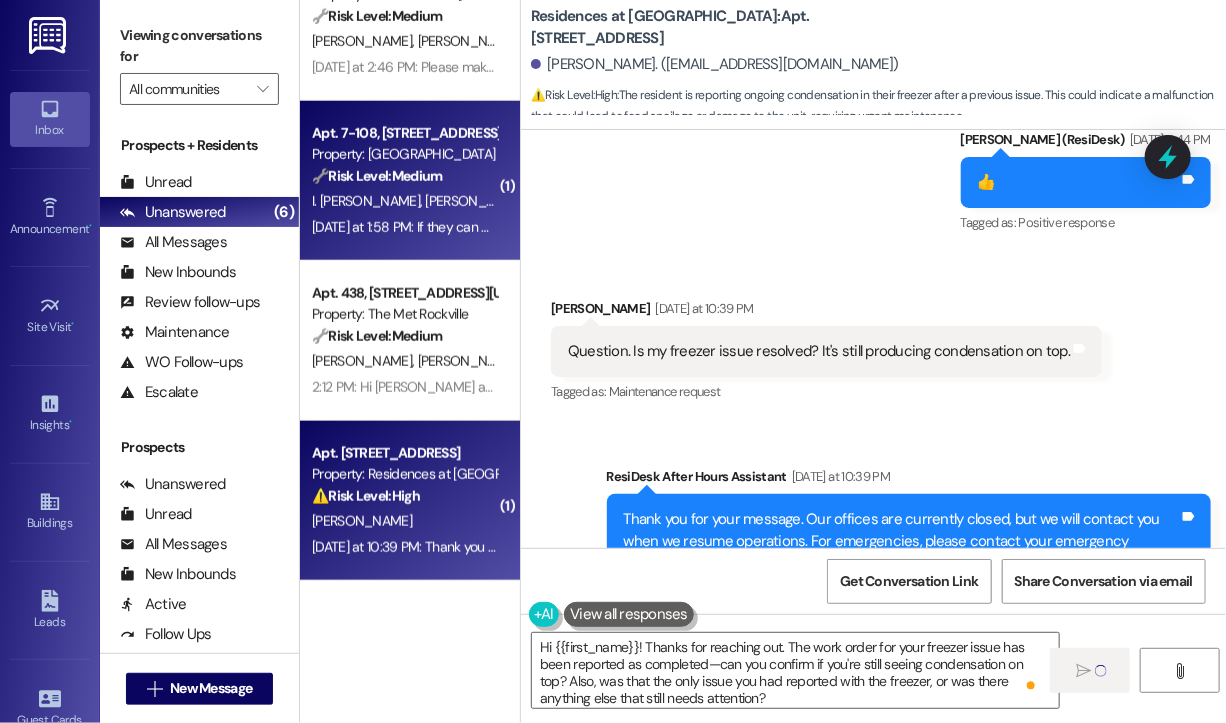 click on "Yesterday at 1:58 PM: If they can do today that would be fantastic! Thank you again Yesterday at 1:58 PM: If they can do today that would be fantastic! Thank you again" at bounding box center [544, 227] 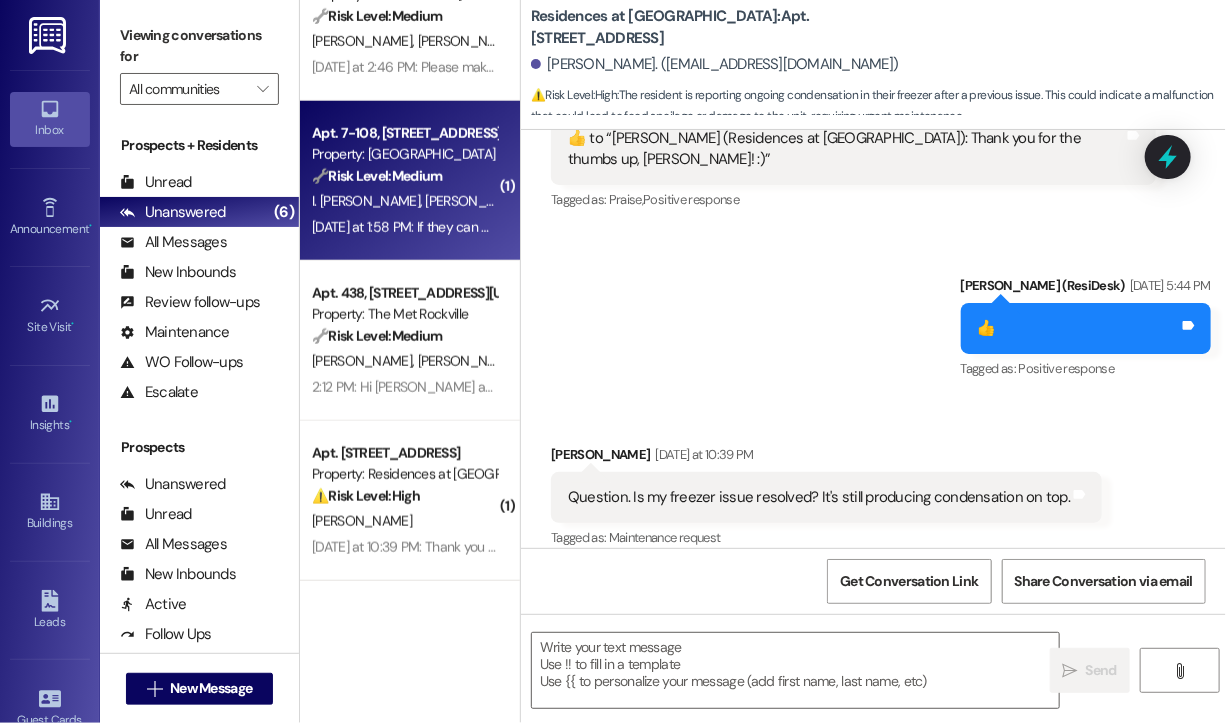 scroll, scrollTop: 14006, scrollLeft: 0, axis: vertical 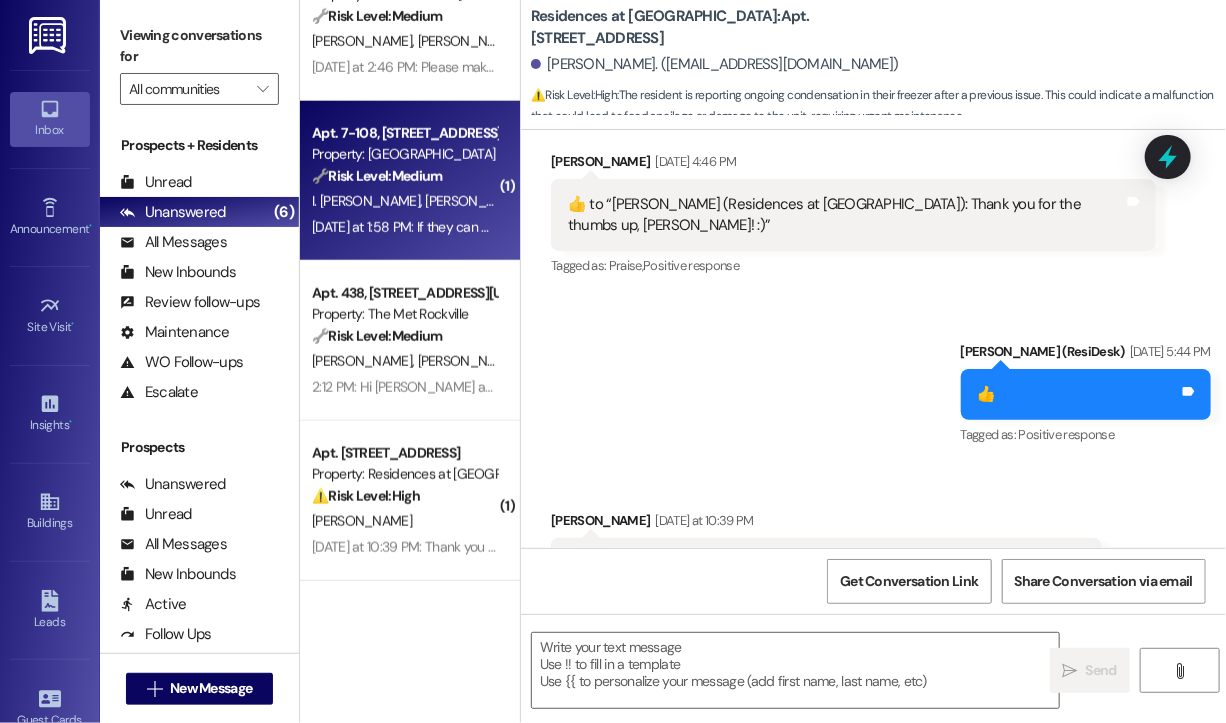 type on "Fetching suggested responses. Please feel free to read through the conversation in the meantime." 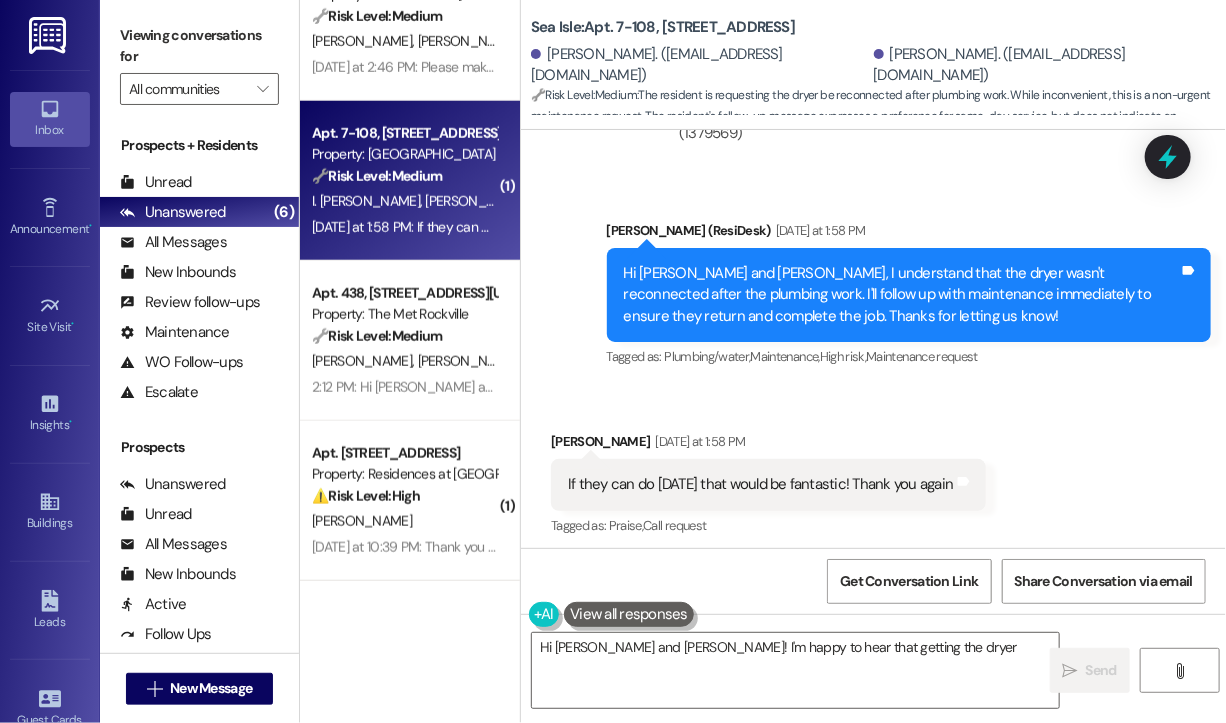 scroll, scrollTop: 3528, scrollLeft: 0, axis: vertical 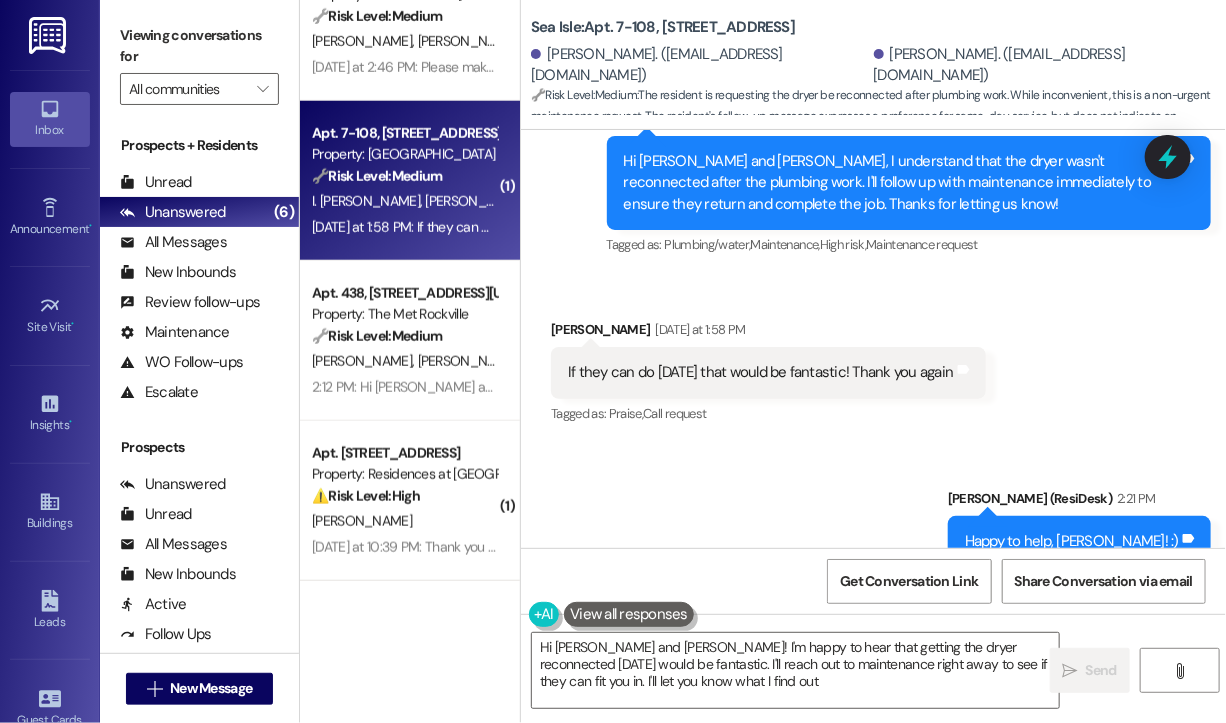 type on "Hi Ivana and Youseph! I'm happy to hear that getting the dryer reconnected today would be fantastic. I'll reach out to maintenance right away to see if they can fit you in. I'll let you know what I find out!" 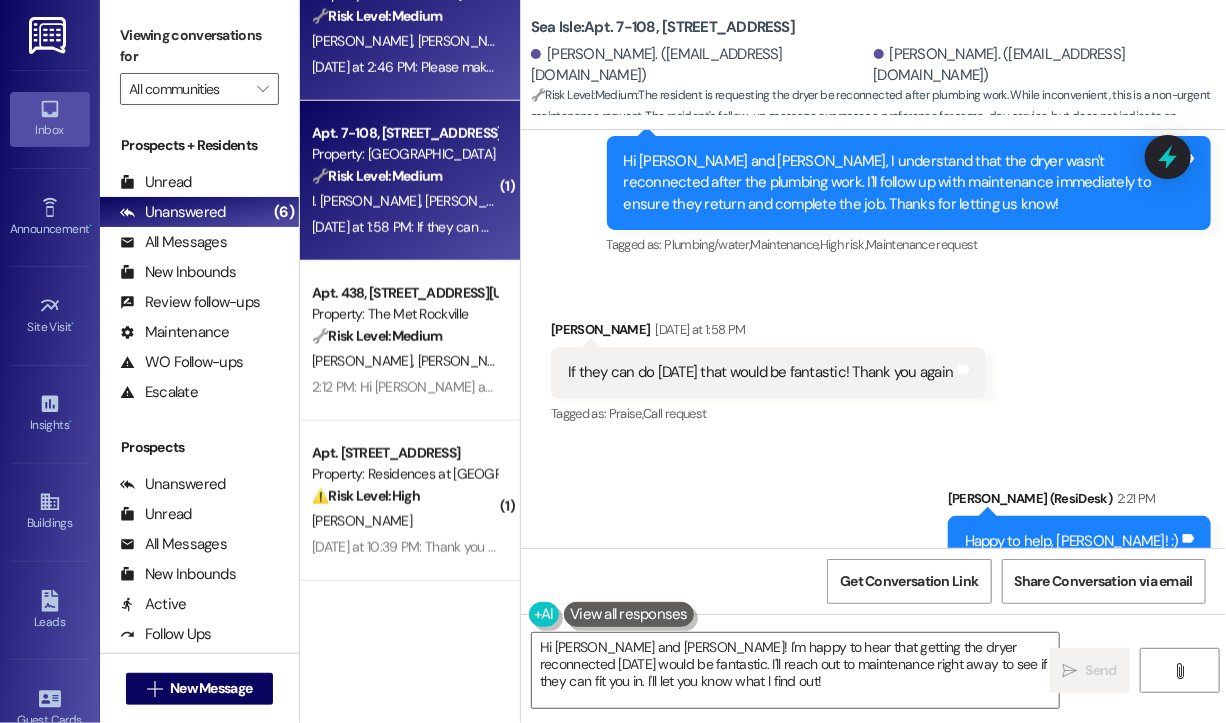 click on "Yesterday at 2:46 PM: Please make sure major appliances, (dishwasher in our case,) are working and clean.  Key fobs are working so amenities can be accessed.  -Toilet needed pumice stone to clean.  Had water damage in the garage the first week from stopped up AC drain.  Other than that we are thankful the AC is working mid July and have been able to enjoy the pool a couple times between unpacking and work. Yesterday at 2:46 PM: Please make sure major appliances, (dishwasher in our case,) are working and clean.  Key fobs are working so amenities can be accessed.  -Toilet needed pumice stone to clean.  Had water damage in the garage the first week from stopped up AC drain.  Other than that we are thankful the AC is working mid July and have been able to enjoy the pool a couple times between unpacking and work." at bounding box center (404, 67) 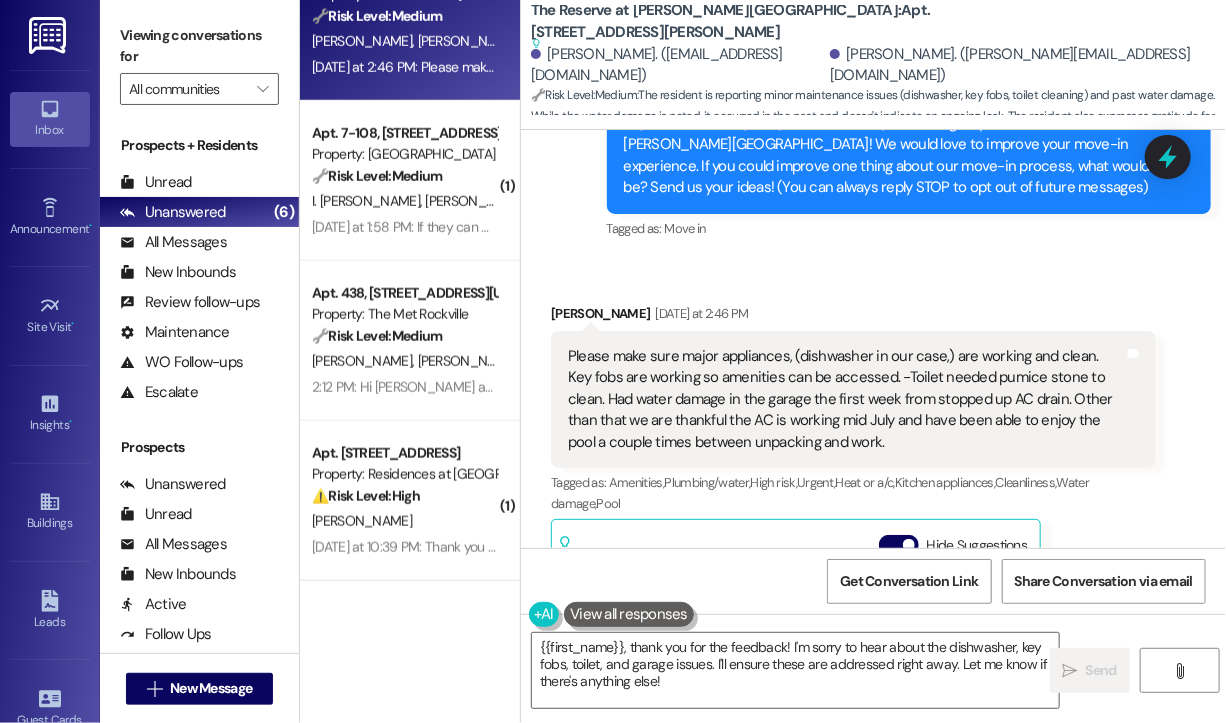 scroll, scrollTop: 273, scrollLeft: 0, axis: vertical 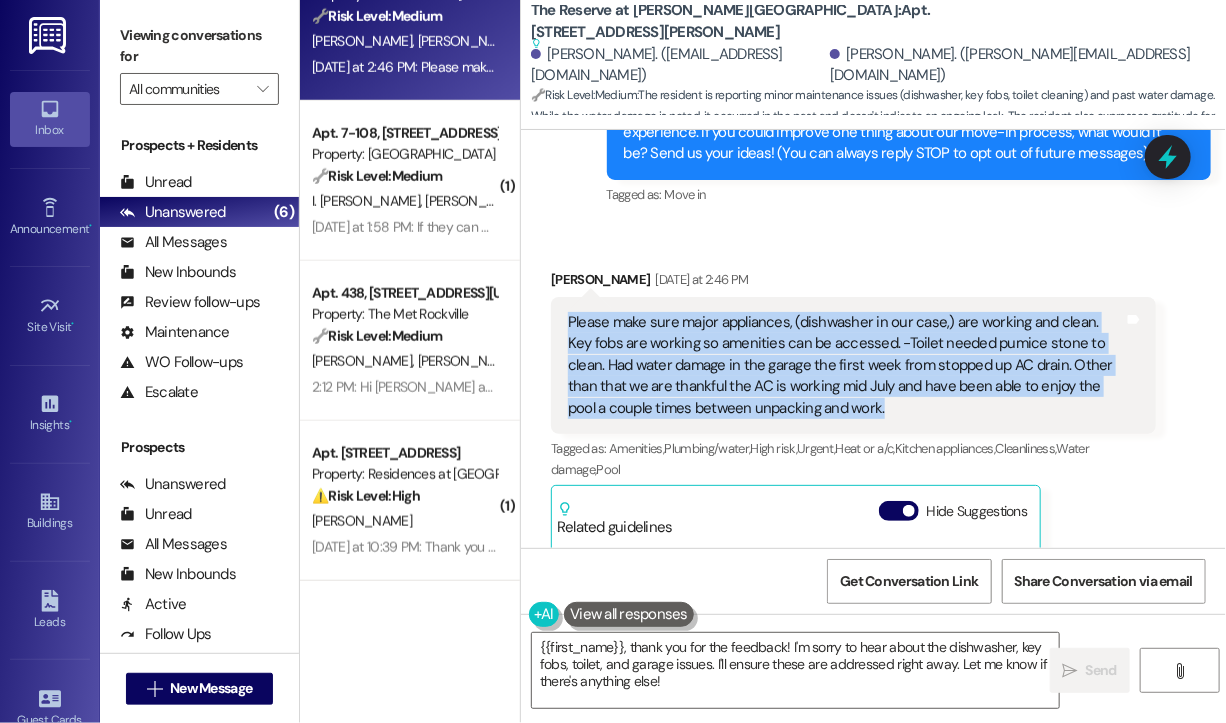 drag, startPoint x: 875, startPoint y: 406, endPoint x: 567, endPoint y: 319, distance: 320.05154 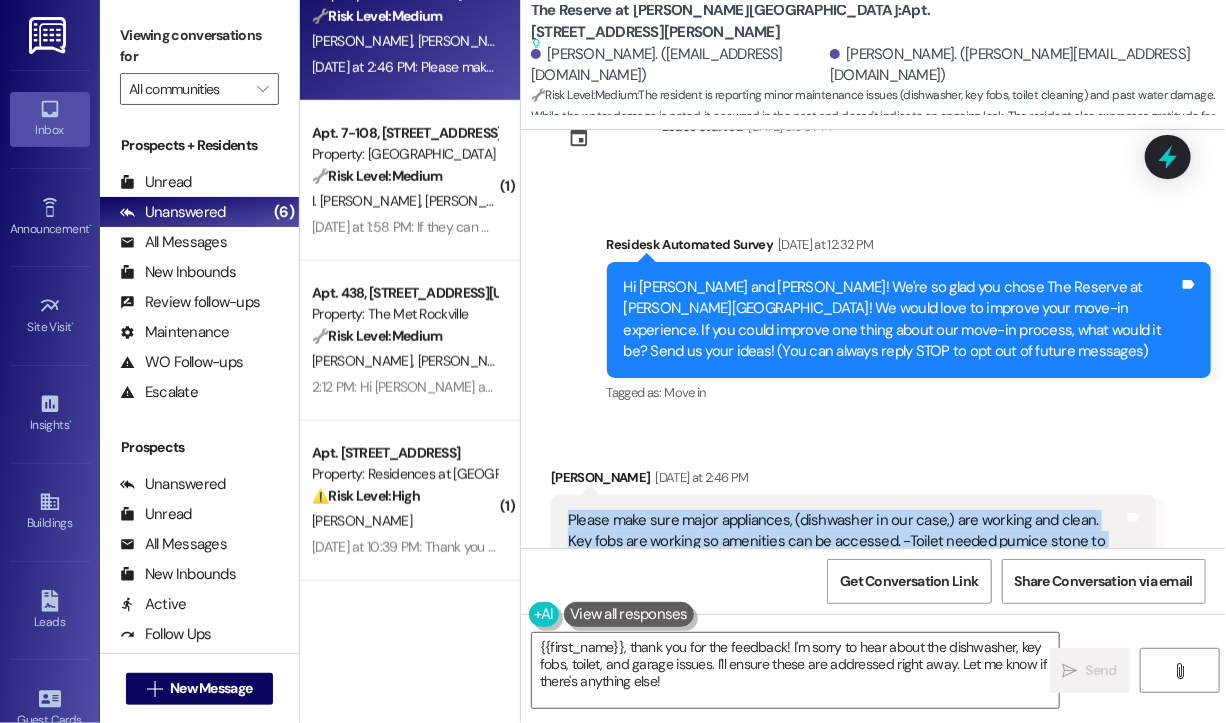 scroll, scrollTop: 73, scrollLeft: 0, axis: vertical 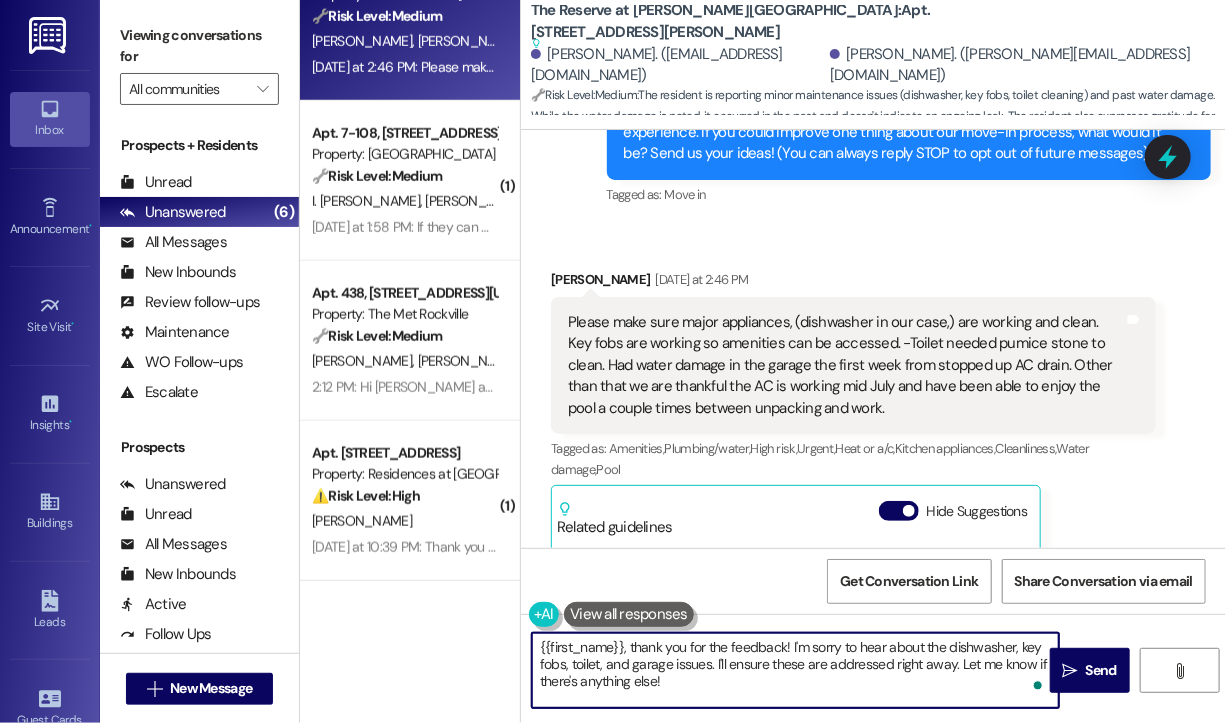 drag, startPoint x: 727, startPoint y: 690, endPoint x: 620, endPoint y: 654, distance: 112.89375 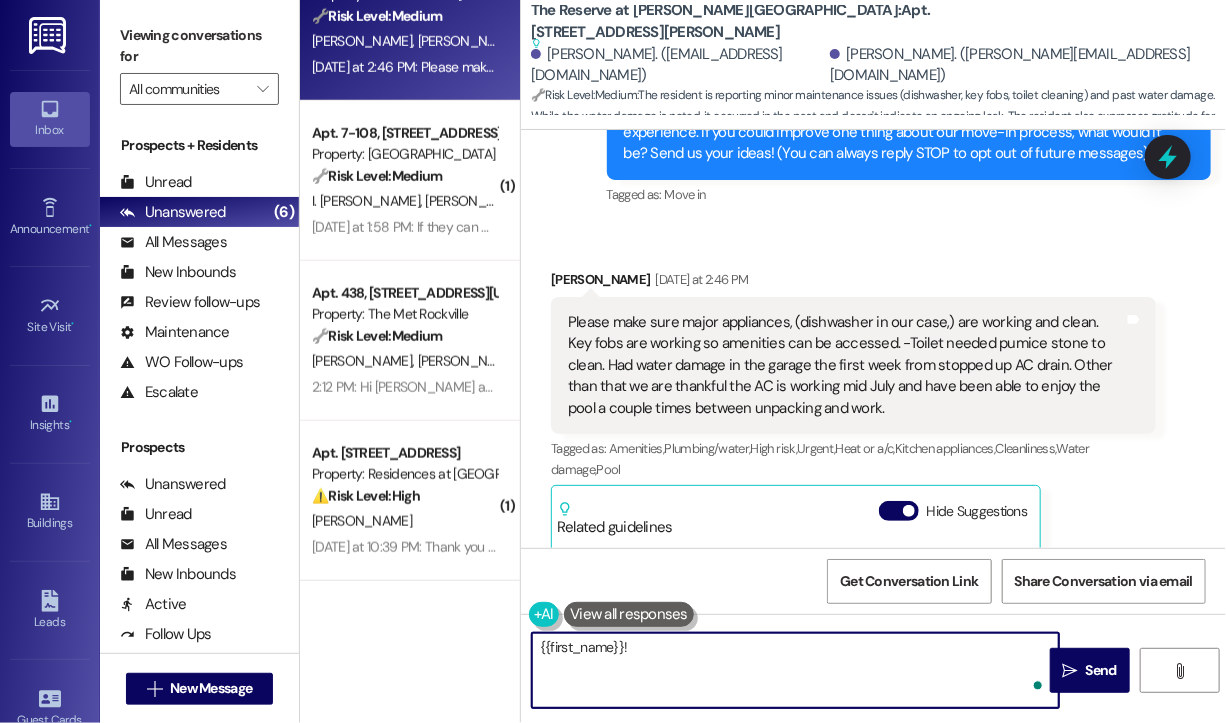 paste on "Thanks for your feedback — I’m really sorry to hear about the issues with the dishwasher, key fobs, toilet, and garage. I’m glad to hear the AC is working well and you’ve had a chance to enjoy the pool. Just to follow up, have all of these issues been resolved at this point, or is there anything you’d still like help with?" 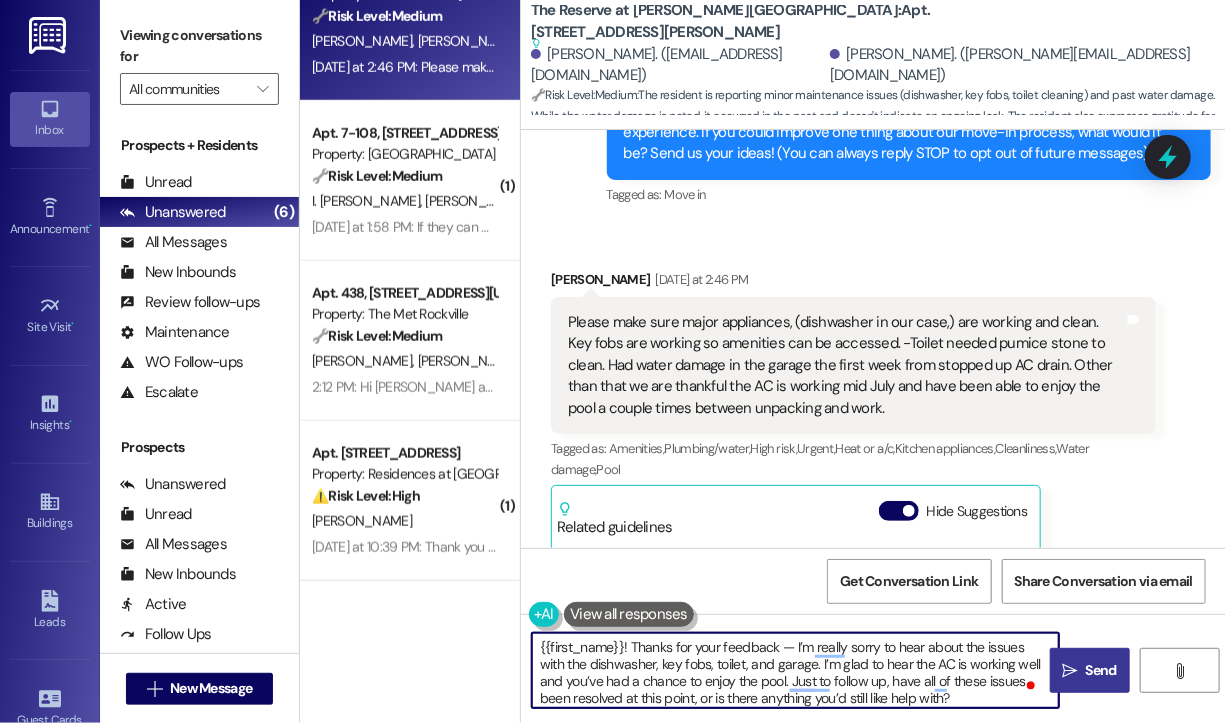 type on "{{first_name}}! Thanks for your feedback — I’m really sorry to hear about the issues with the dishwasher, key fobs, toilet, and garage. I’m glad to hear the AC is working well and you’ve had a chance to enjoy the pool. Just to follow up, have all of these issues been resolved at this point, or is there anything you’d still like help with?" 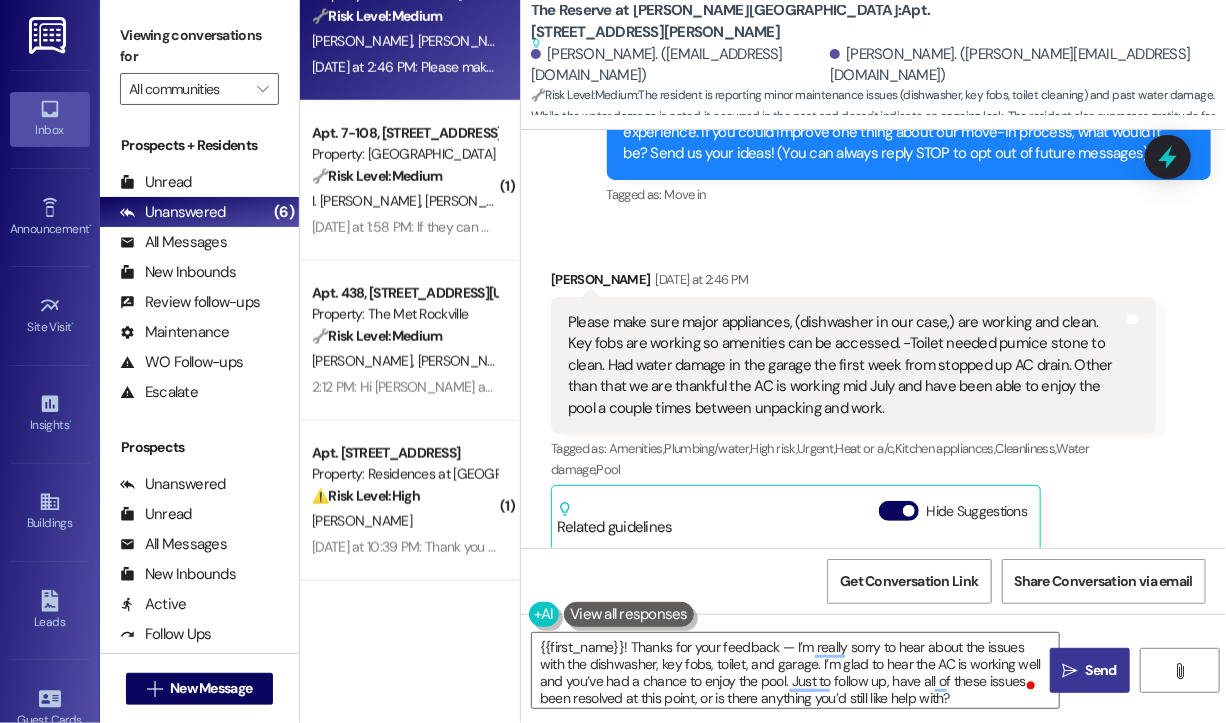 click on "Send" at bounding box center [1101, 670] 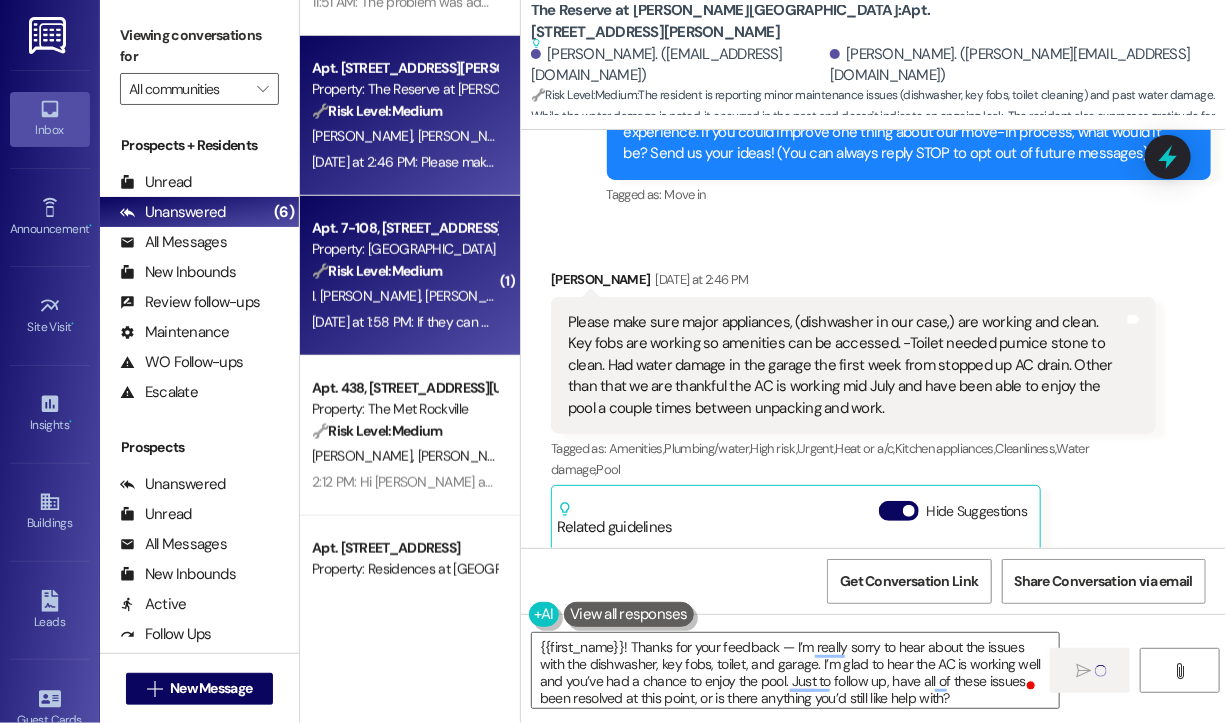 scroll, scrollTop: 499, scrollLeft: 0, axis: vertical 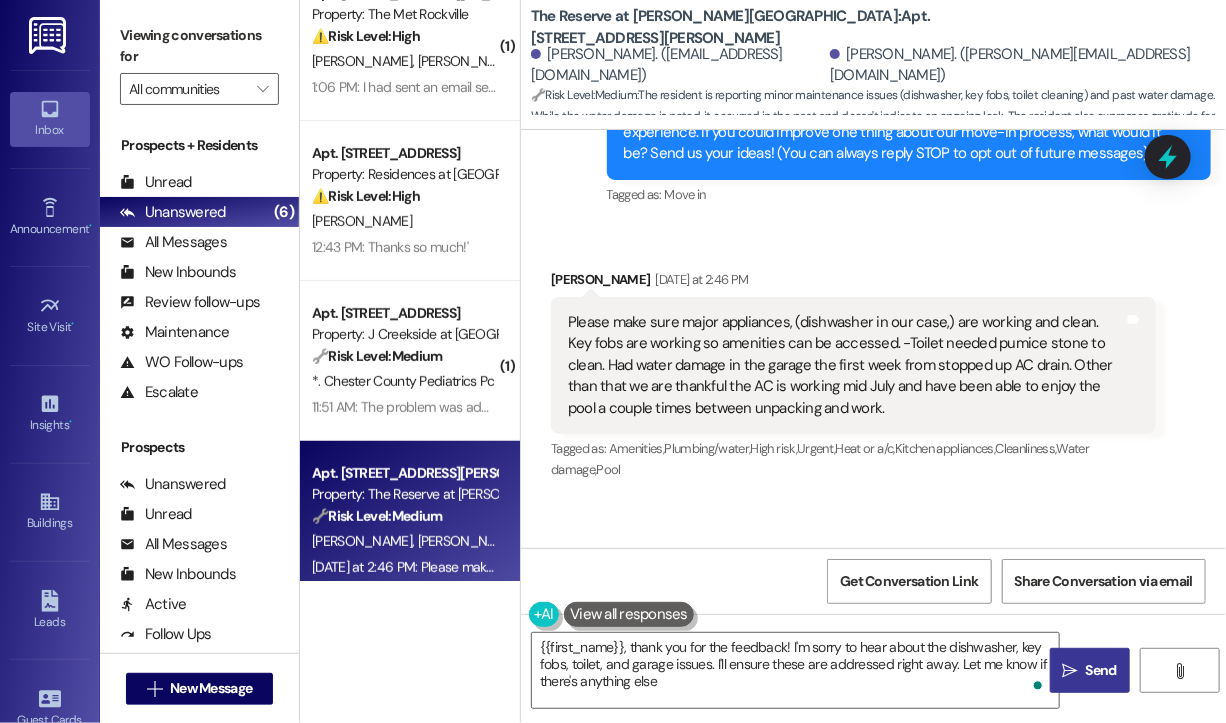 type on "{{first_name}}, thank you for the feedback! I'm sorry to hear about the dishwasher, key fobs, toilet, and garage issues. I'll ensure these are addressed right away. Let me know if there's anything else!" 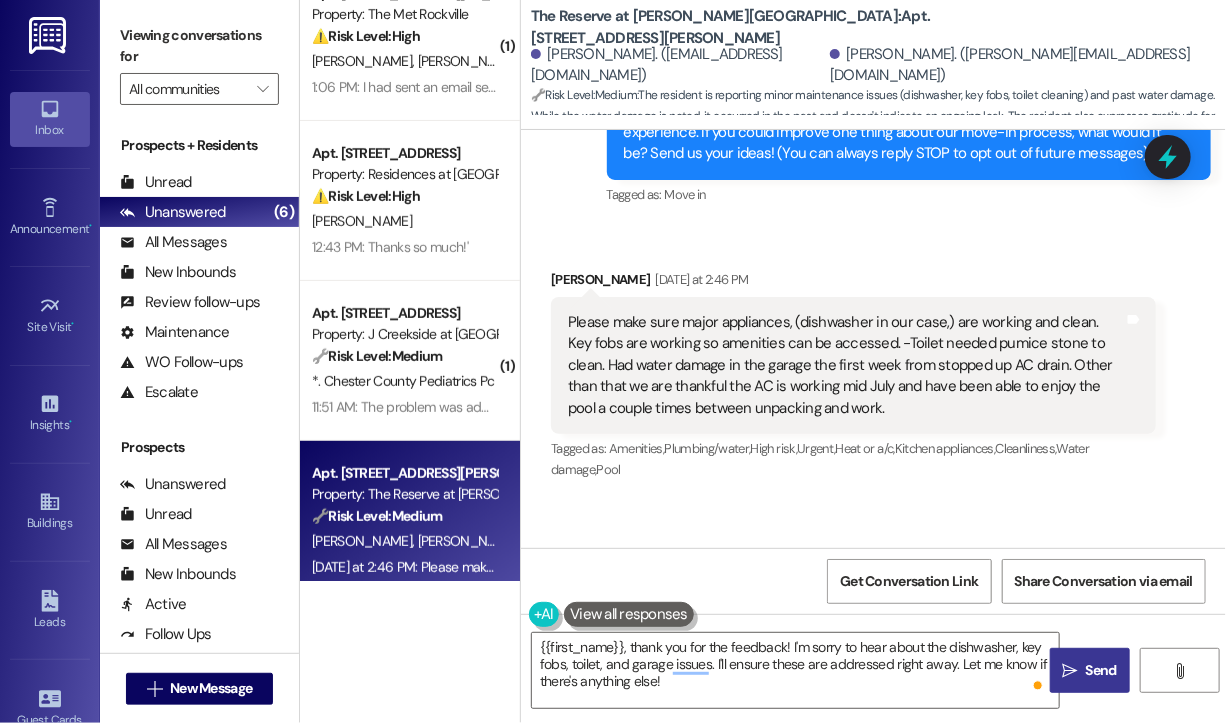 scroll, scrollTop: 0, scrollLeft: 0, axis: both 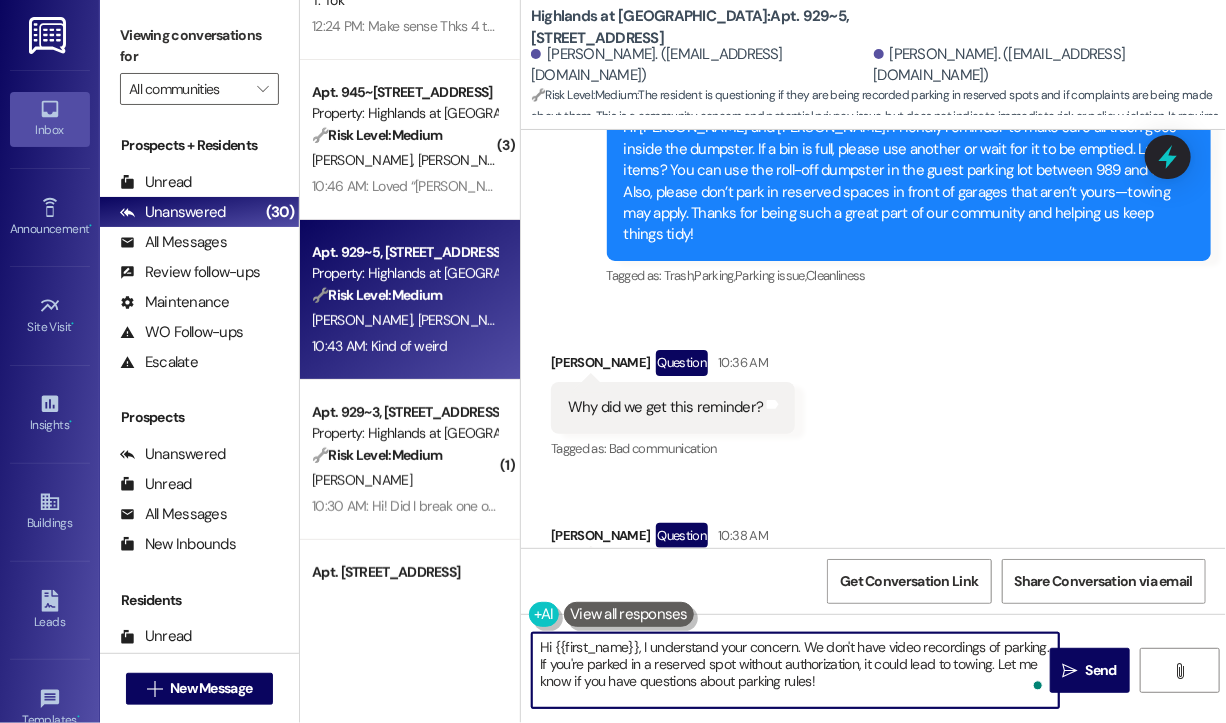 drag, startPoint x: 848, startPoint y: 686, endPoint x: 641, endPoint y: 635, distance: 213.19006 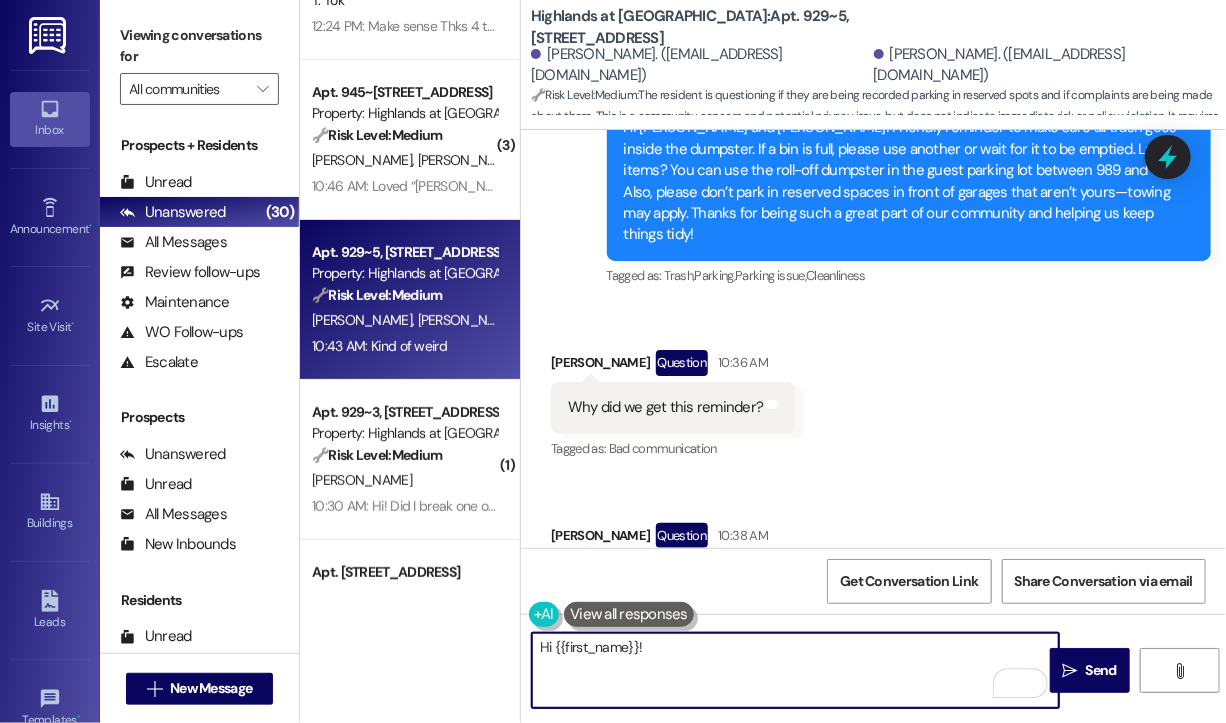 paste on "The site team asked me to share that the reminder was sent out to all residents in the complex as a general announcement, not directed at anyone individually." 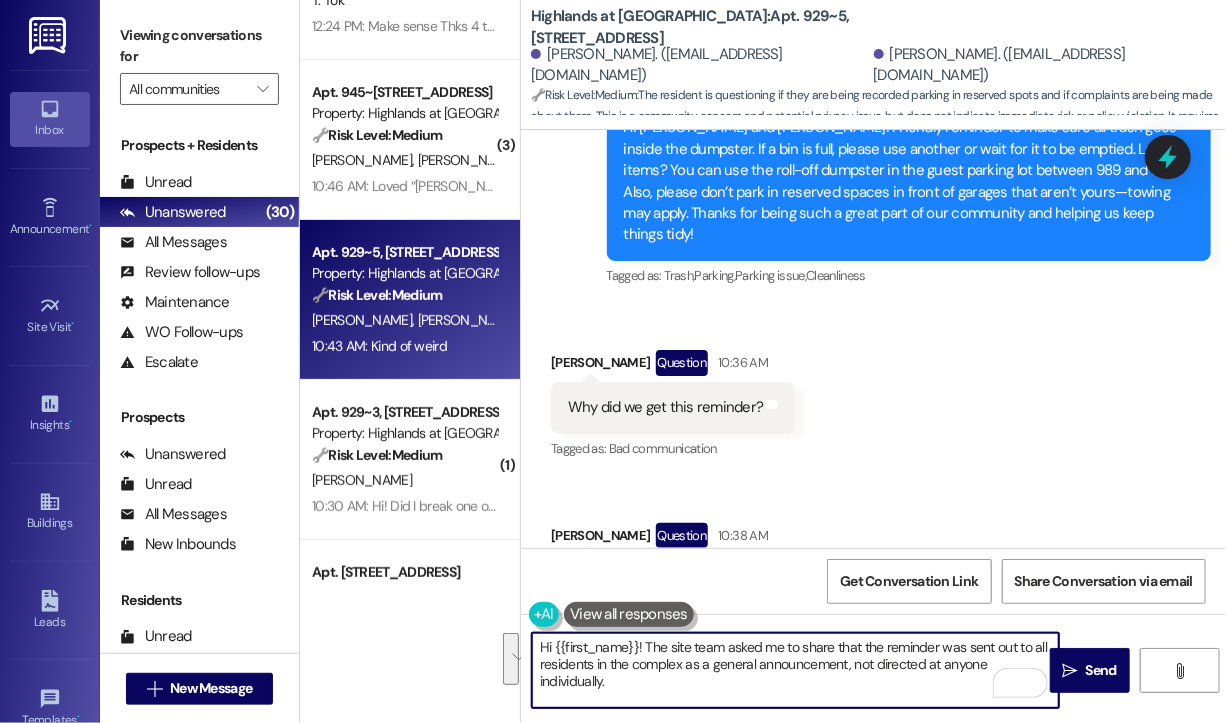 drag, startPoint x: 664, startPoint y: 677, endPoint x: 644, endPoint y: 650, distance: 33.600594 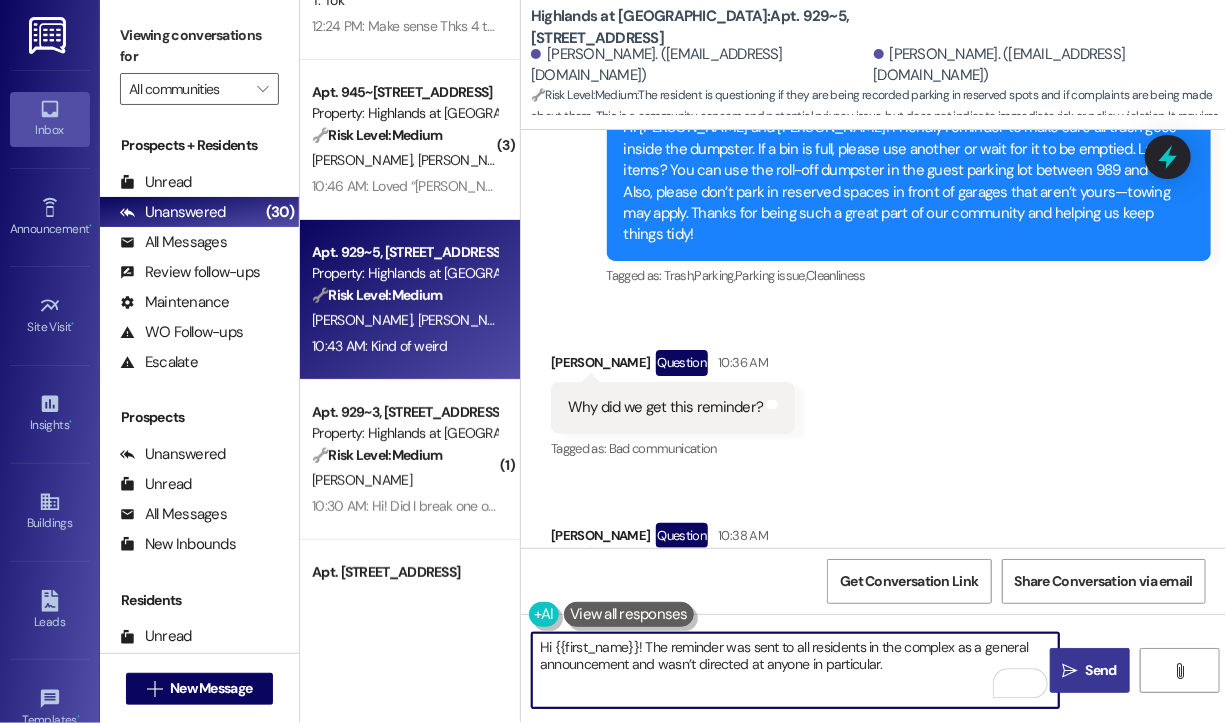 type on "Hi {{first_name}}! The reminder was sent to all residents in the complex as a general announcement and wasn’t directed at anyone in particular." 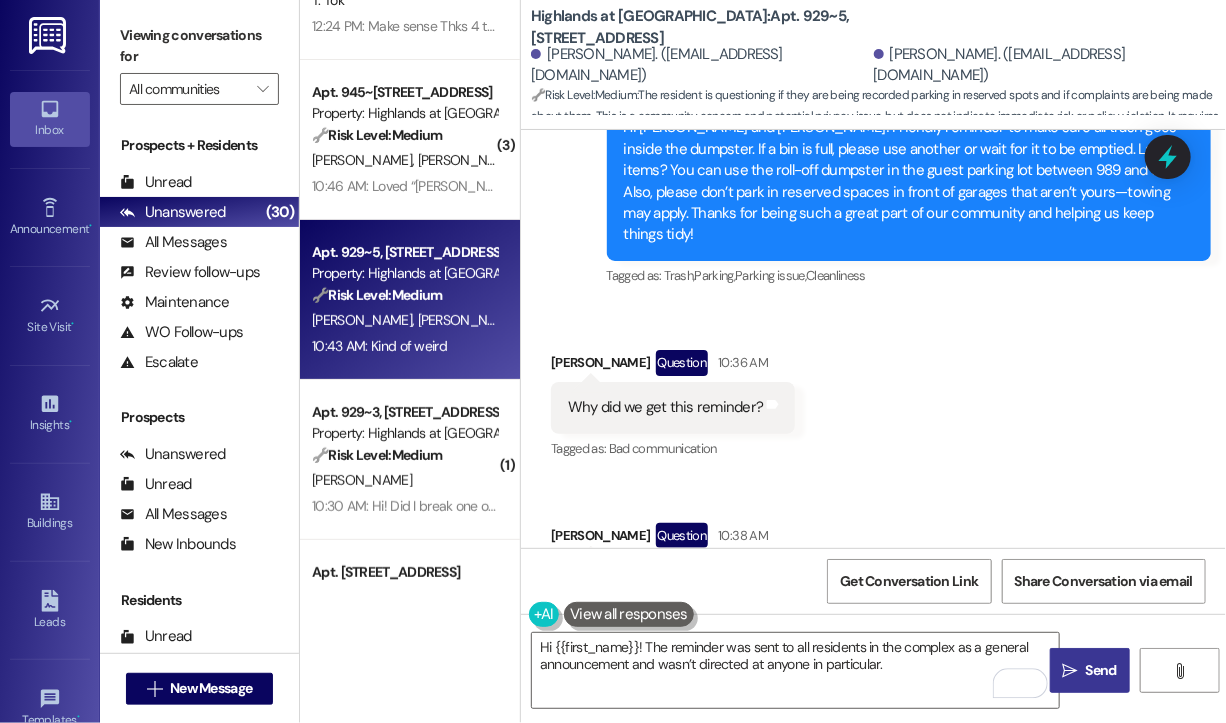 click on "" at bounding box center [1070, 671] 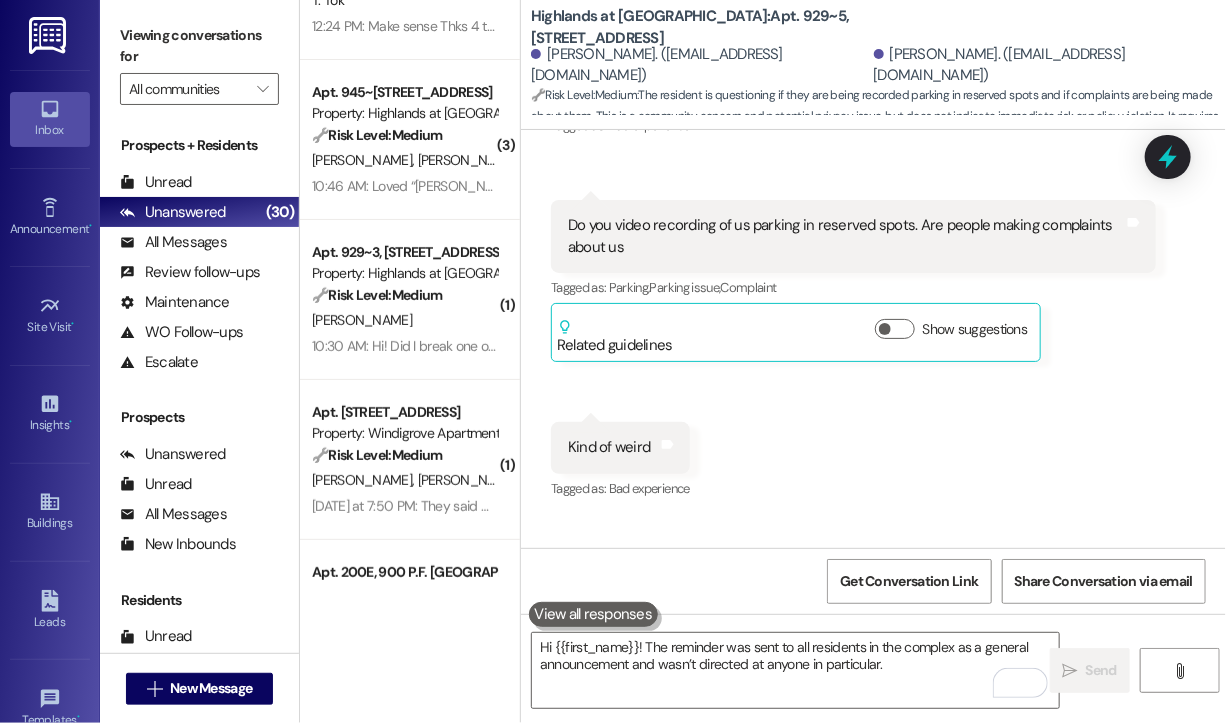 scroll, scrollTop: 19108, scrollLeft: 0, axis: vertical 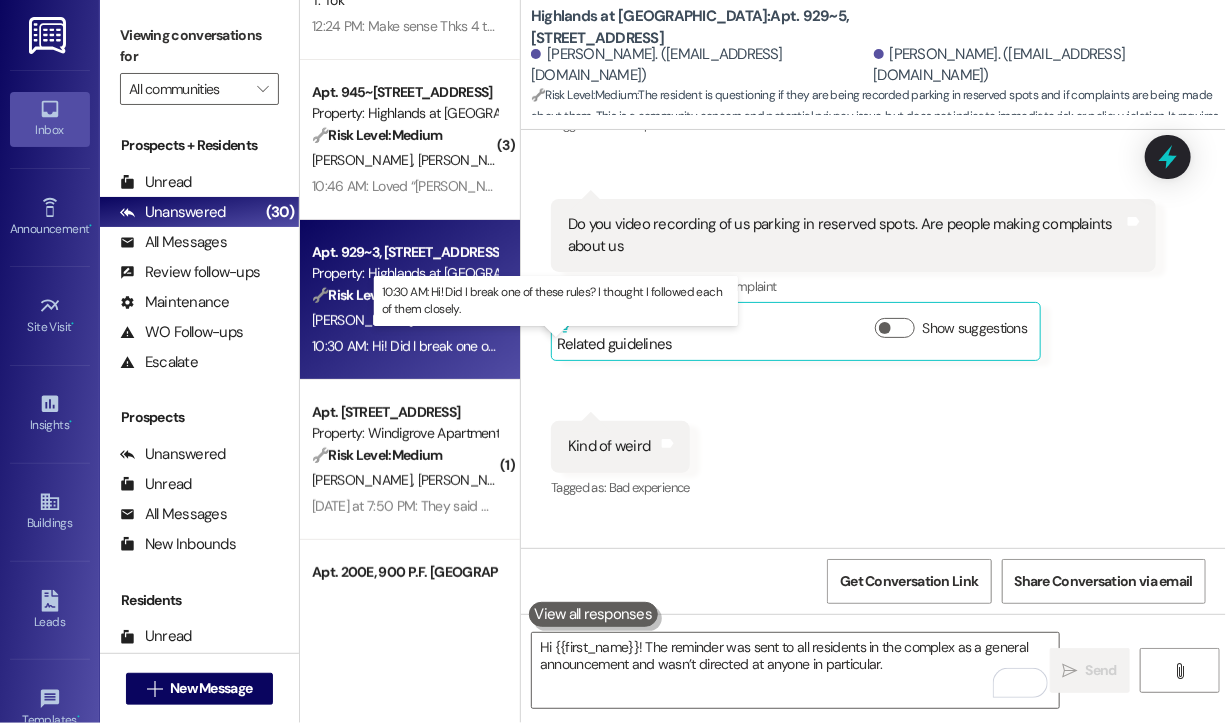 click on "10:30 AM: Hi!
Did I break one of these rules?
I thought I followed each of them closely.  10:30 AM: Hi!
Did I break one of these rules?
I thought I followed each of them closely." at bounding box center (557, 346) 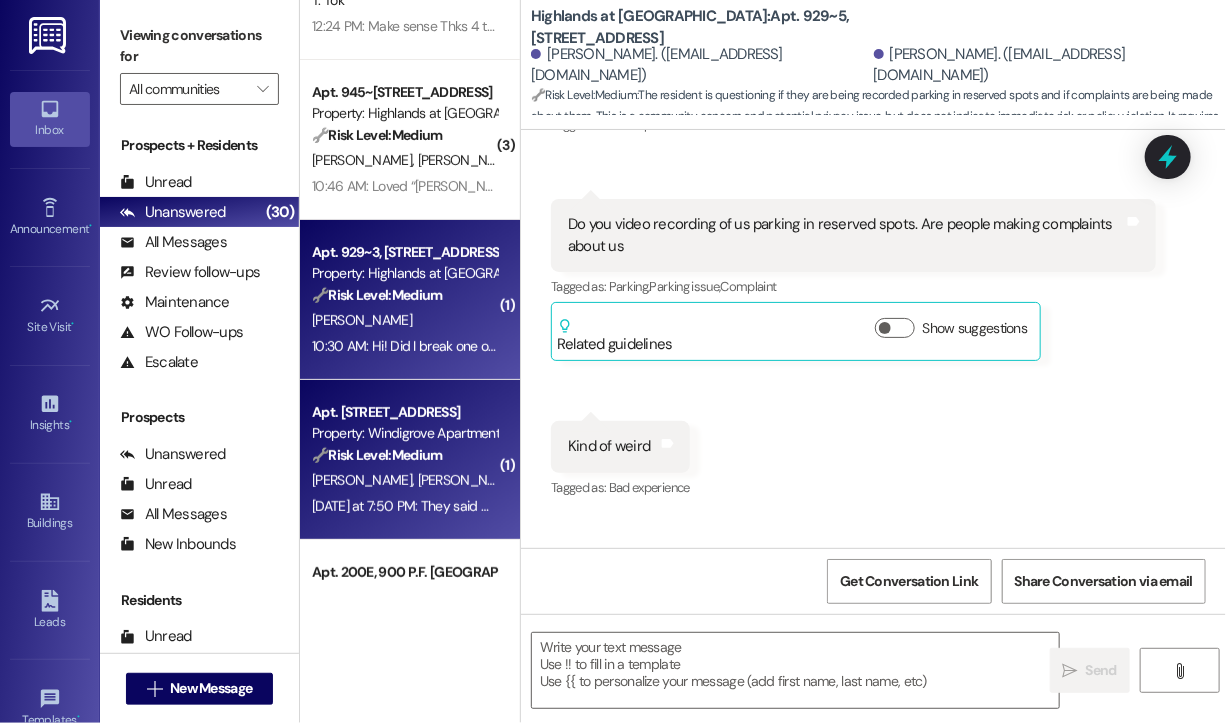 click on "🔧  Risk Level:  Medium" at bounding box center (377, 455) 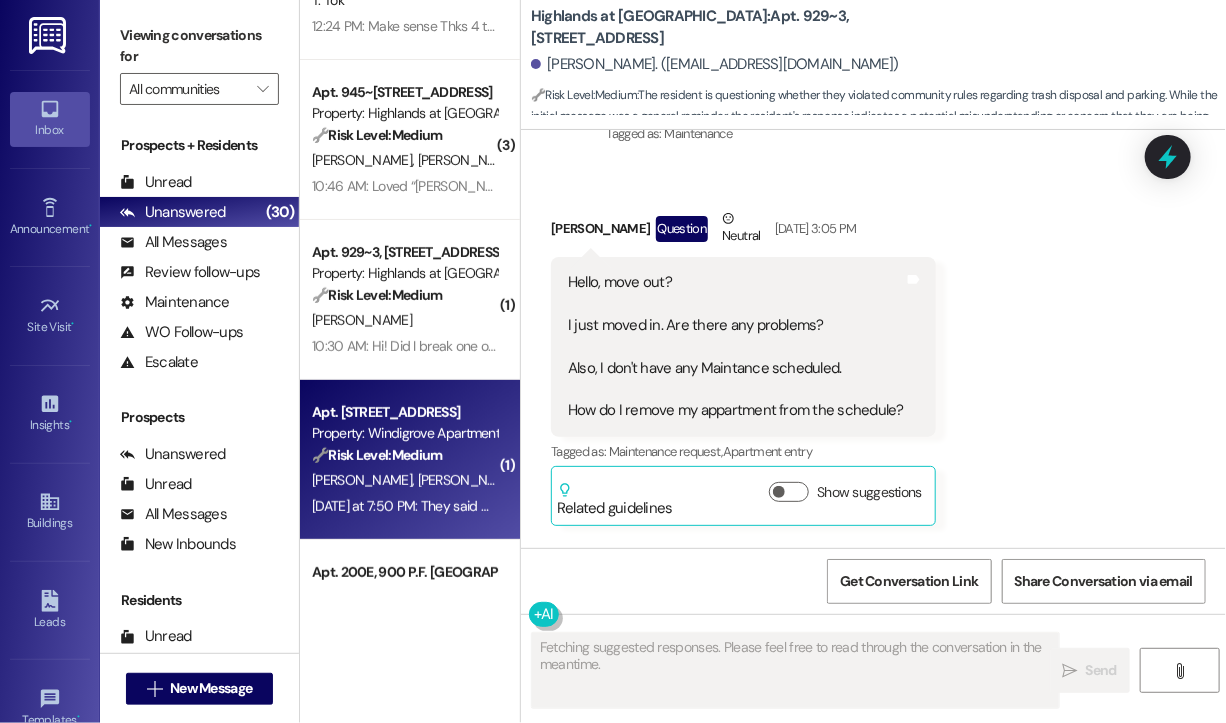 scroll, scrollTop: 1664, scrollLeft: 0, axis: vertical 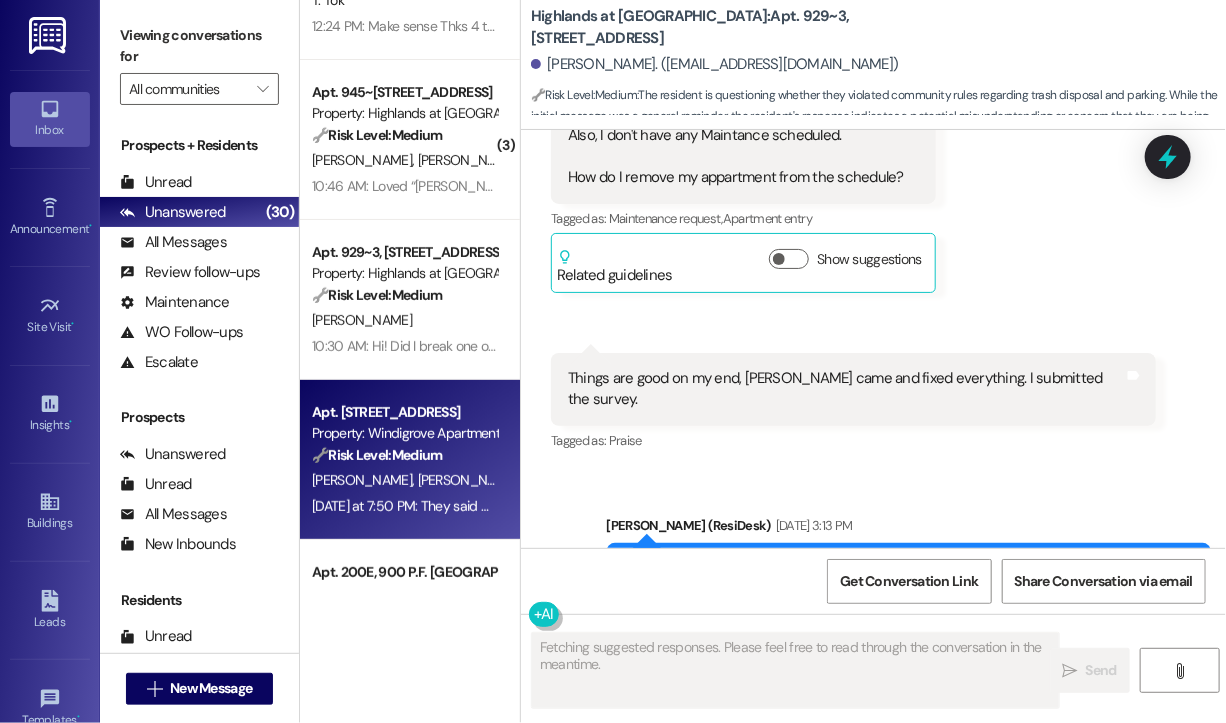 click on "Received via SMS 3:06 PM [PERSON_NAME] [DATE] 3:06 PM Things are good on my end, [PERSON_NAME] came and fixed everything. I submitted the survey.  Tags and notes Tagged as:   Praise Click to highlight conversations about Praise" at bounding box center (853, 404) 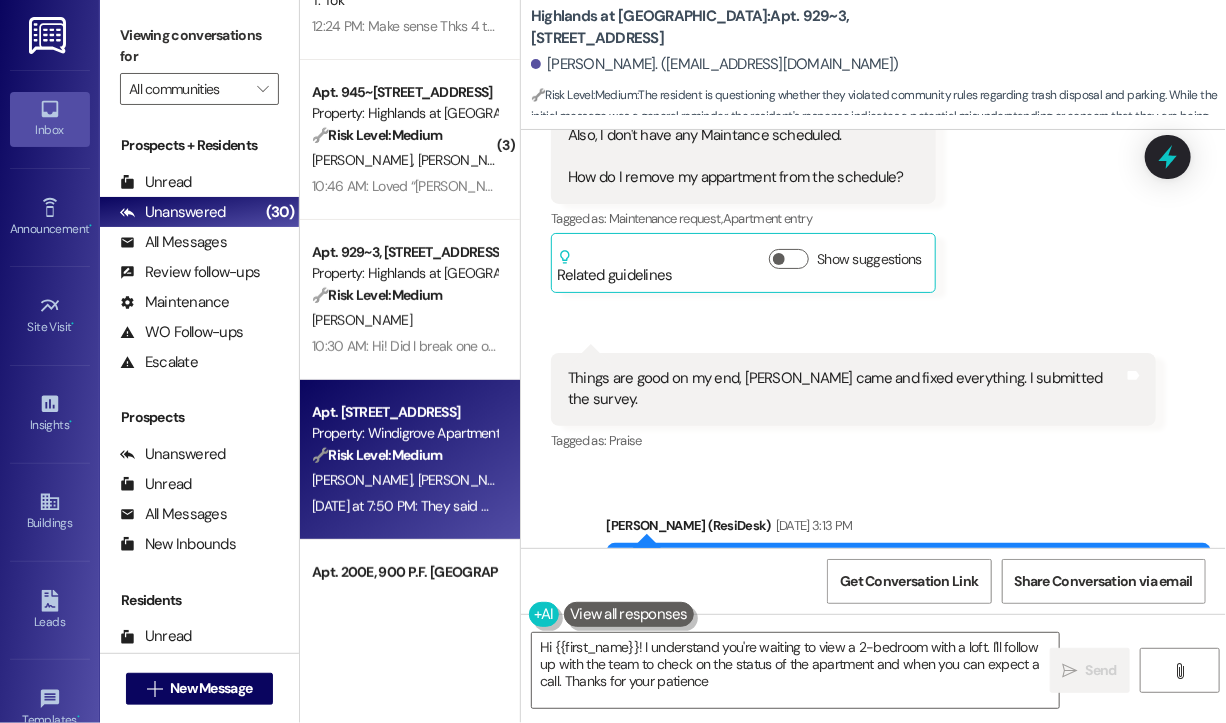 type on "Hi {{first_name}}! I understand you're waiting to view a 2-bedroom with a loft. I'll follow up with the team to check on the status of the apartment and when you can expect a call. Thanks for your patience!" 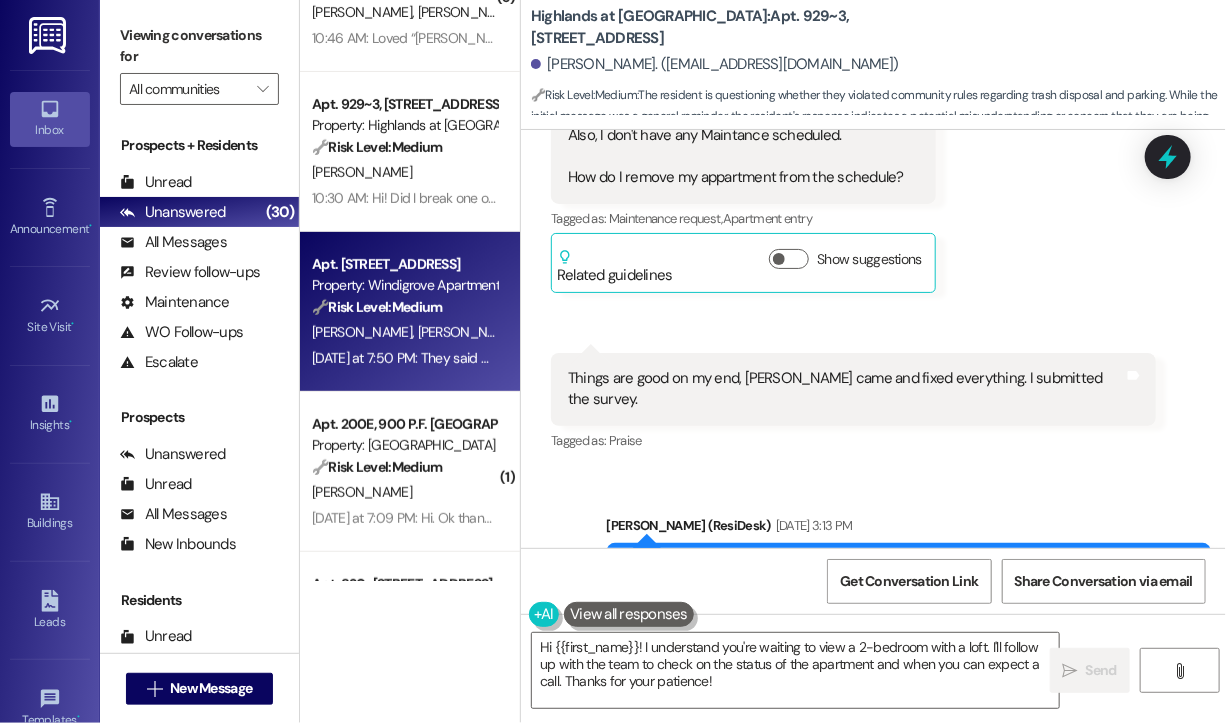 scroll, scrollTop: 600, scrollLeft: 0, axis: vertical 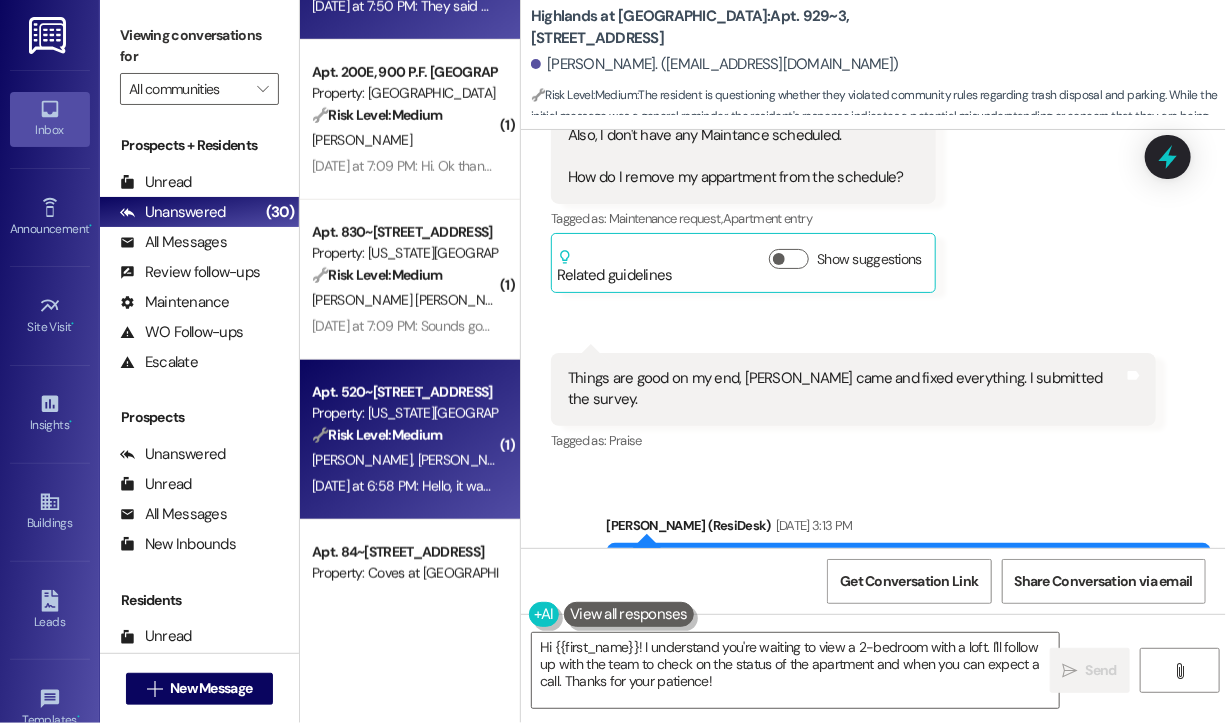 click on "[PERSON_NAME] [PERSON_NAME]" at bounding box center (404, 460) 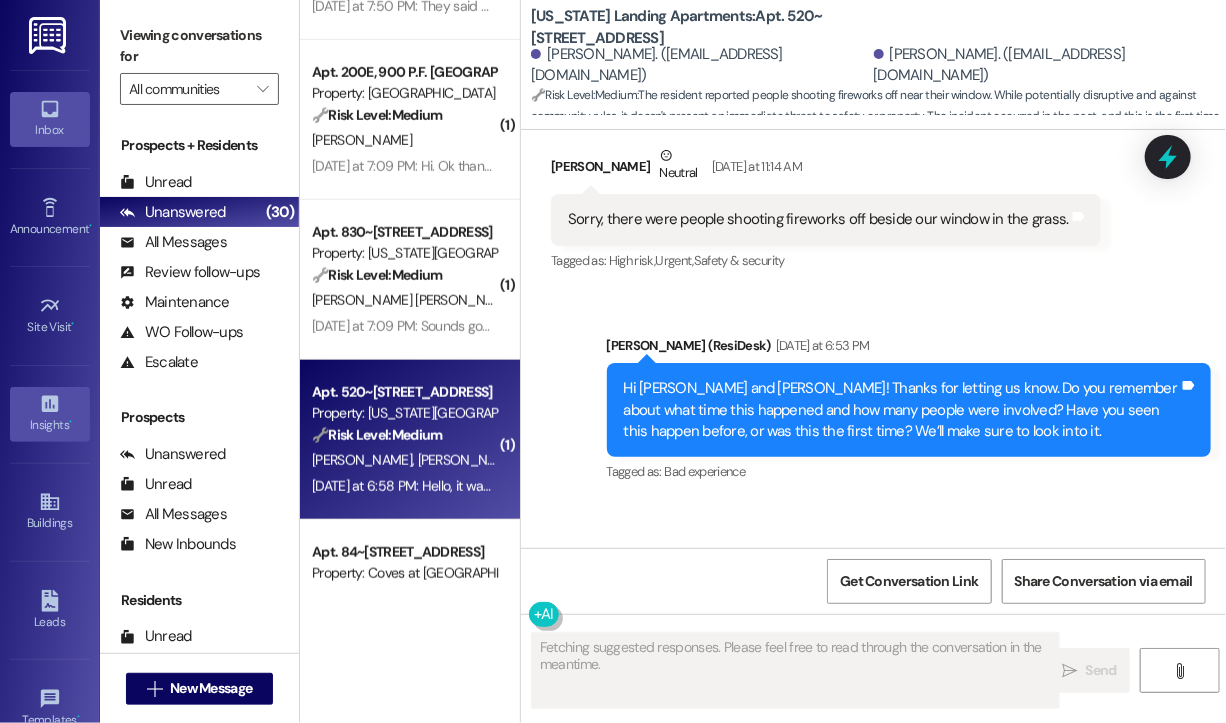 scroll, scrollTop: 1440, scrollLeft: 0, axis: vertical 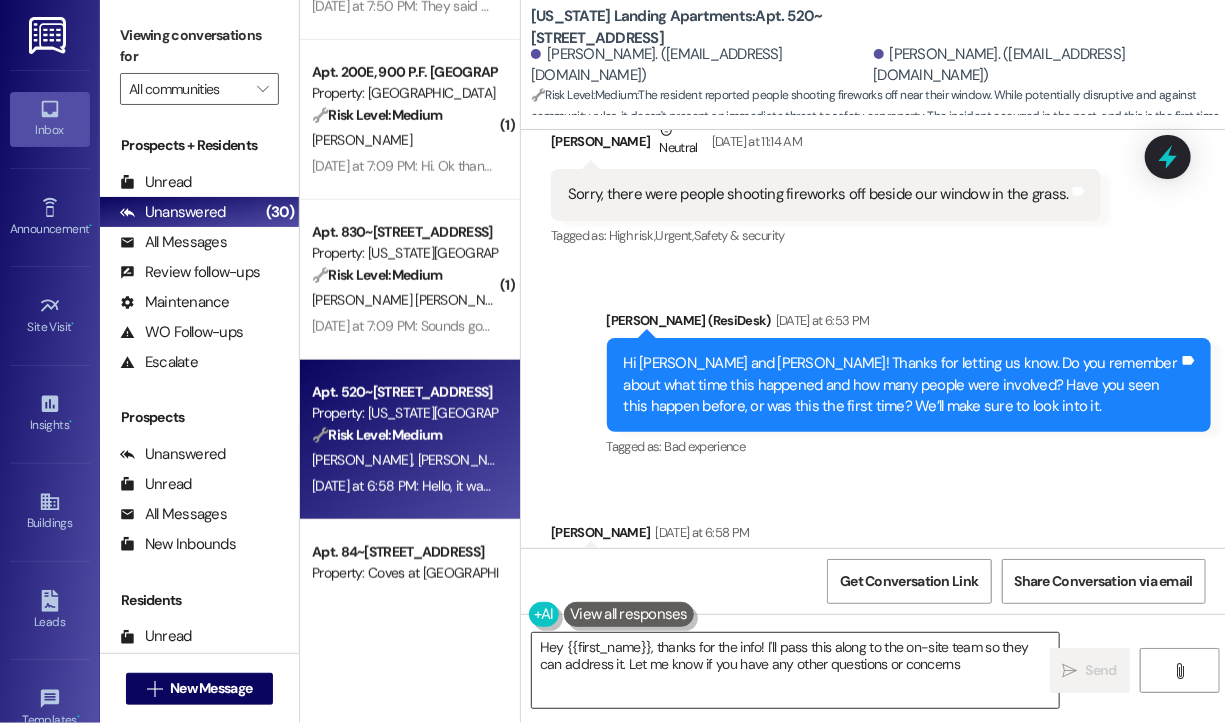 type on "Hey {{first_name}}, thanks for the info! I'll pass this along to the on-site team so they can address it. Let me know if you have any other questions or concerns!" 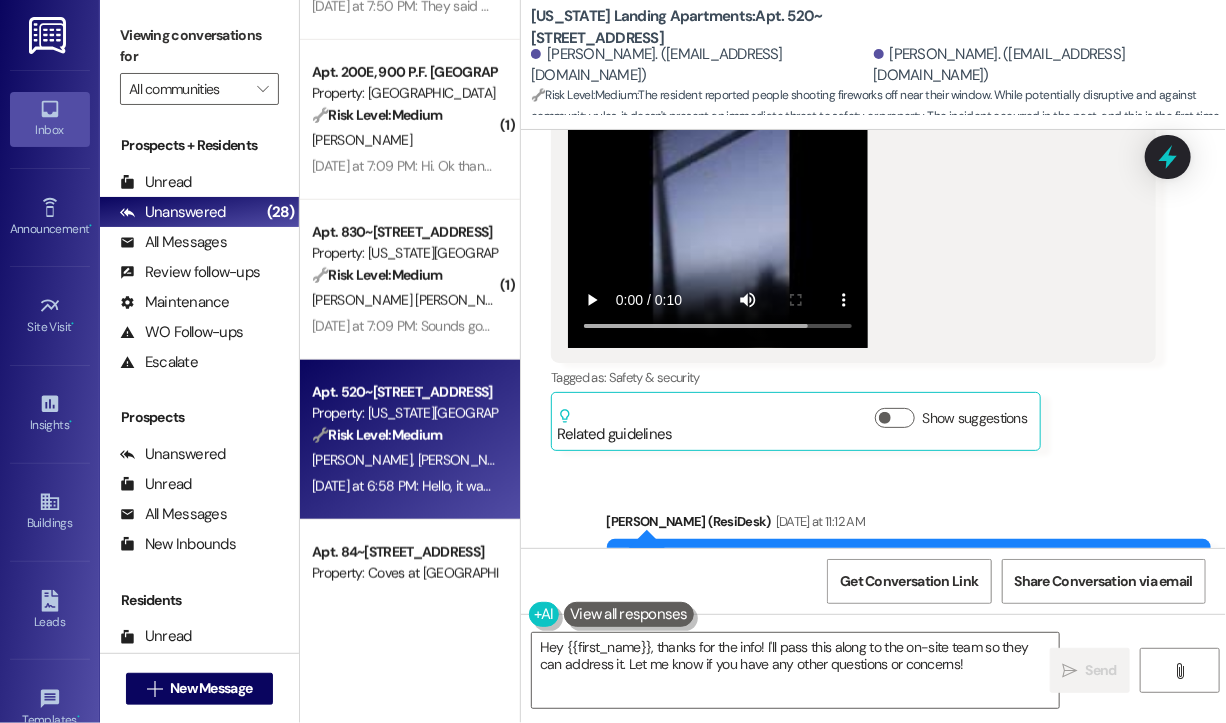 scroll, scrollTop: 1216, scrollLeft: 0, axis: vertical 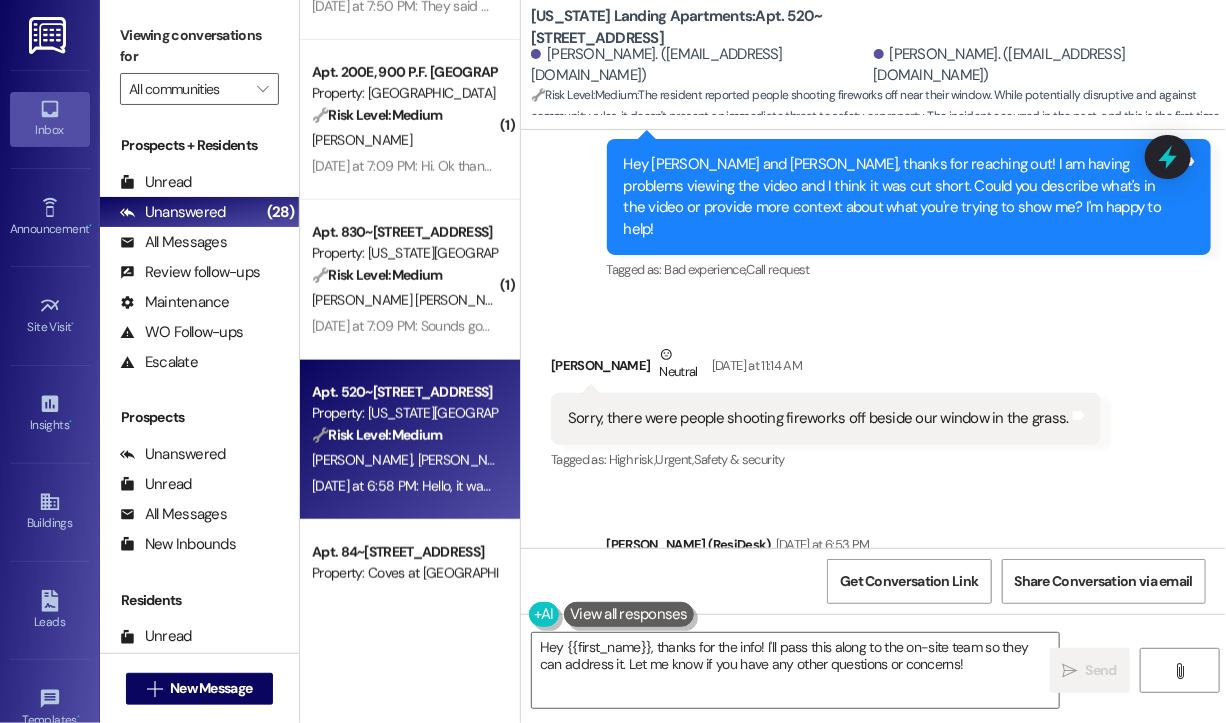 click on "Sorry, there were people shooting fireworks off beside our window in the grass." at bounding box center [818, 418] 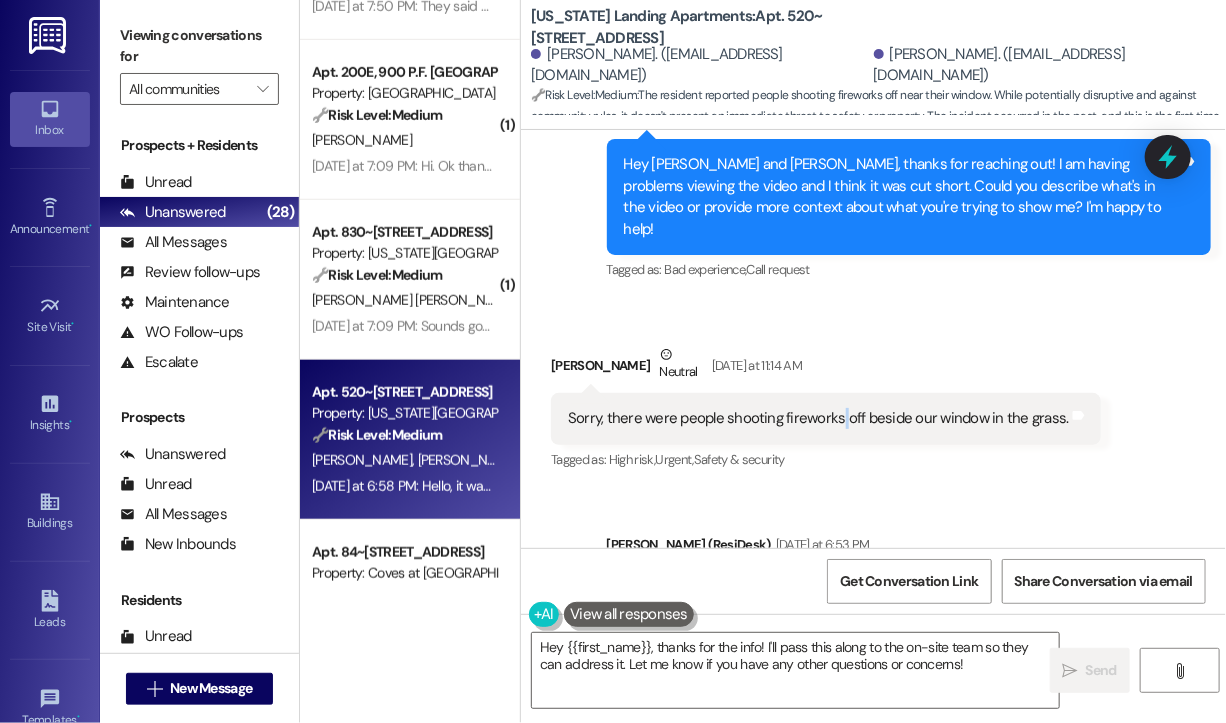 click on "Sorry, there were people shooting fireworks off beside our window in the grass." at bounding box center (818, 418) 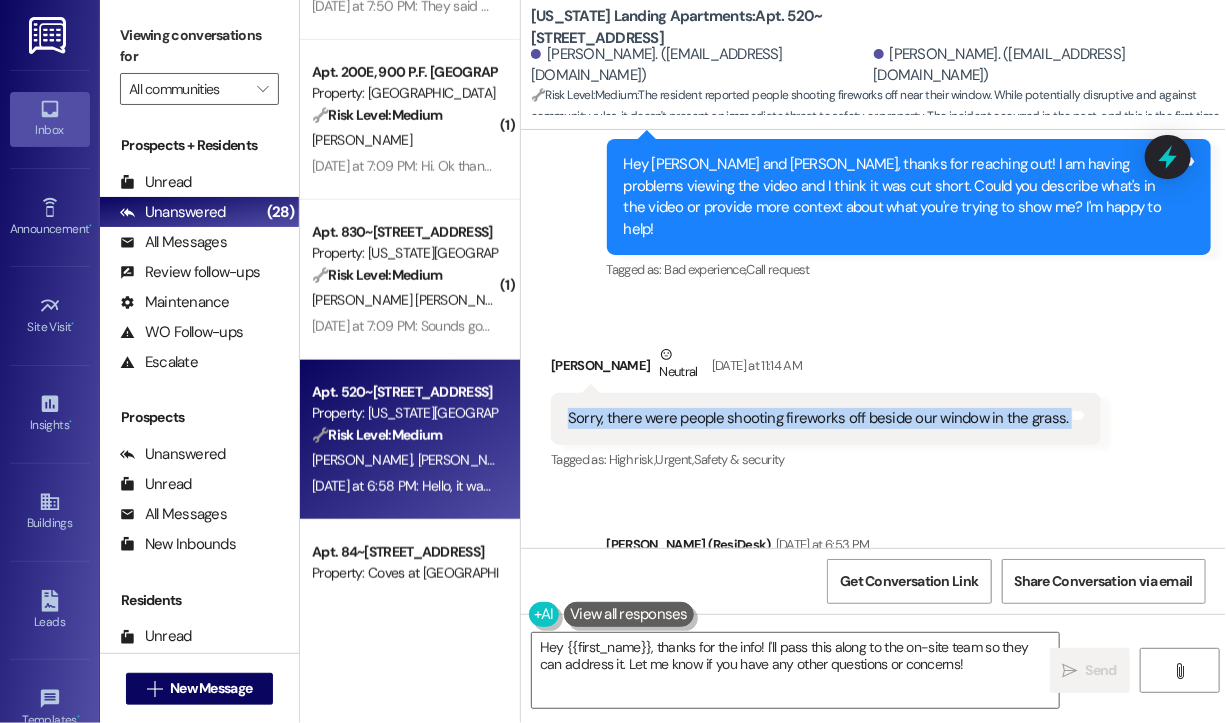 click on "Sorry, there were people shooting fireworks off beside our window in the grass." at bounding box center (818, 418) 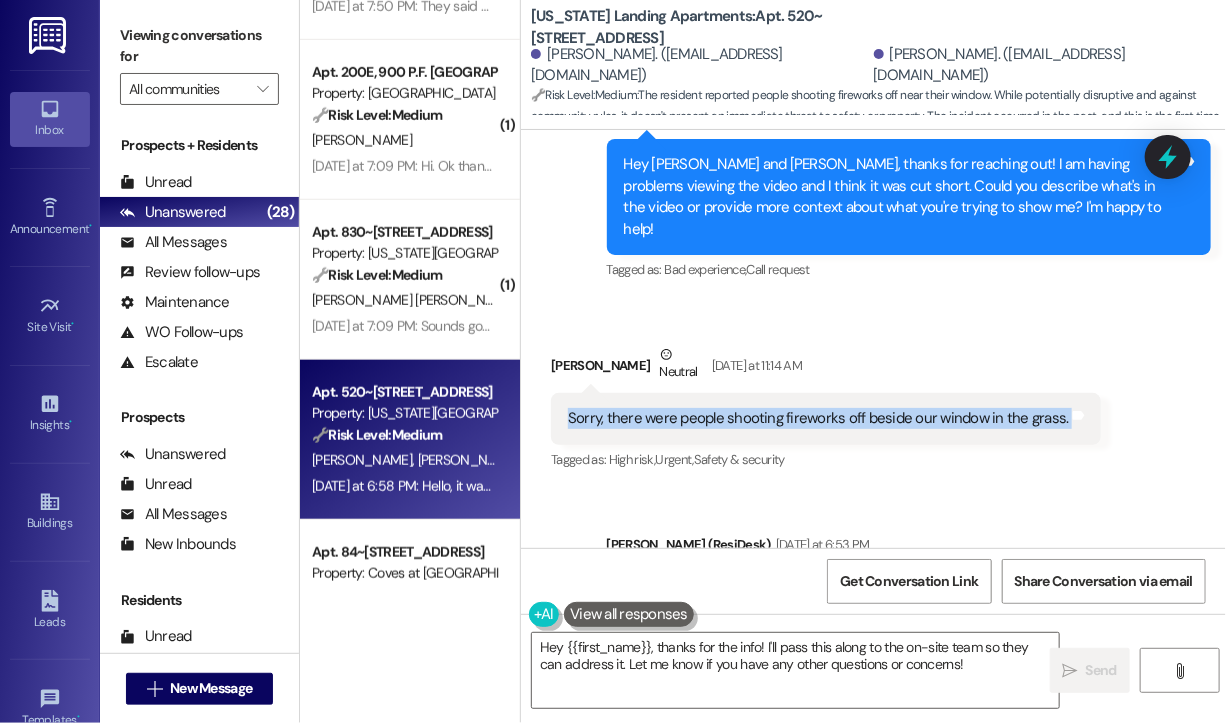 copy on "Sorry, there were people shooting fireworks off beside our window in the grass. Tags and notes" 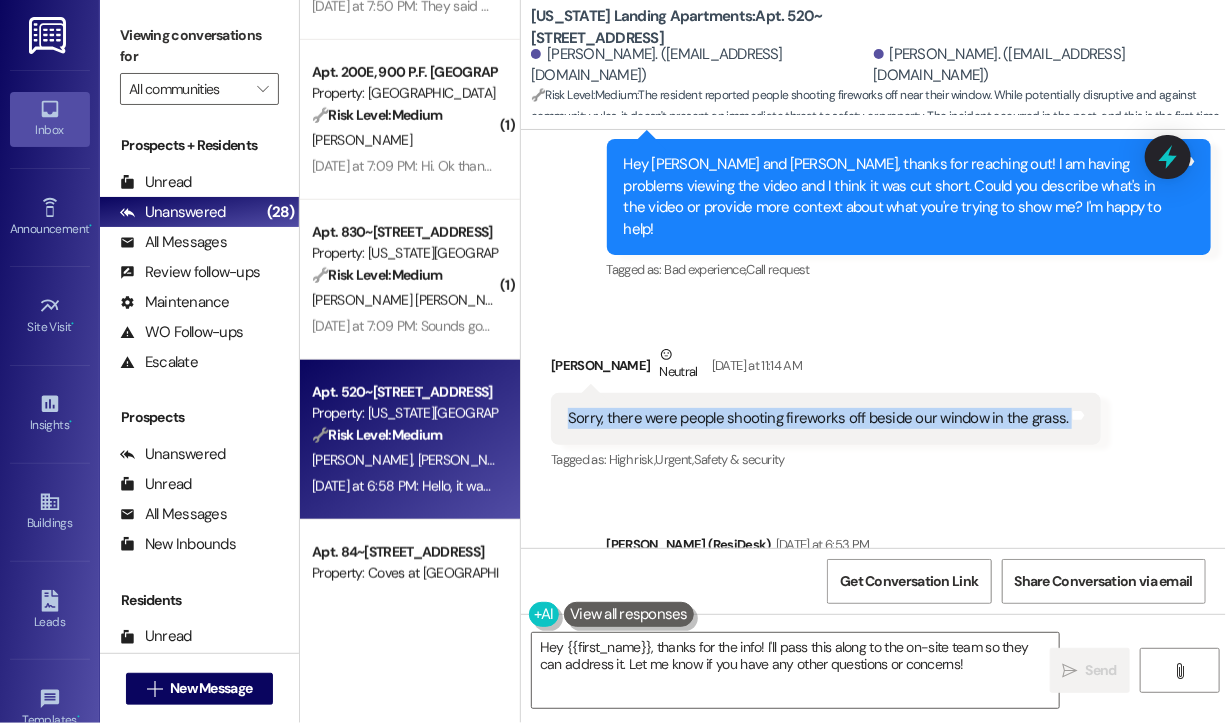 copy on "Sorry, there were people shooting fireworks off beside our window in the grass. Tags and notes" 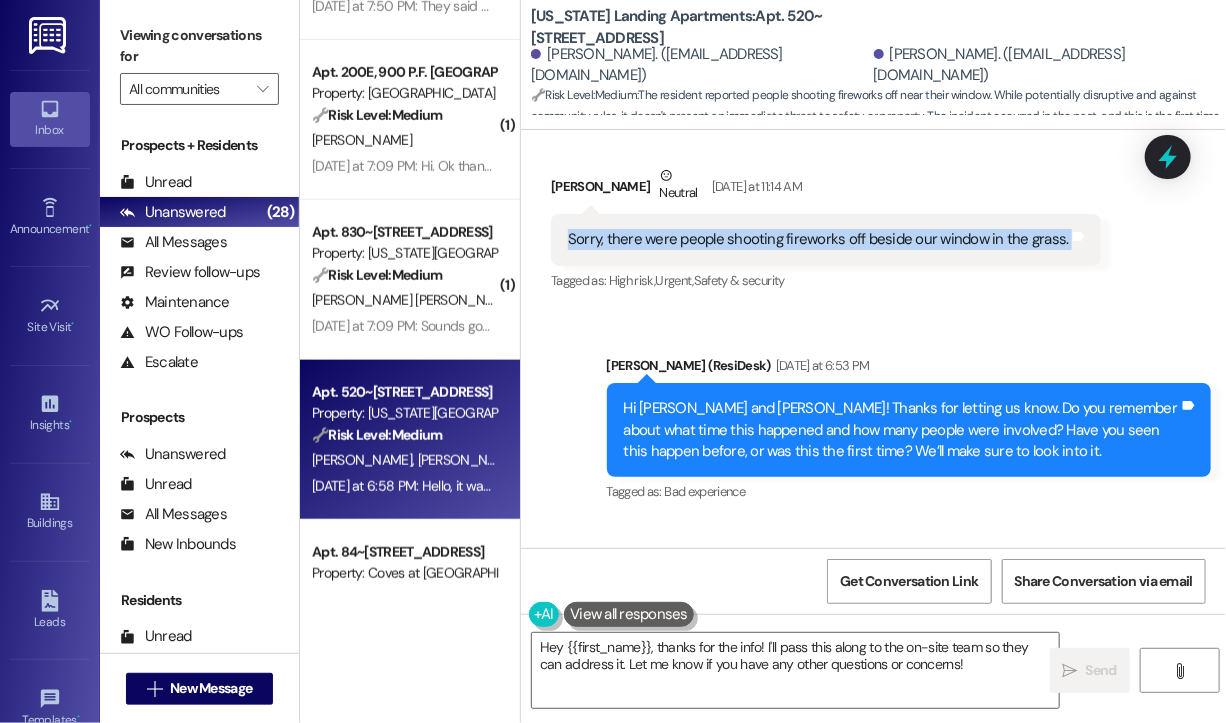 scroll, scrollTop: 1516, scrollLeft: 0, axis: vertical 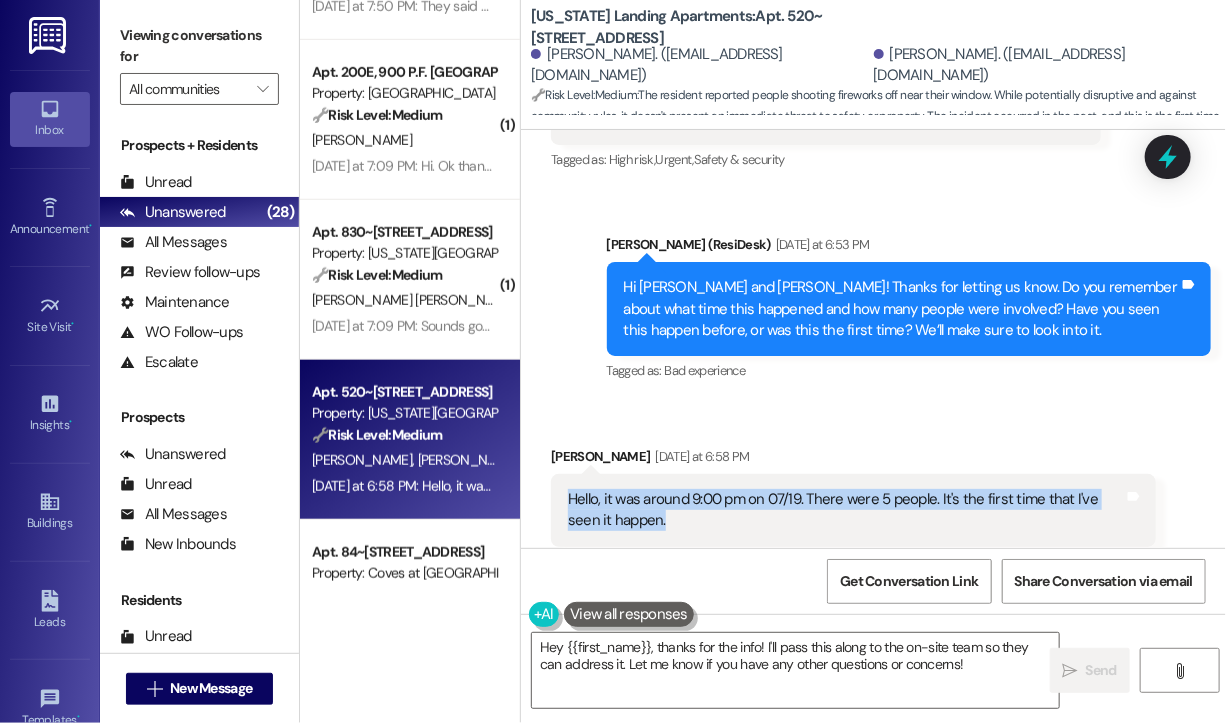 drag, startPoint x: 718, startPoint y: 471, endPoint x: 549, endPoint y: 452, distance: 170.0647 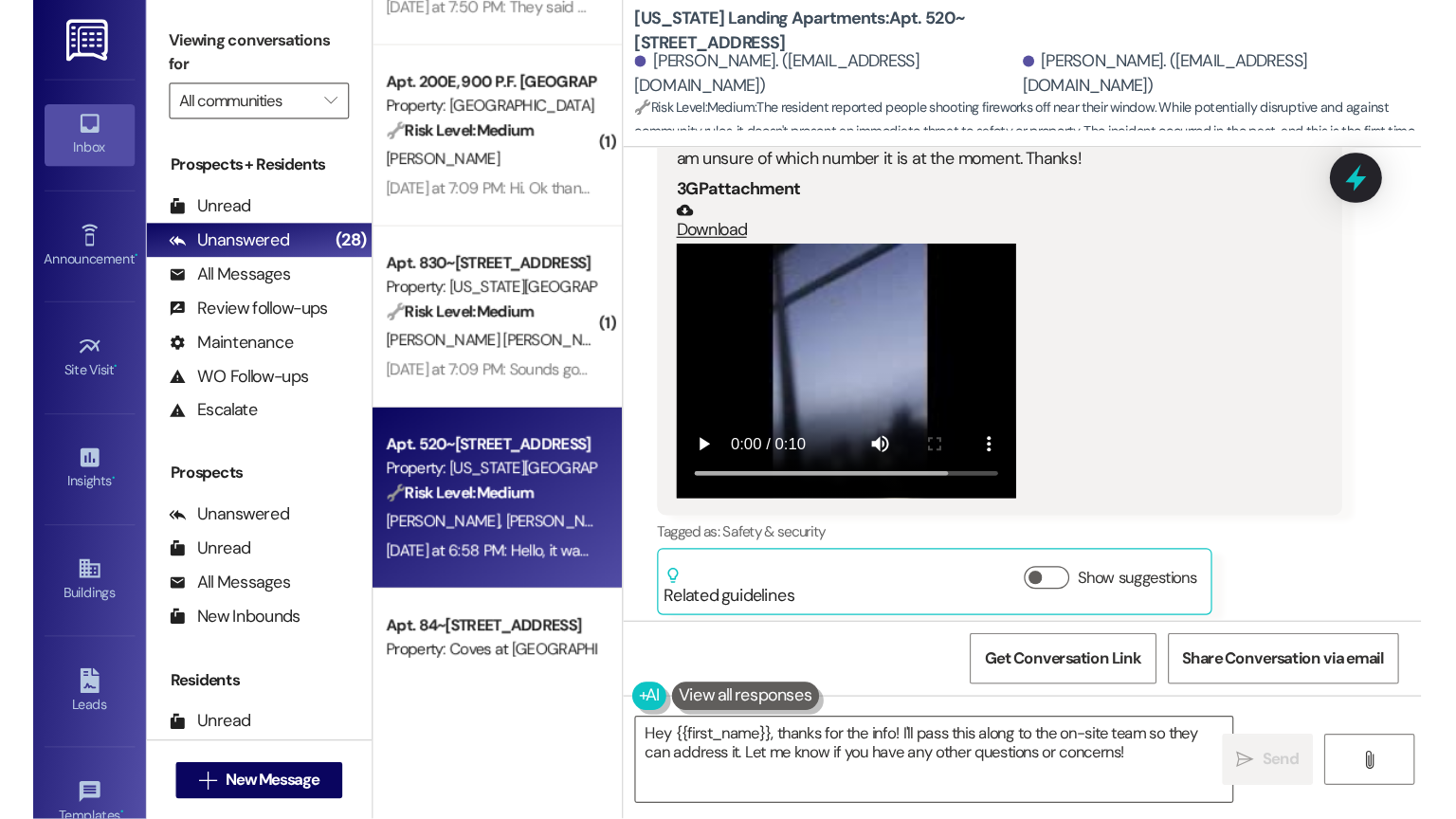scroll, scrollTop: 584, scrollLeft: 0, axis: vertical 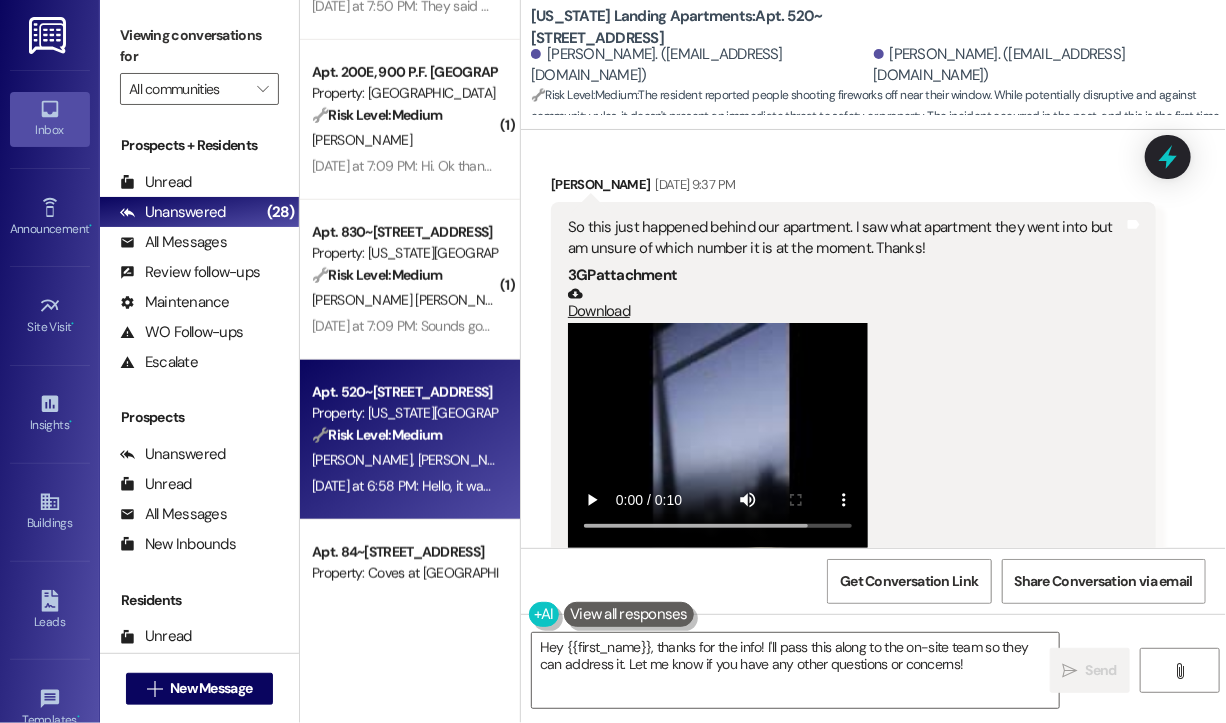 click at bounding box center [718, 435] 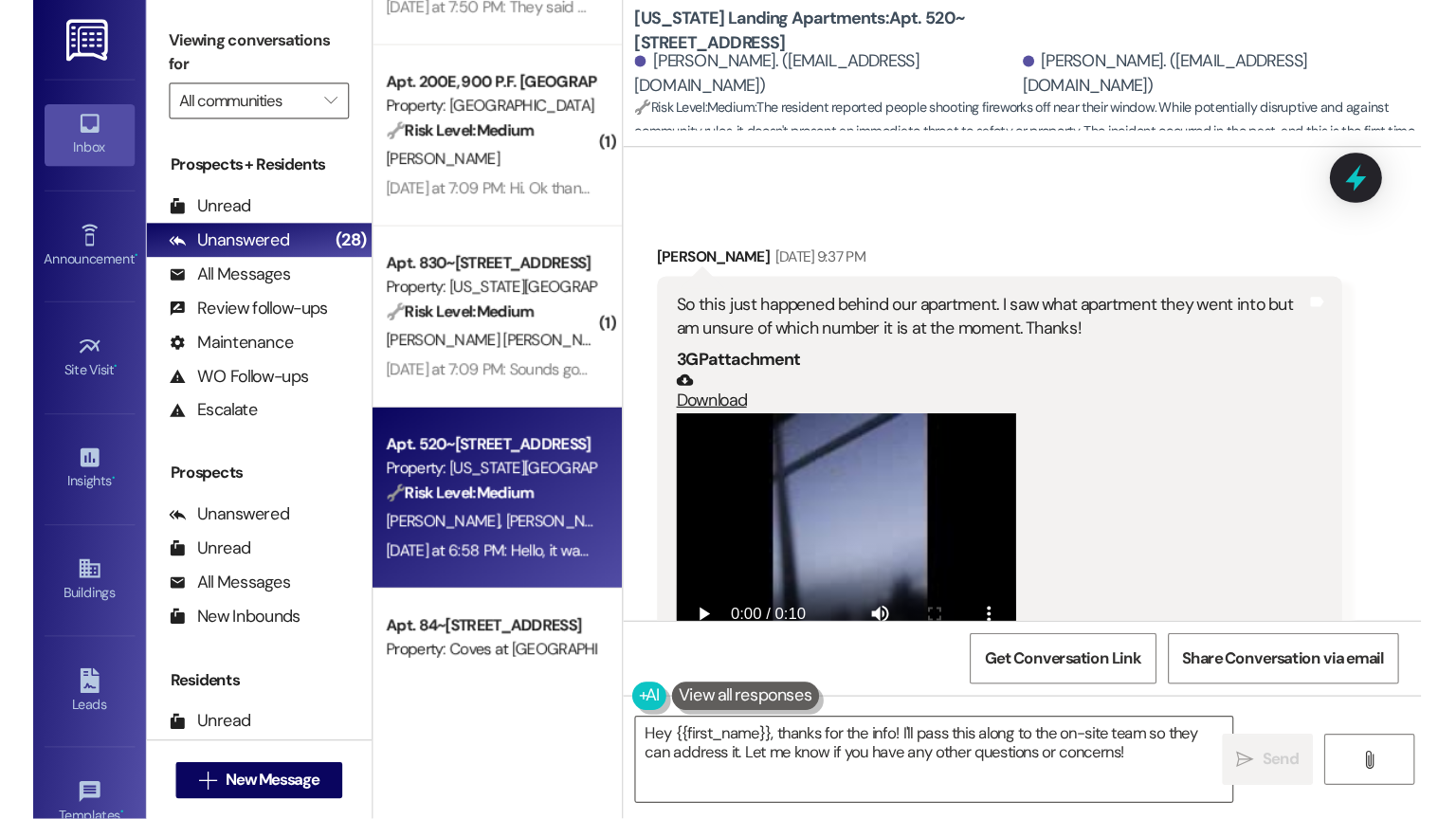 scroll, scrollTop: 584, scrollLeft: 0, axis: vertical 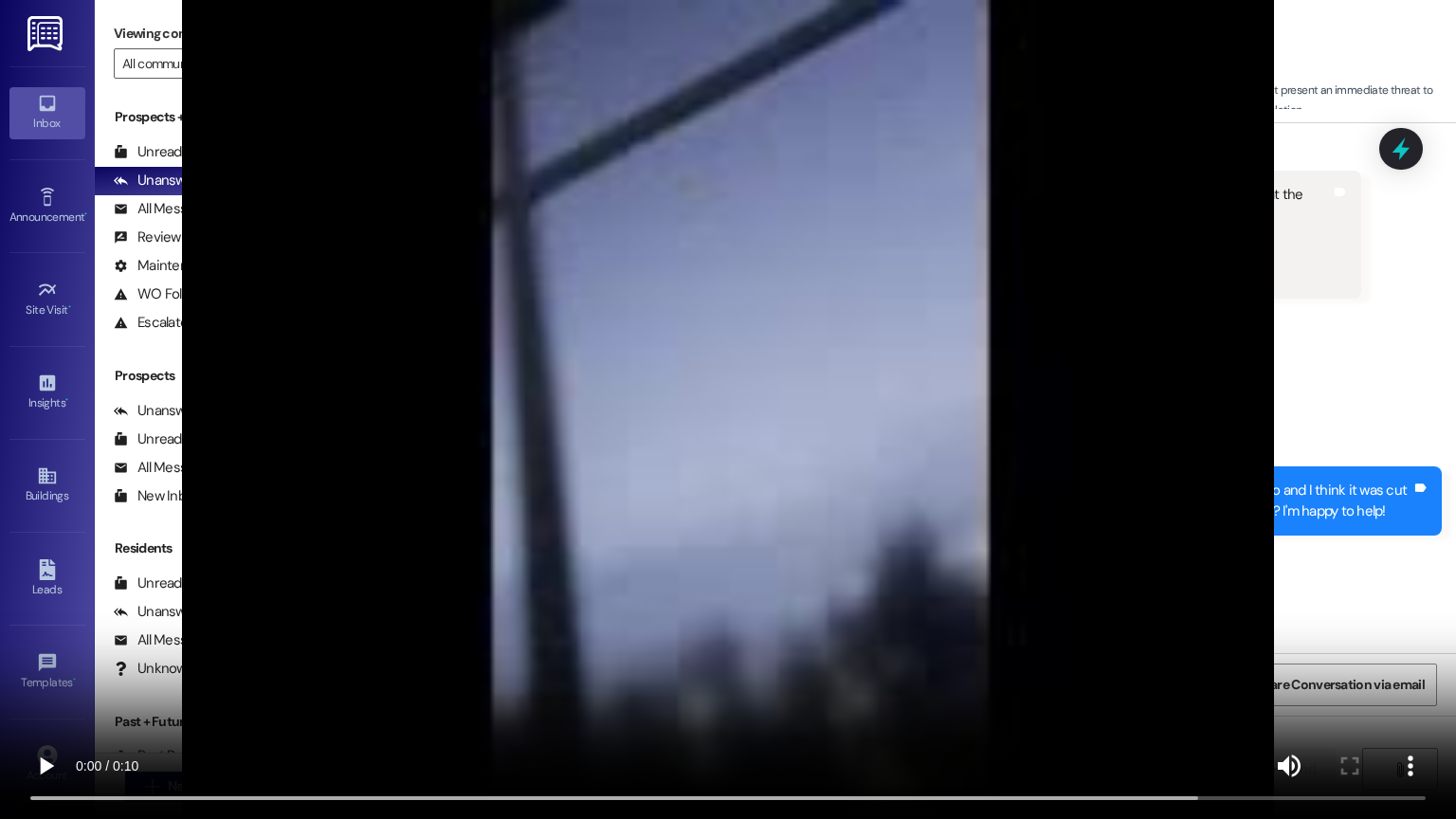 click at bounding box center [728, 410] 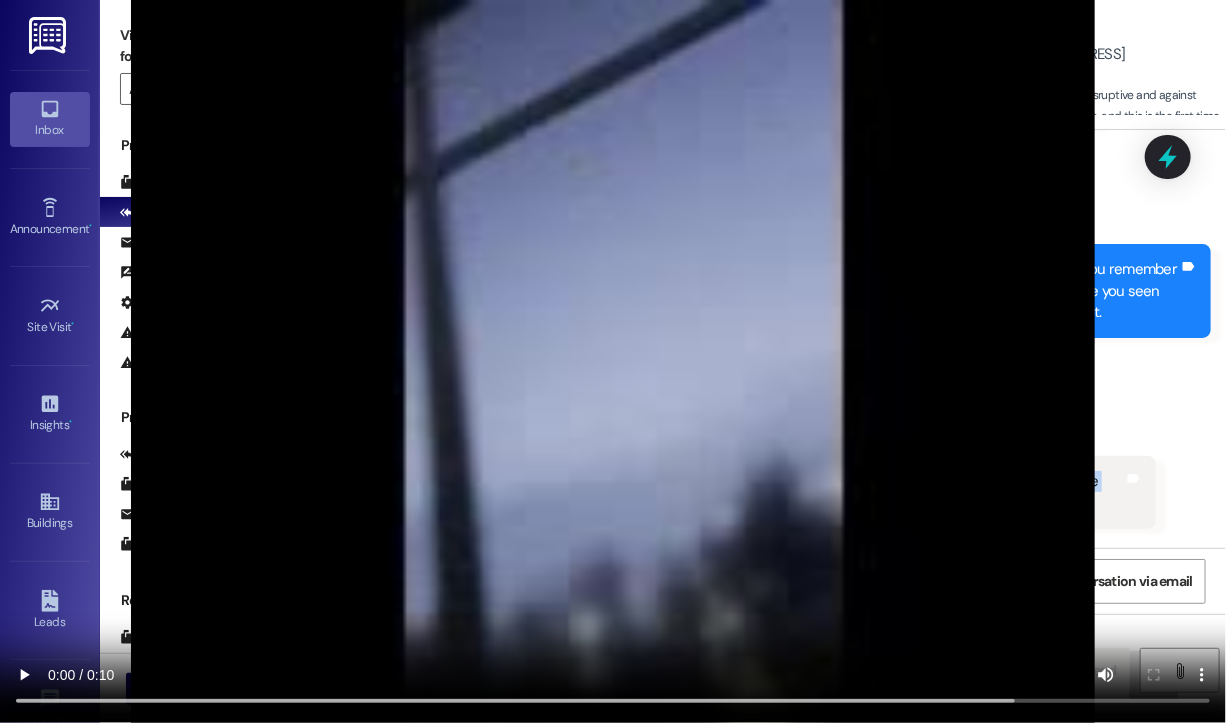 scroll, scrollTop: 1516, scrollLeft: 0, axis: vertical 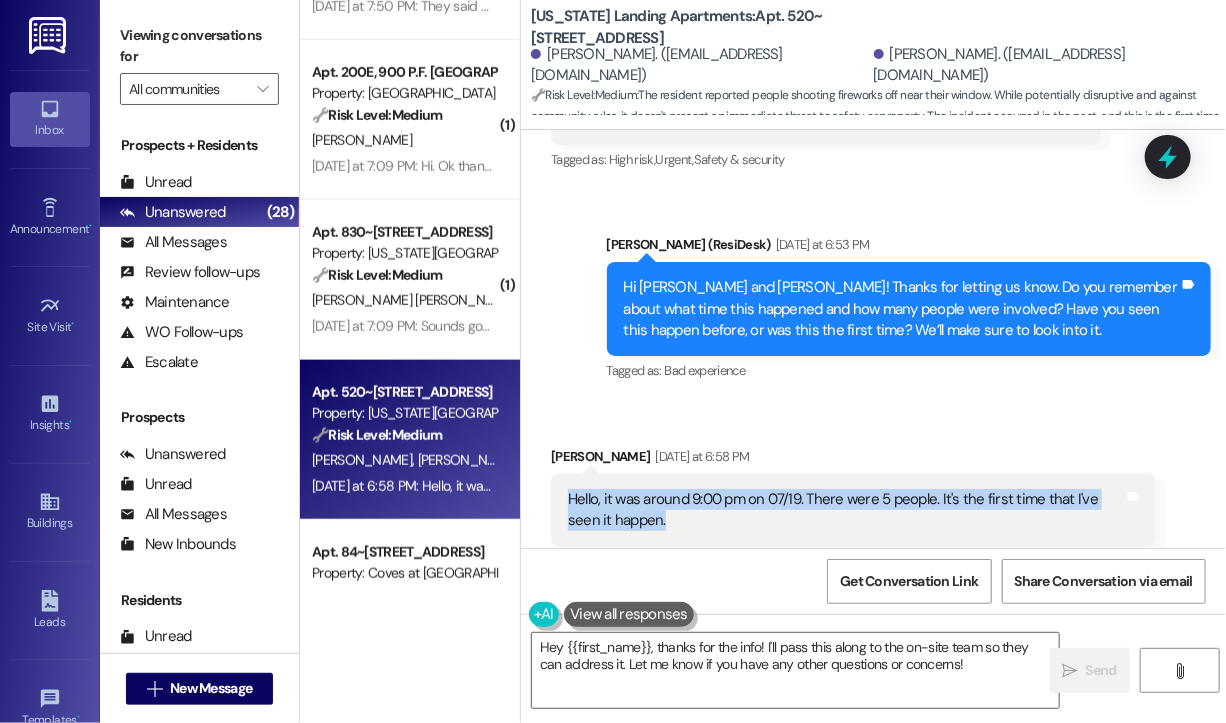 click 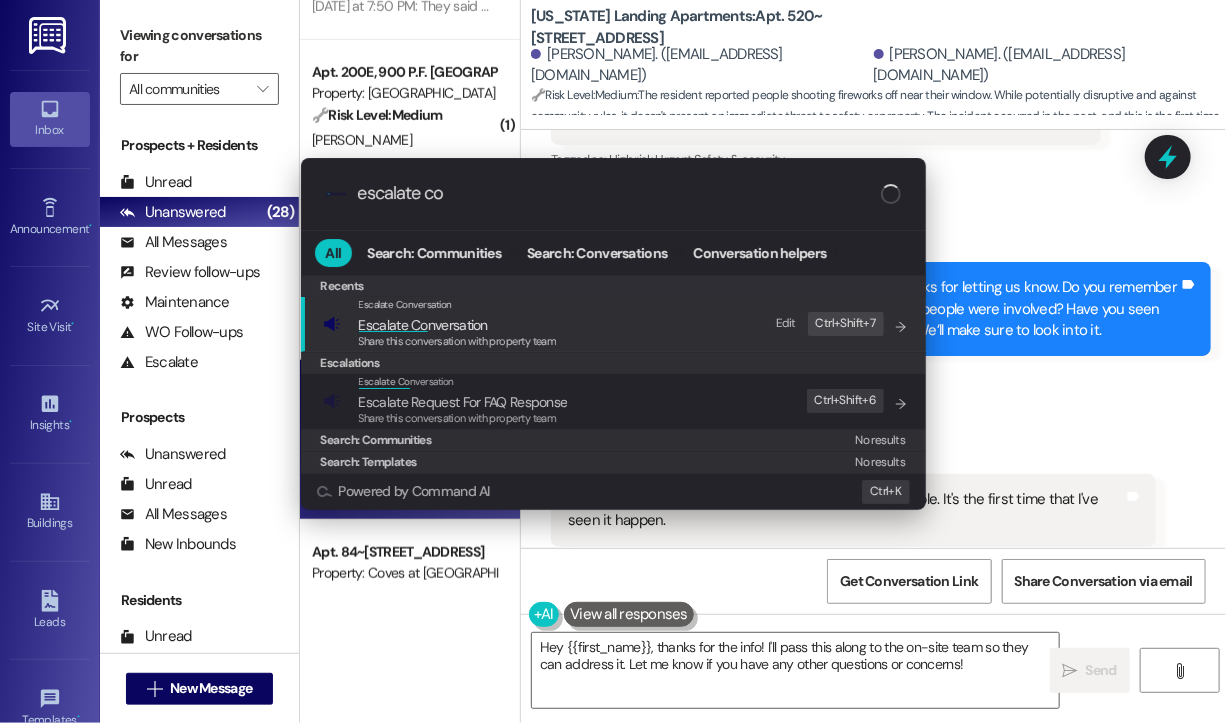 type on "escalate con" 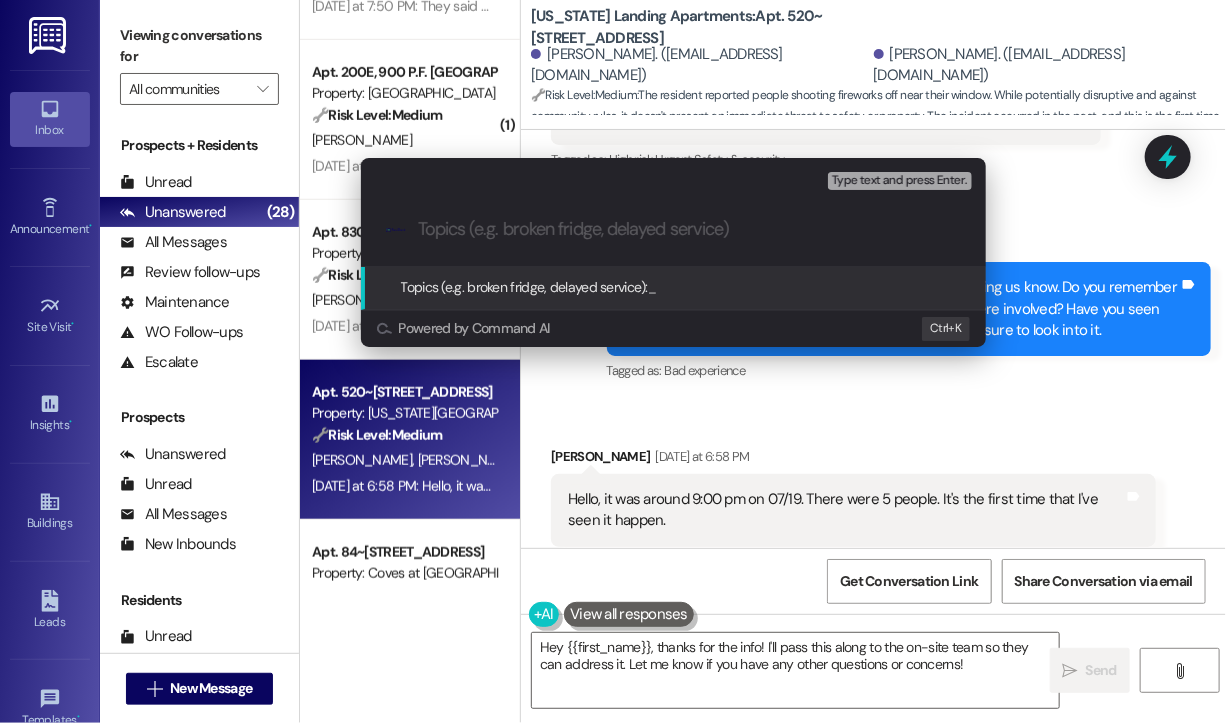 paste on "Fireworks Incident Near Window on [DATE] 9:00 PM – First Occurrence with Group of 5" 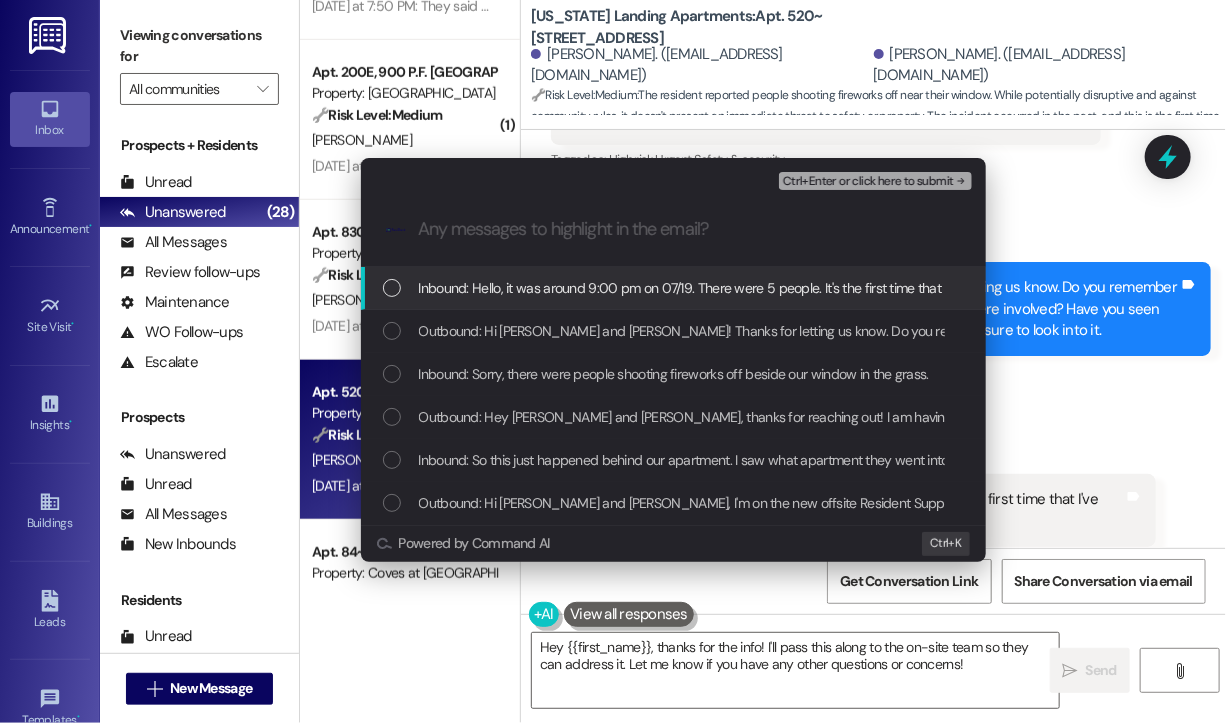 scroll, scrollTop: 0, scrollLeft: 0, axis: both 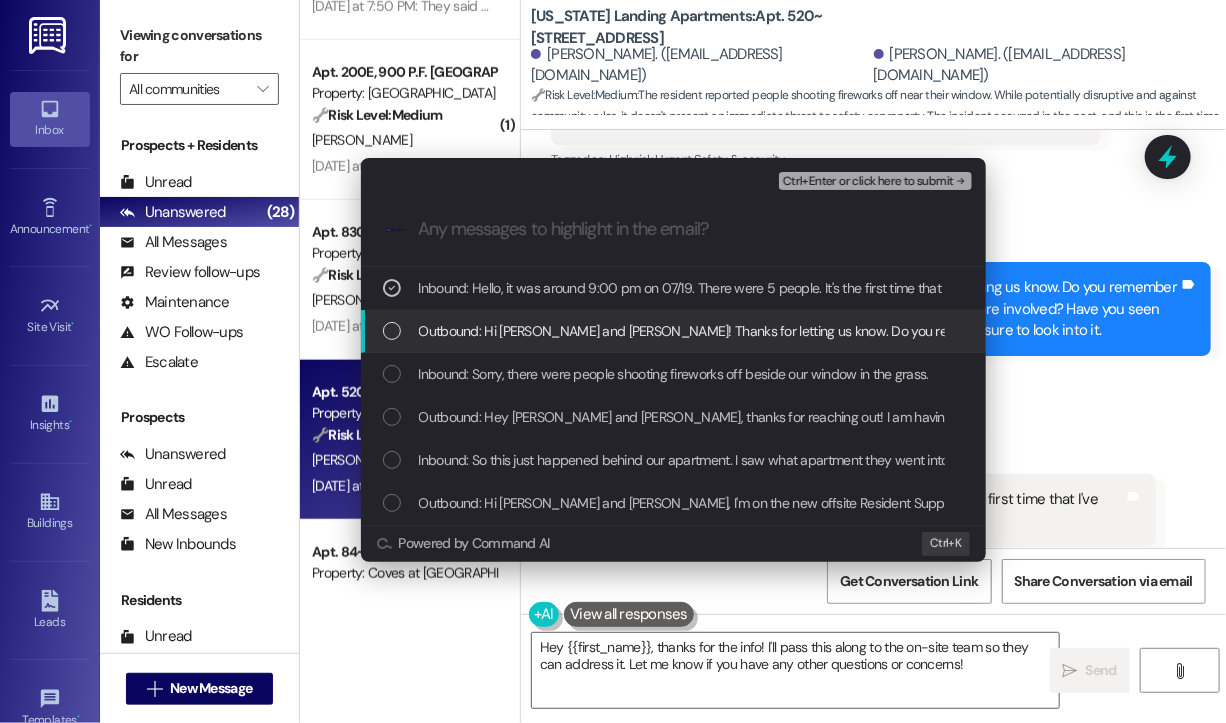 click on "Outbound: Hi [PERSON_NAME] and [PERSON_NAME]! Thanks for letting us know. Do you remember about what time this happened and how many people were involved? Have you seen this happen before, or was this the first time? We’ll make sure to look into it." at bounding box center (1176, 331) 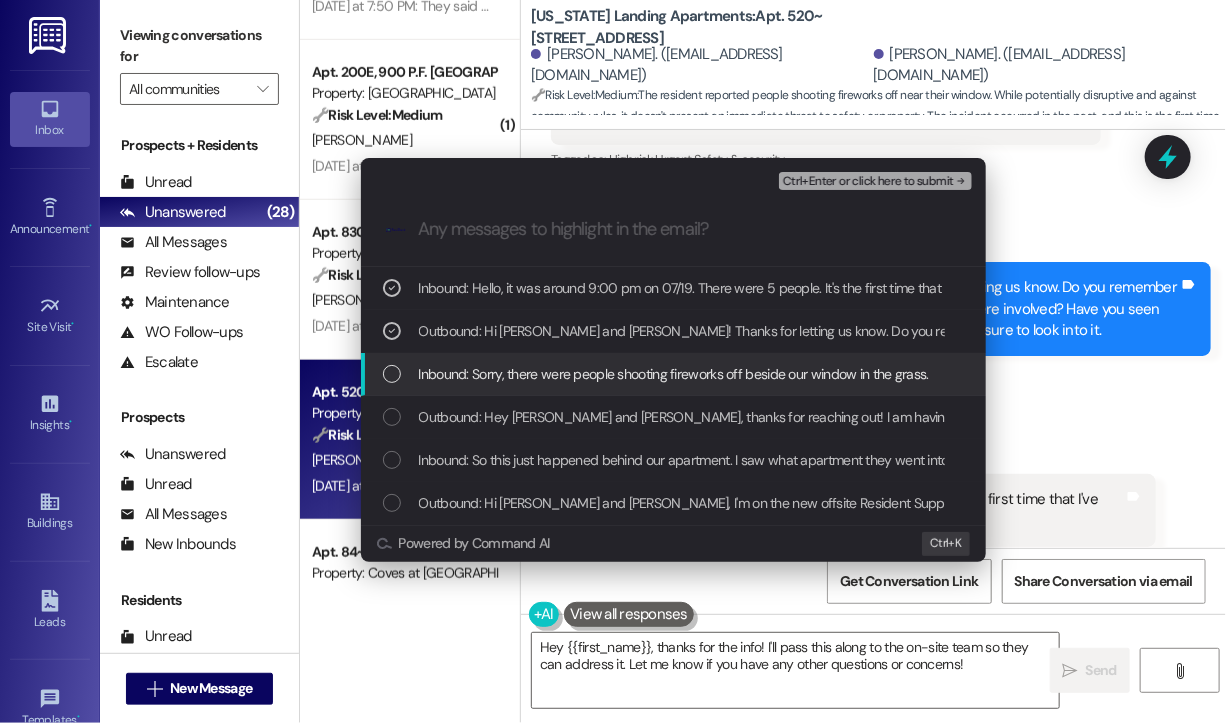 click on "Inbound: Sorry, there were people shooting fireworks off beside our window in the grass." at bounding box center (674, 374) 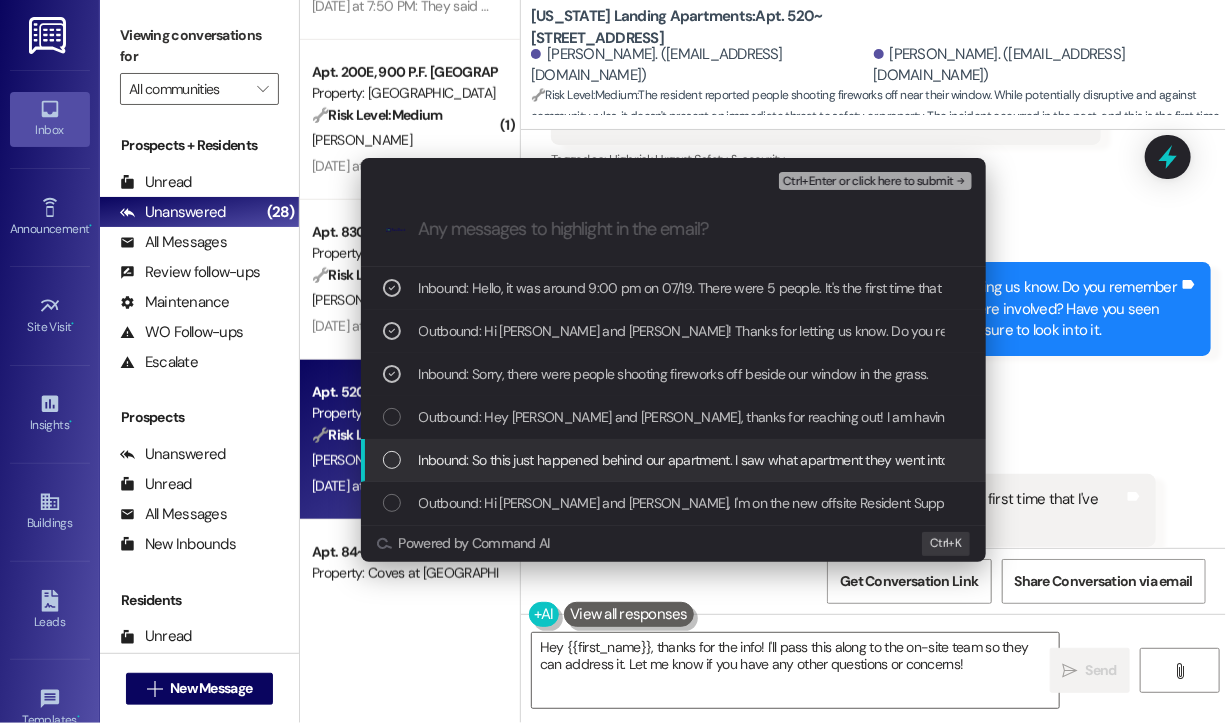 click on "Inbound: So this just happened behind our apartment. I saw what apartment they went into but am unsure of which number it is at the moment. Thanks!" at bounding box center [860, 460] 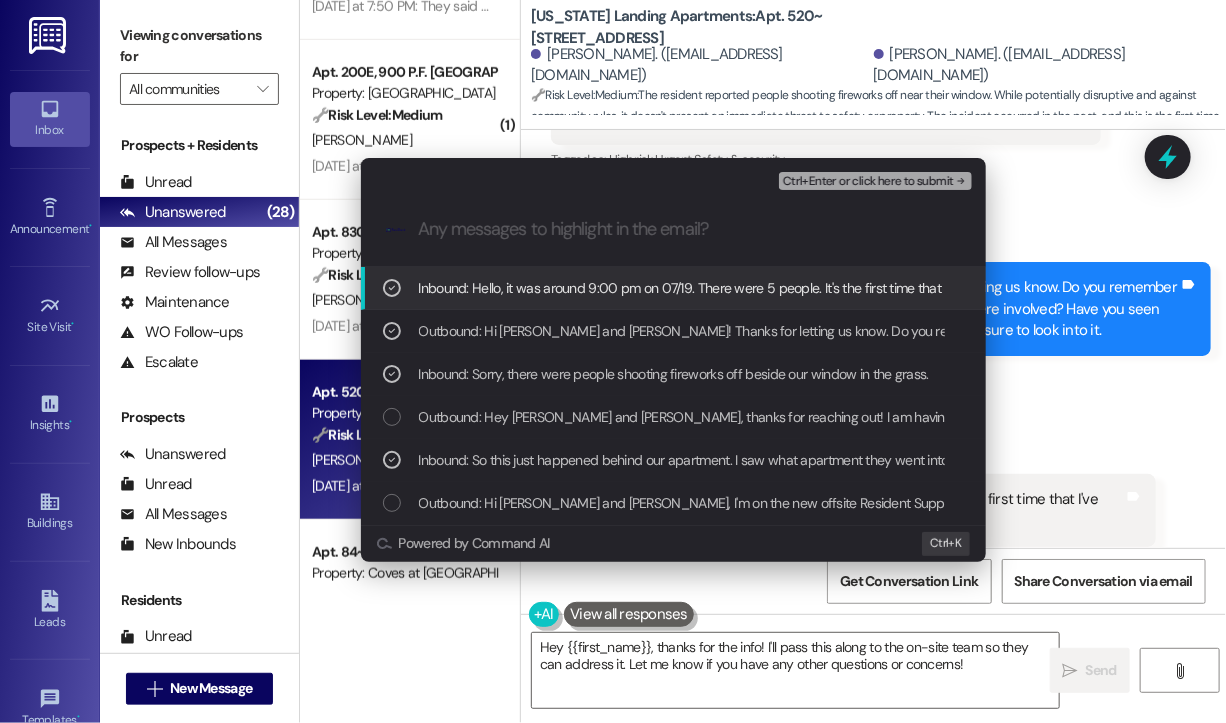 click on "Ctrl+Enter or click here to submit" at bounding box center [868, 182] 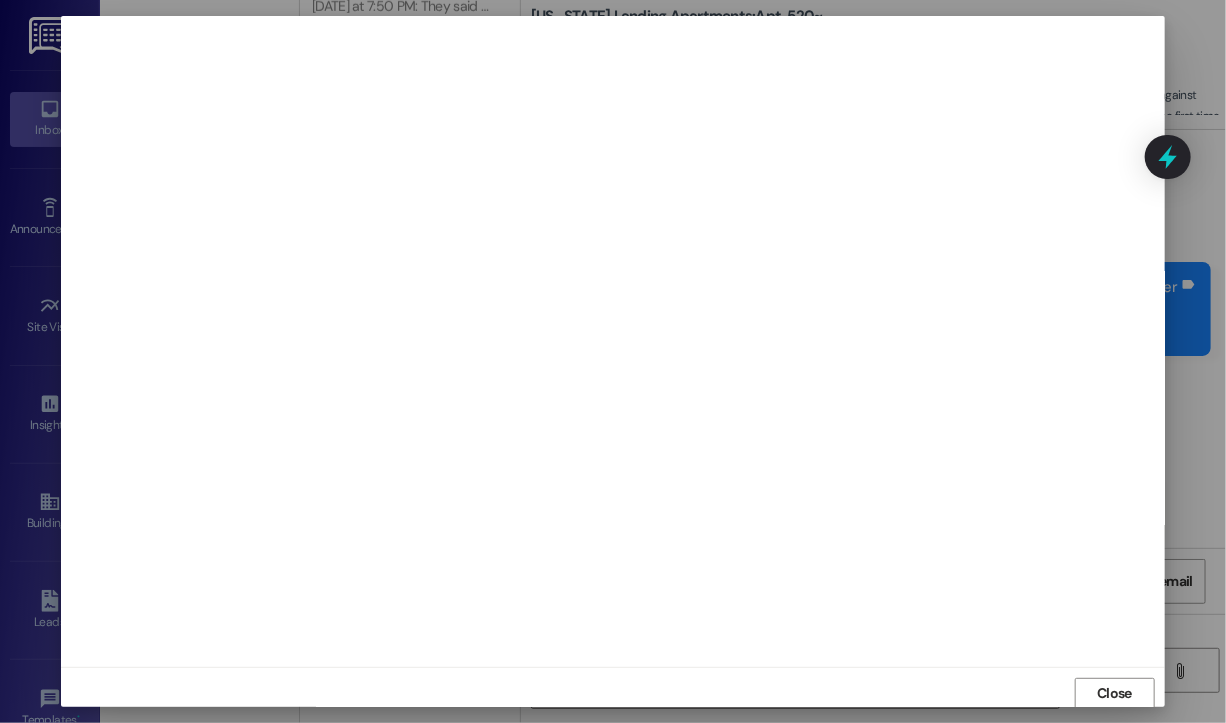 scroll, scrollTop: 2, scrollLeft: 0, axis: vertical 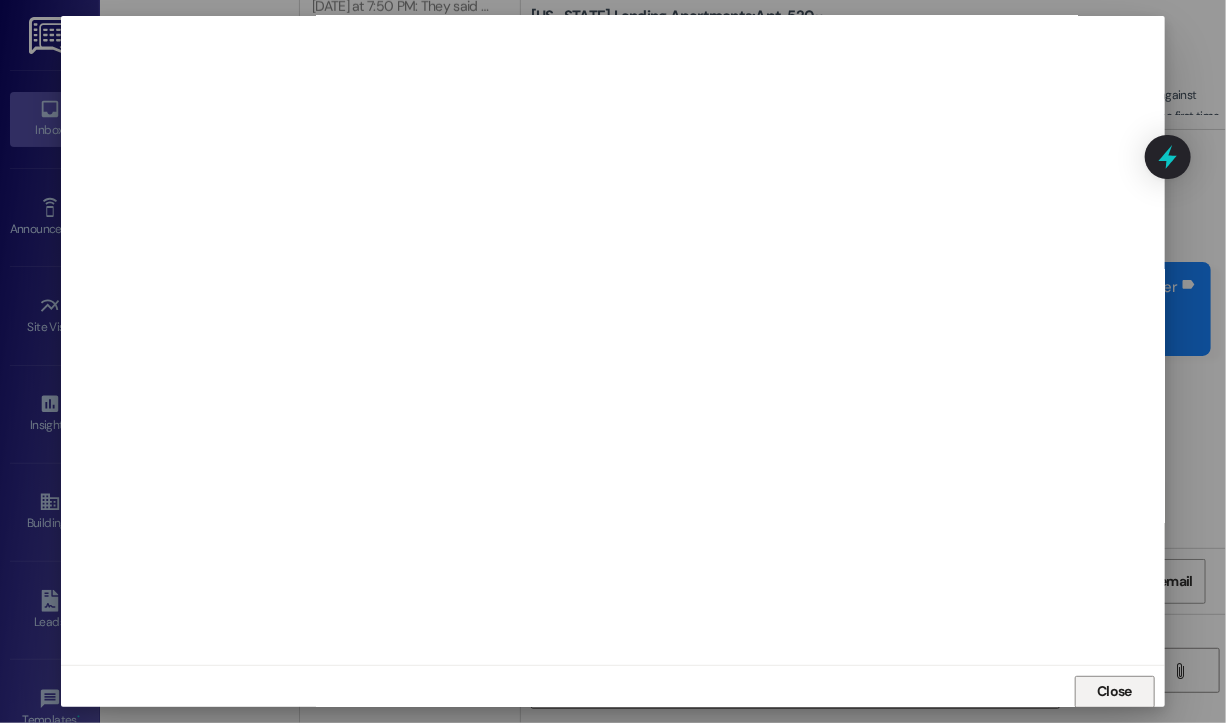 click on "Close" at bounding box center [1114, 691] 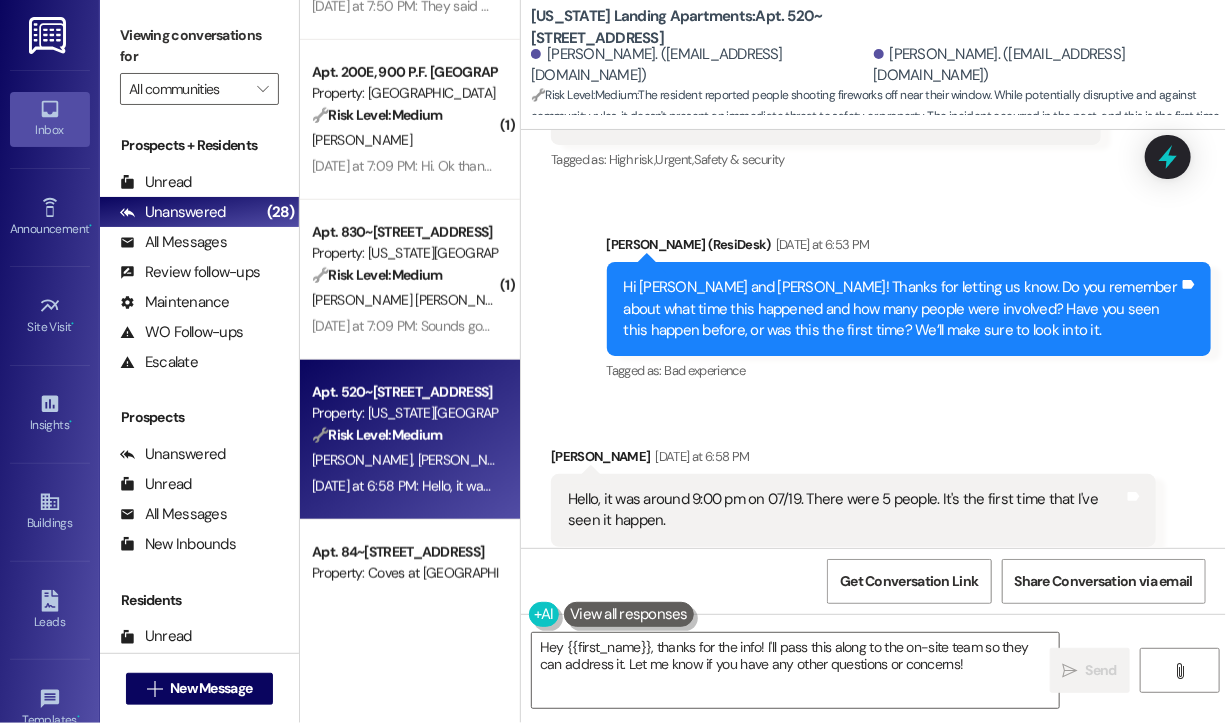 scroll, scrollTop: 690, scrollLeft: 0, axis: vertical 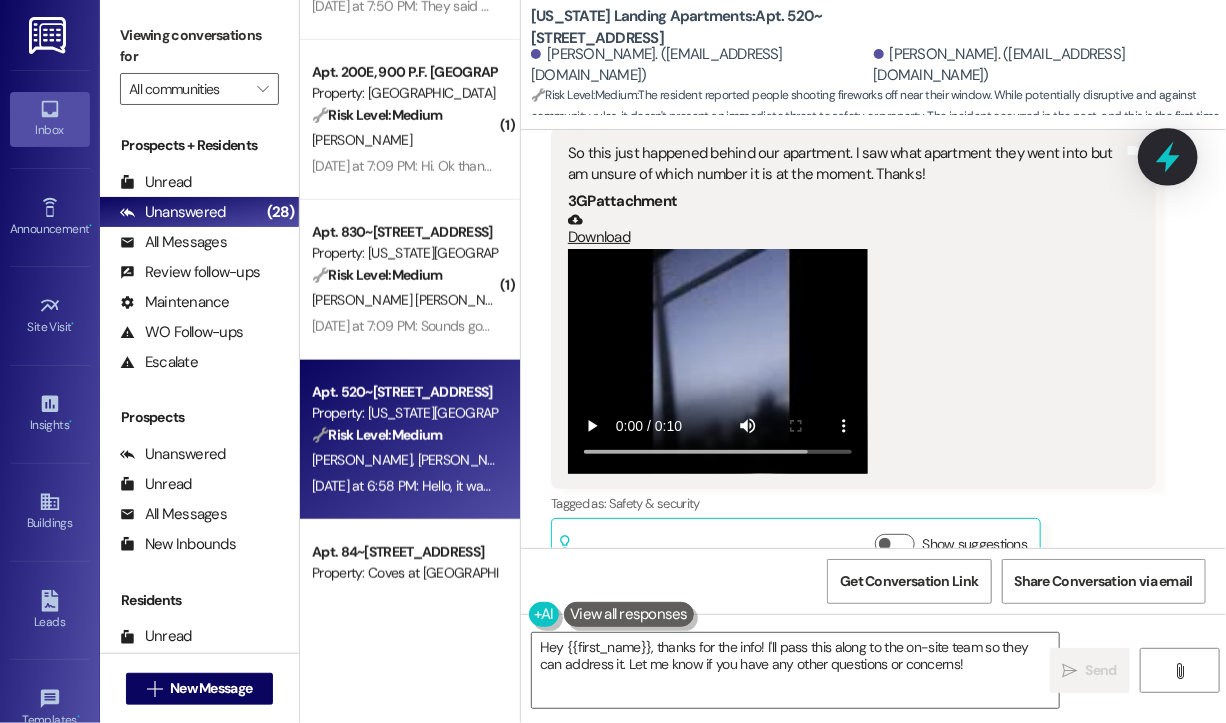 click 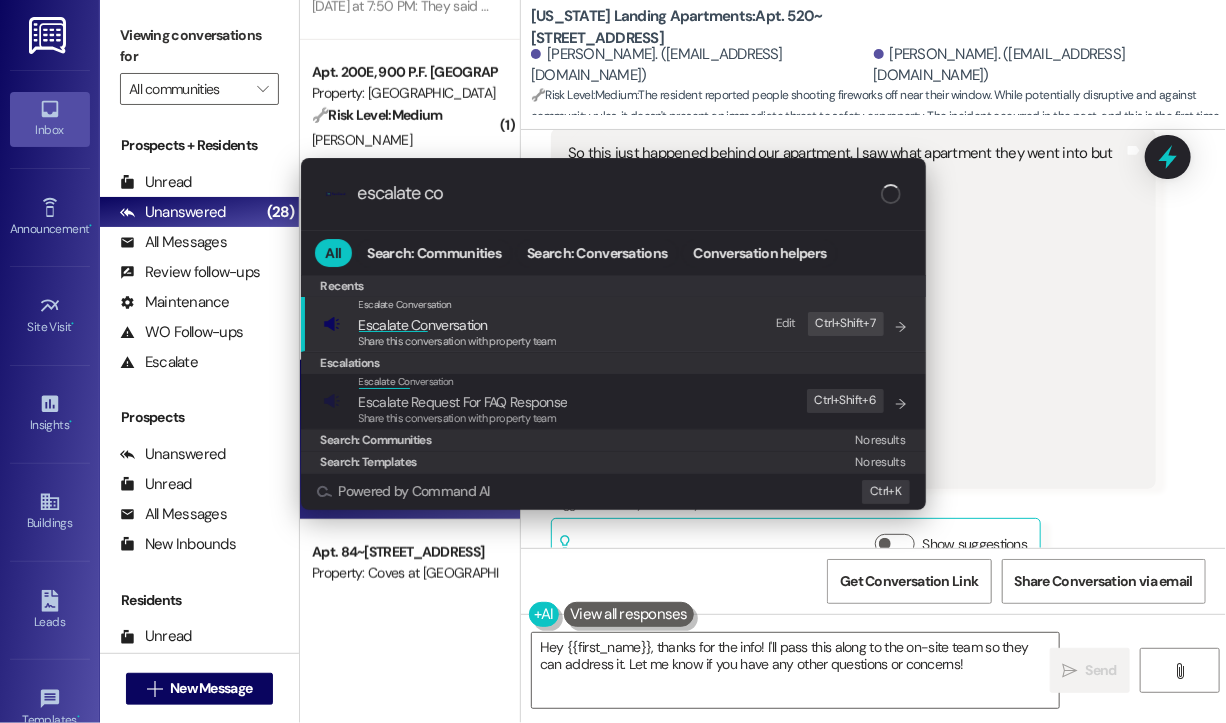 type on "escalate con" 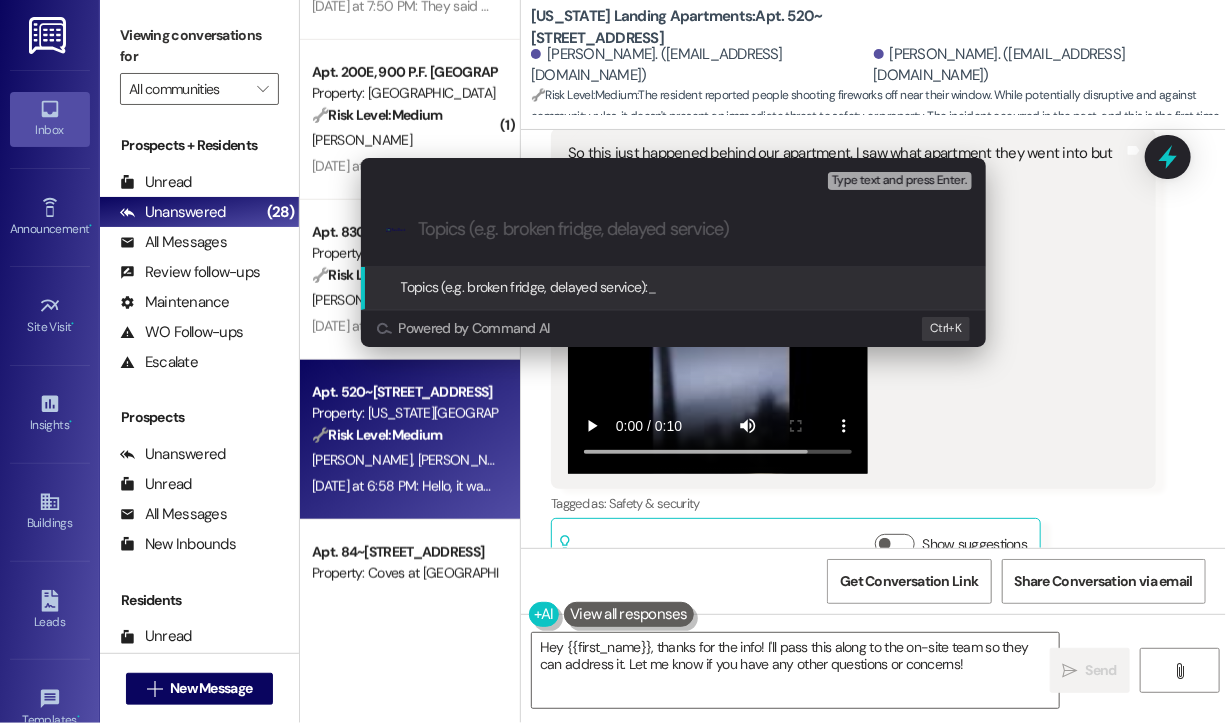 paste on "Fireworks Incident Near Window on [DATE] 9:00 PM – First Occurrence with Group of 5" 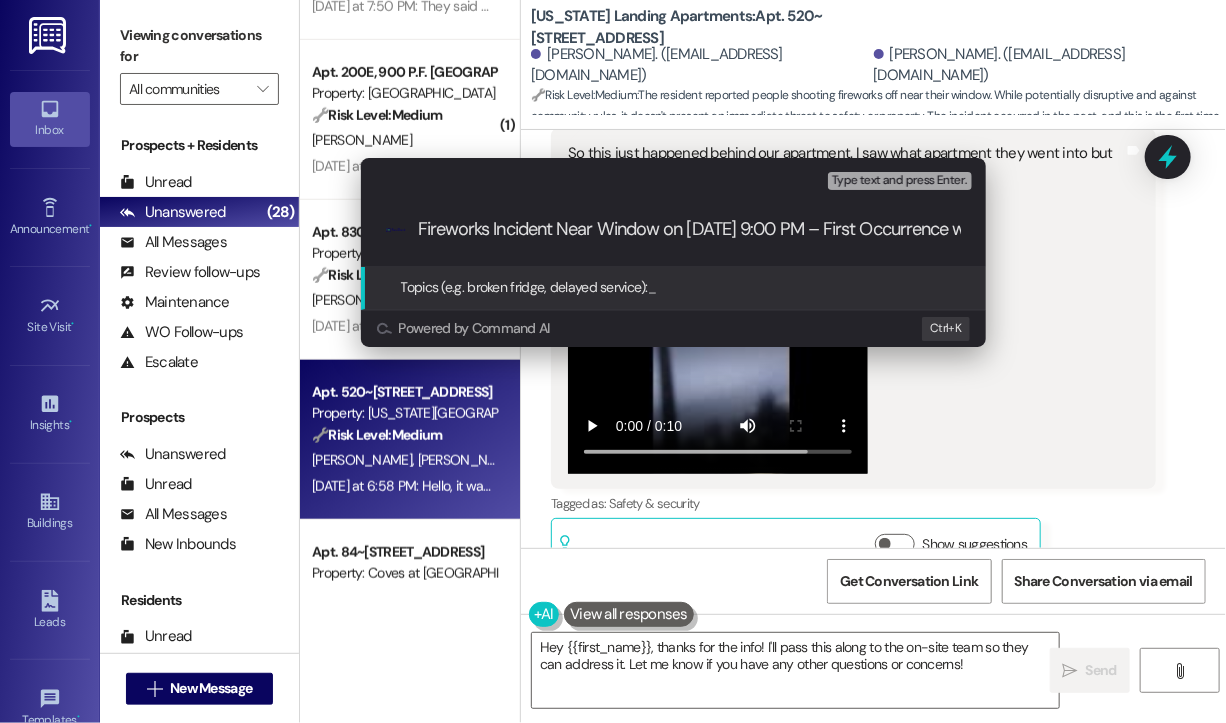 scroll, scrollTop: 0, scrollLeft: 138, axis: horizontal 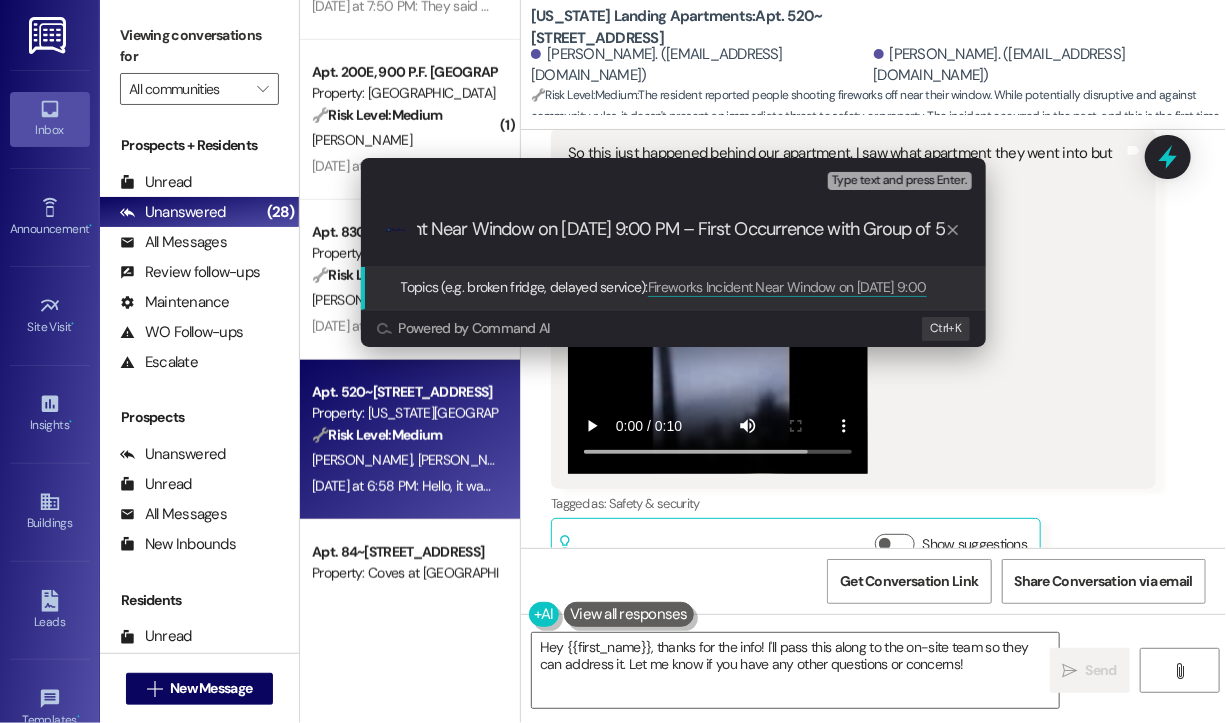 type 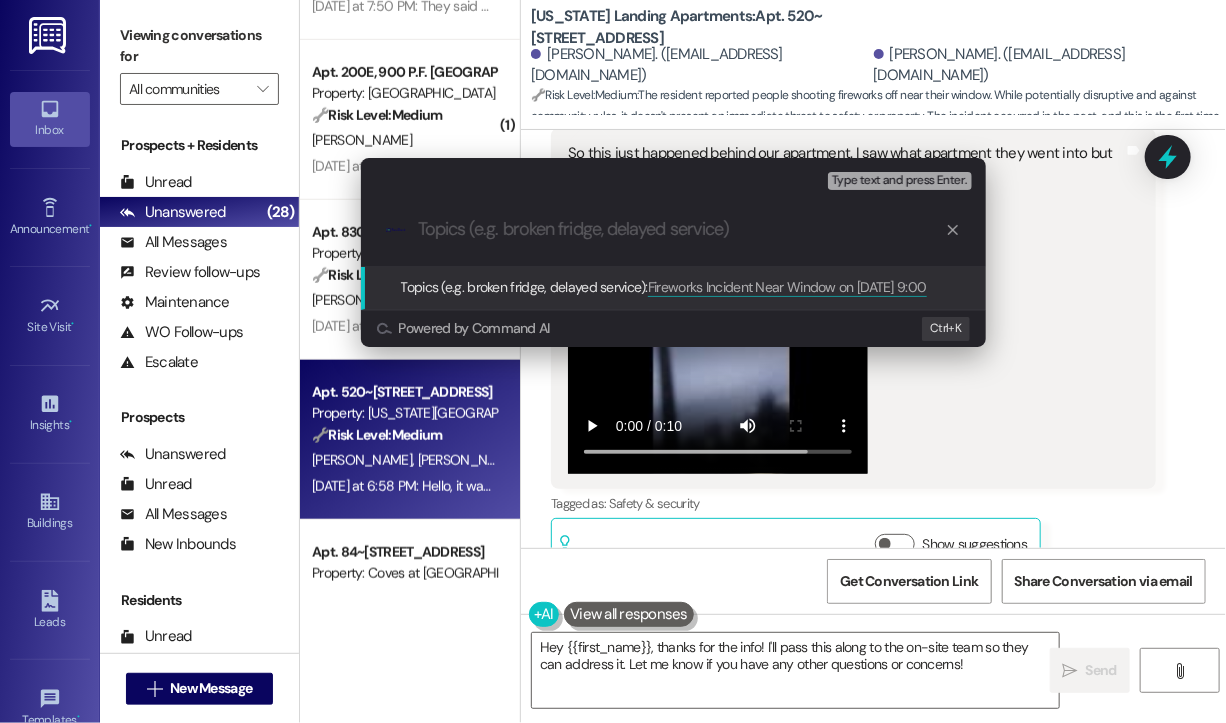 scroll, scrollTop: 0, scrollLeft: 0, axis: both 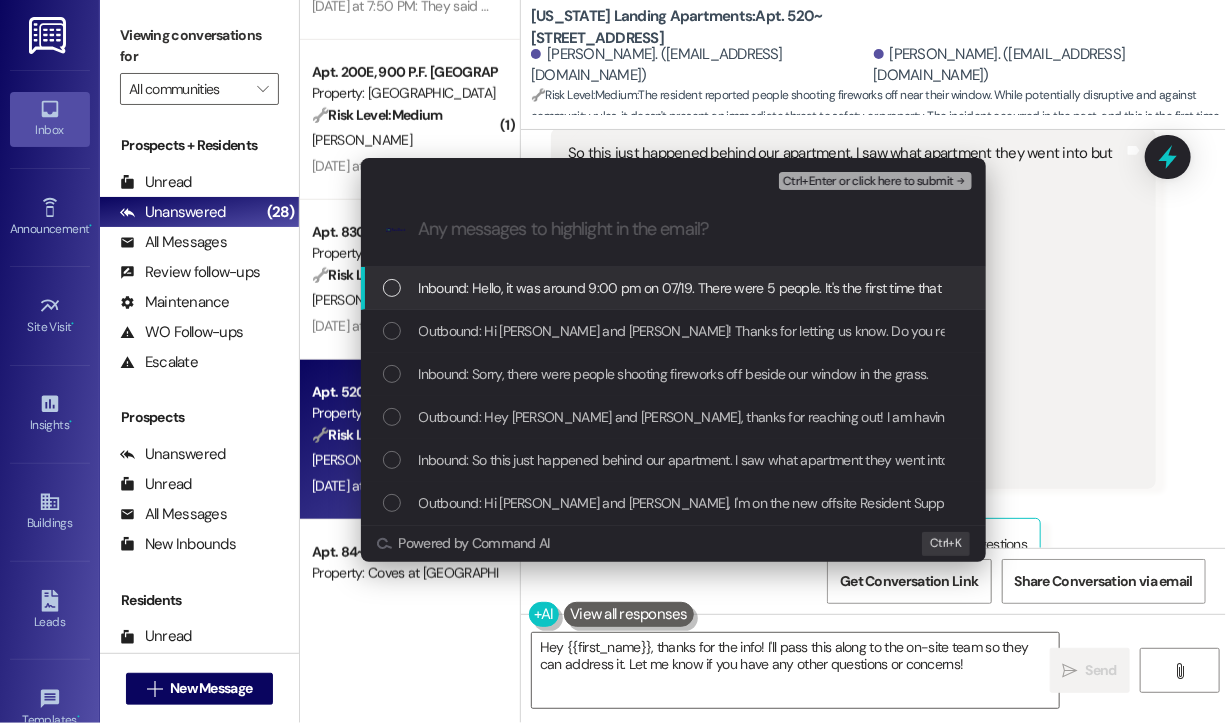 click on "Inbound: Hello, it was around 9:00 pm on 07/19. There were 5 people. It's the first time that I've seen it happen." at bounding box center (737, 288) 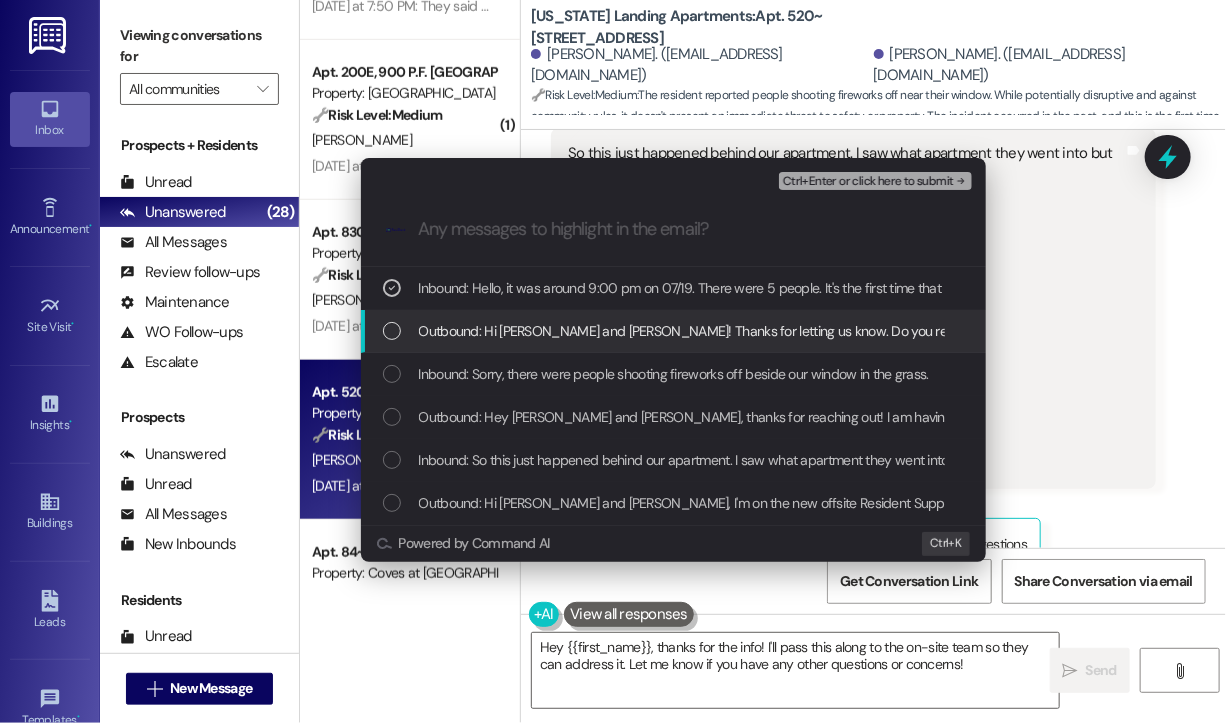 click on "Outbound: Hi [PERSON_NAME] and [PERSON_NAME]! Thanks for letting us know. Do you remember about what time this happened and how many people were involved? Have you seen this happen before, or was this the first time? We’ll make sure to look into it." at bounding box center [1176, 331] 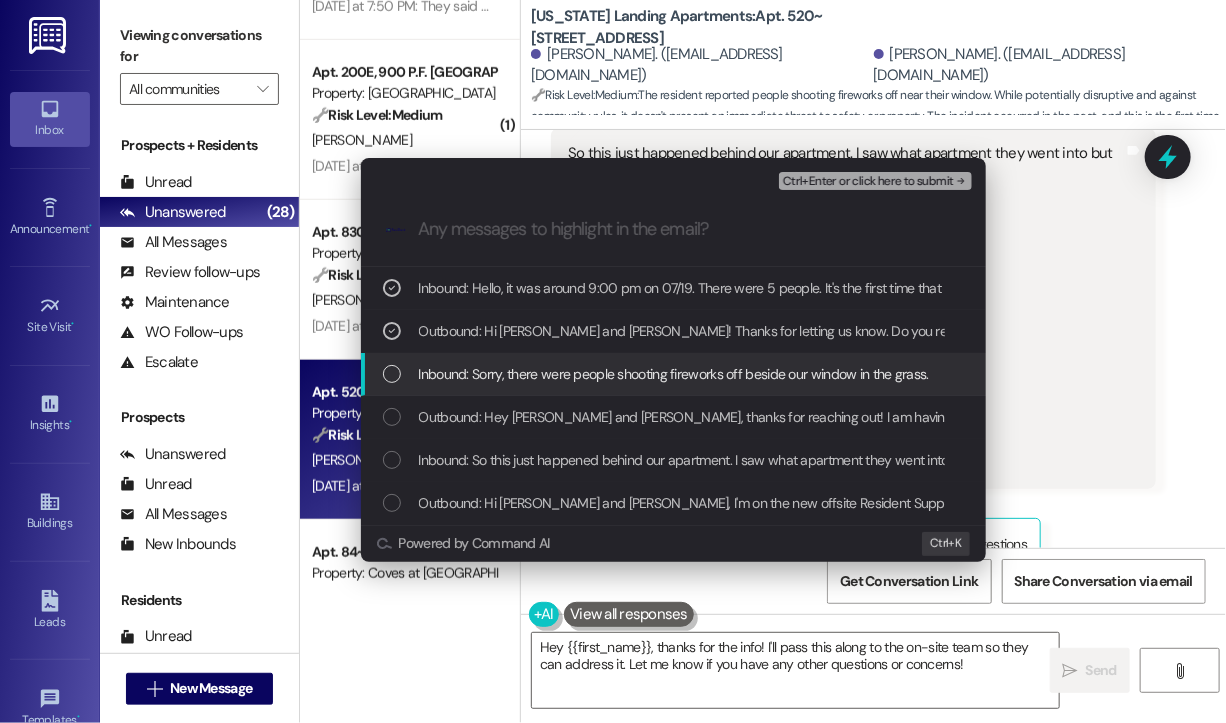 click on "Inbound: Sorry, there were people shooting fireworks off beside our window in the grass." at bounding box center [674, 374] 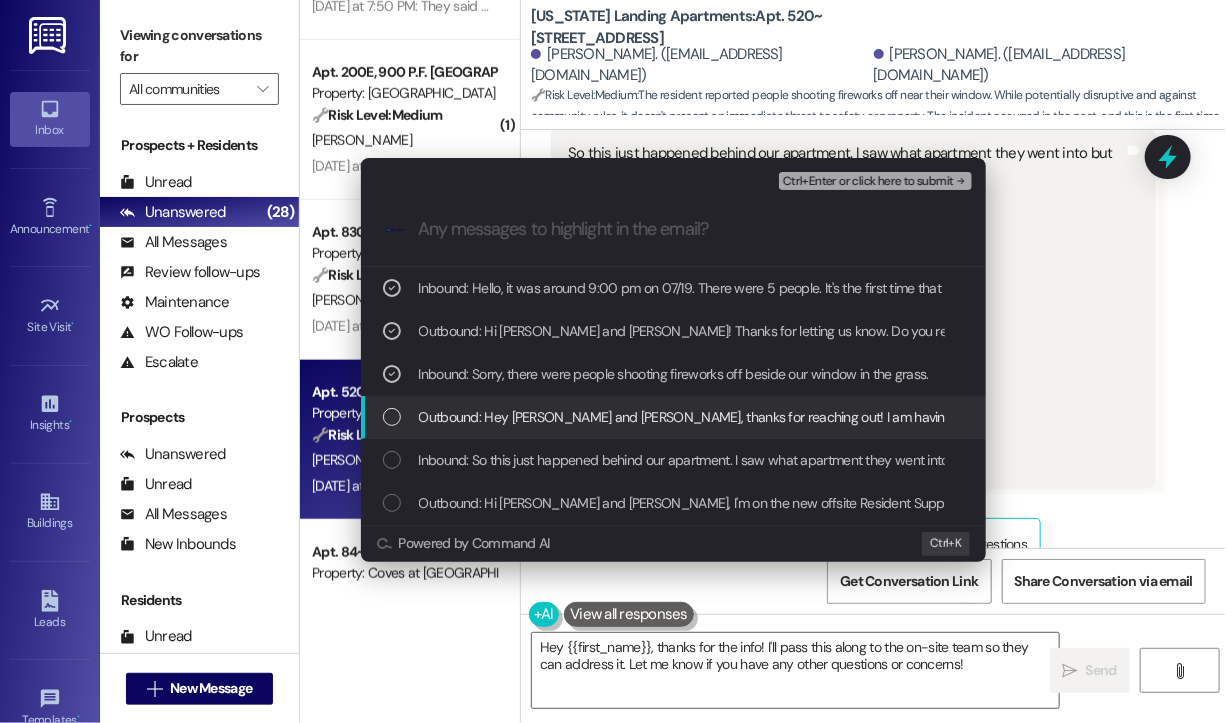 click on "Outbound: Hey [PERSON_NAME] and [PERSON_NAME], thanks for reaching out! I am having problems viewing the video and I think it was cut short. Could you describe what's in the video or provide more context about what you're trying to show me? I'm happy to help!" at bounding box center (1194, 417) 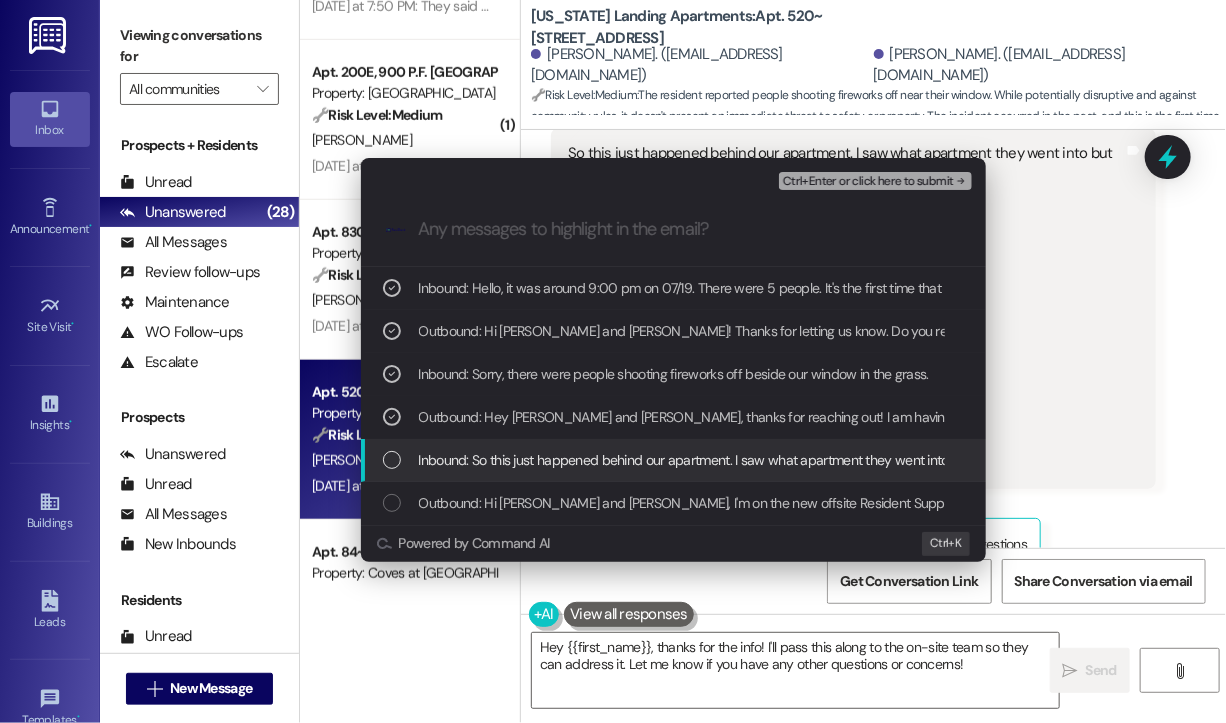 click on "Inbound: So this just happened behind our apartment. I saw what apartment they went into but am unsure of which number it is at the moment. Thanks!" at bounding box center (860, 460) 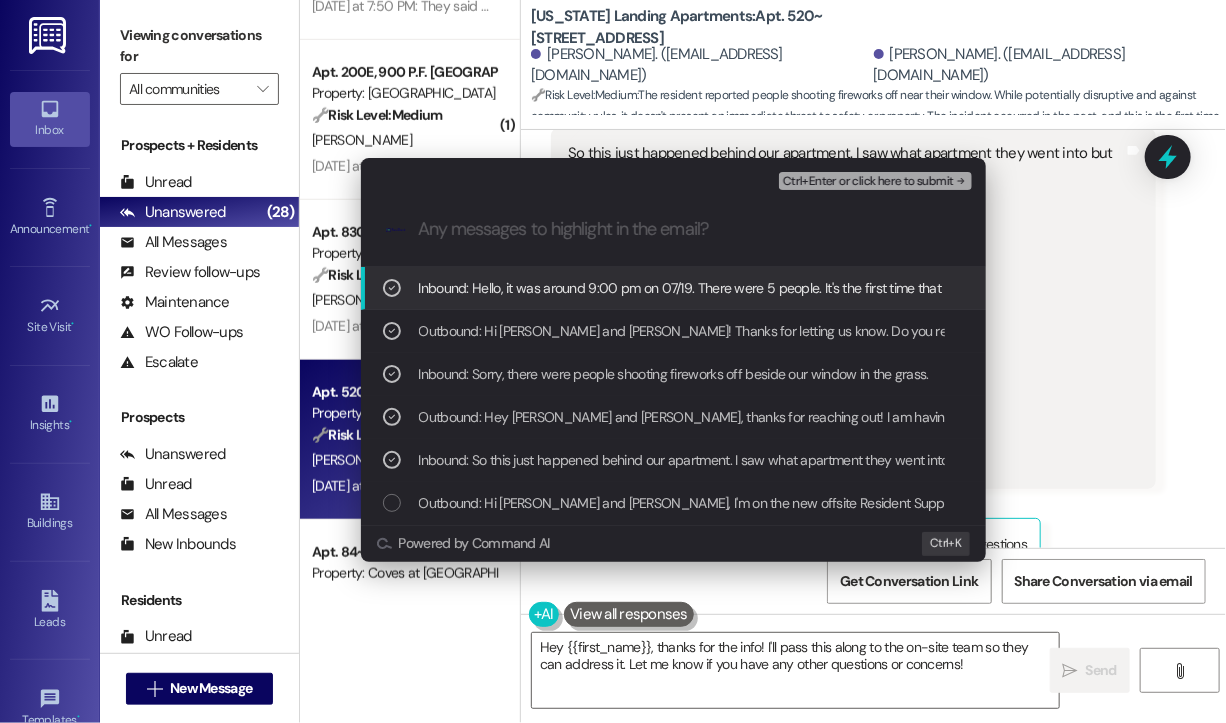 click on "Ctrl+Enter or click here to submit" at bounding box center [868, 182] 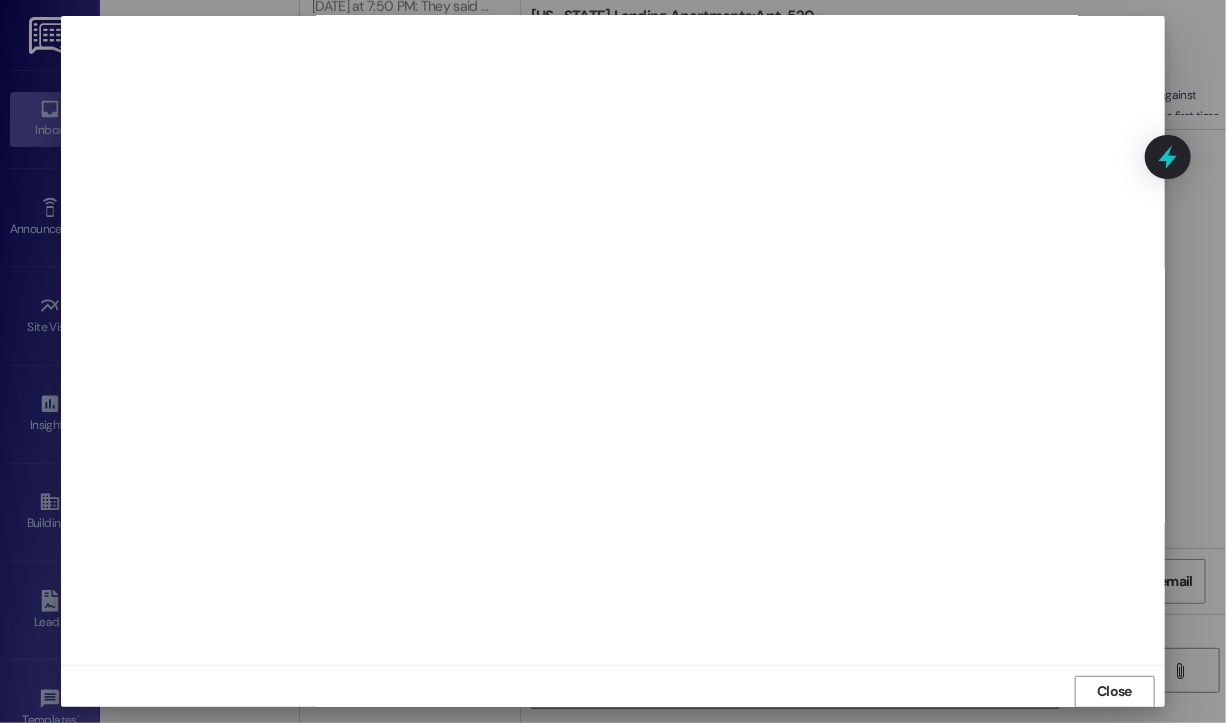 scroll, scrollTop: 12, scrollLeft: 0, axis: vertical 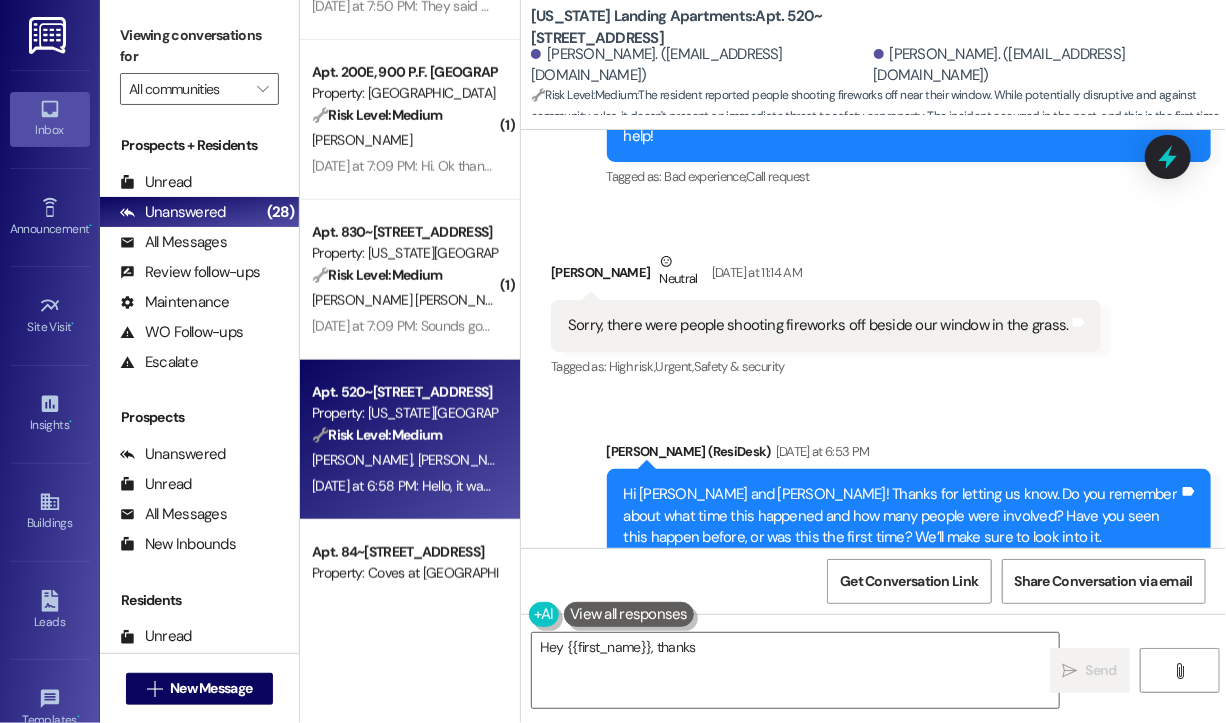type on "Hey {{first_name}}, thanks for" 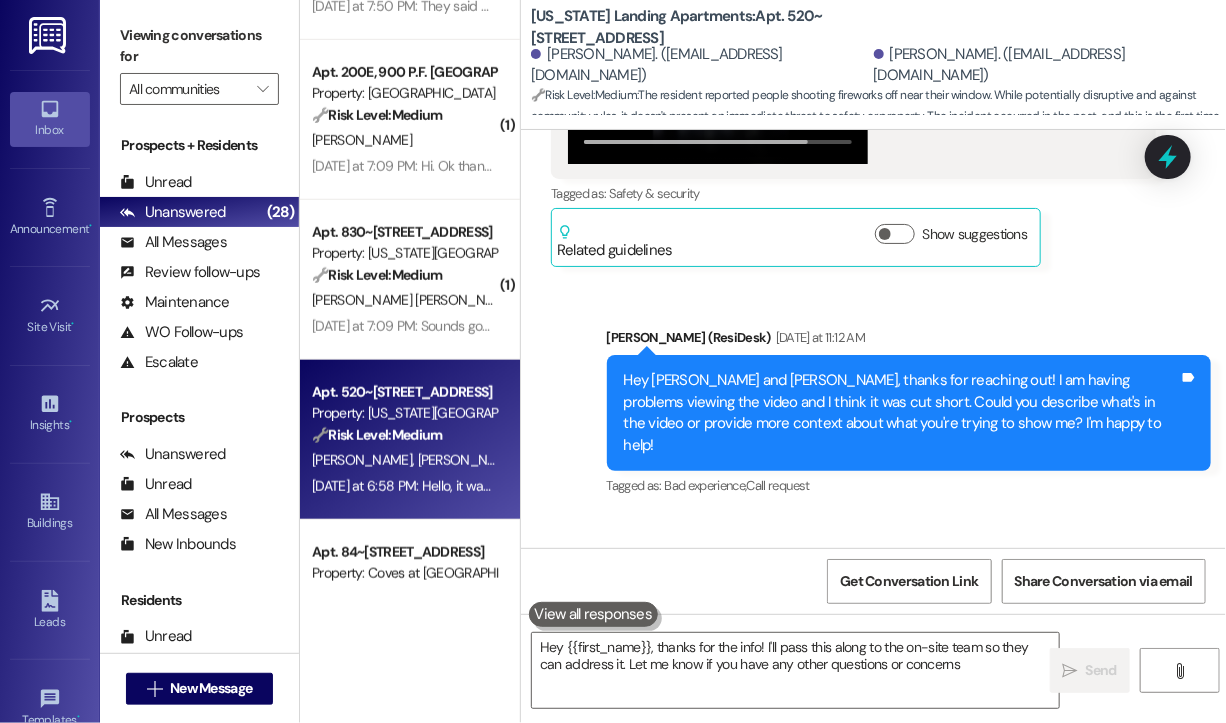 type on "Hey {{first_name}}, thanks for the info! I'll pass this along to the on-site team so they can address it. Let me know if you have any other questions or concerns!" 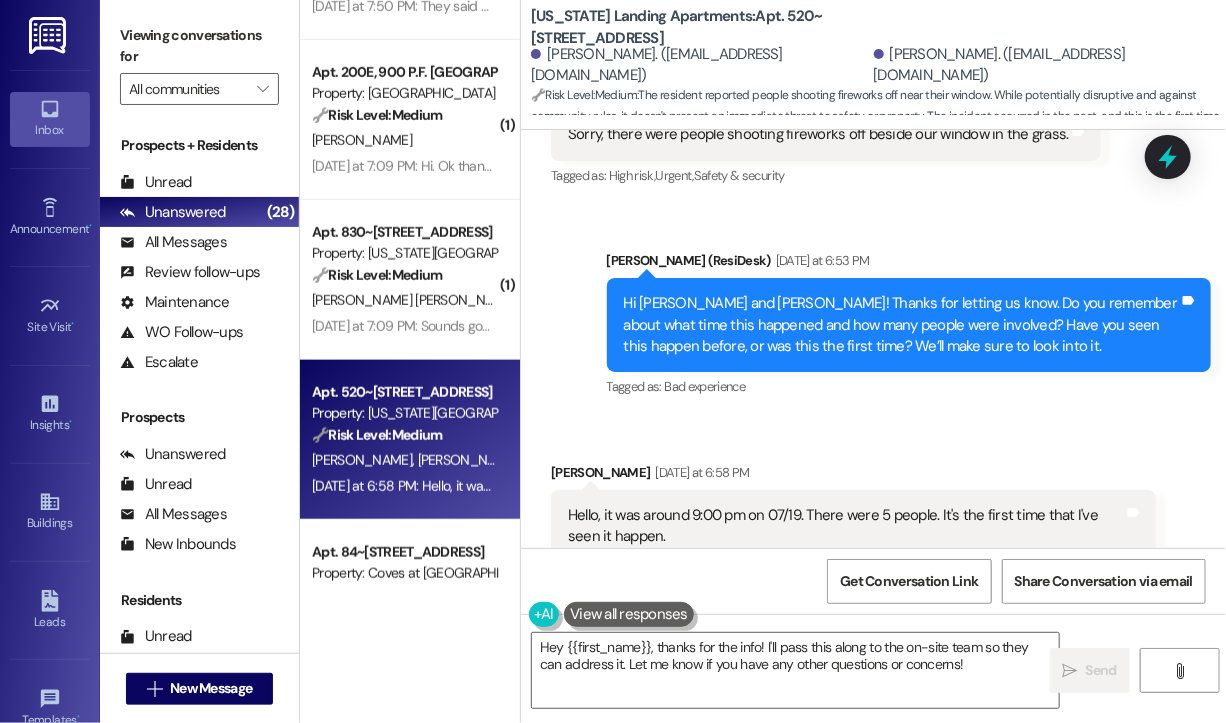 scroll, scrollTop: 1516, scrollLeft: 0, axis: vertical 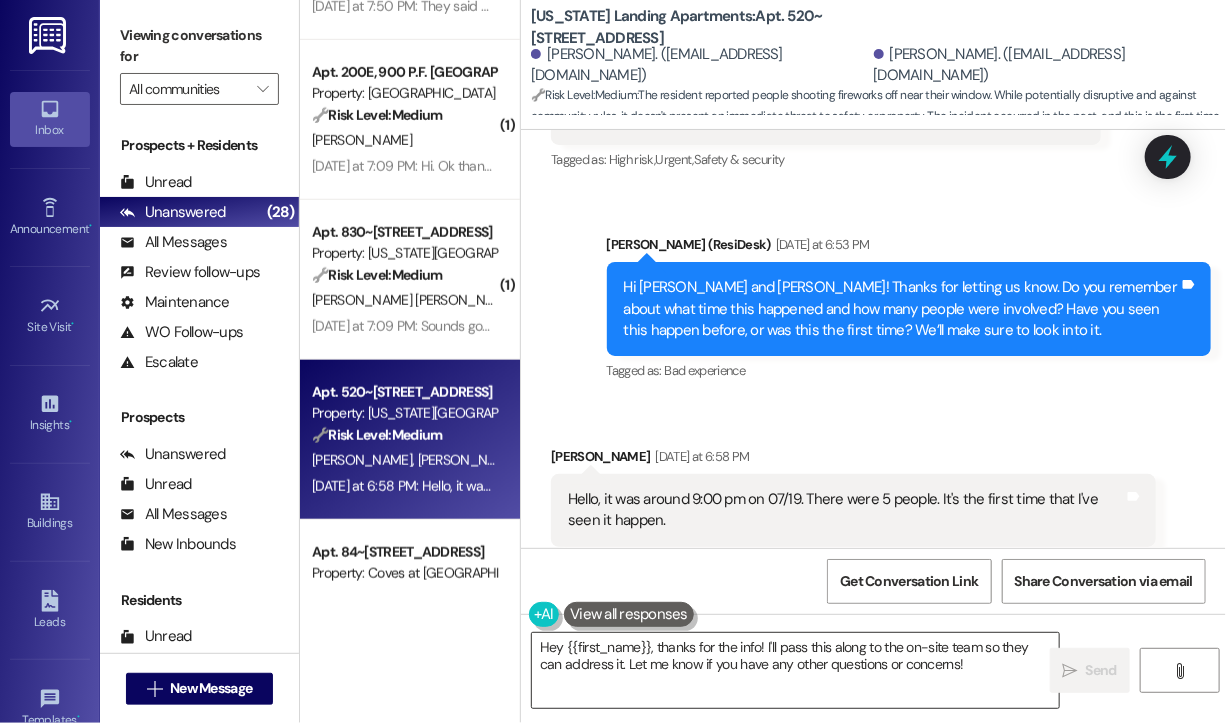 click on "Hey {{first_name}}, thanks for the info! I'll pass this along to the on-site team so they can address it. Let me know if you have any other questions or concerns!" at bounding box center [795, 670] 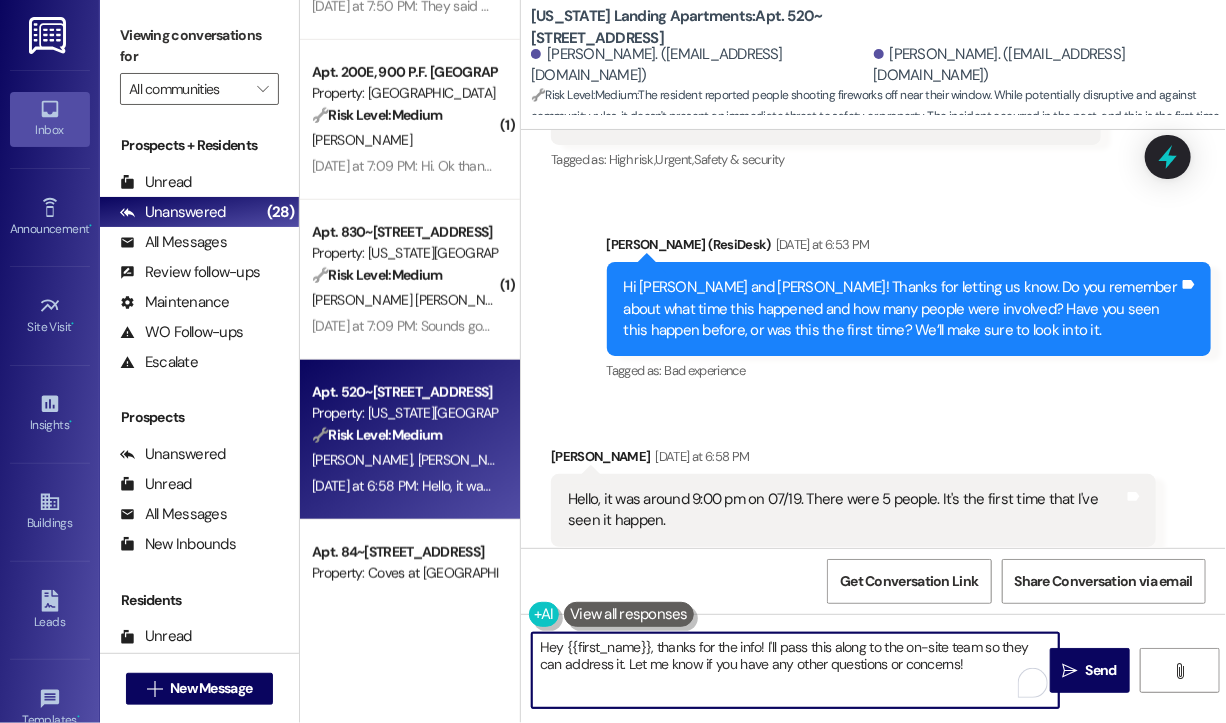 click on "Hey {{first_name}}, thanks for the info! I'll pass this along to the on-site team so they can address it. Let me know if you have any other questions or concerns!" at bounding box center [795, 670] 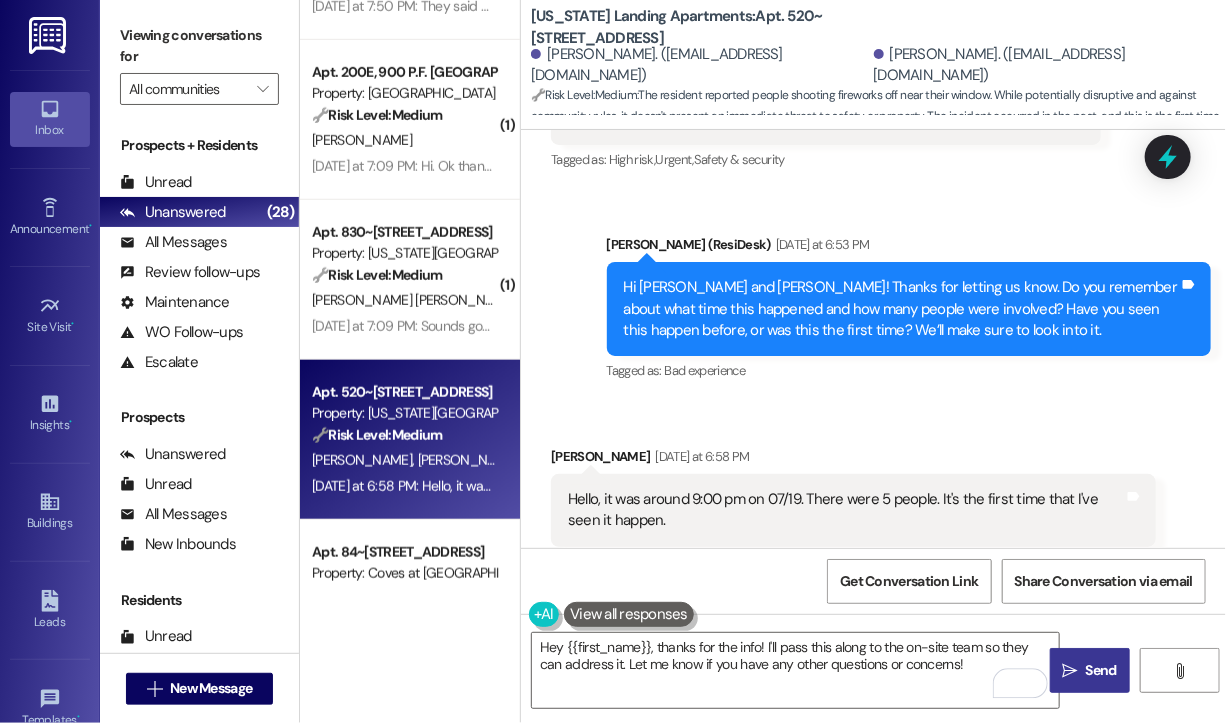 click on "" at bounding box center (1070, 671) 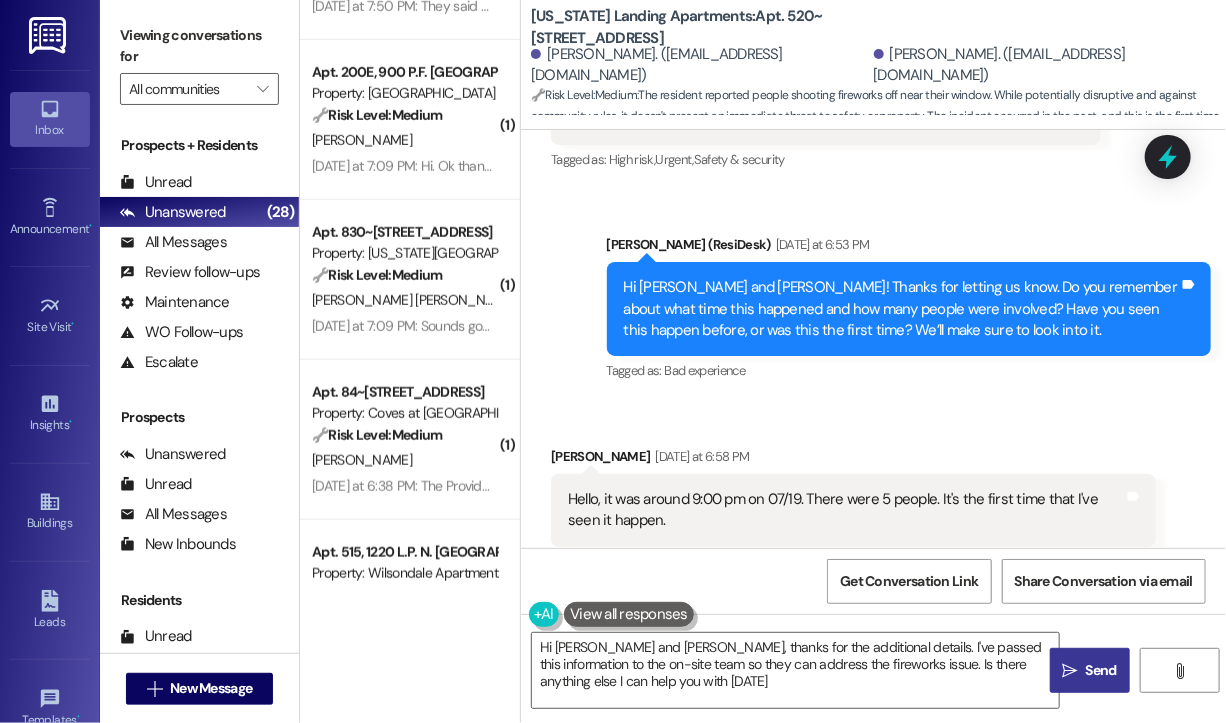 type on "Hi [PERSON_NAME] and [PERSON_NAME], thanks for the additional details. I've passed this information to the on-site team so they can address the fireworks issue. Is there anything else I can help you with [DATE]?" 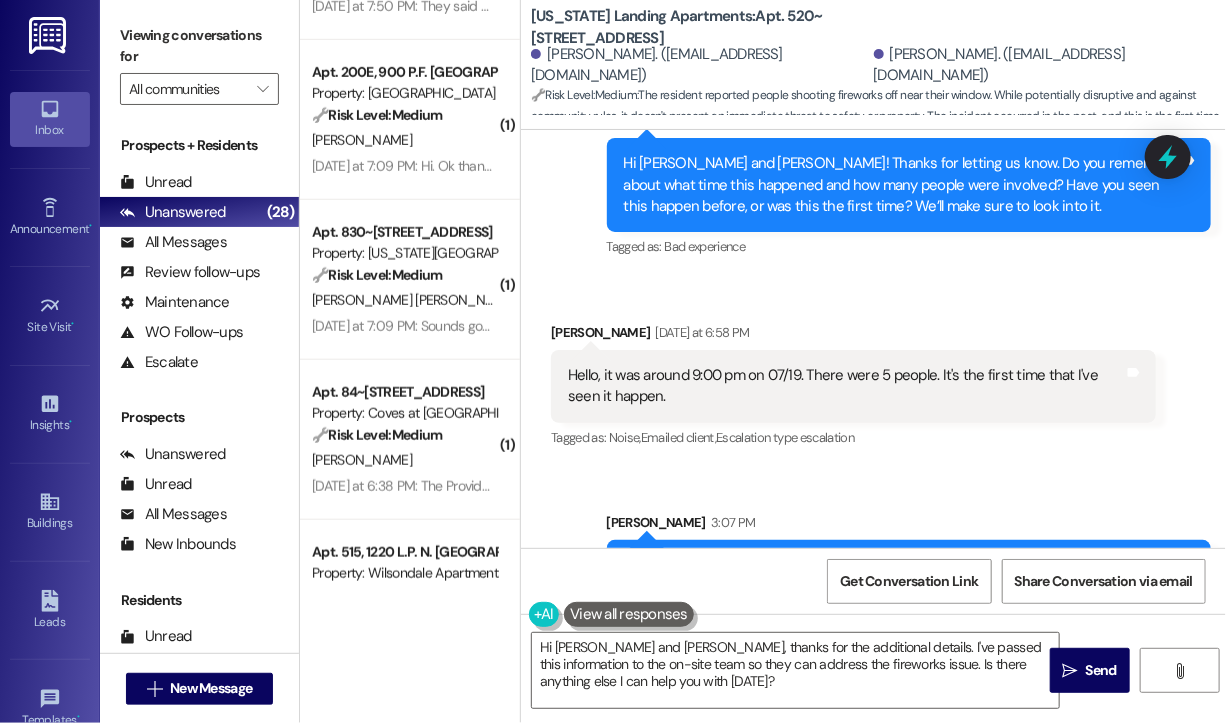 scroll, scrollTop: 1677, scrollLeft: 0, axis: vertical 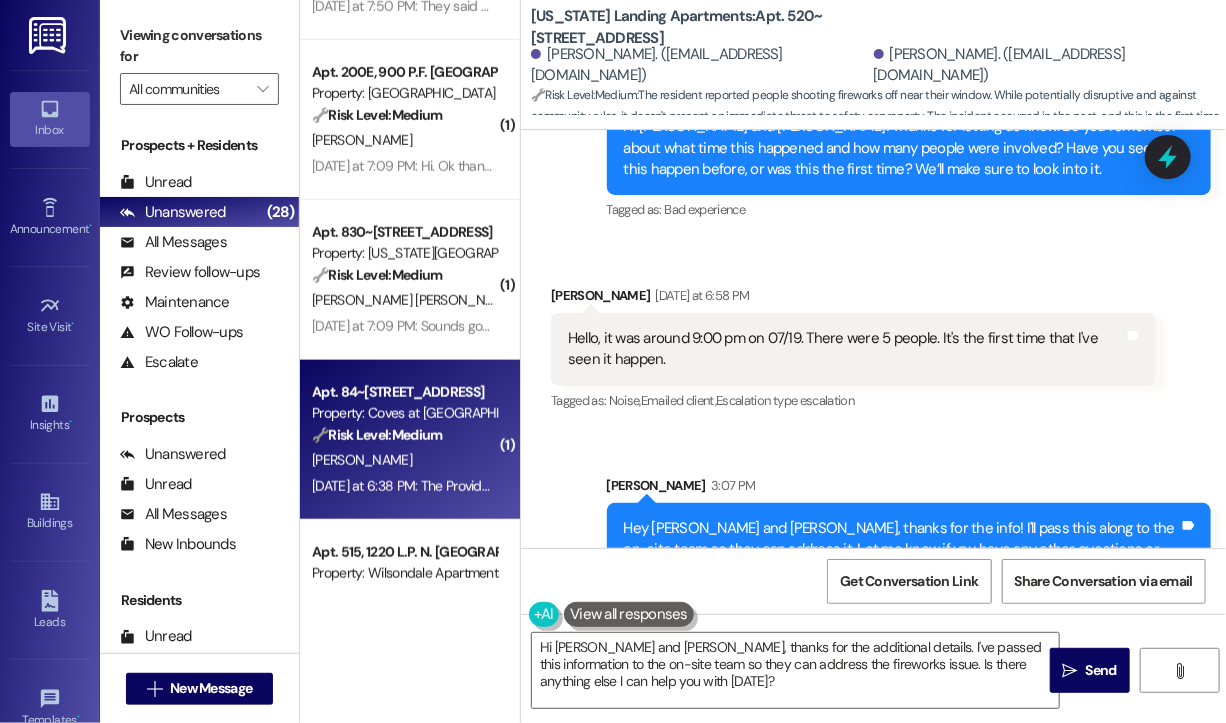 click on "[PERSON_NAME]" at bounding box center (404, 460) 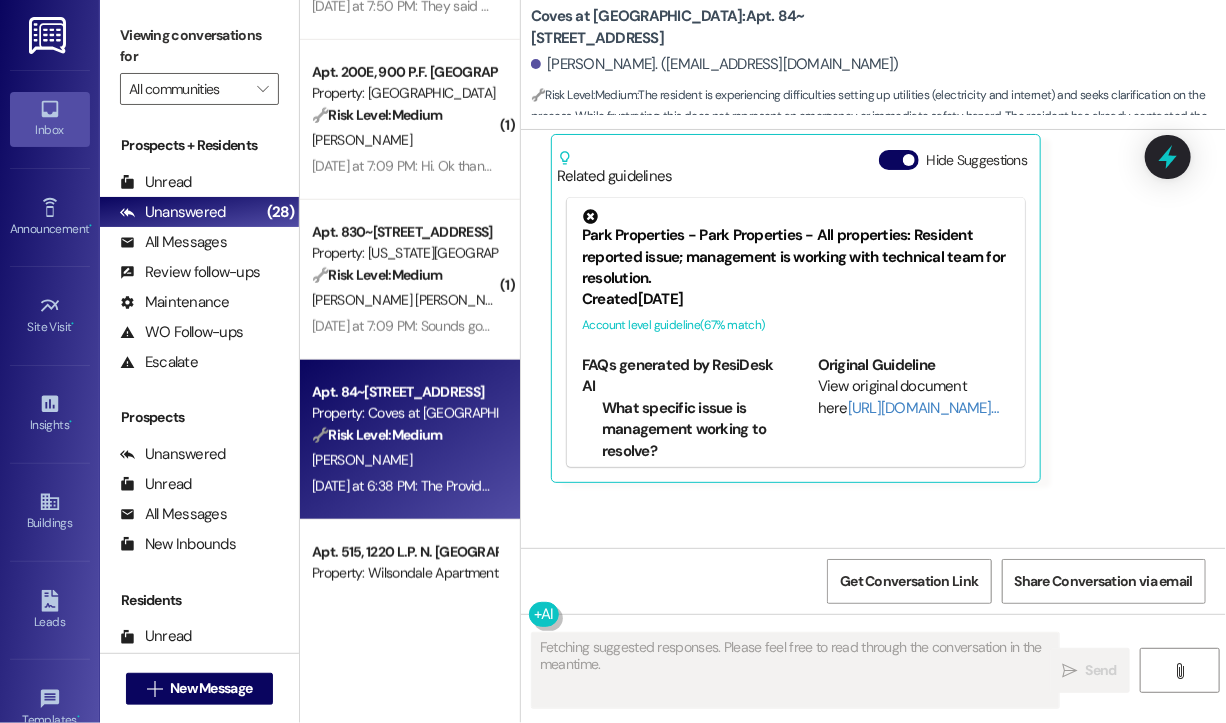 scroll, scrollTop: 1648, scrollLeft: 0, axis: vertical 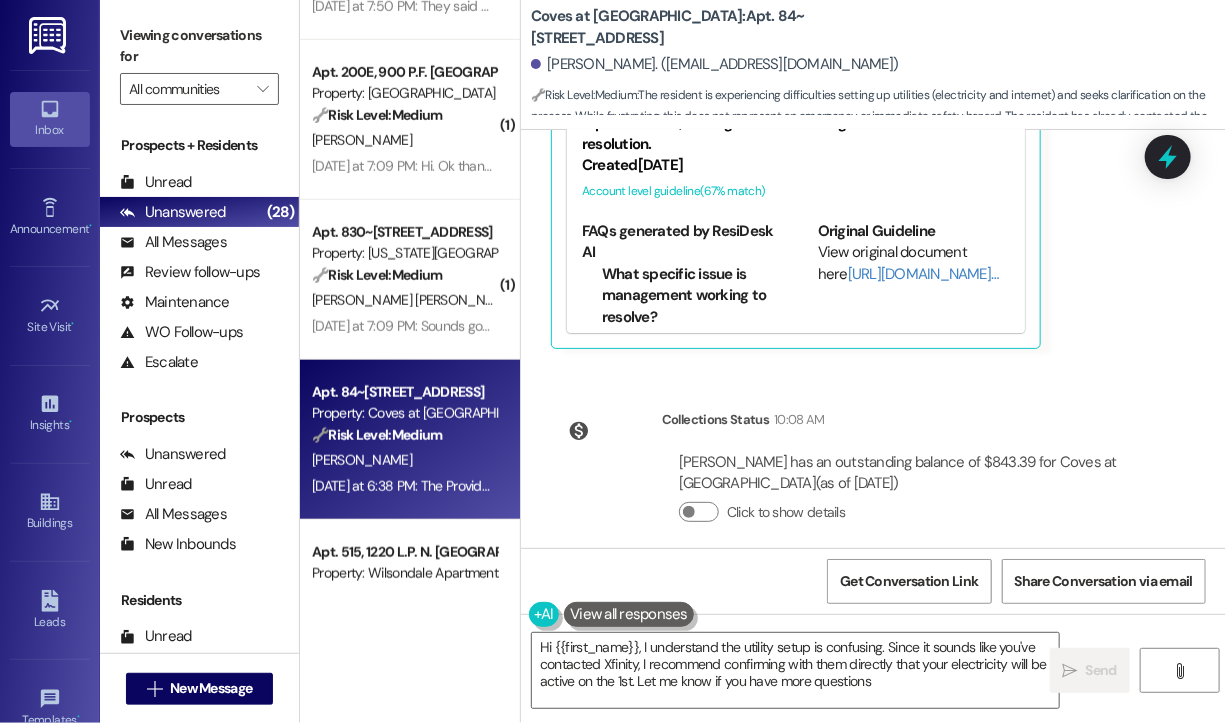 type on "Hi {{first_name}}, I understand the utility setup is confusing. Since it sounds like you've contacted Xfinity, I recommend confirming with them directly that your electricity will be active on the 1st. Let me know if you have more questions!" 